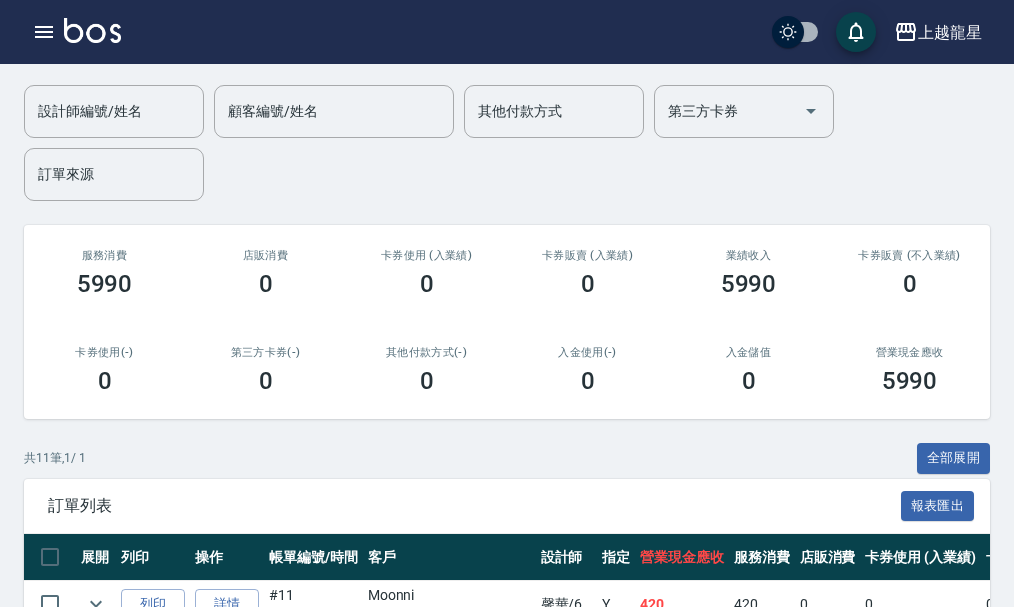 scroll, scrollTop: 0, scrollLeft: 0, axis: both 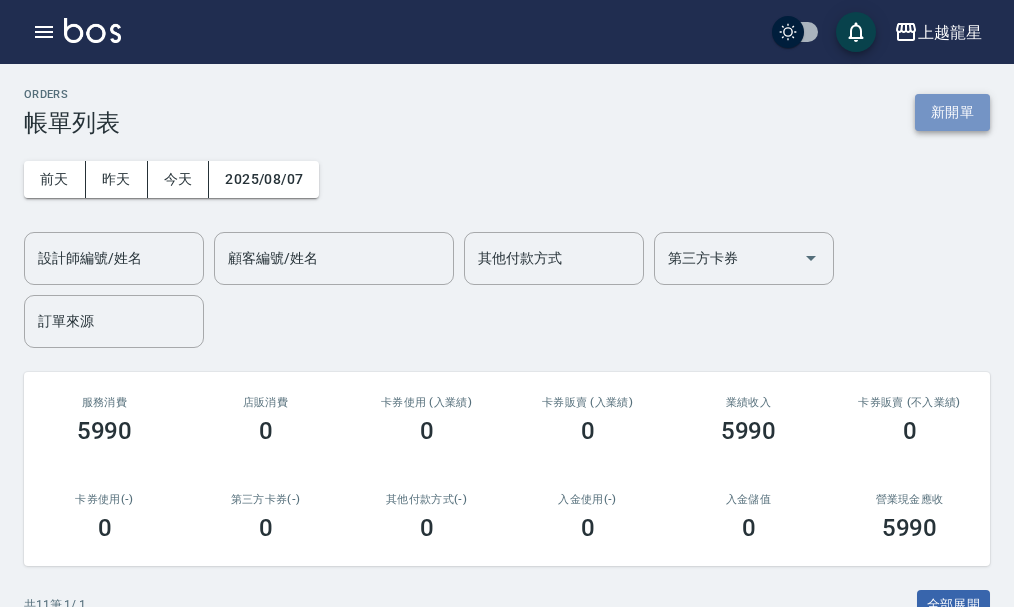 click on "新開單" at bounding box center [952, 112] 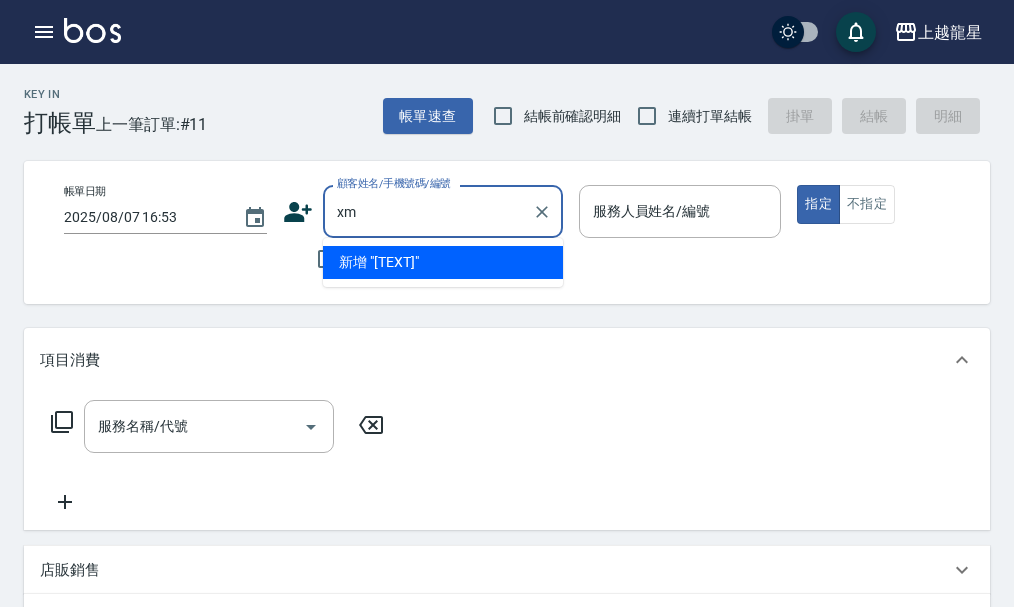 type on "x" 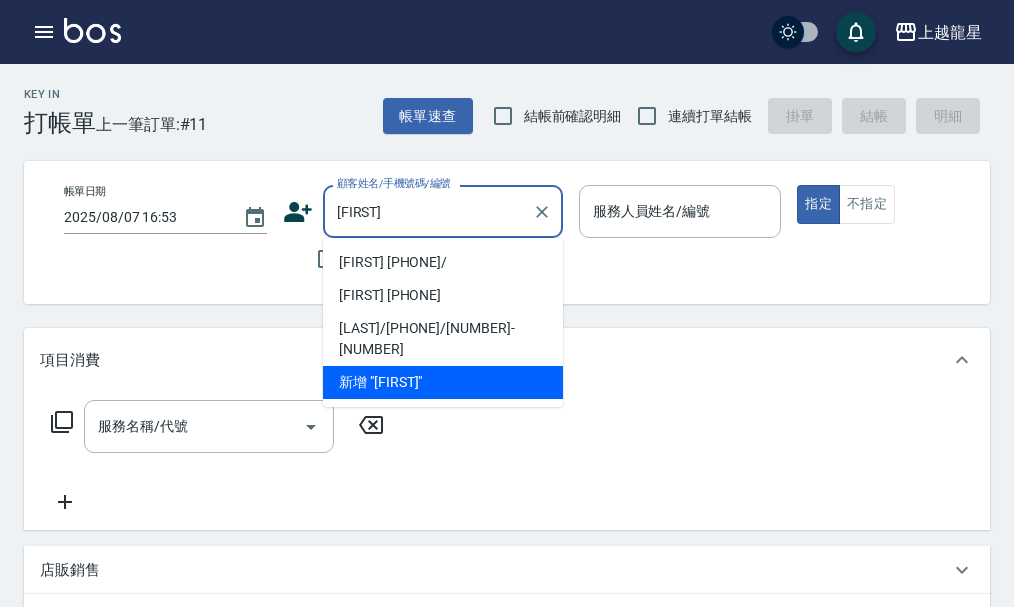 click on "[FIRST] [PHONE]/" at bounding box center [443, 262] 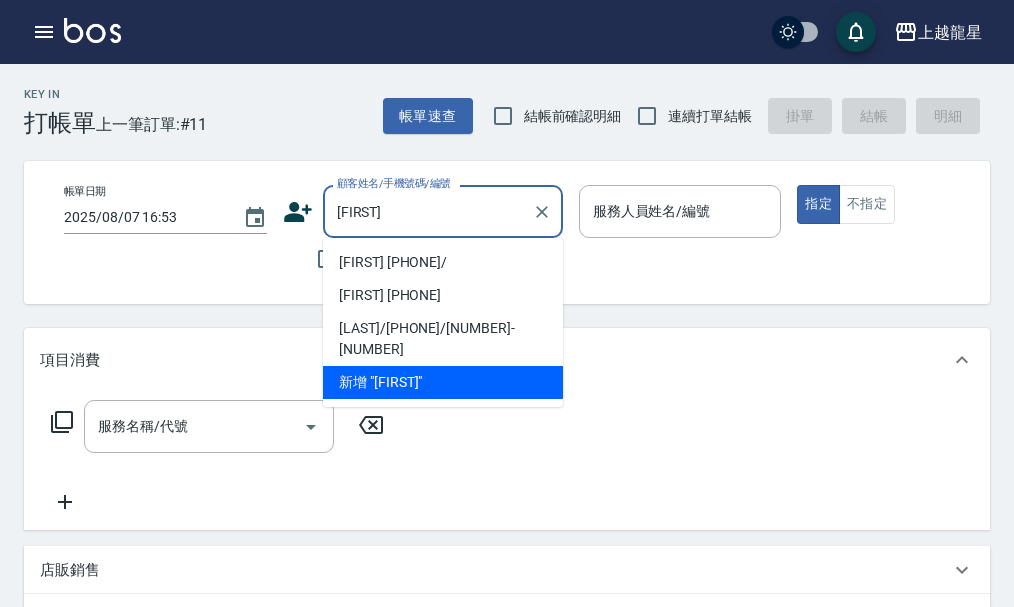 type on "[FIRST] [PHONE]/" 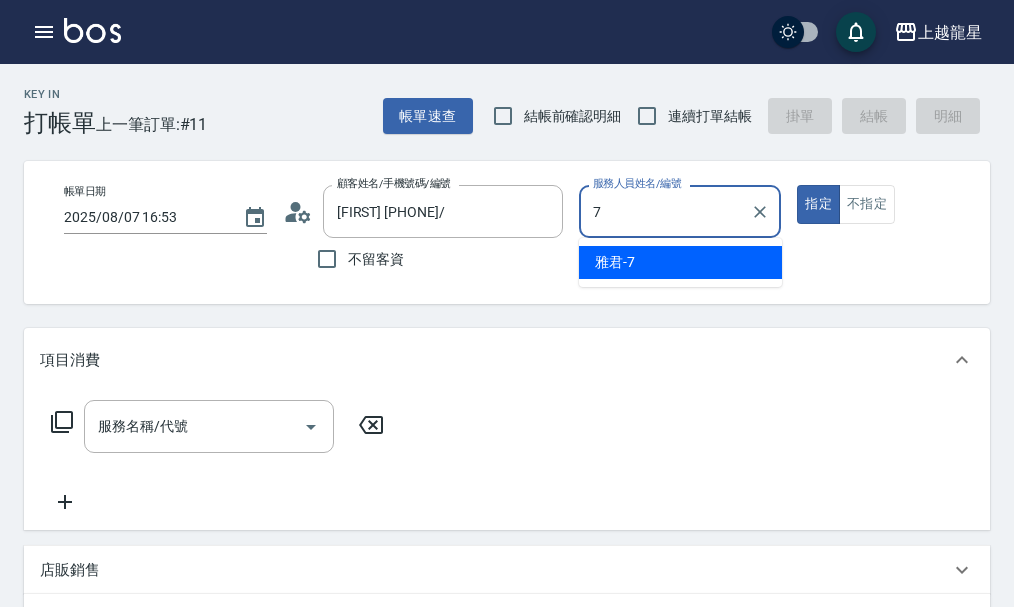 type on "雅君-7" 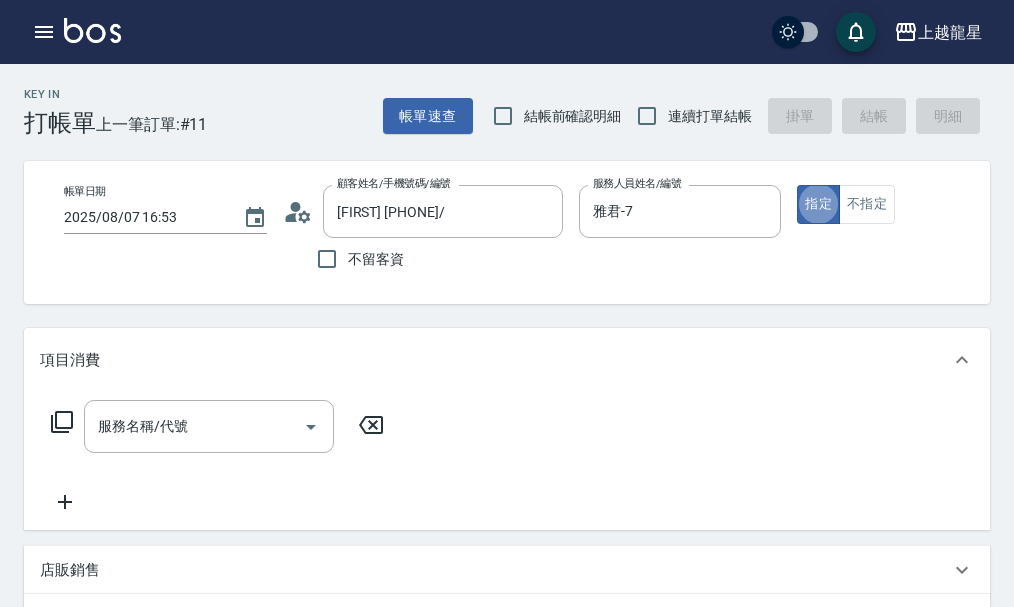 type on "true" 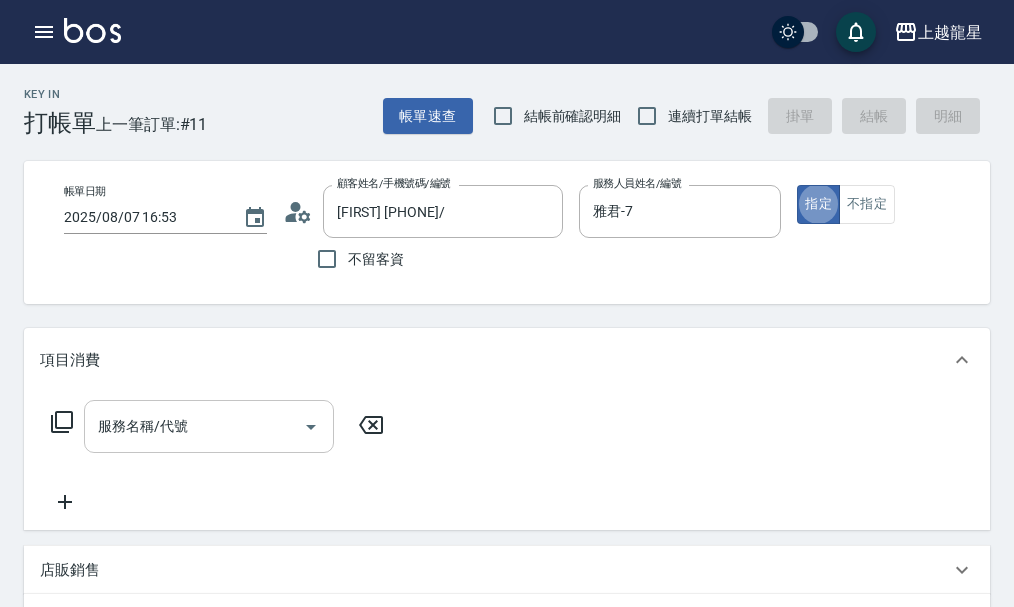 click on "服務名稱/代號" at bounding box center [194, 426] 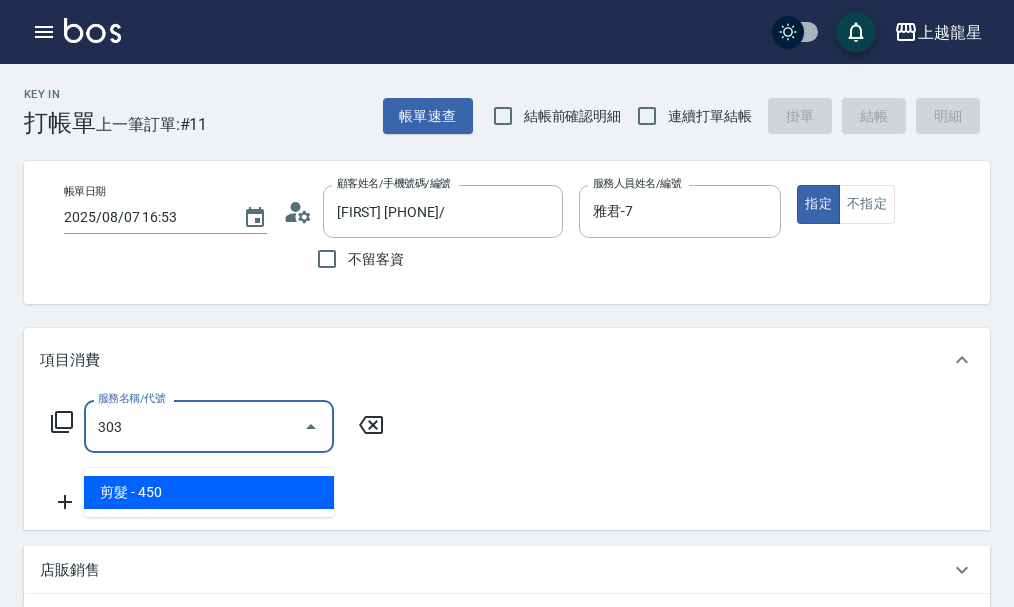 type on "剪髮(303)" 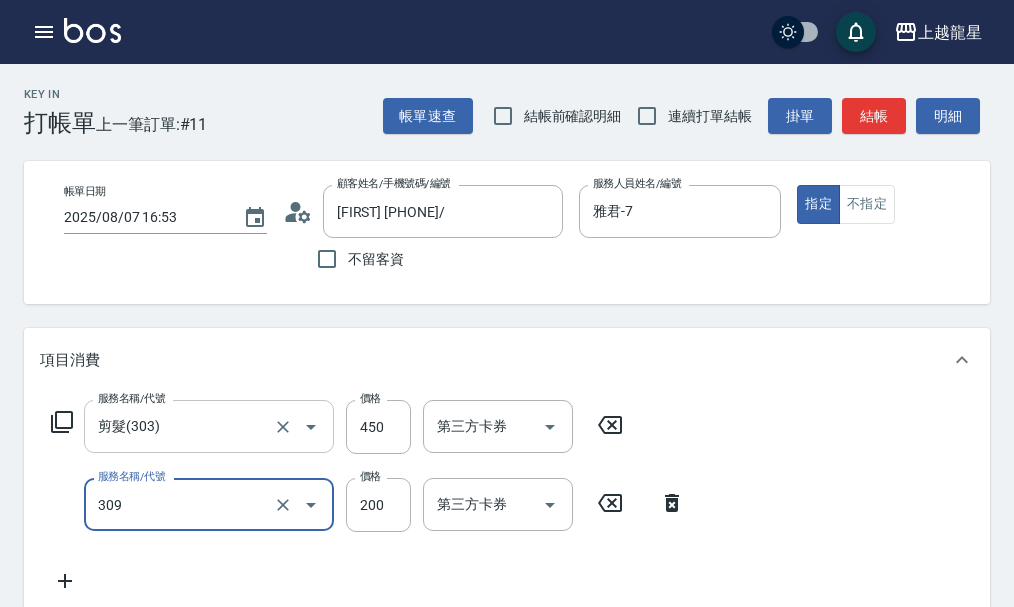 type on "剪髮(國小)(309)" 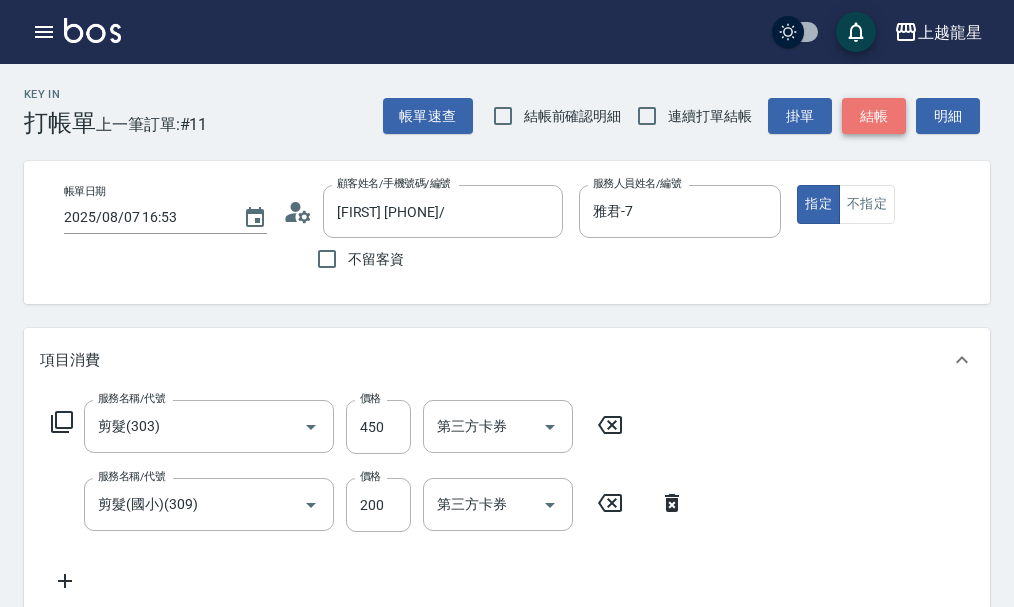 click on "結帳" at bounding box center (874, 116) 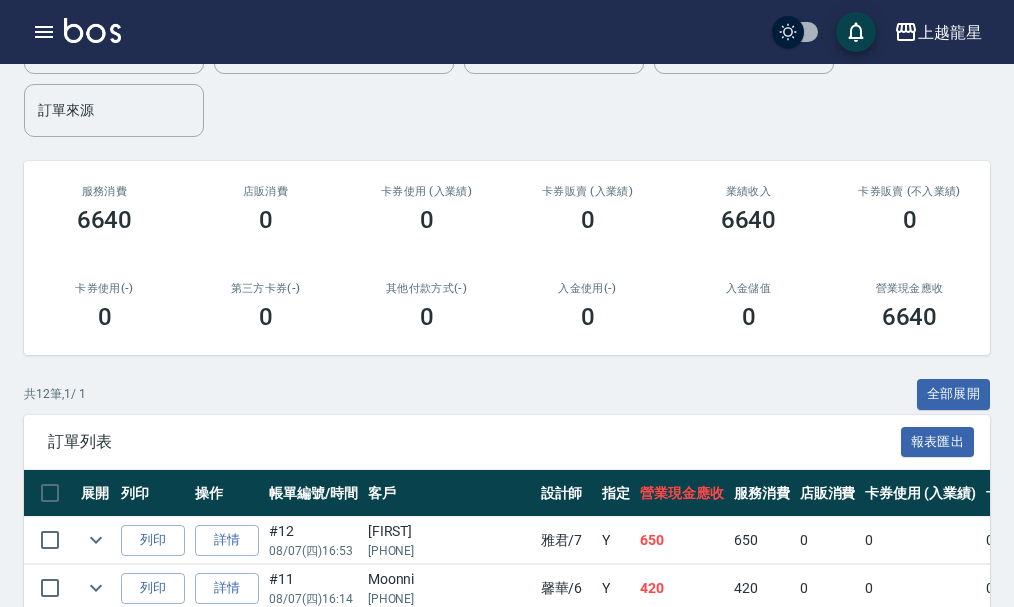 scroll, scrollTop: 0, scrollLeft: 0, axis: both 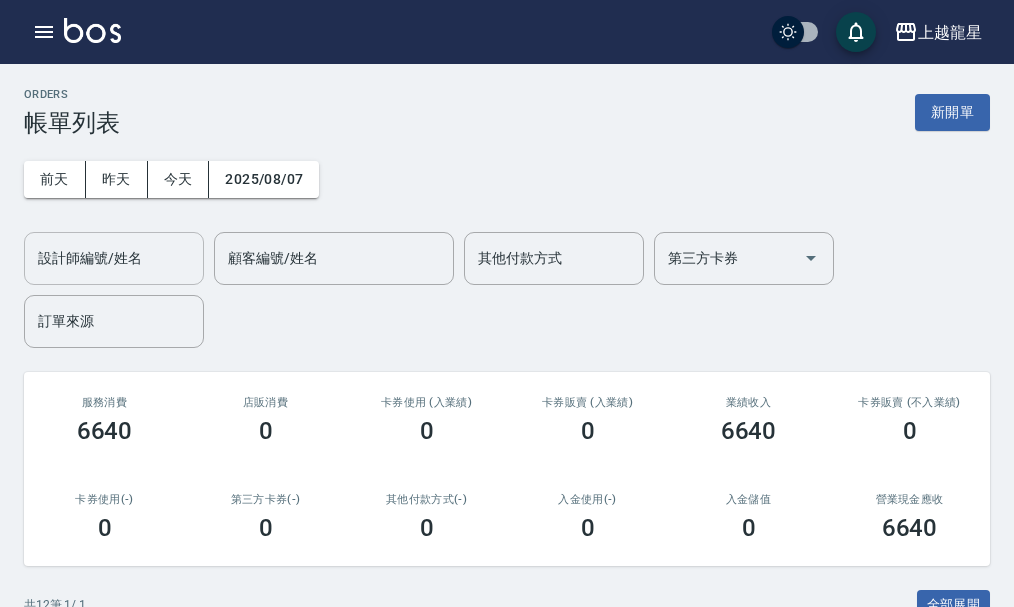 click on "設計師編號/姓名" at bounding box center [114, 258] 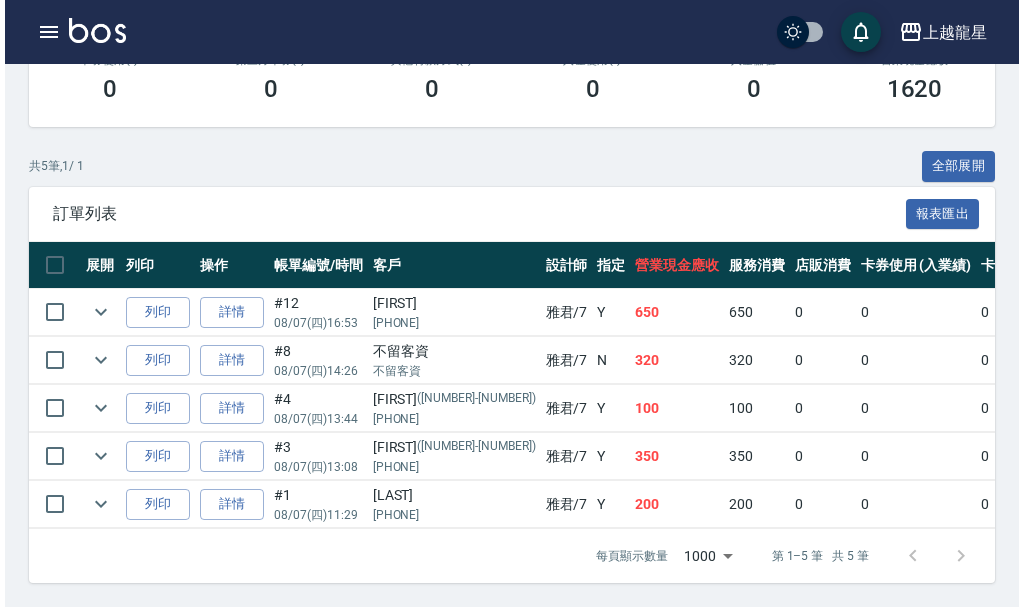 scroll, scrollTop: 0, scrollLeft: 0, axis: both 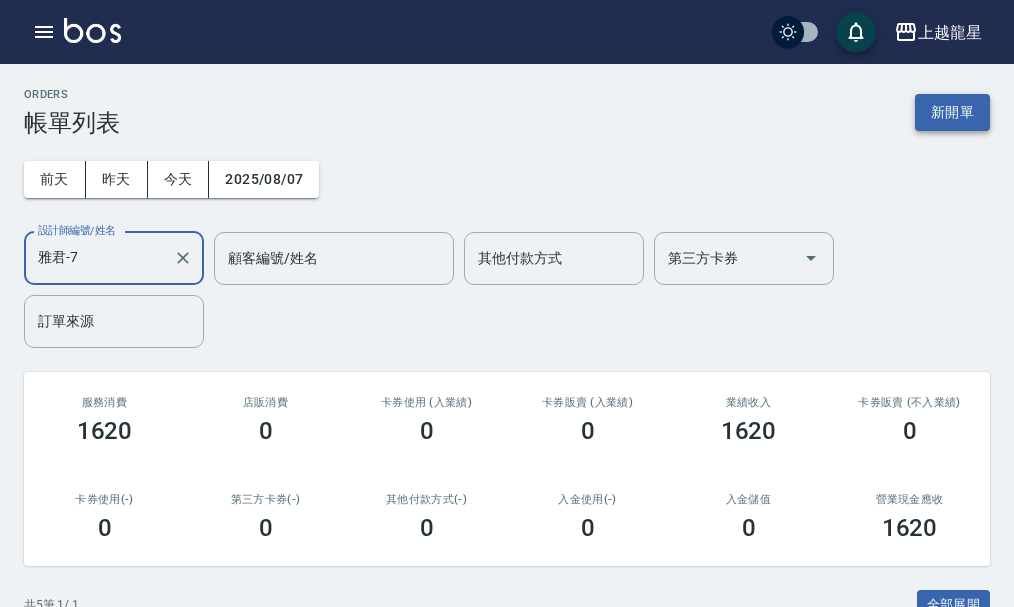 type on "雅君-7" 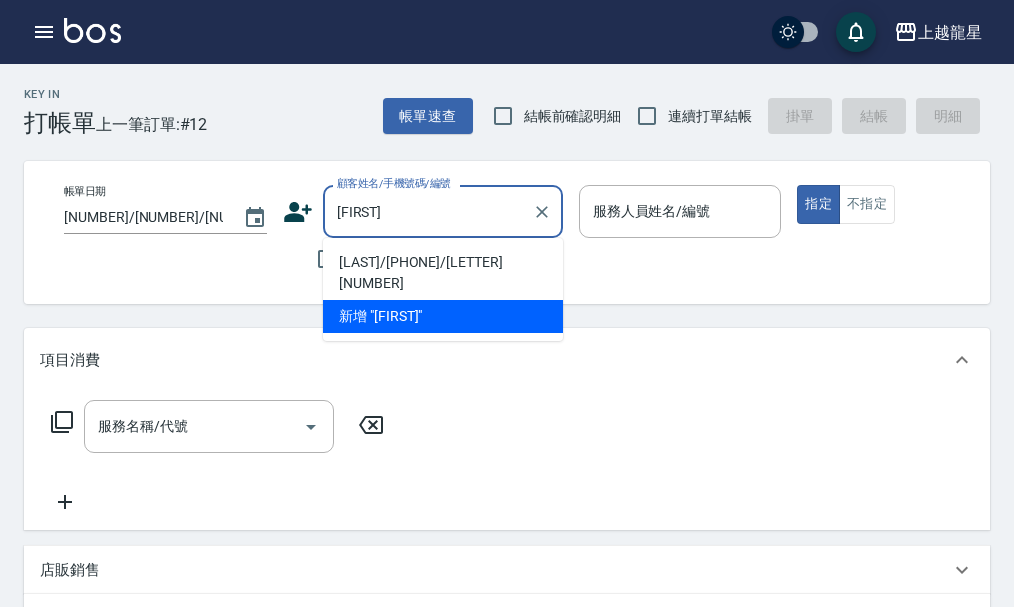 click on "[LAST]/[PHONE]/[LETTER][NUMBER]" at bounding box center [443, 273] 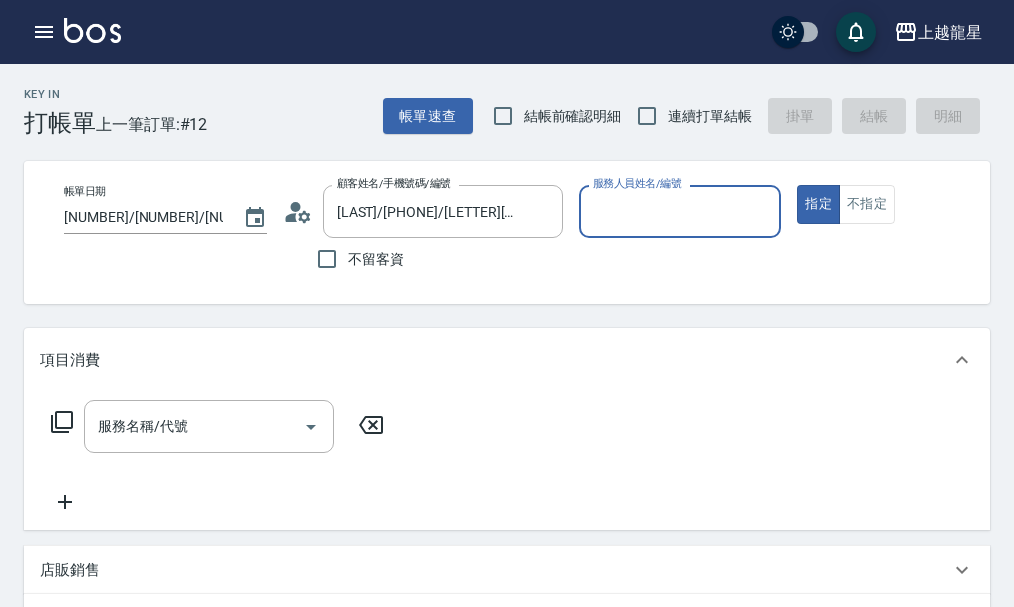 type on "Alisa-10" 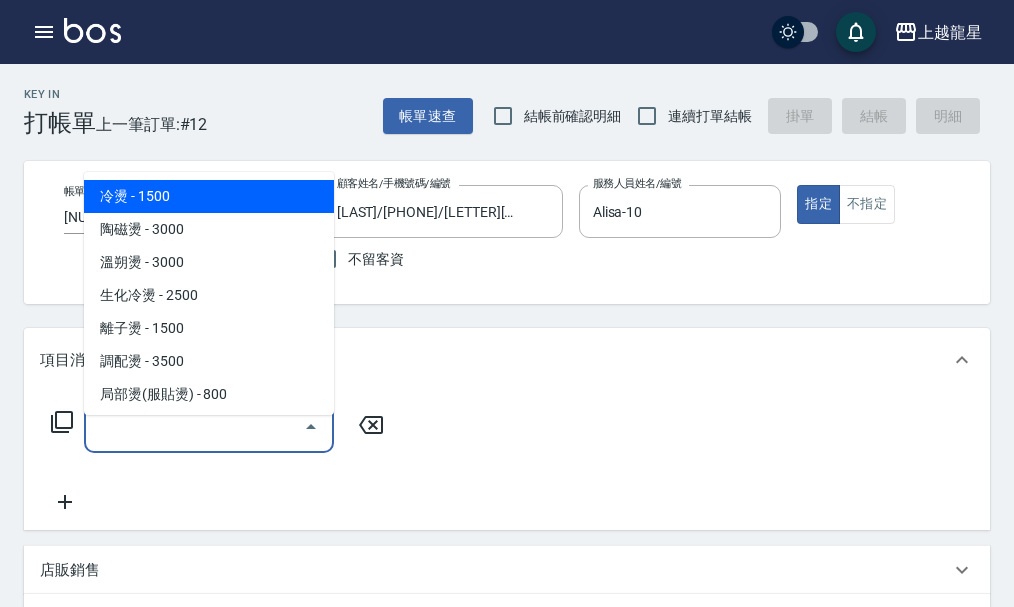 click on "服務名稱/代號" at bounding box center [194, 426] 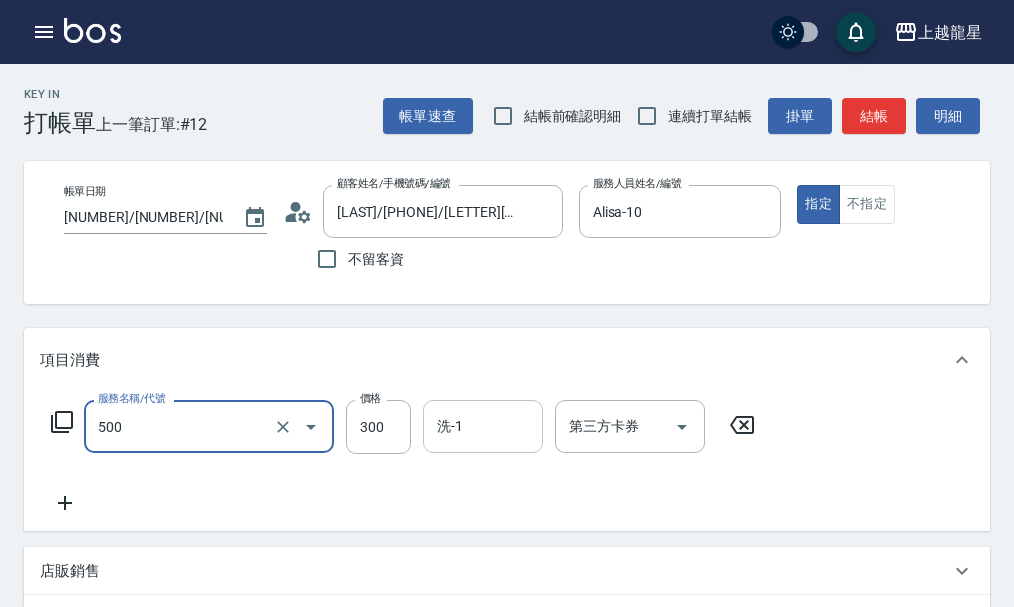click on "洗-1" at bounding box center (483, 426) 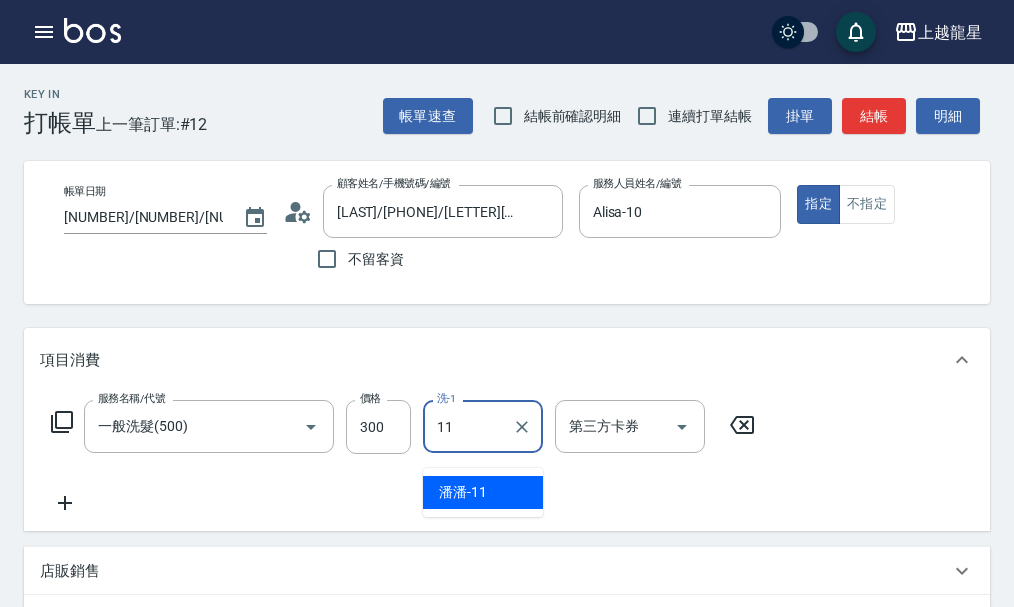 type on "潘潘-11" 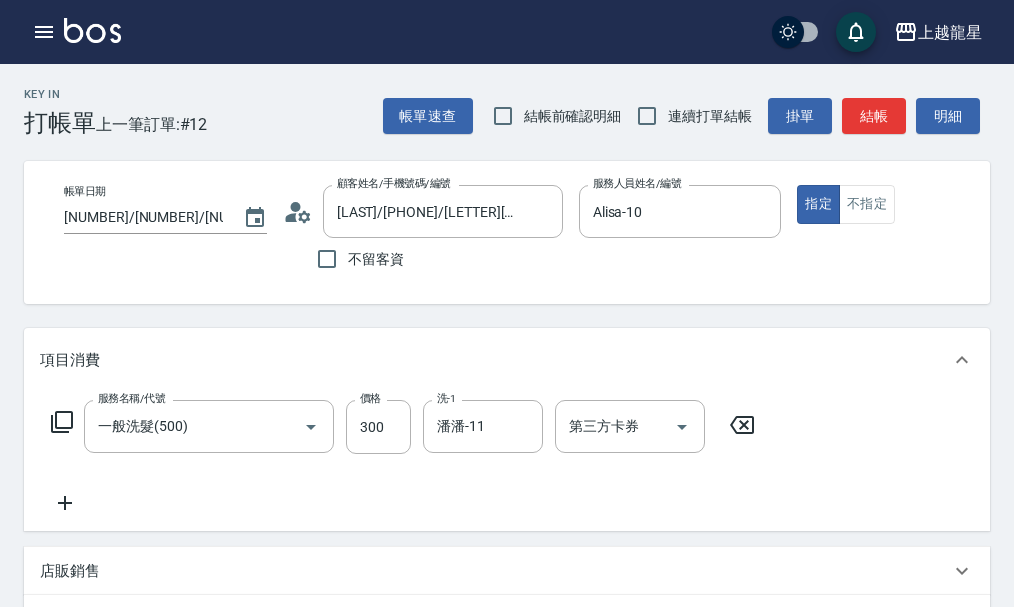 click 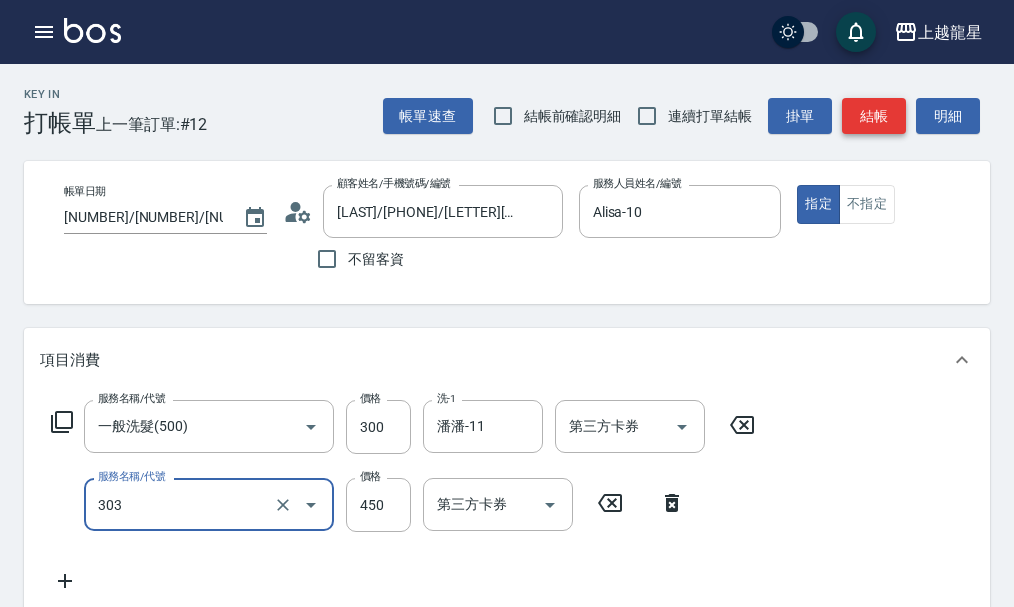 type on "剪髮(303)" 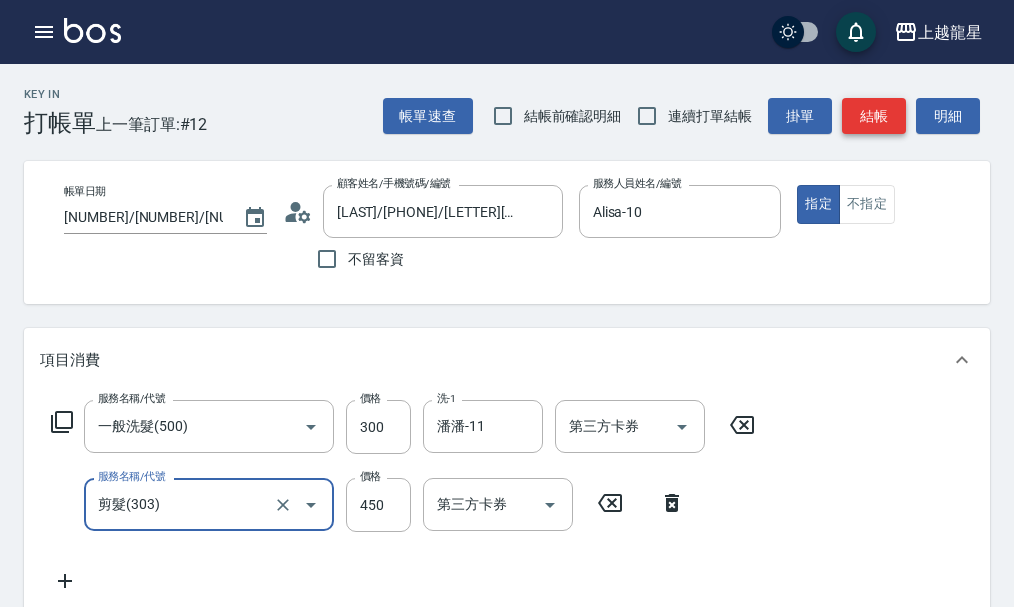 click on "結帳" at bounding box center [874, 116] 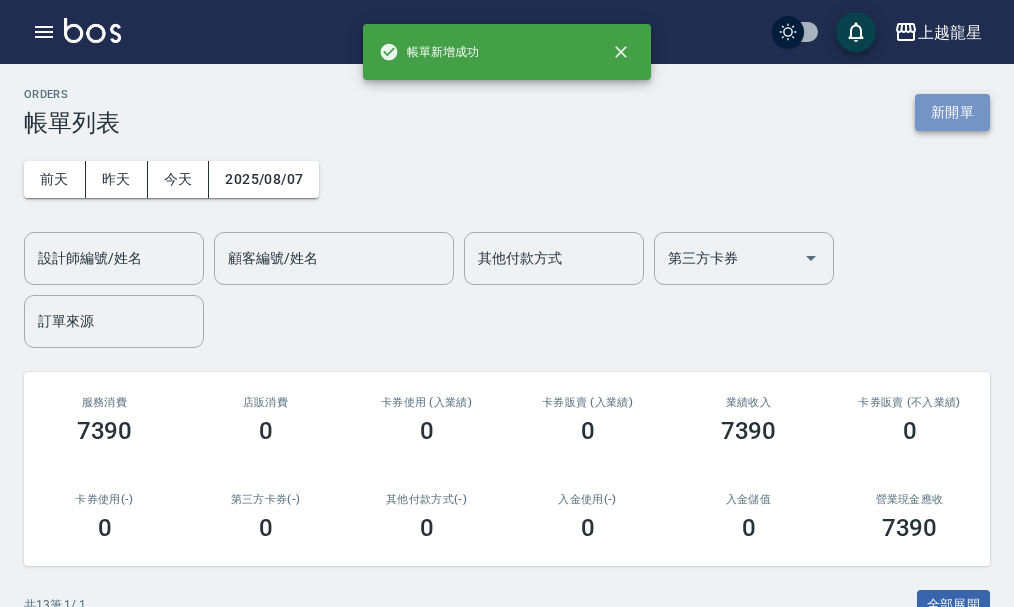 click on "新開單" at bounding box center (952, 112) 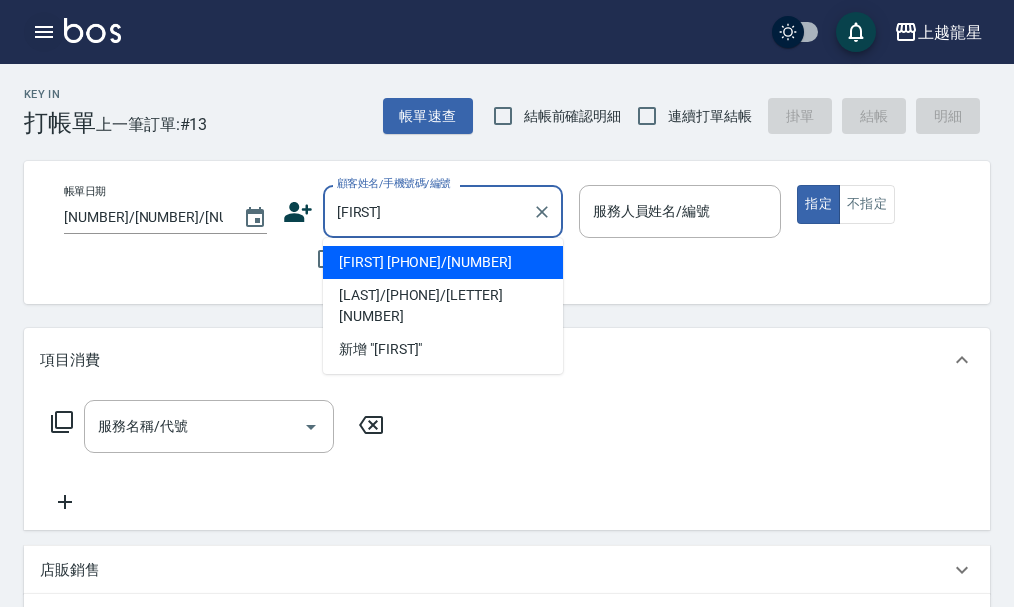 type on "[FIRST]" 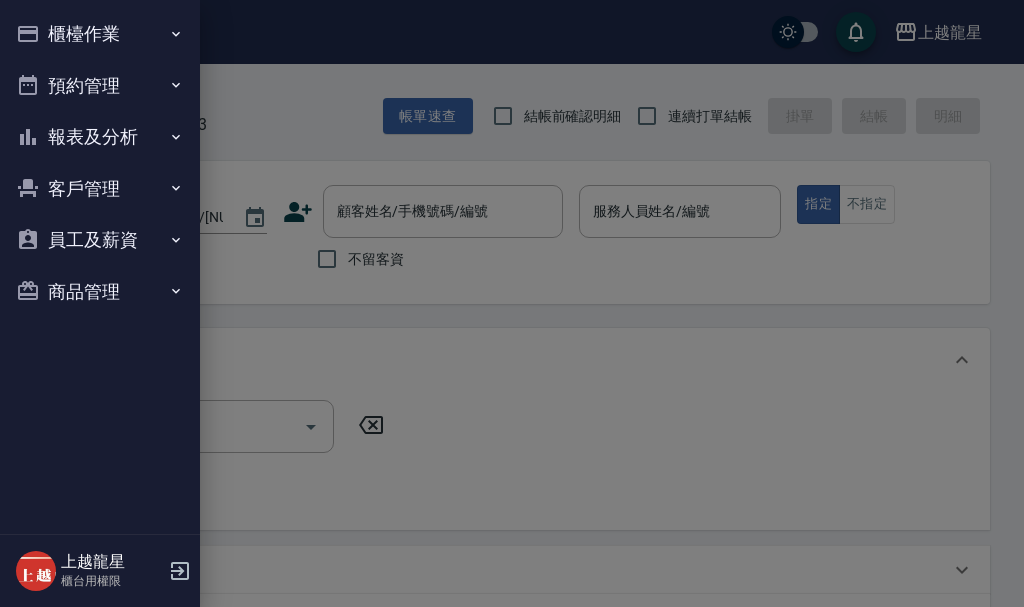 click on "報表及分析" at bounding box center (100, 137) 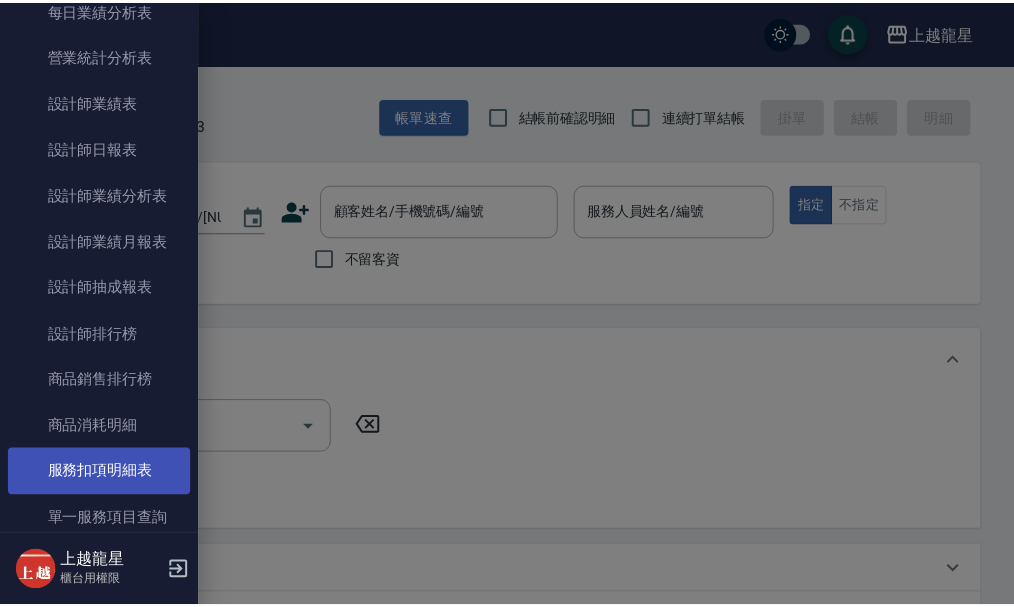 scroll, scrollTop: 887, scrollLeft: 0, axis: vertical 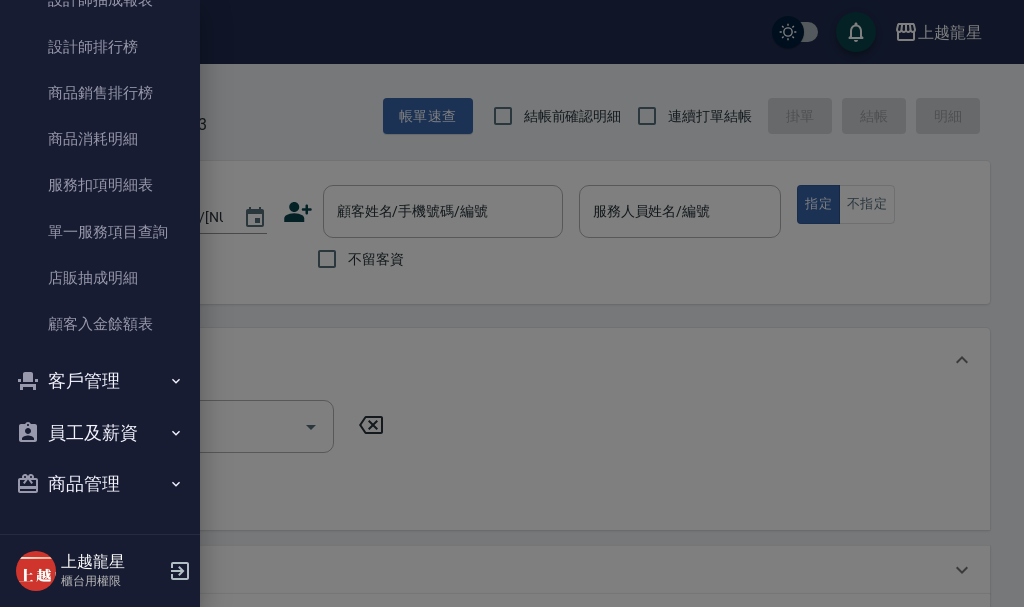 click on "客戶管理" at bounding box center [100, 381] 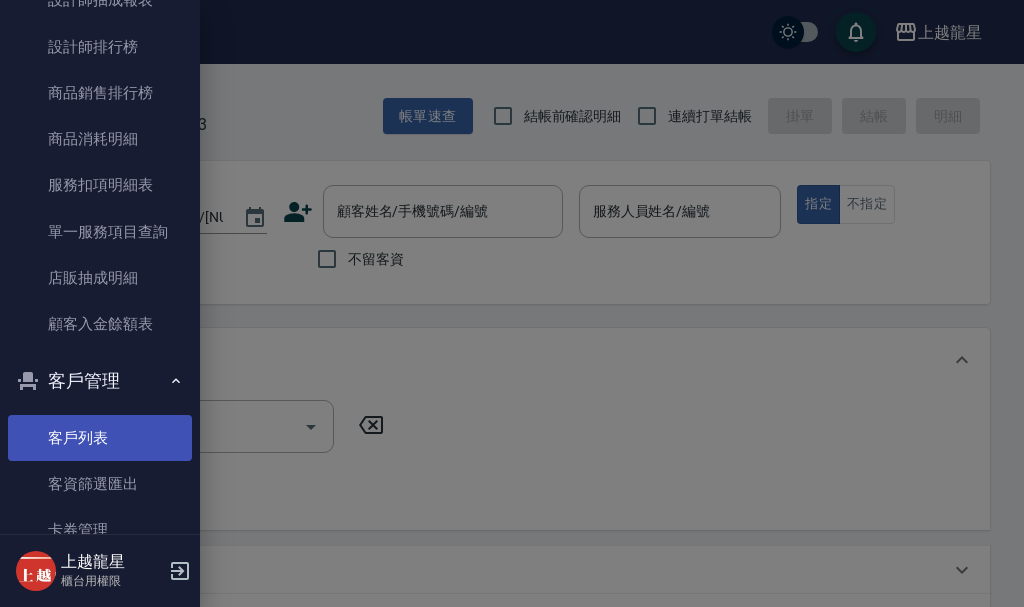 click on "客戶列表" at bounding box center (100, 438) 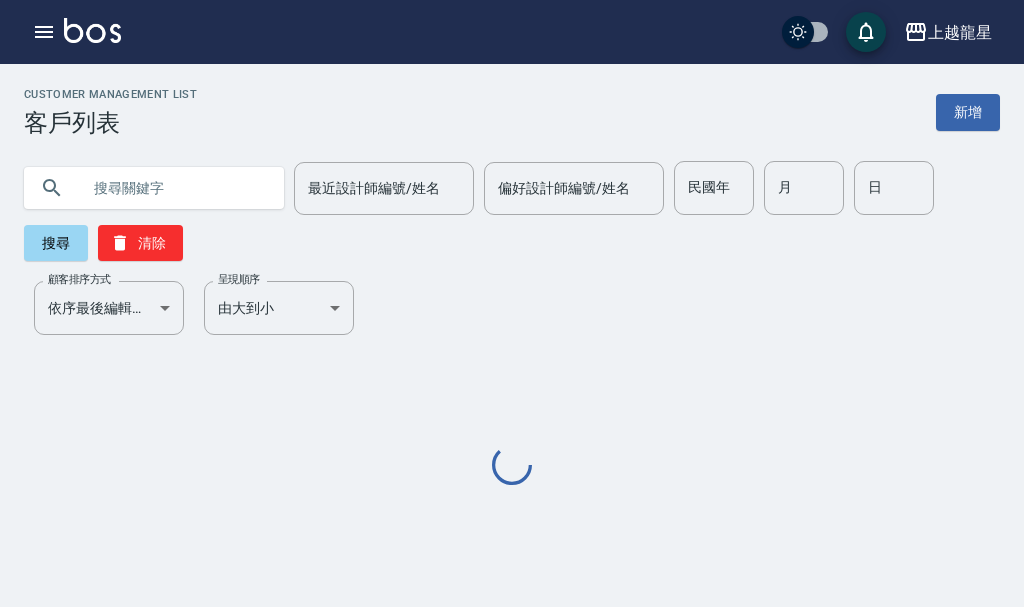 click at bounding box center (174, 188) 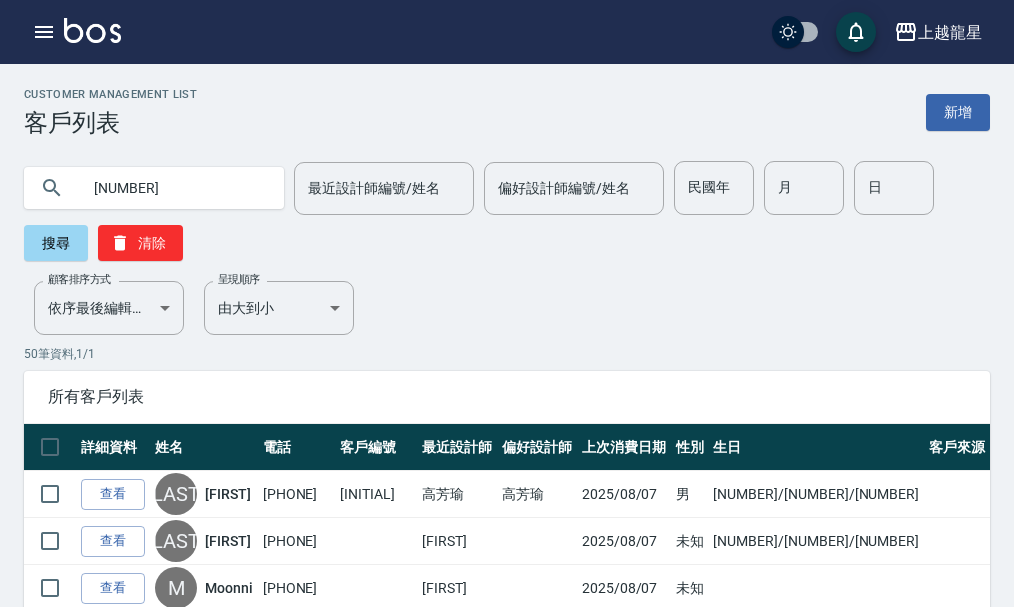 type on "[NUMBER]" 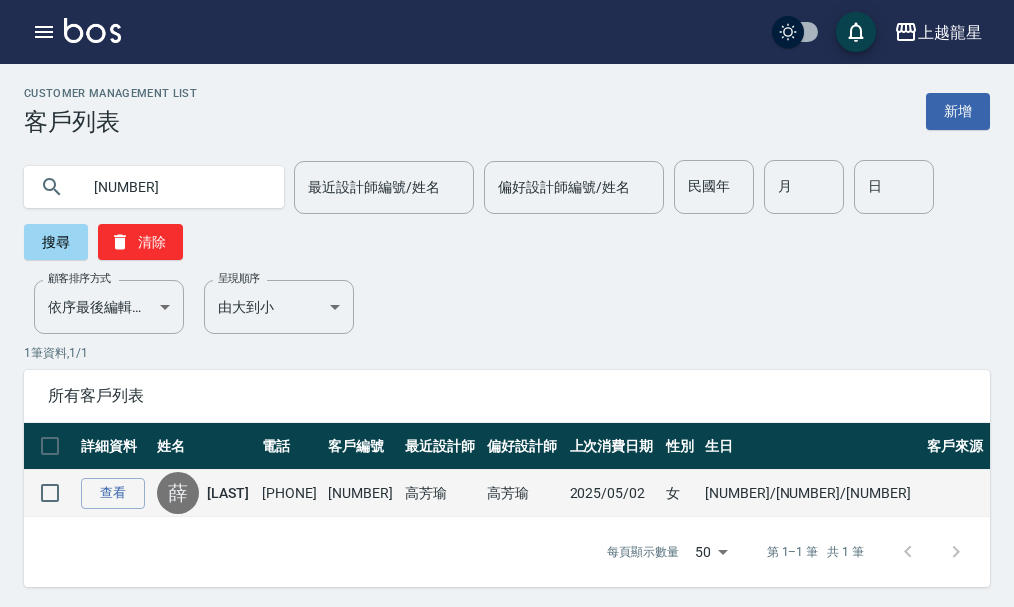 scroll, scrollTop: 5, scrollLeft: 0, axis: vertical 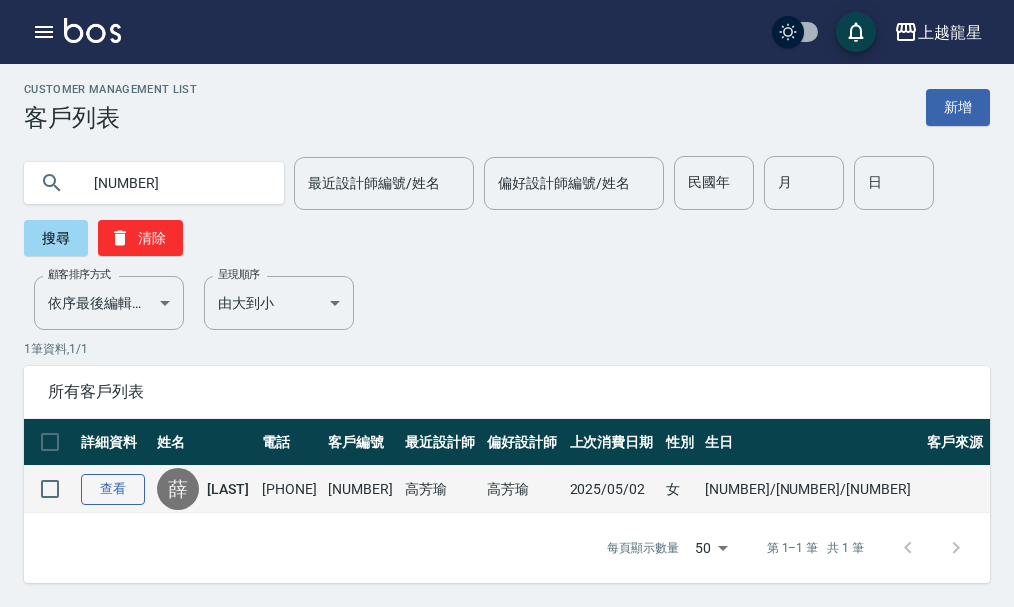 click on "查看" at bounding box center [113, 489] 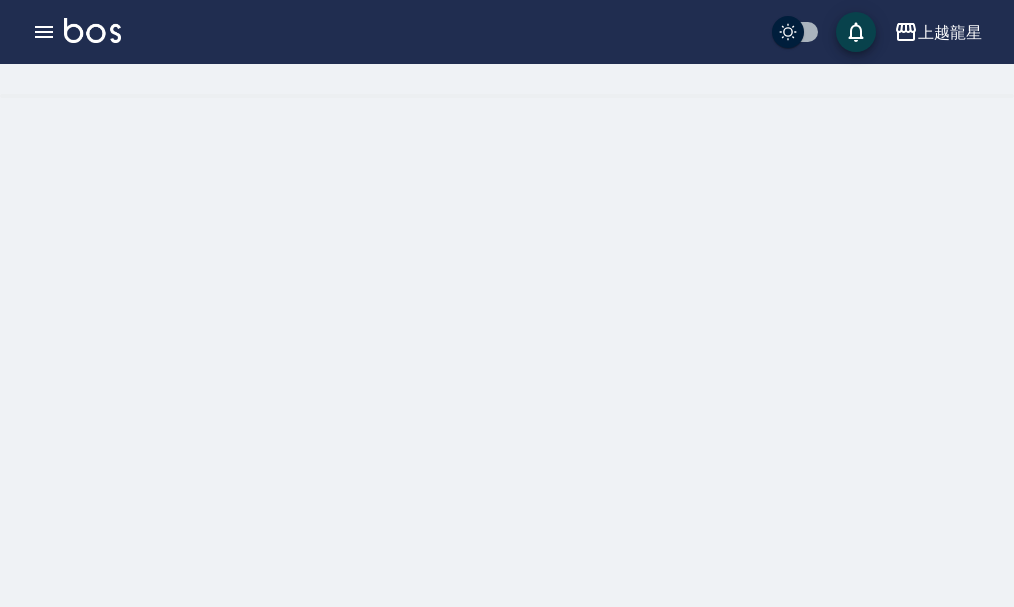 scroll, scrollTop: 0, scrollLeft: 0, axis: both 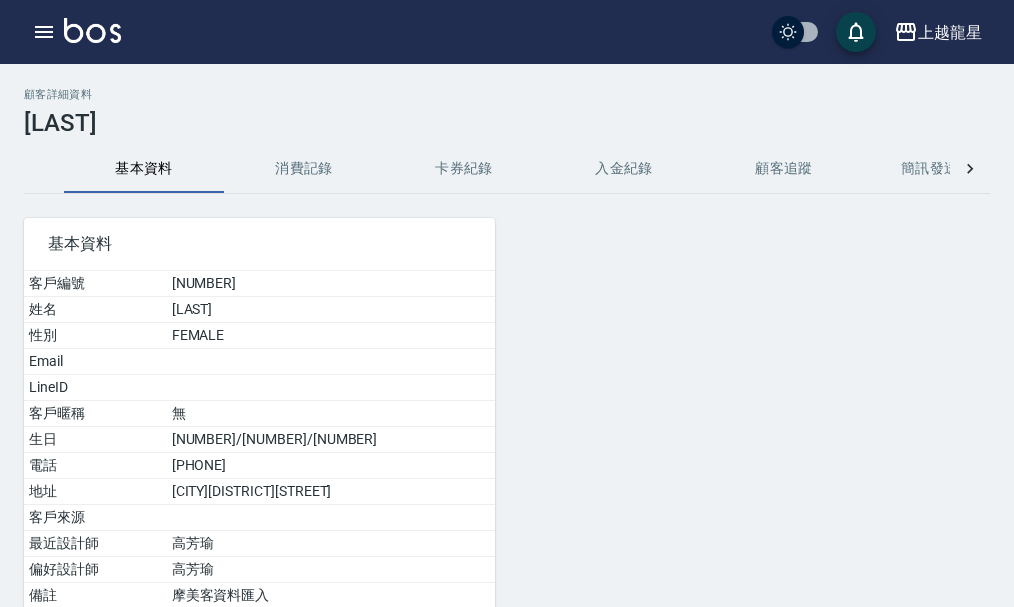 click on "消費記錄" at bounding box center (304, 169) 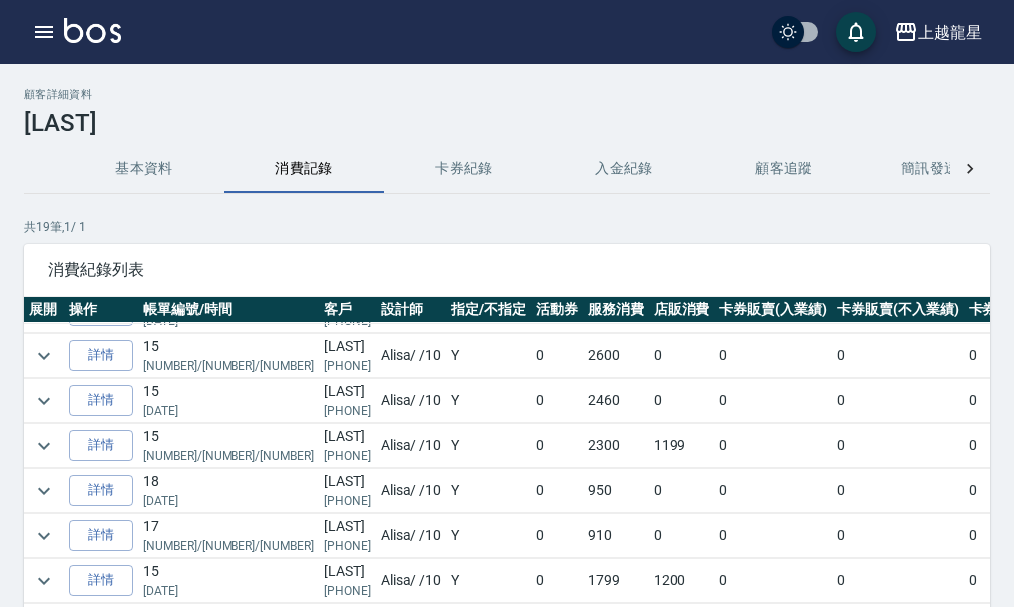 scroll, scrollTop: 0, scrollLeft: 0, axis: both 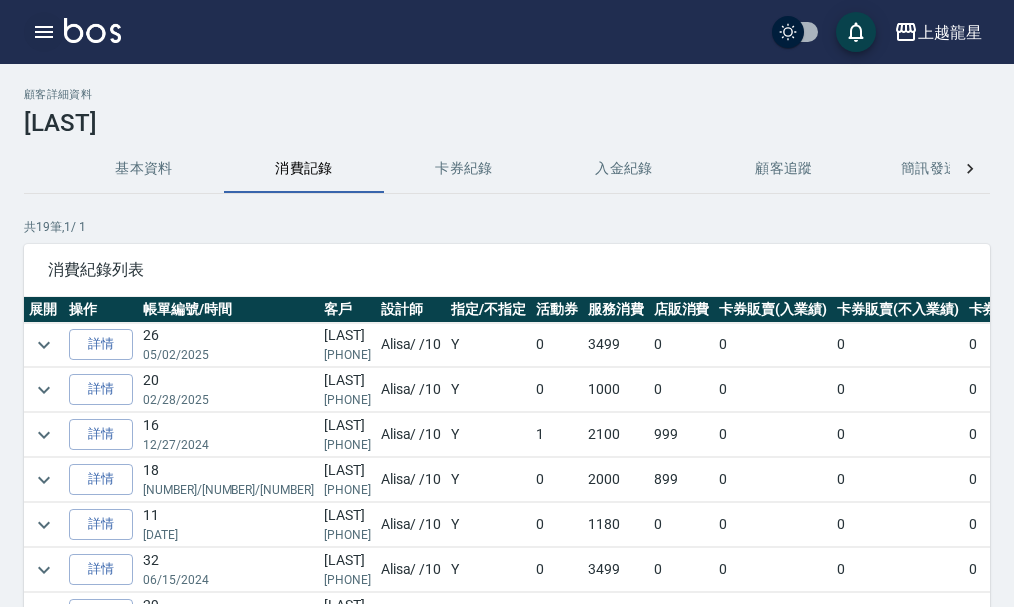 click 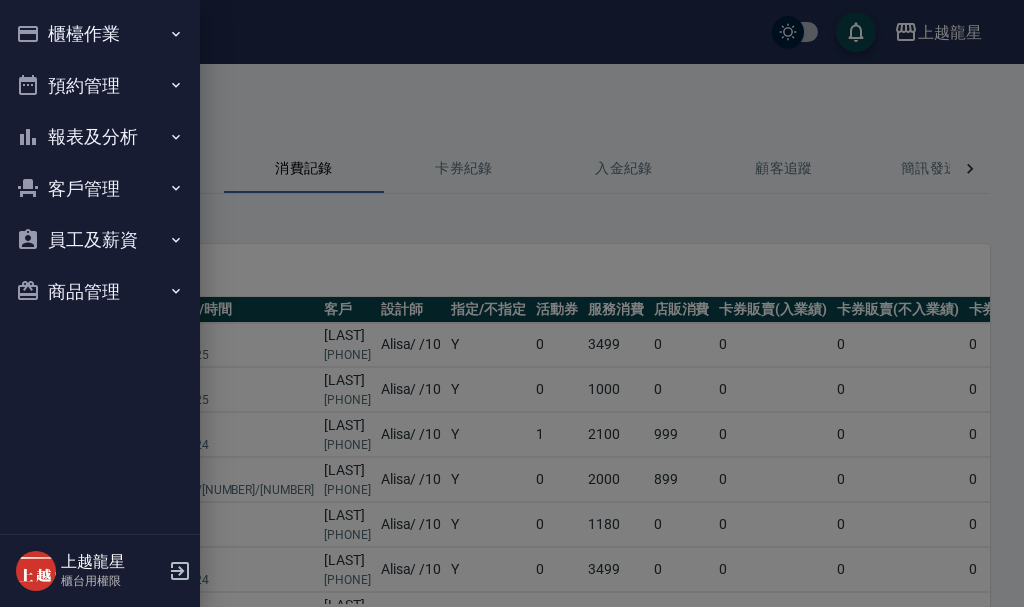 click 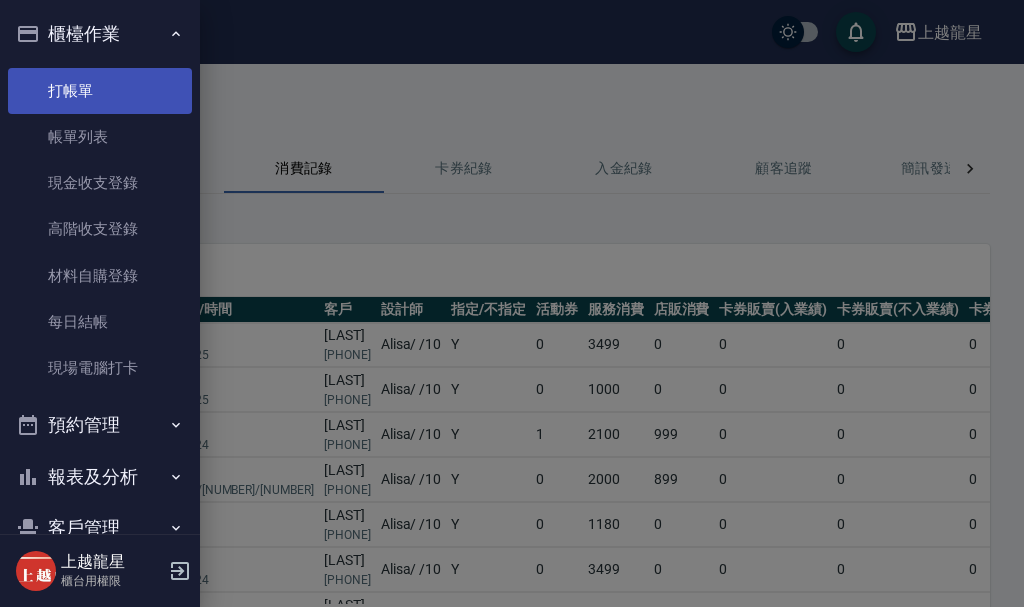 click on "打帳單" at bounding box center (100, 91) 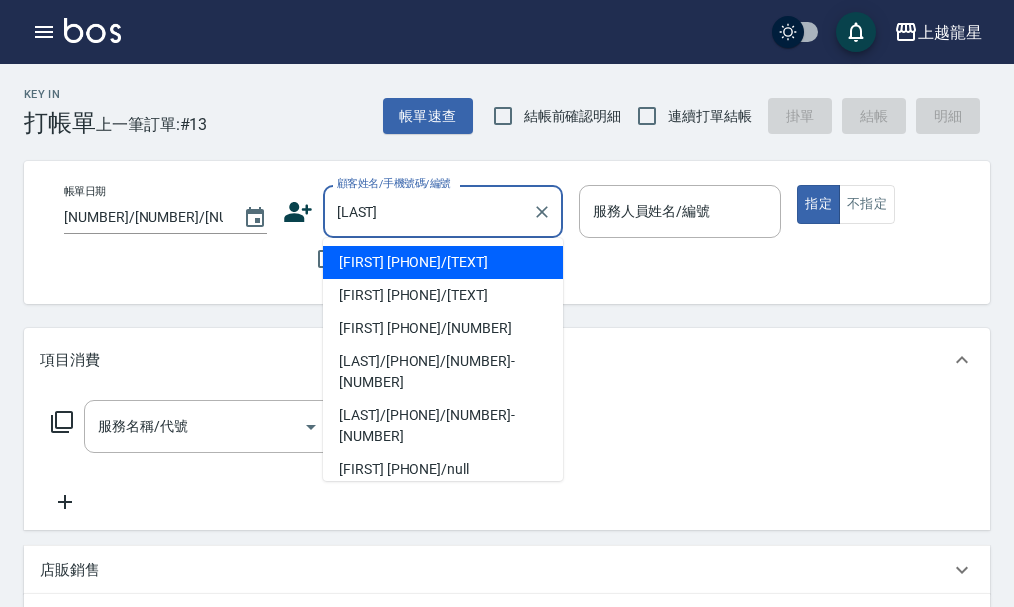 click on "[FIRST] [PHONE]/[NUMBER]" at bounding box center [443, 328] 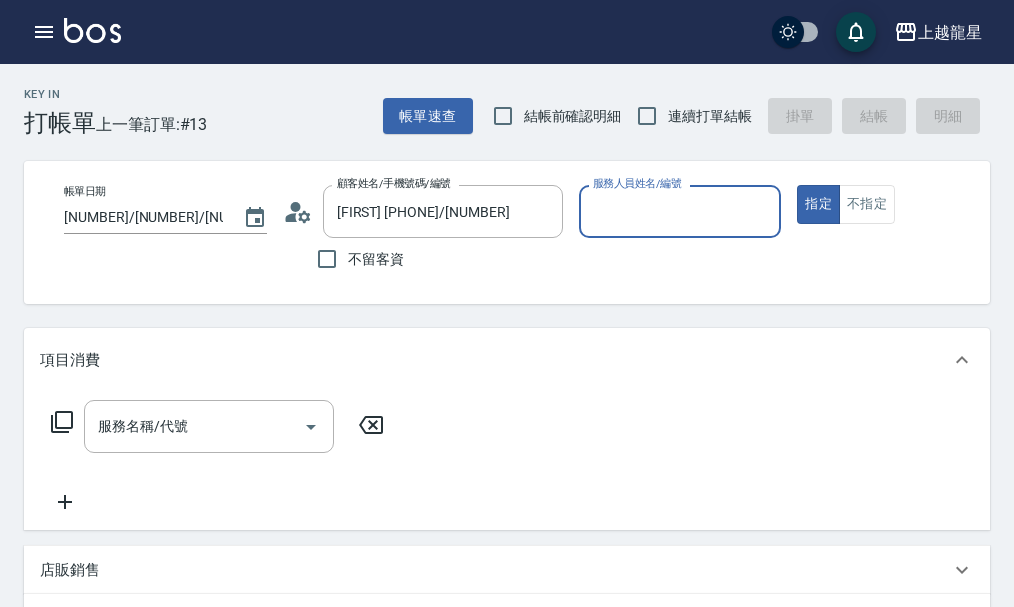 type on "雅君-7" 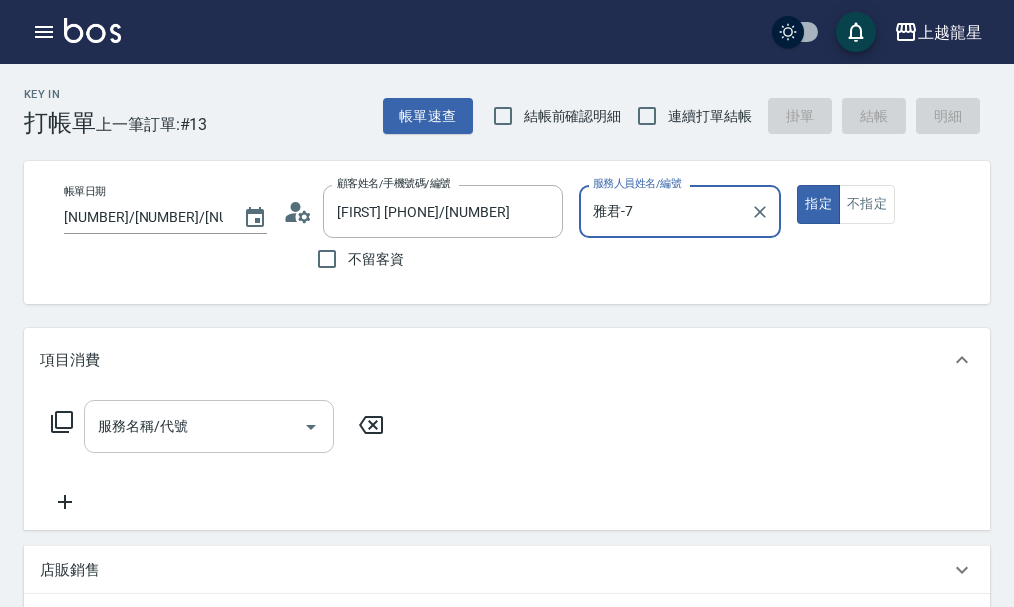 click on "服務名稱/代號" at bounding box center [194, 426] 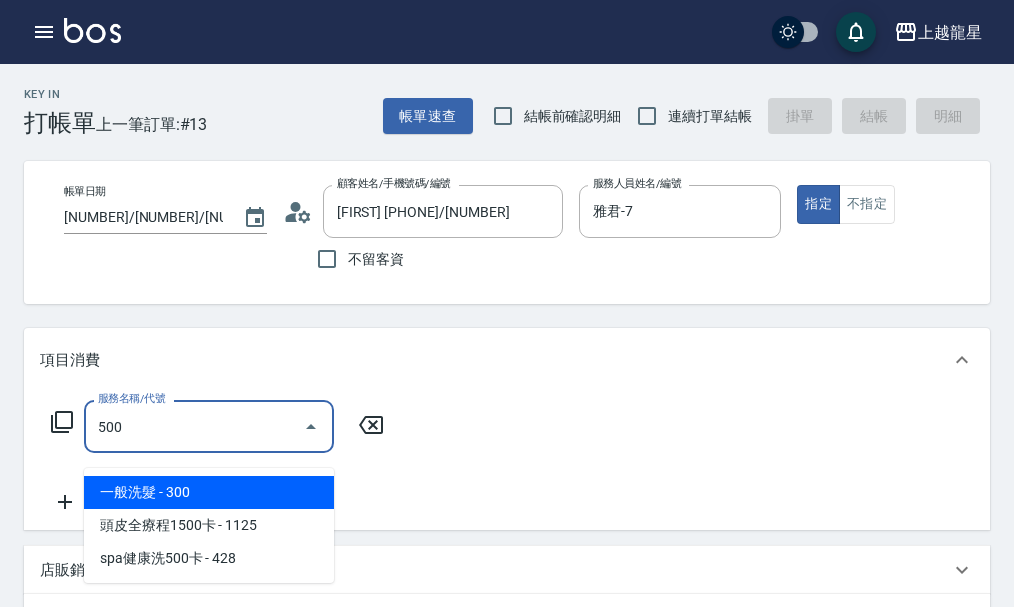 type on "一般洗髮(500)" 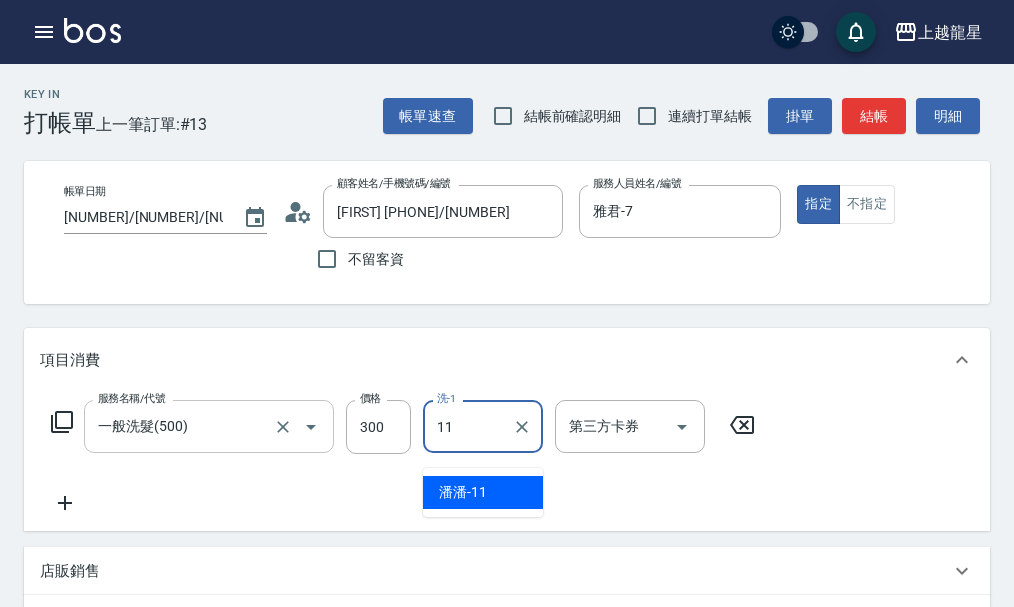 type on "潘潘-11" 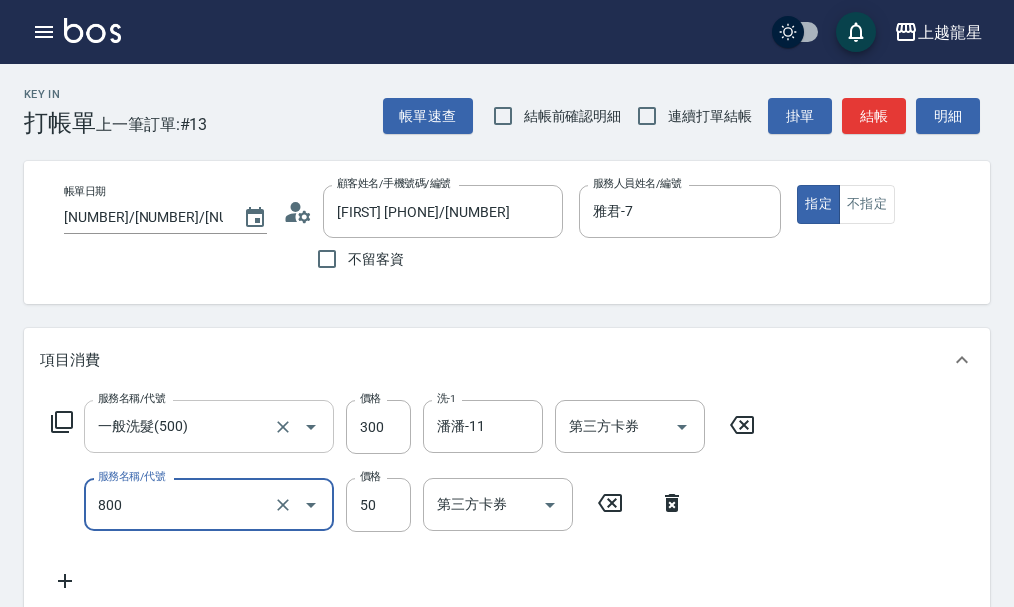 type on "快速修護(800)" 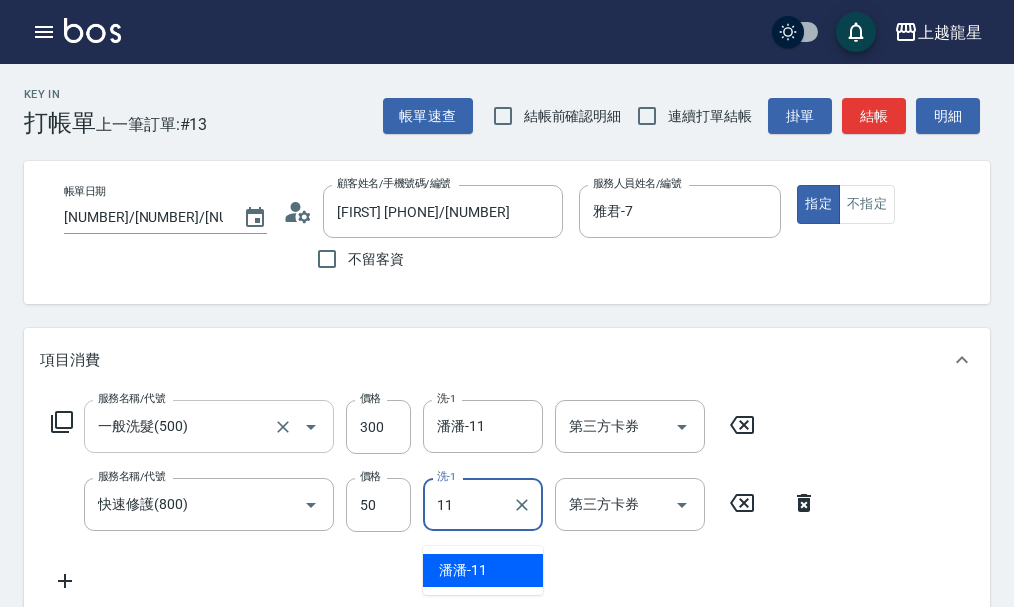 type on "潘潘-11" 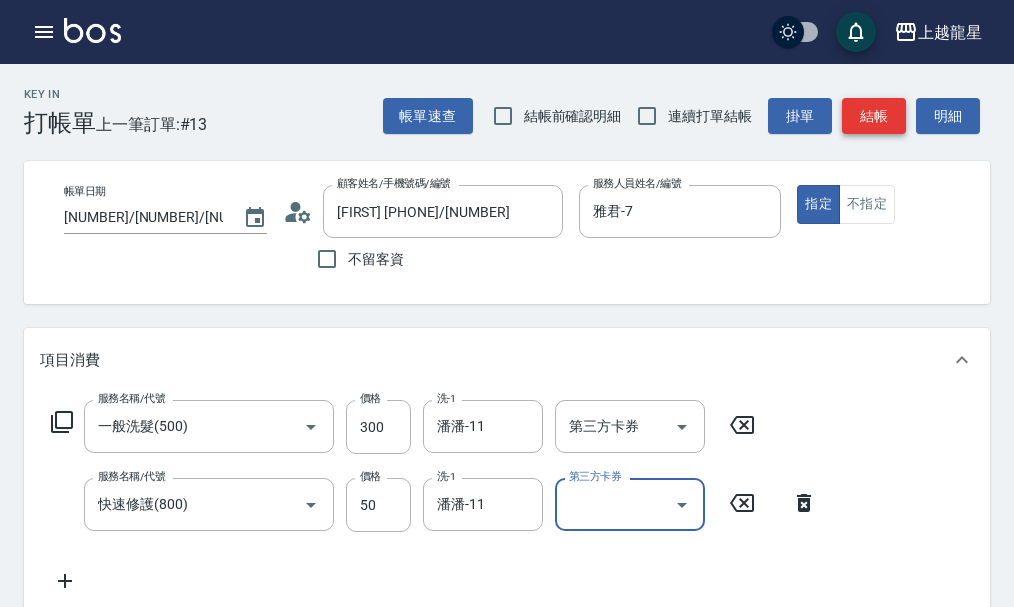 click on "結帳" at bounding box center [874, 116] 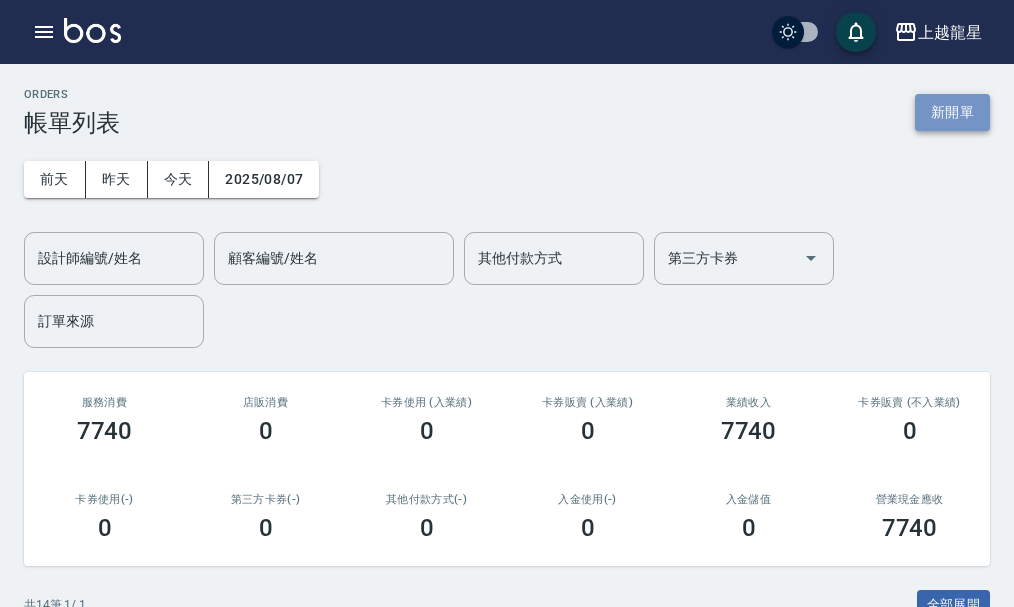 click on "新開單" at bounding box center (952, 112) 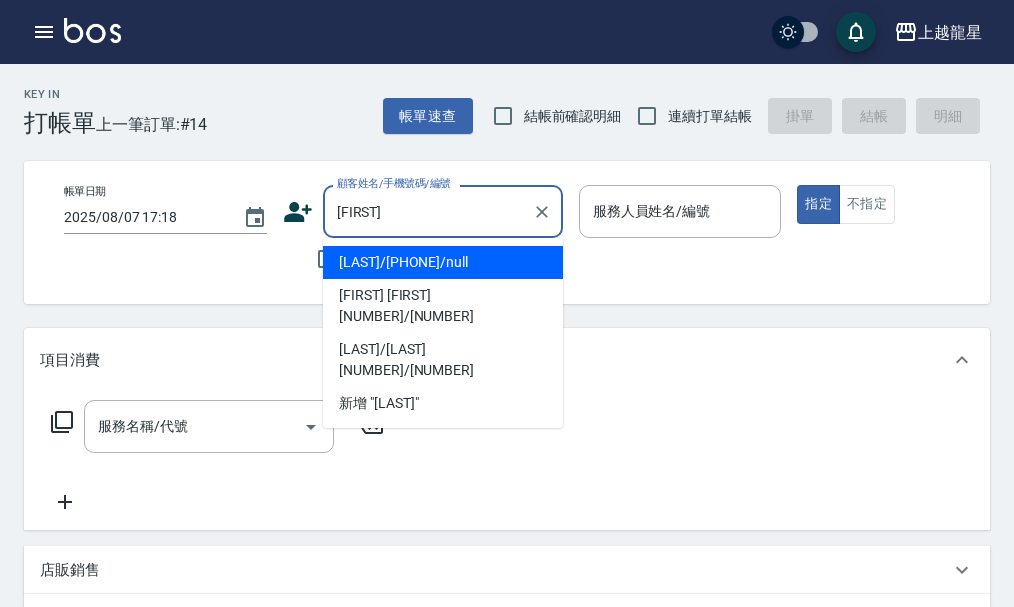 click on "[LAST]/[PHONE]/null" at bounding box center (443, 262) 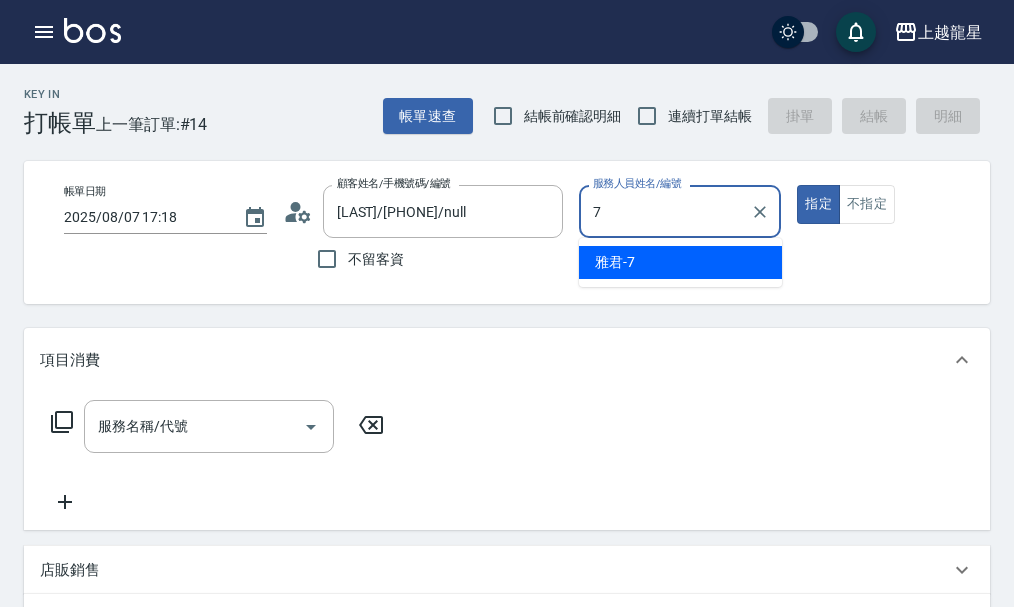 type on "雅君-7" 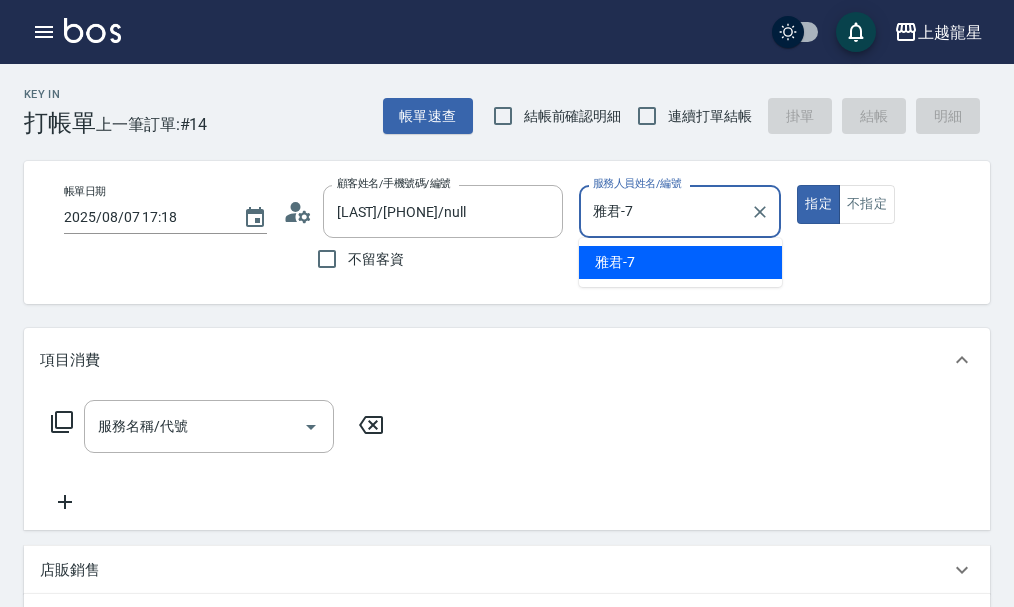 type on "true" 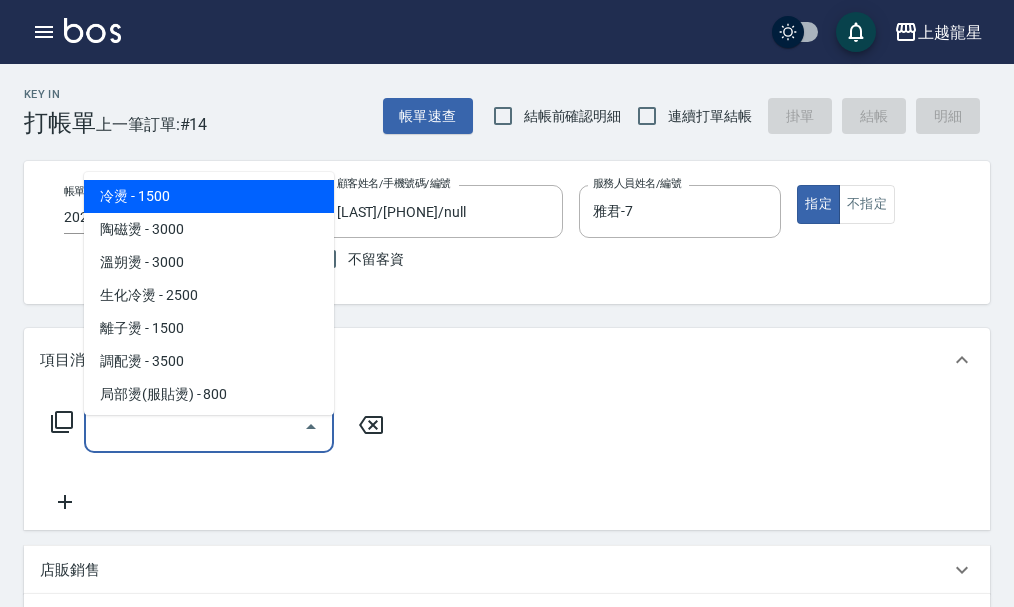 click on "服務名稱/代號" at bounding box center (194, 426) 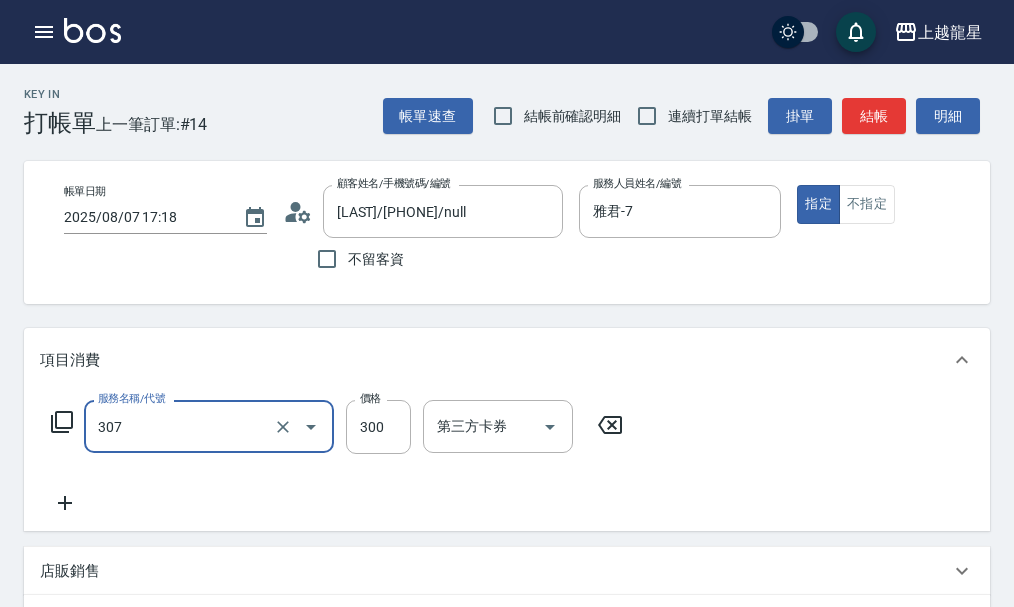 type on "剪髮(高中)(307)" 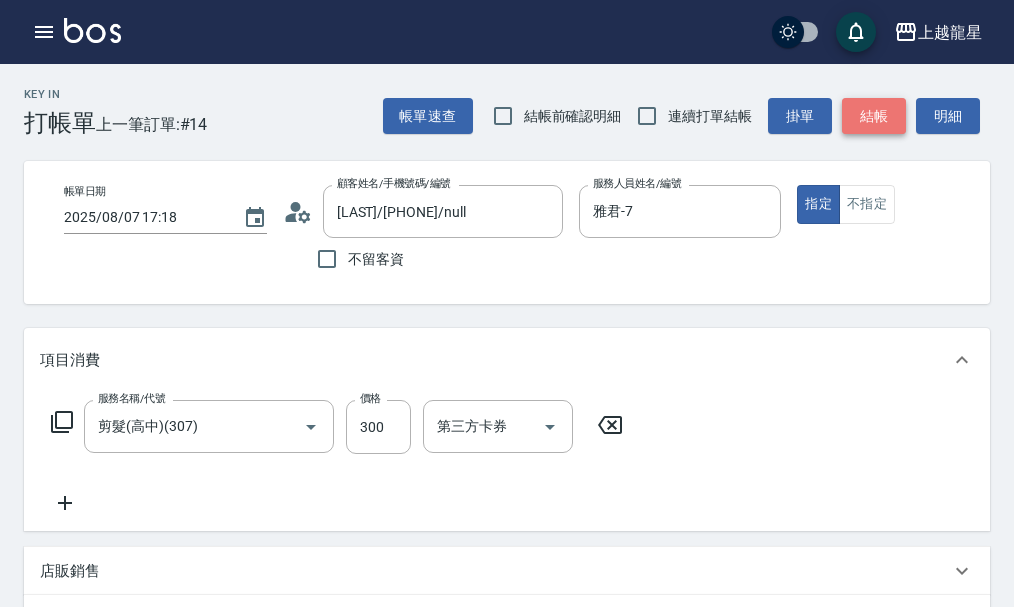 click on "結帳" at bounding box center (874, 116) 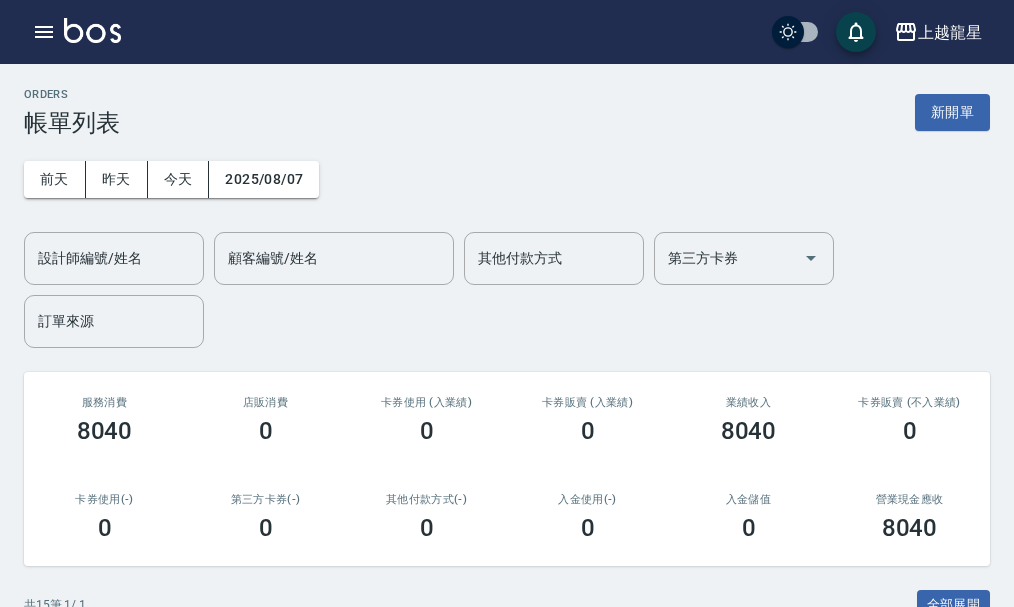 click on "設計師編號/姓名 設計師編號/姓名" at bounding box center [114, 258] 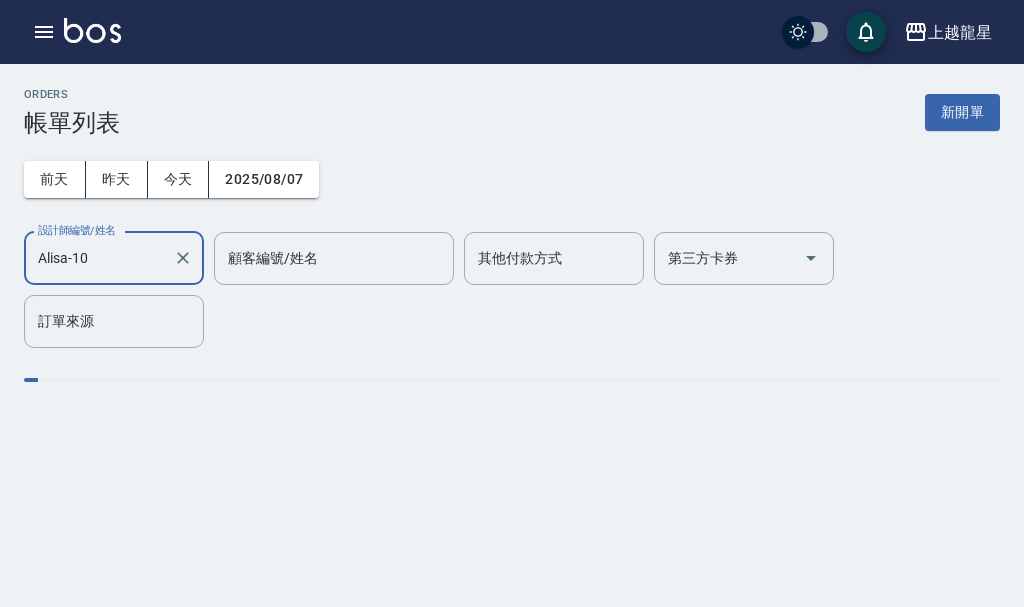 type on "Alisa-10" 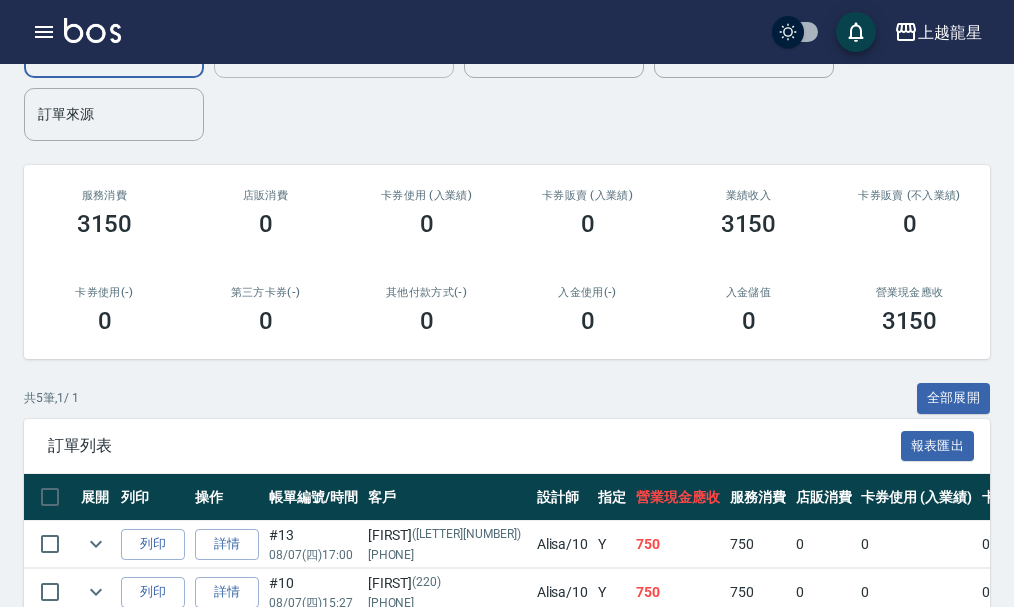 scroll, scrollTop: 0, scrollLeft: 0, axis: both 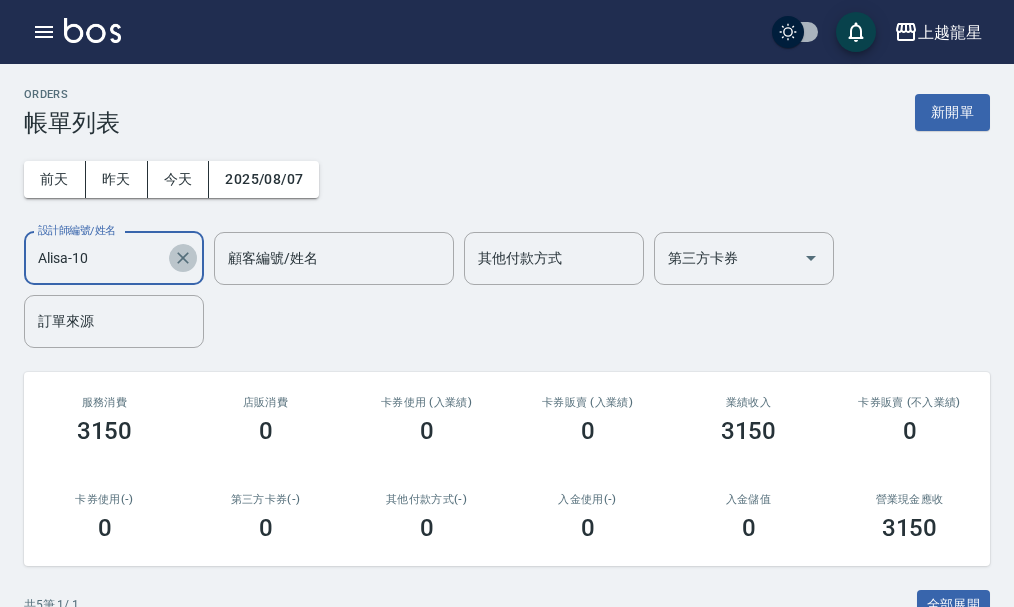 click 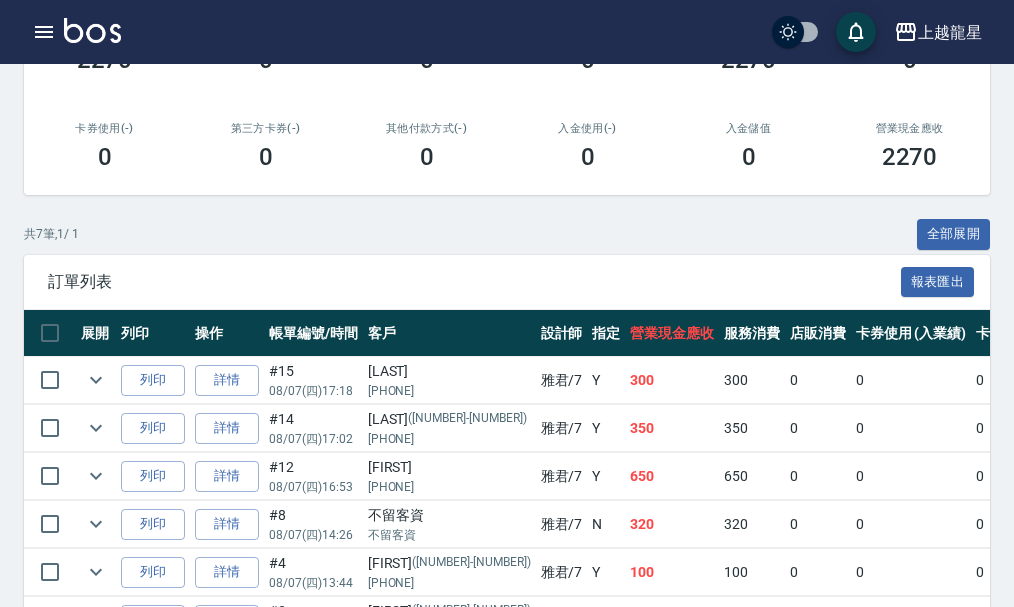 scroll, scrollTop: 400, scrollLeft: 0, axis: vertical 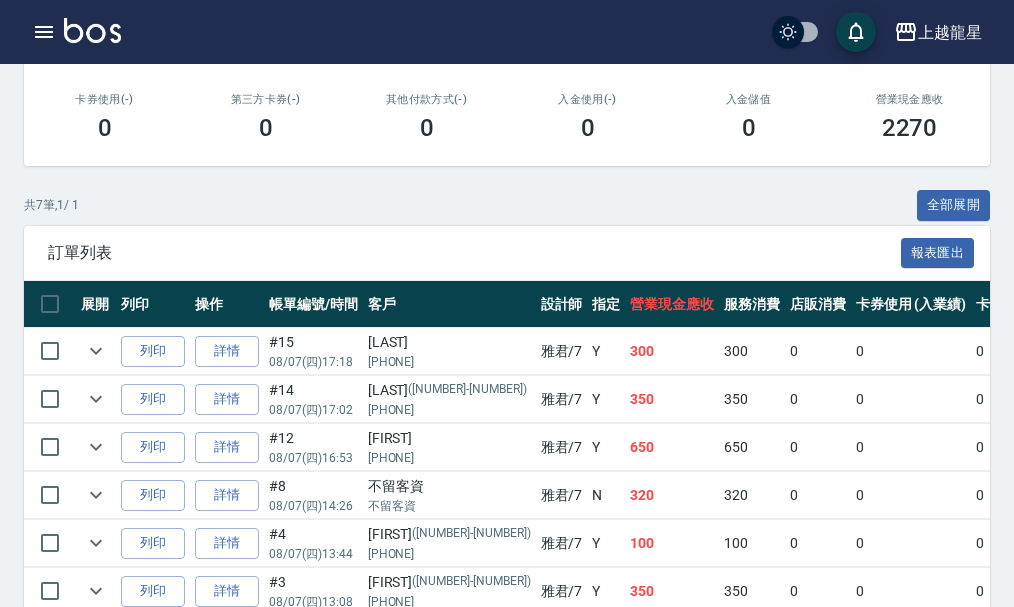 type on "雅君-7" 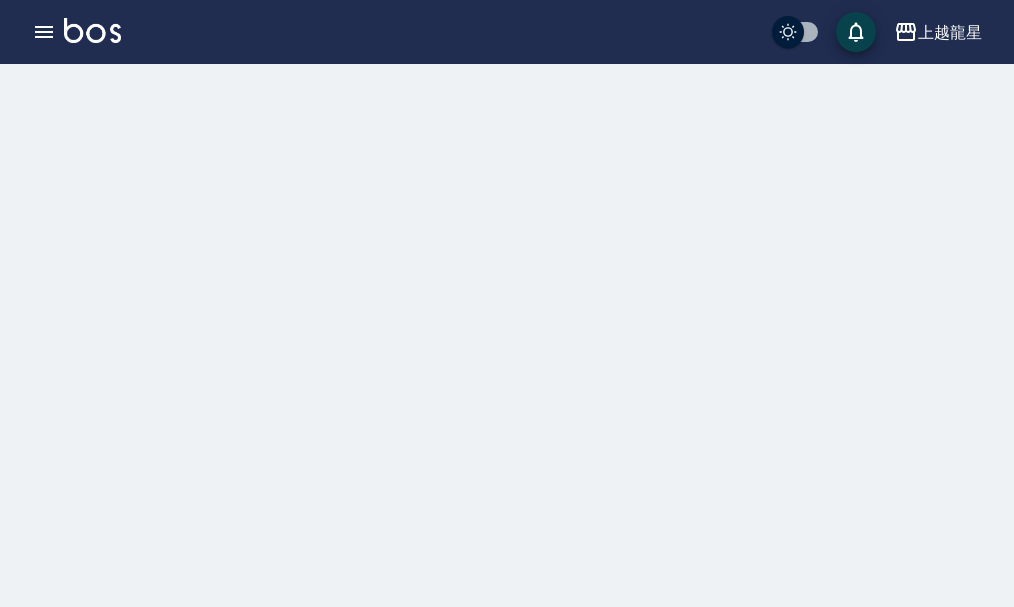 scroll, scrollTop: 0, scrollLeft: 0, axis: both 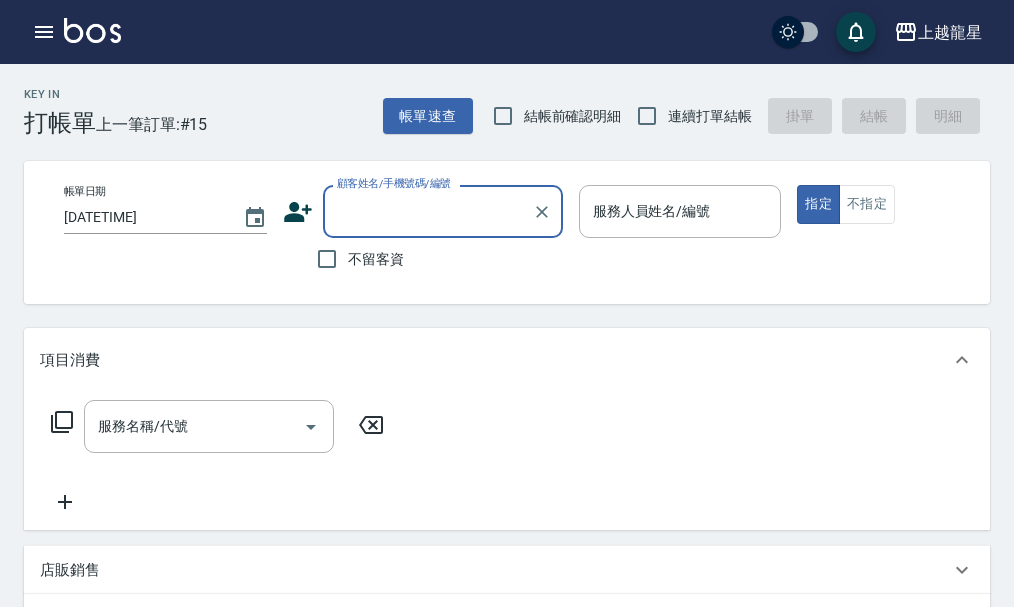 click on "顧客姓名/手機號碼/編號" at bounding box center [428, 211] 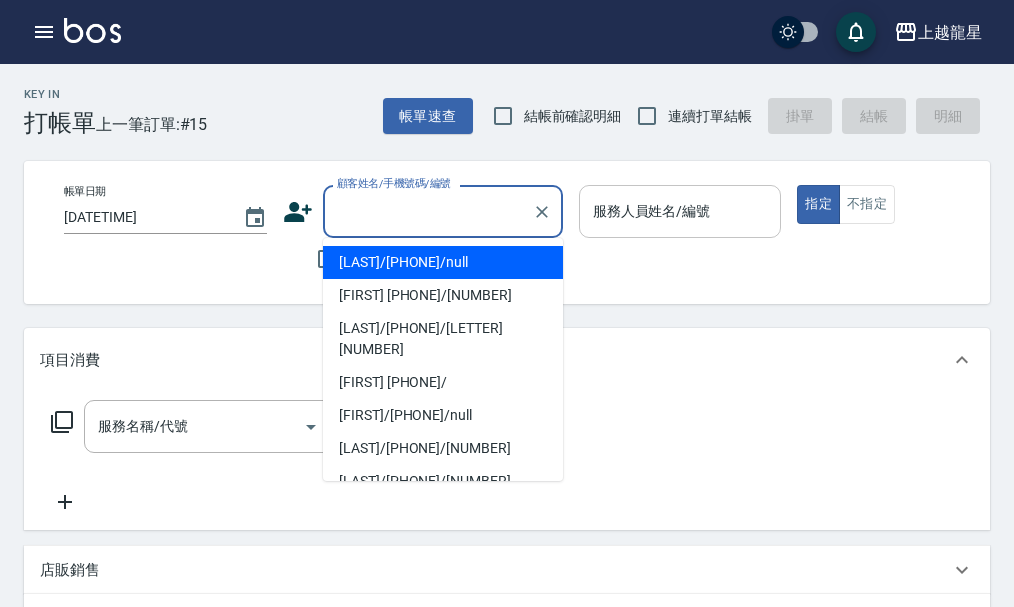 click on "服務人員姓名/編號" at bounding box center (680, 211) 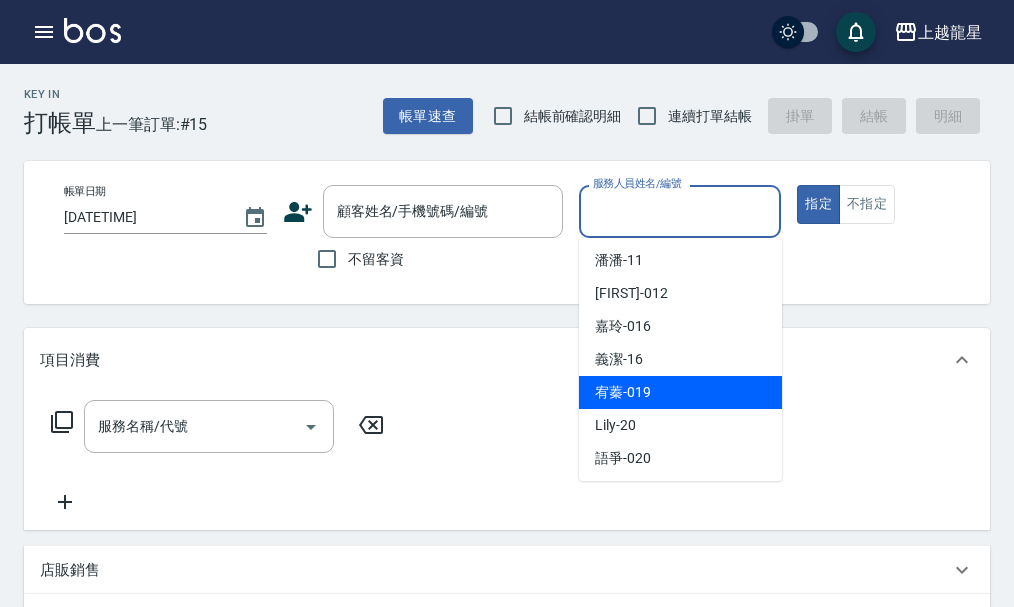 scroll, scrollTop: 300, scrollLeft: 0, axis: vertical 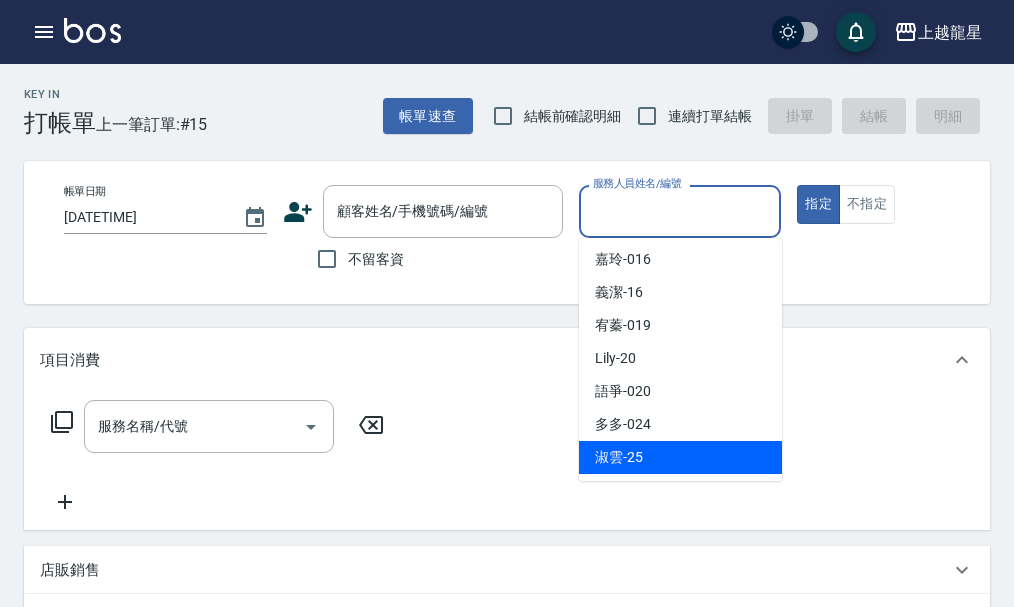 click on "淑雲 -25" at bounding box center [680, 457] 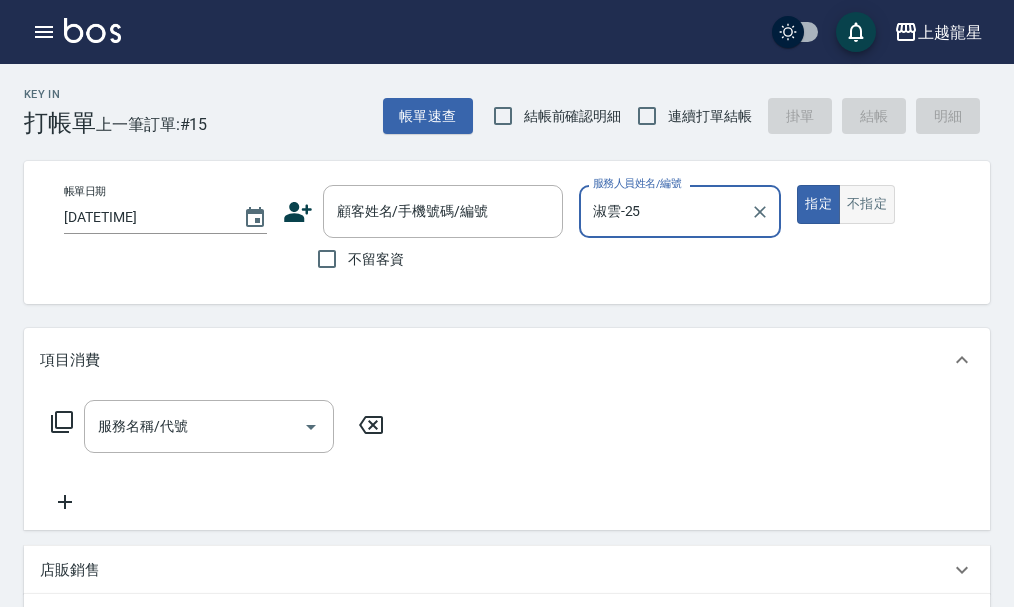 click on "不指定" at bounding box center (867, 204) 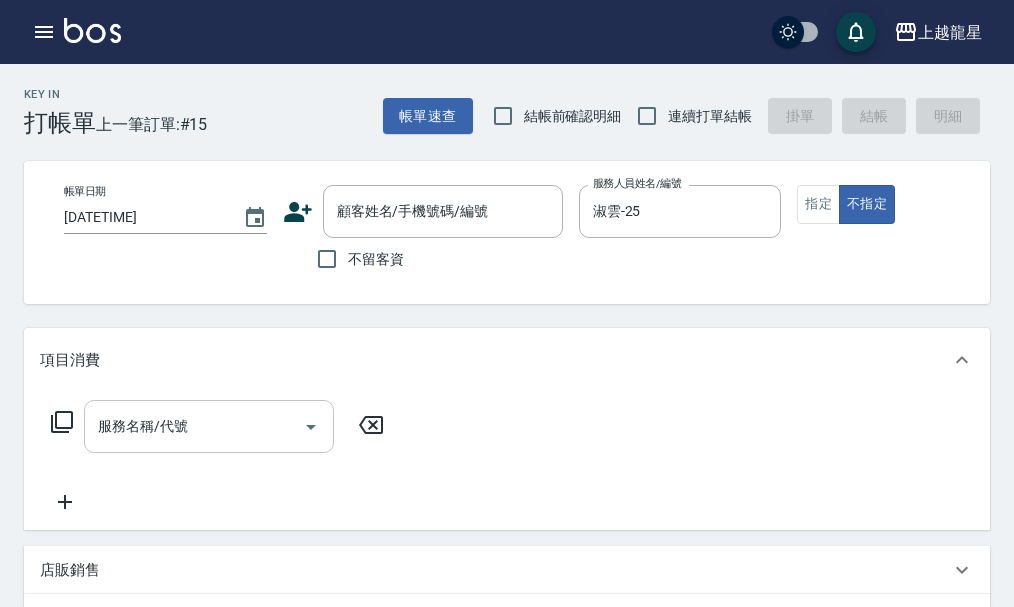 click on "服務名稱/代號" at bounding box center [209, 426] 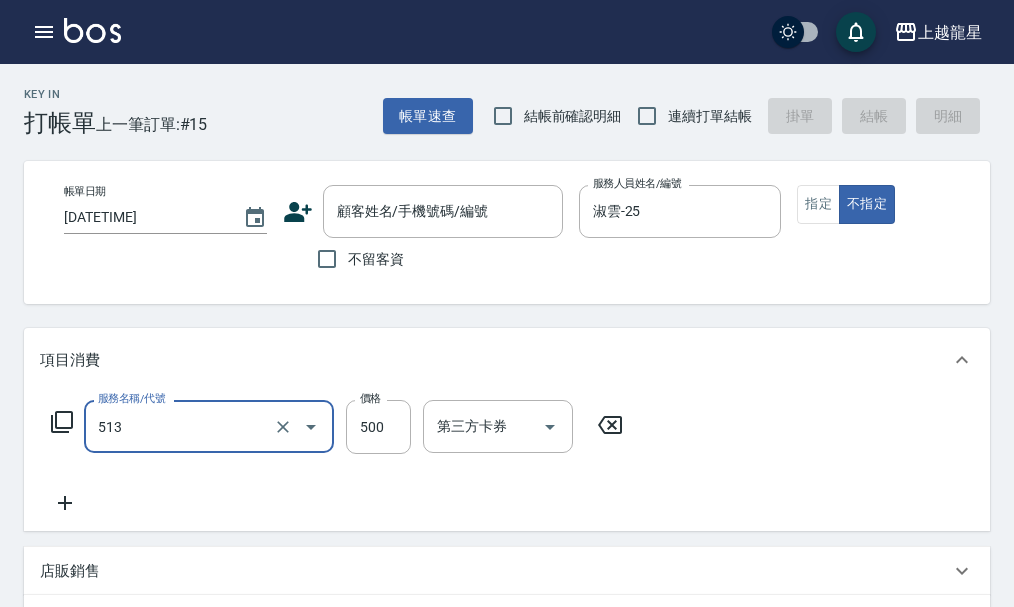 type on "SPA健康洗(513)" 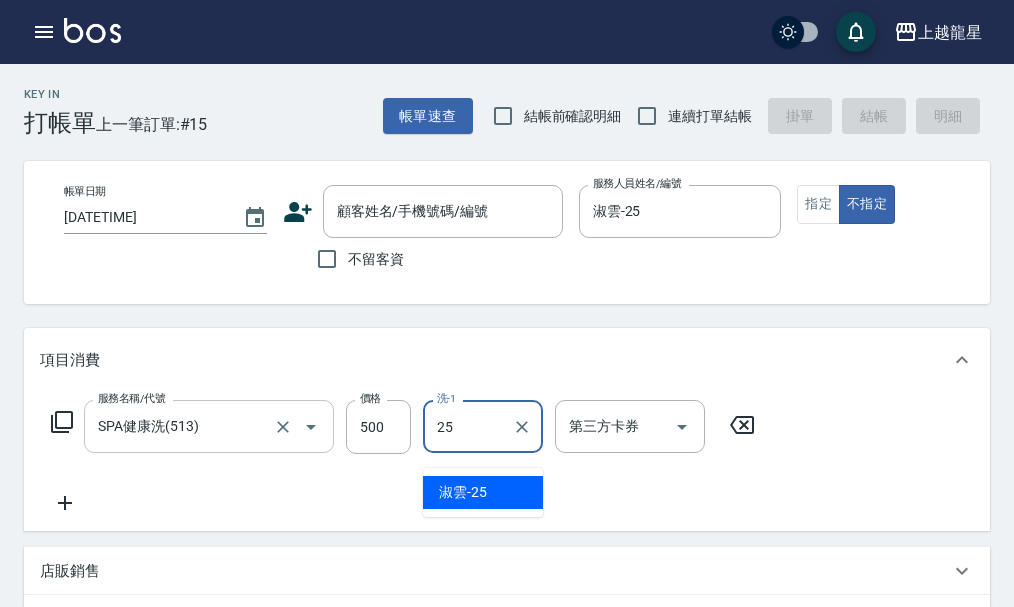 type on "淑雲-25" 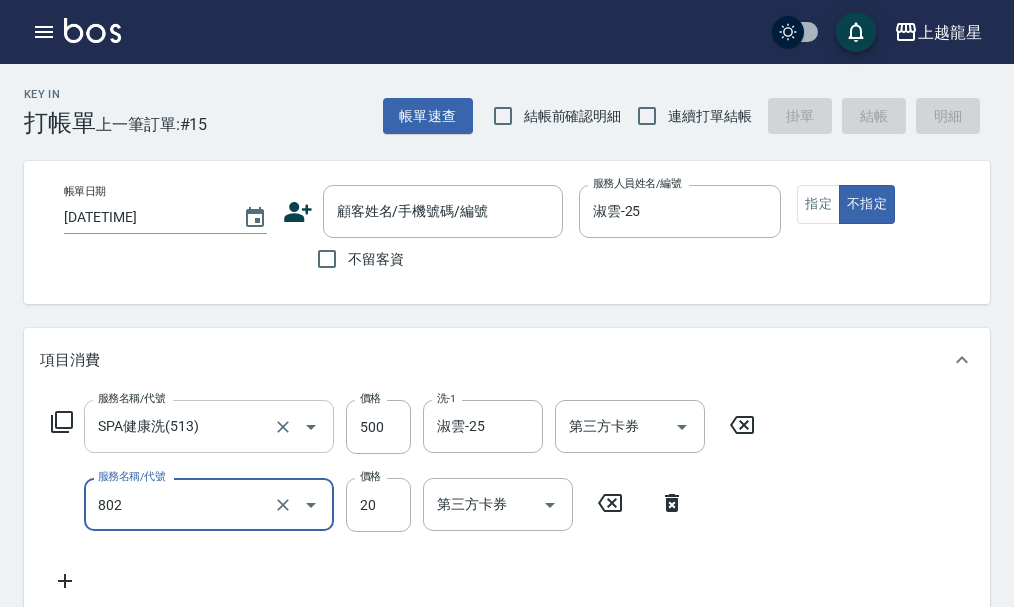 type on "潤絲(802)" 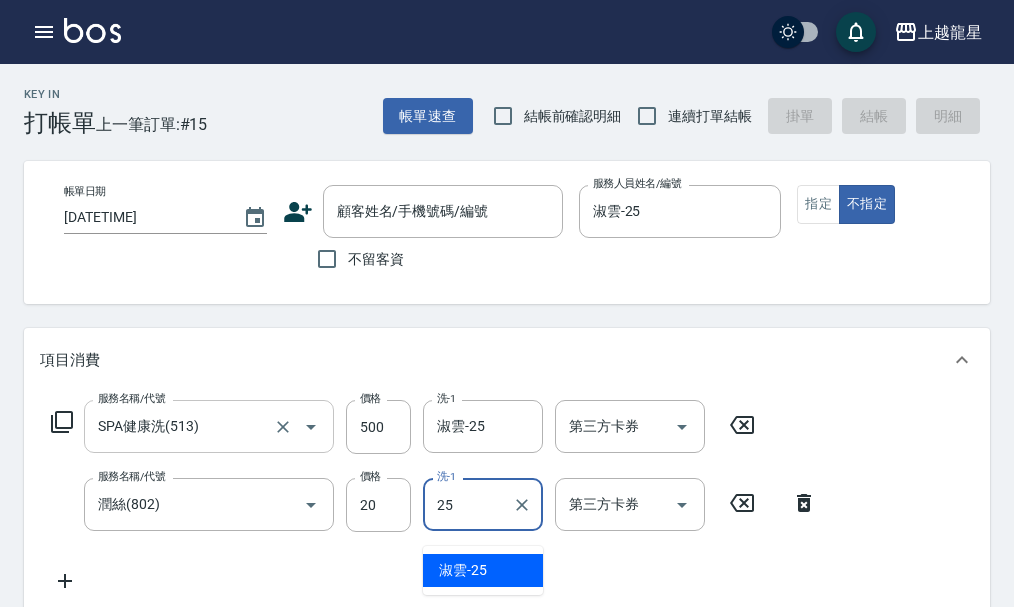 type on "淑雲-25" 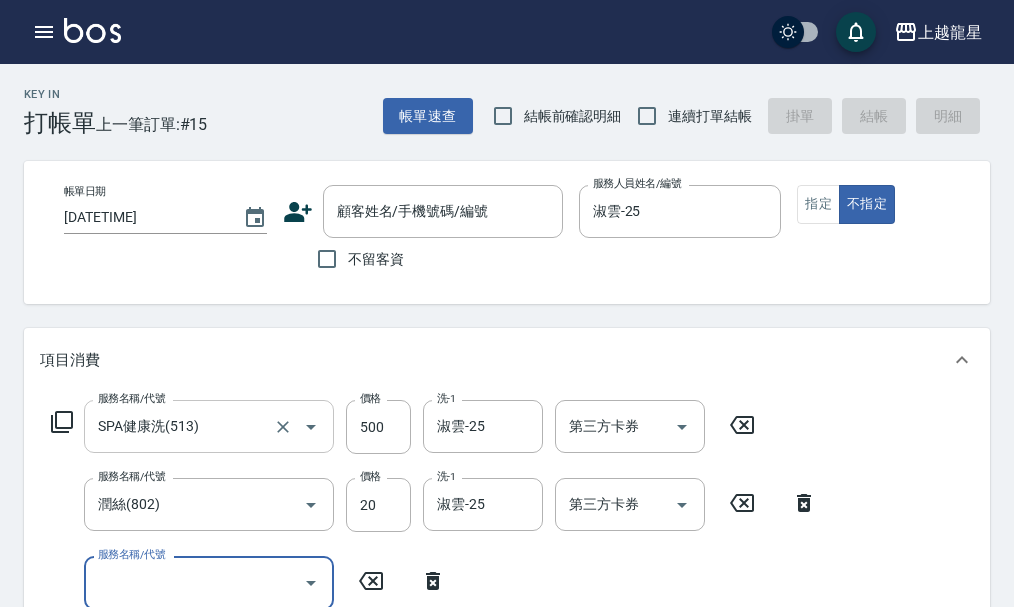 scroll, scrollTop: 9, scrollLeft: 0, axis: vertical 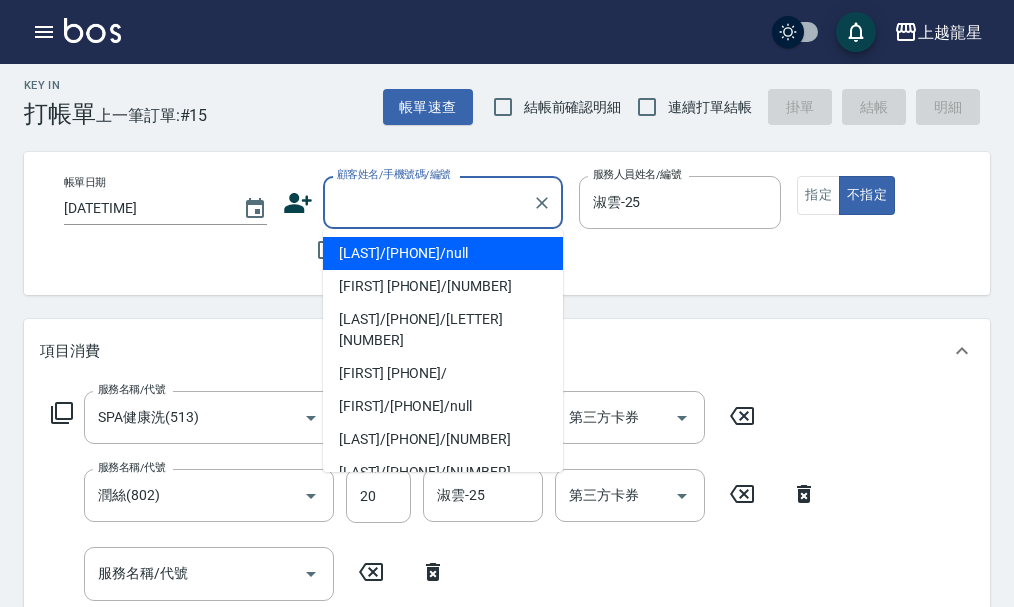 click on "顧客姓名/手機號碼/編號" at bounding box center [428, 202] 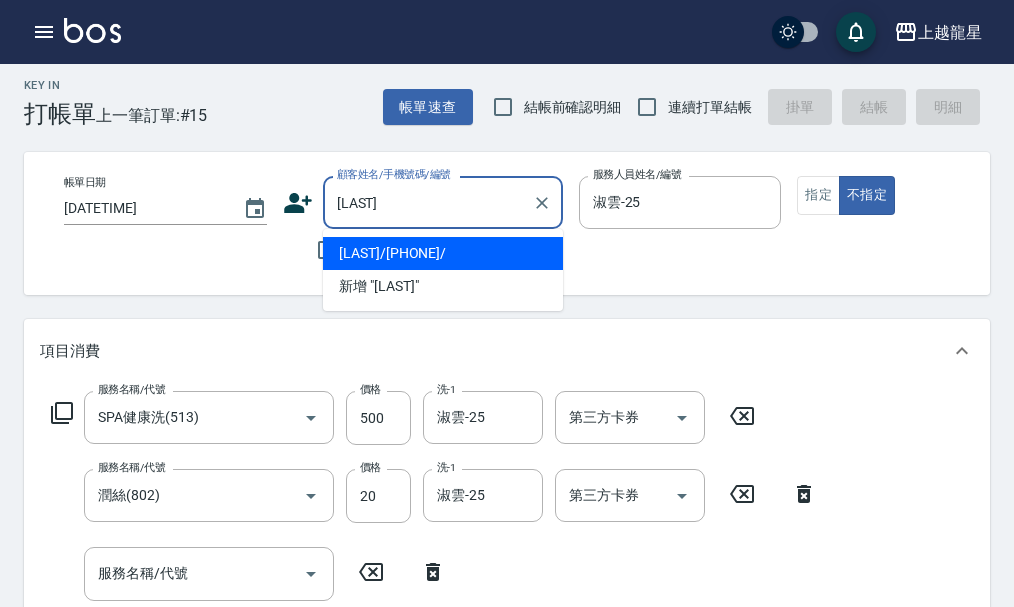 click on "[LAST]/[PHONE]/" at bounding box center [443, 253] 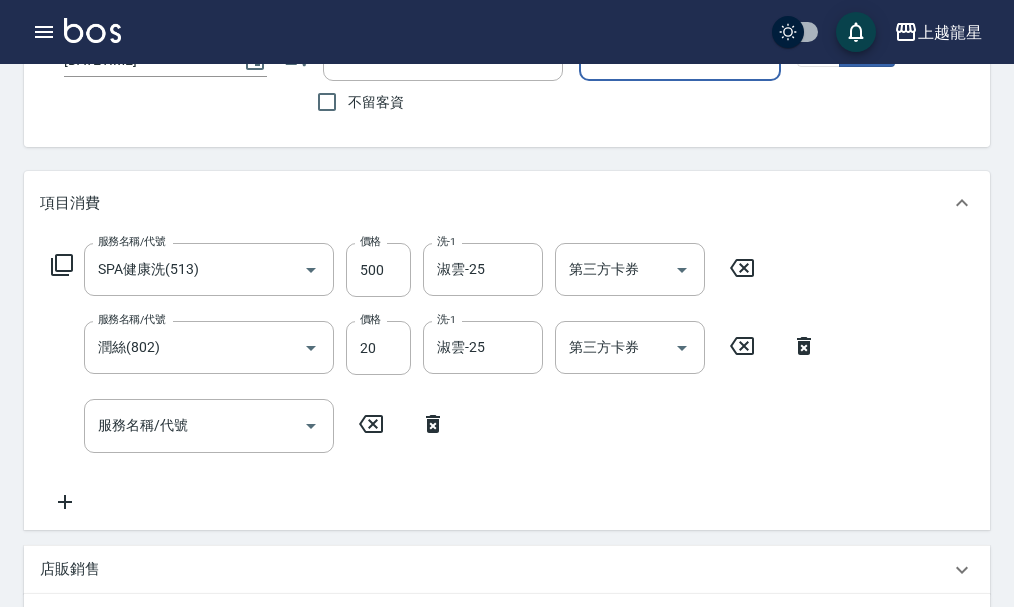 scroll, scrollTop: 0, scrollLeft: 0, axis: both 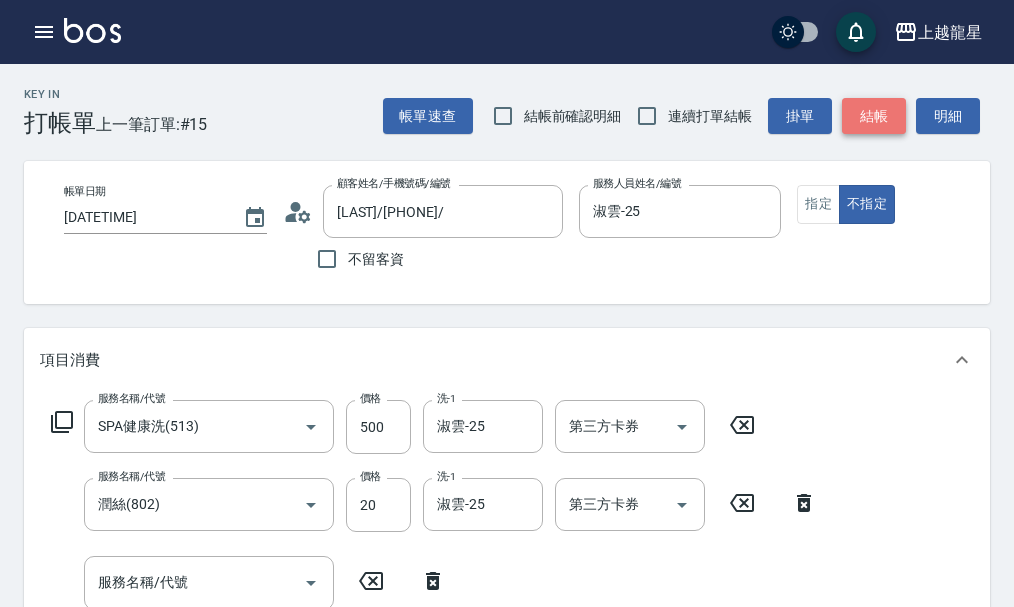 click on "結帳" at bounding box center (874, 116) 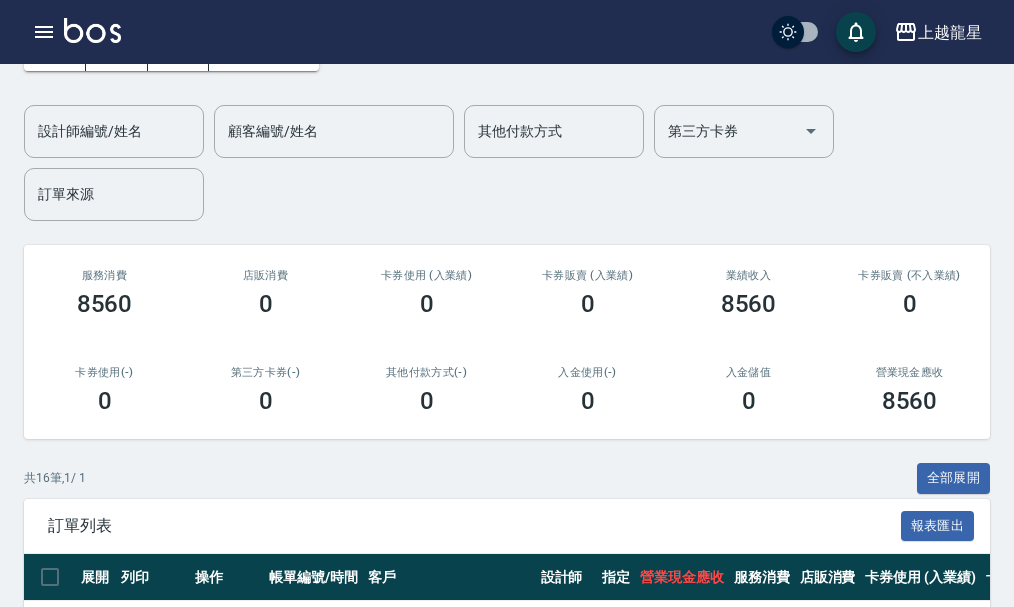 scroll, scrollTop: 200, scrollLeft: 0, axis: vertical 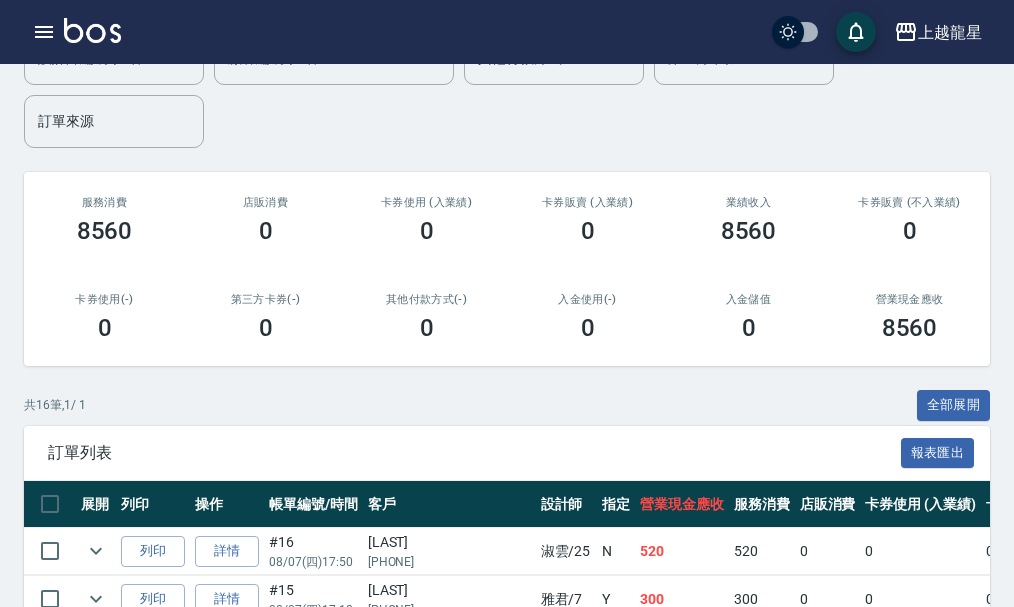 click at bounding box center [92, 30] 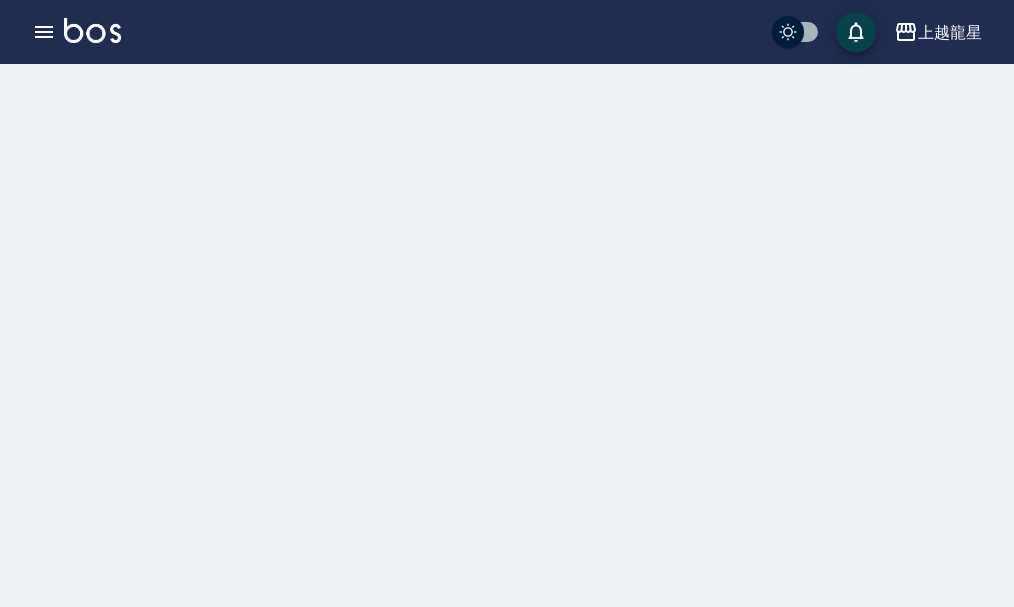 scroll, scrollTop: 0, scrollLeft: 0, axis: both 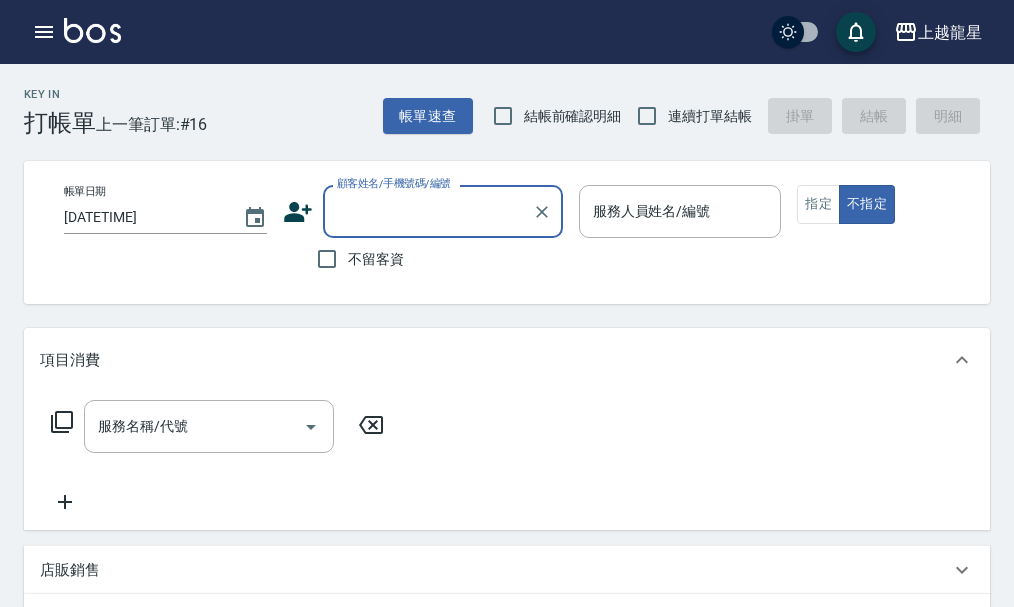 click on "顧客姓名/手機號碼/編號" at bounding box center [428, 211] 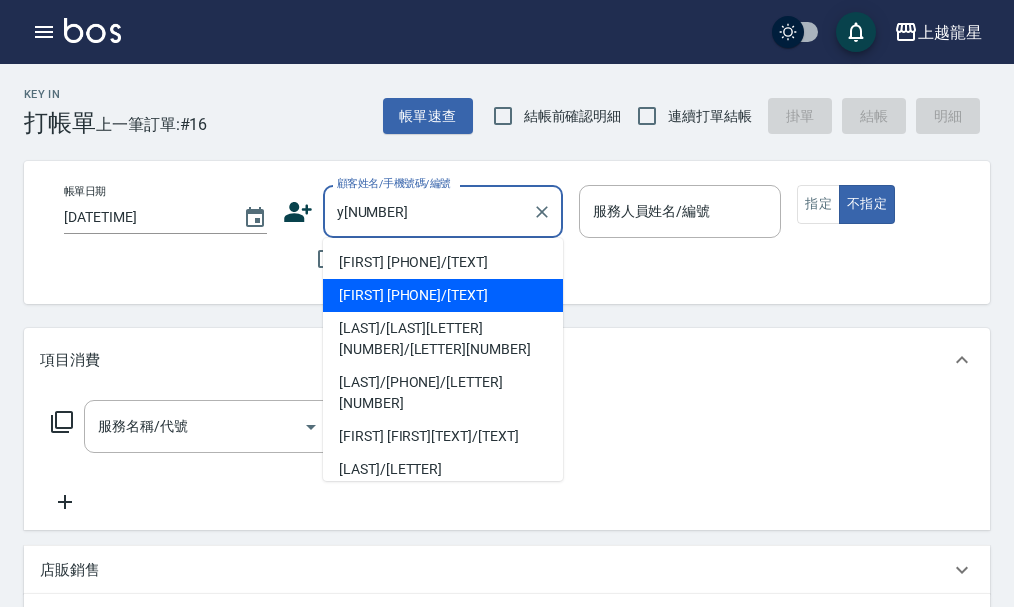click on "[FIRST] [PHONE]/[TEXT]" at bounding box center [443, 295] 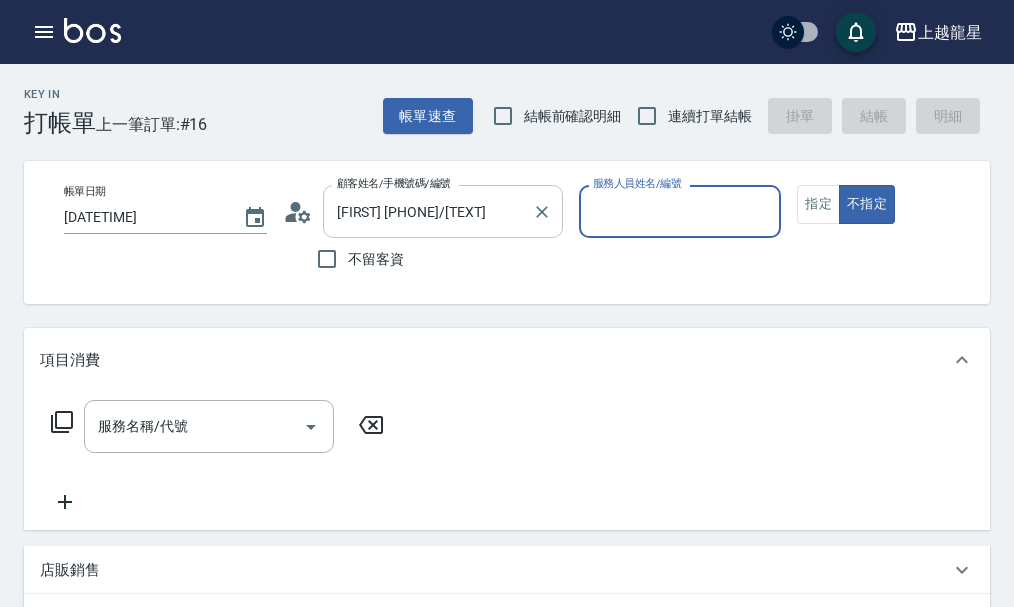 type on "淑雲-25" 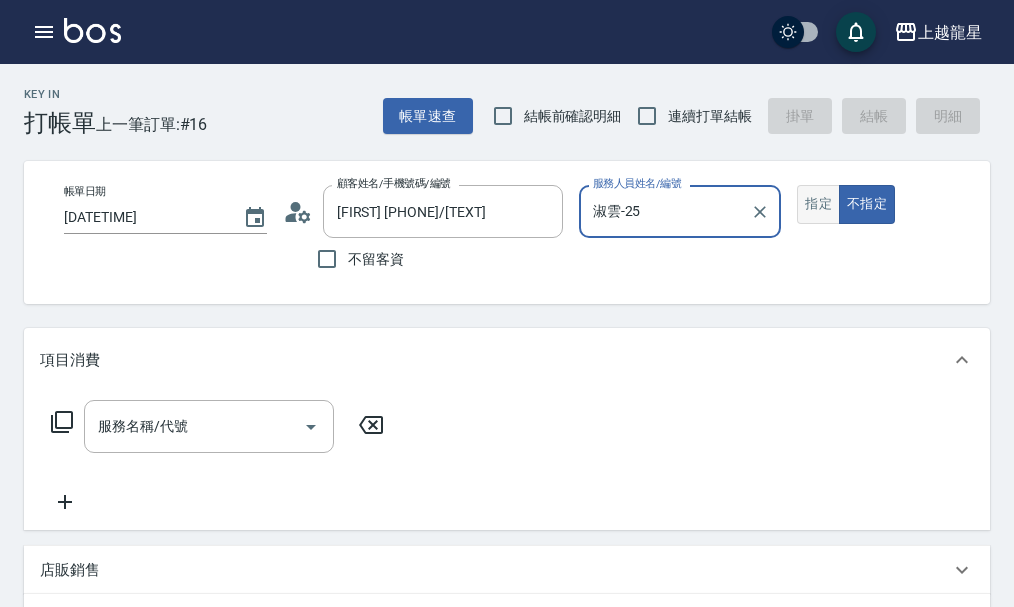 click on "指定" at bounding box center (818, 204) 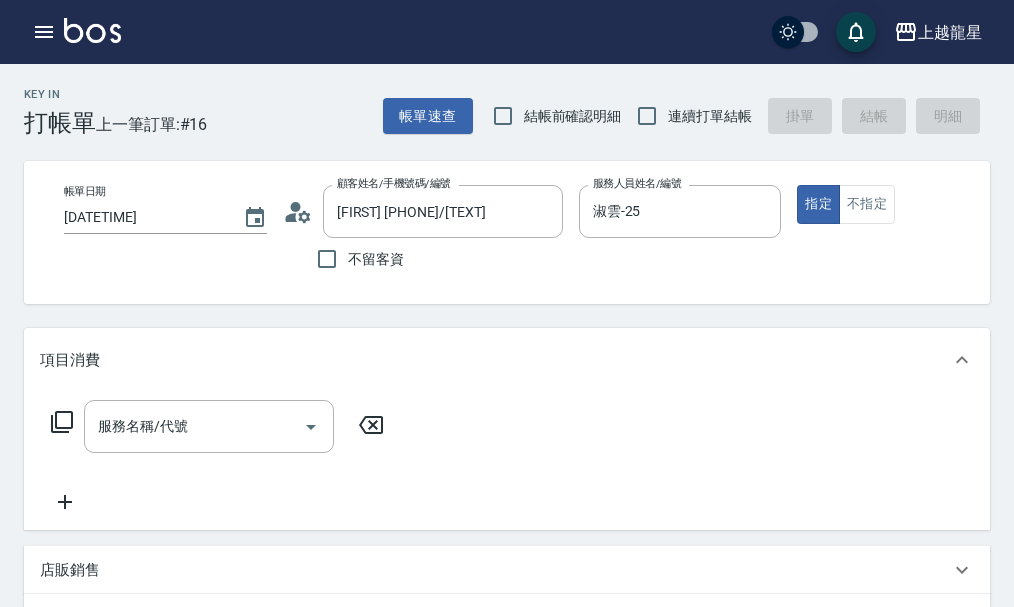 click on "項目消費" at bounding box center [507, 360] 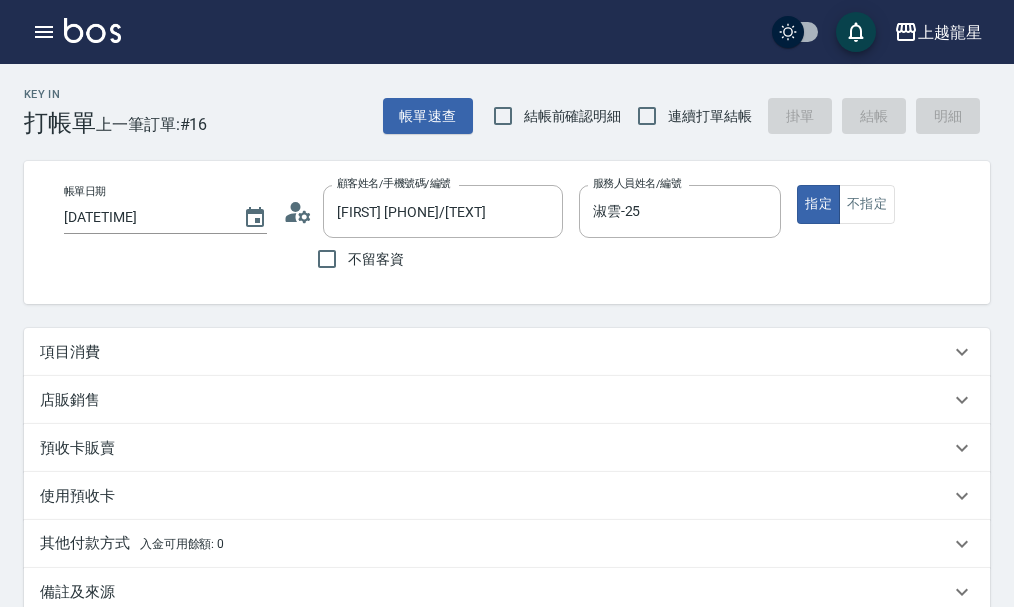 click on "項目消費" at bounding box center [507, 352] 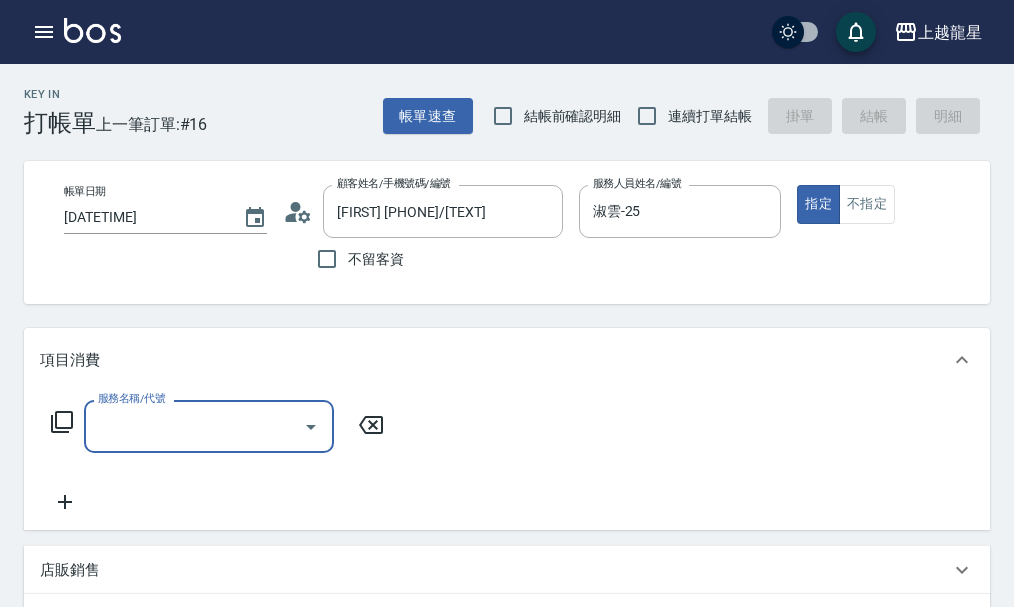 scroll, scrollTop: 0, scrollLeft: 0, axis: both 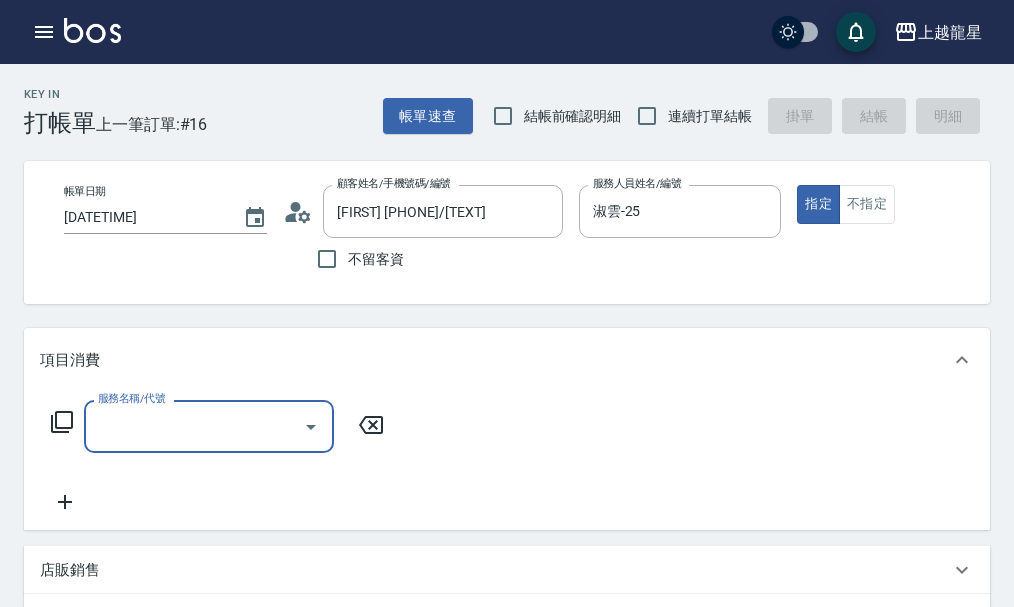 click on "服務名稱/代號" at bounding box center [194, 426] 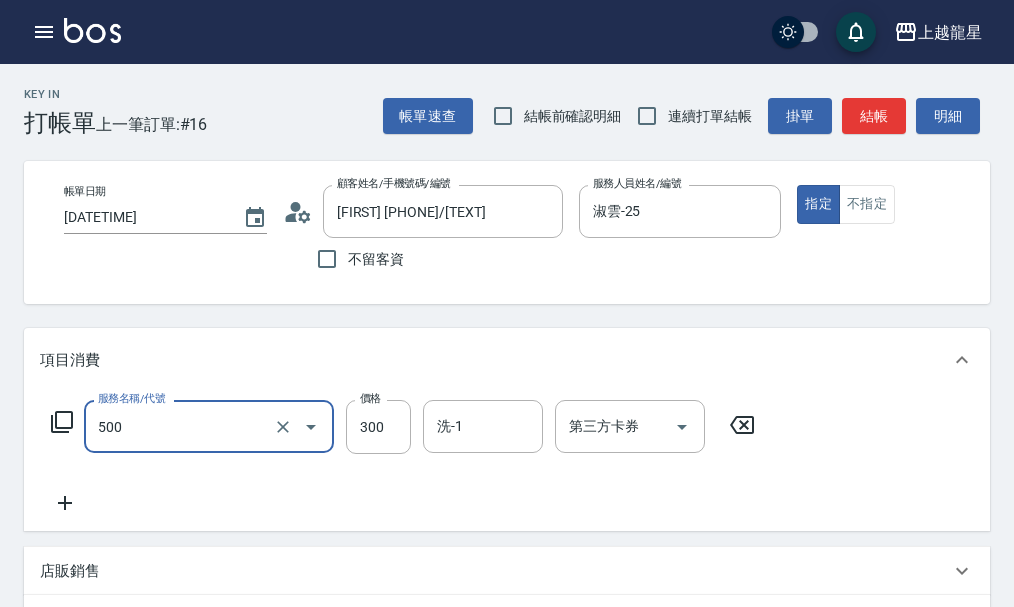 type on "一般洗髮(500)" 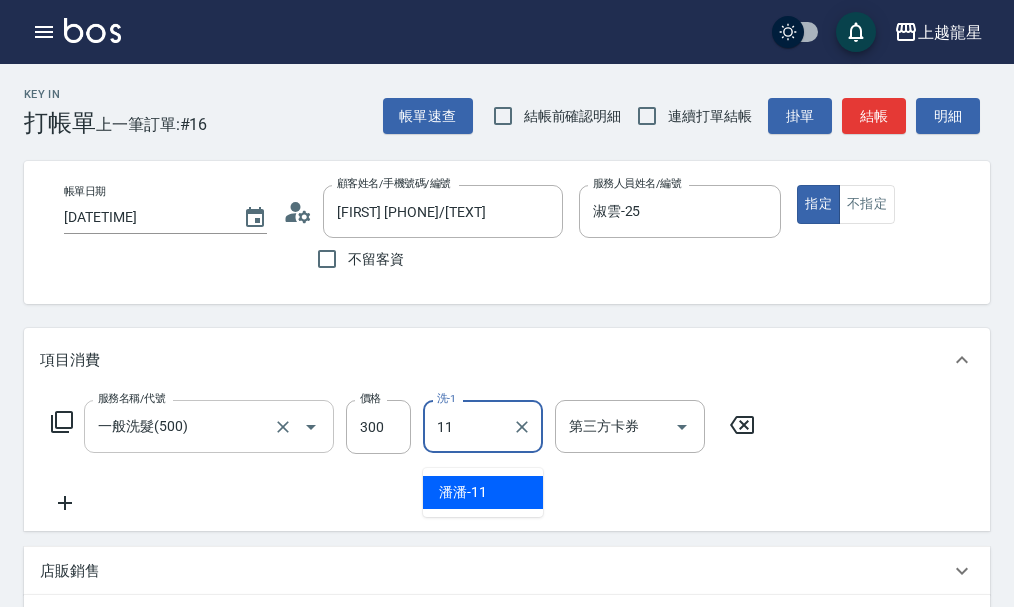 type on "潘潘-11" 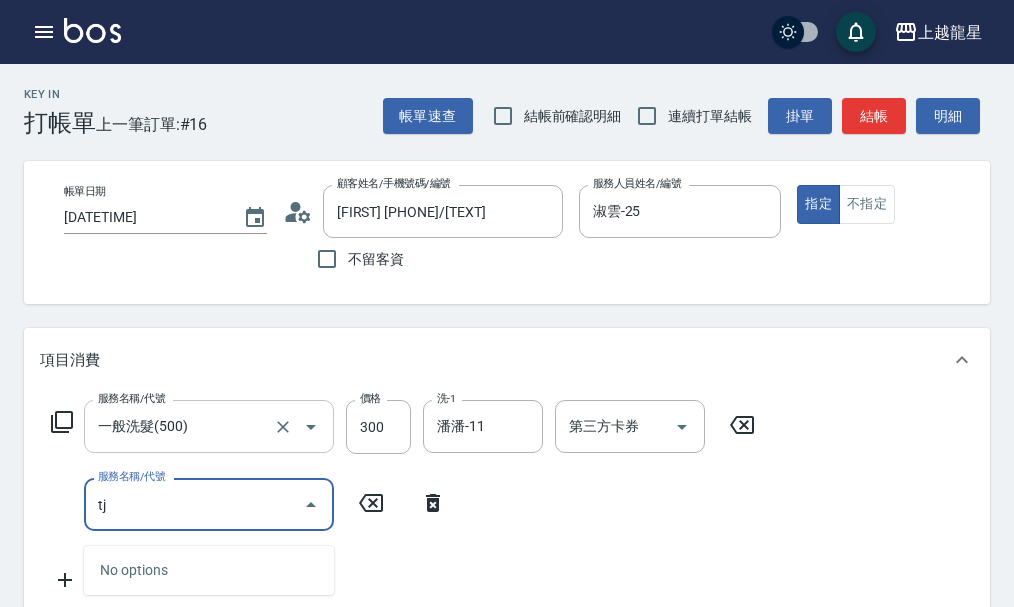 type on "t" 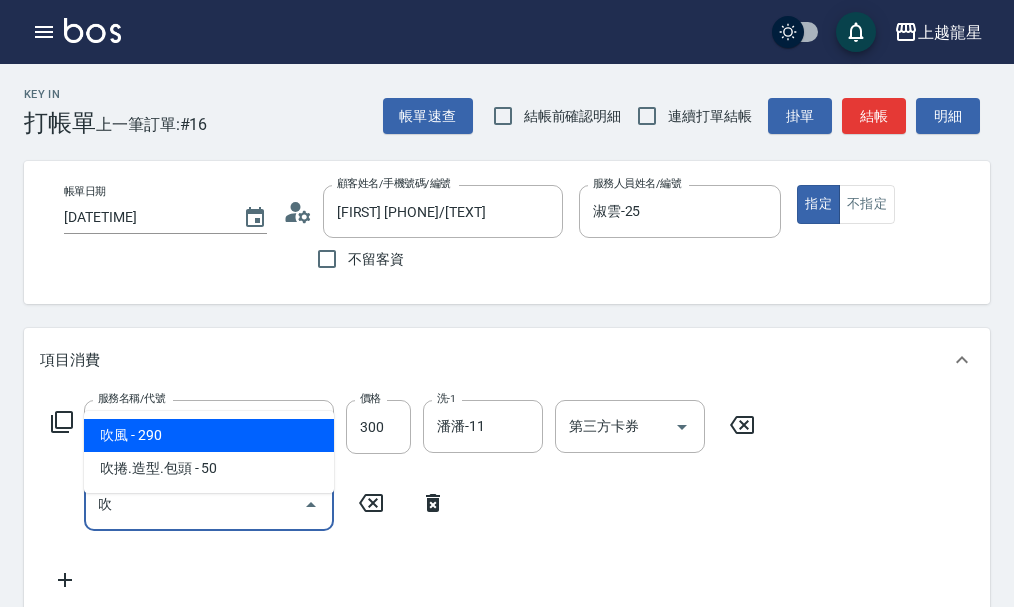 click on "吹捲.造型.包頭 - 50" at bounding box center (209, 468) 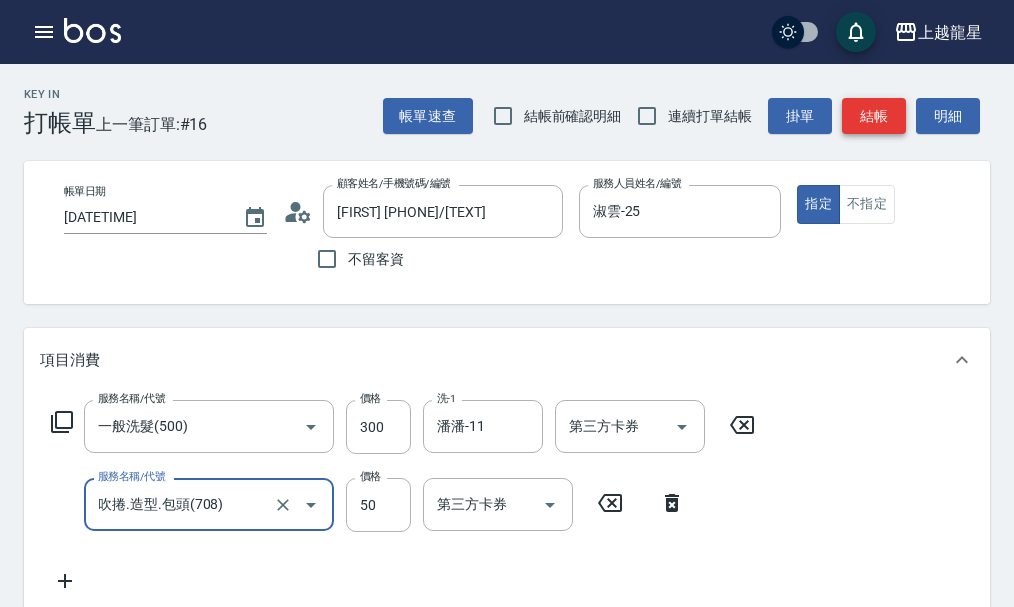 type on "吹捲.造型.包頭(708)" 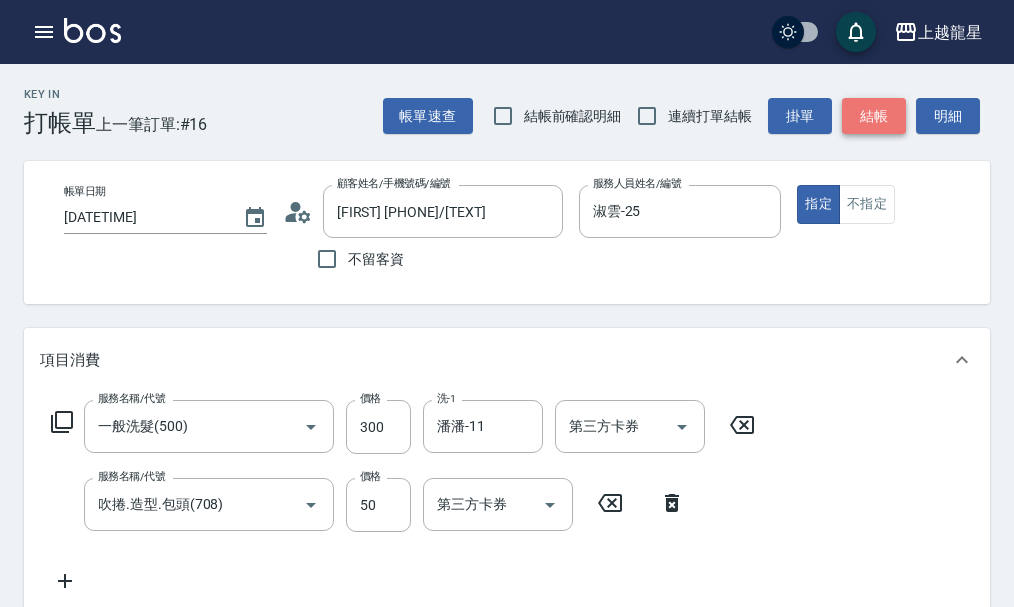 click on "結帳" at bounding box center (874, 116) 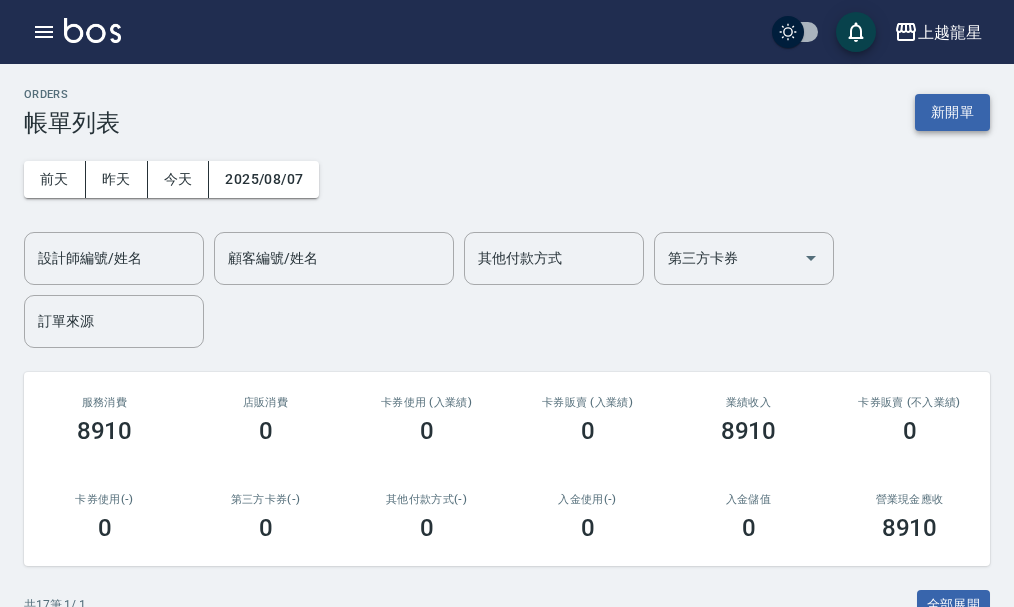 click on "新開單" at bounding box center (952, 112) 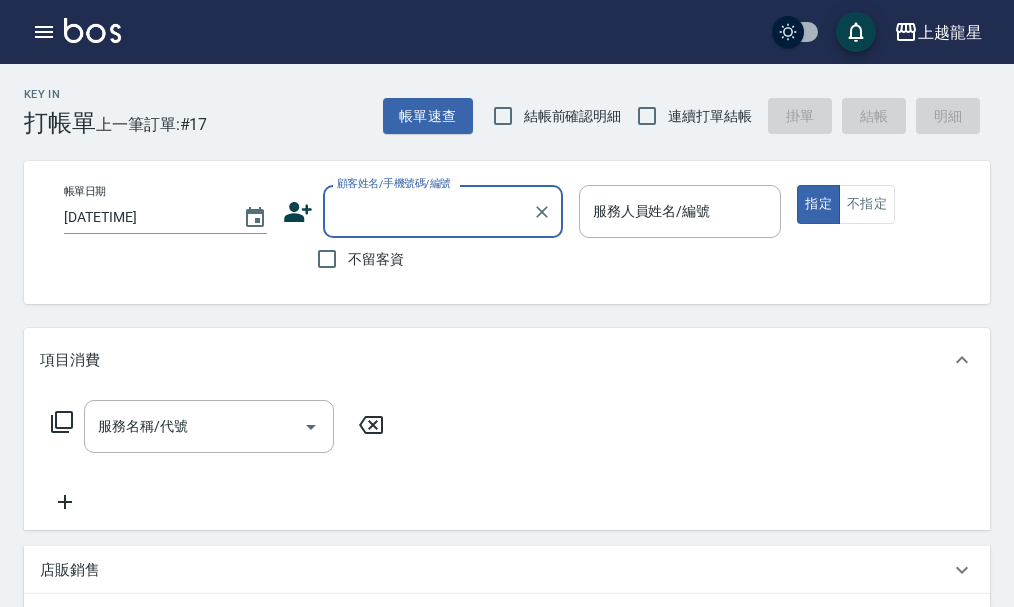 click on "顧客姓名/手機號碼/編號" at bounding box center [428, 211] 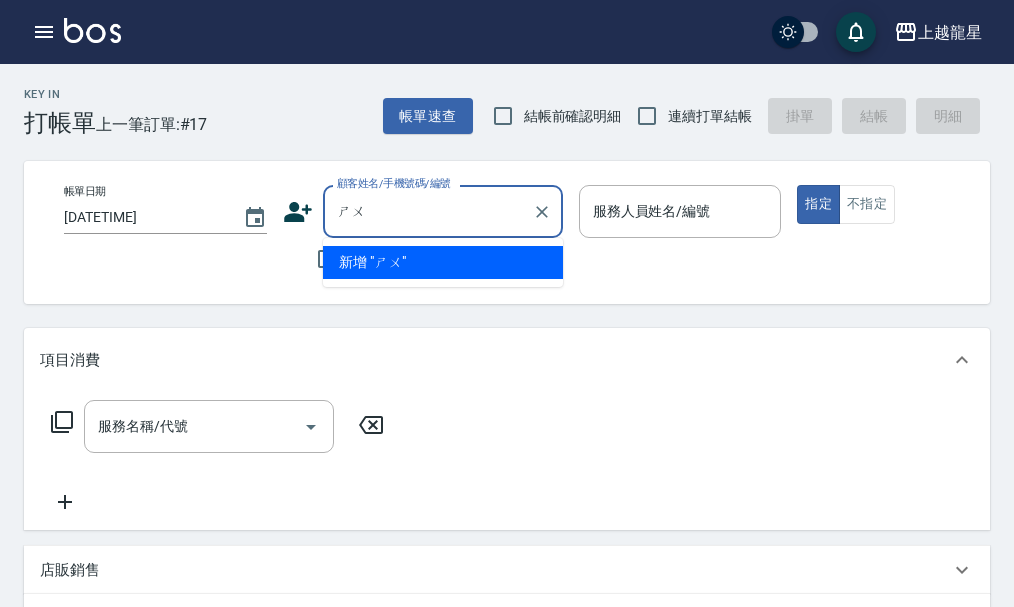 type on "ㄕ" 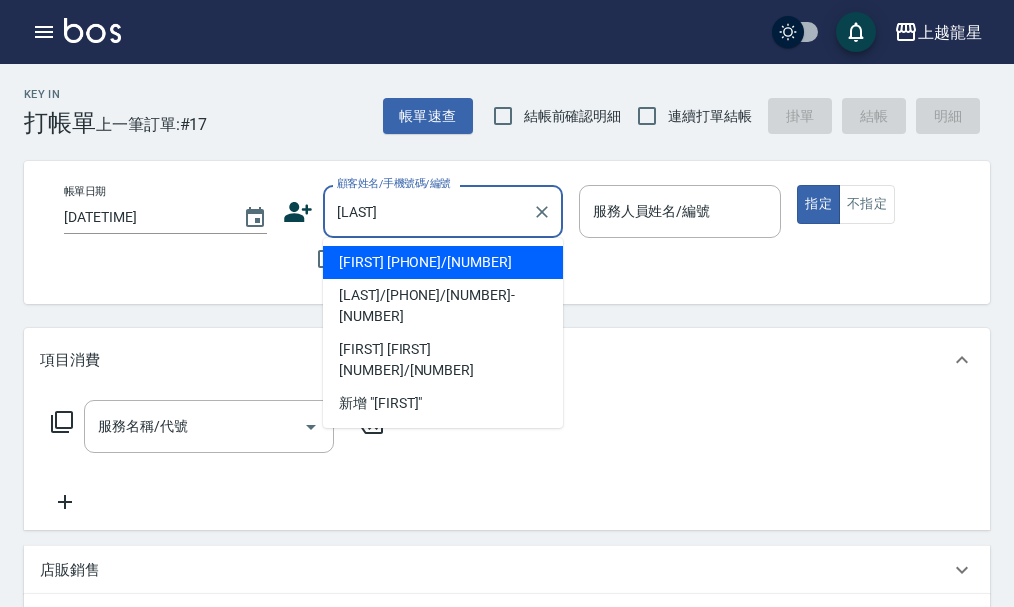 click on "[FIRST] [PHONE]/[NUMBER]" at bounding box center (443, 262) 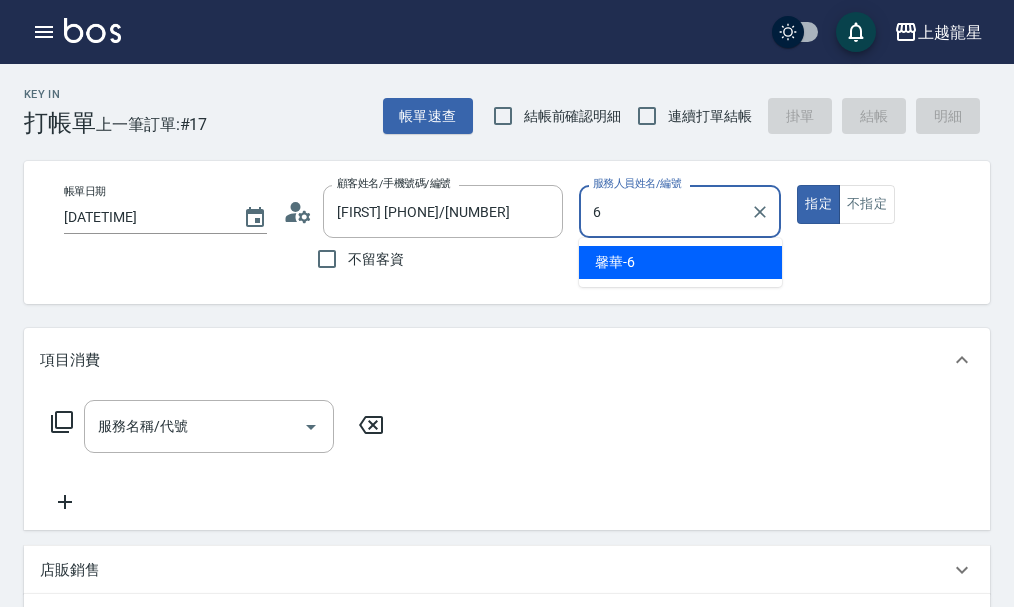 type on "馨華-6" 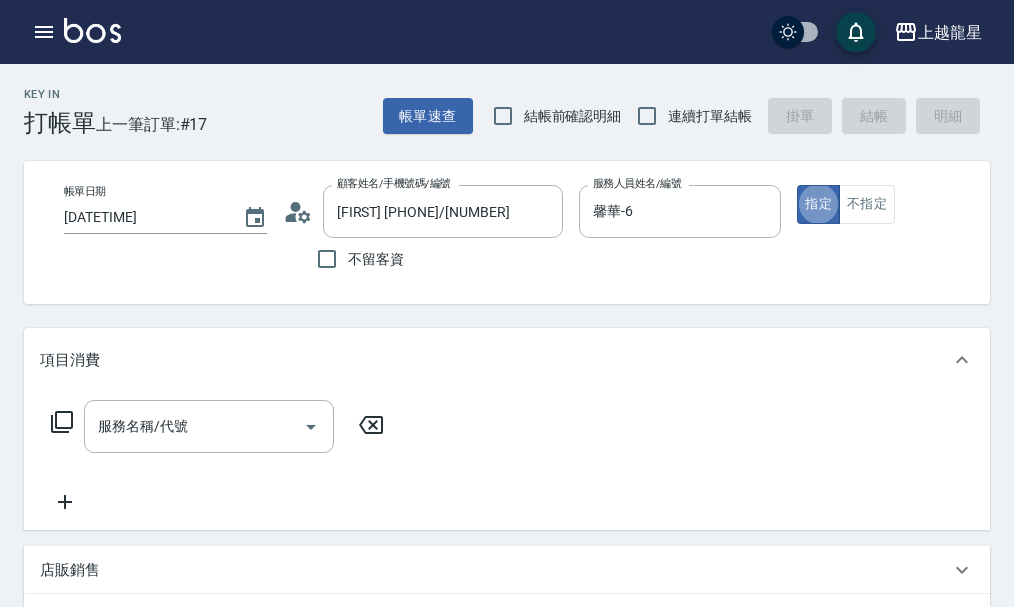 type on "true" 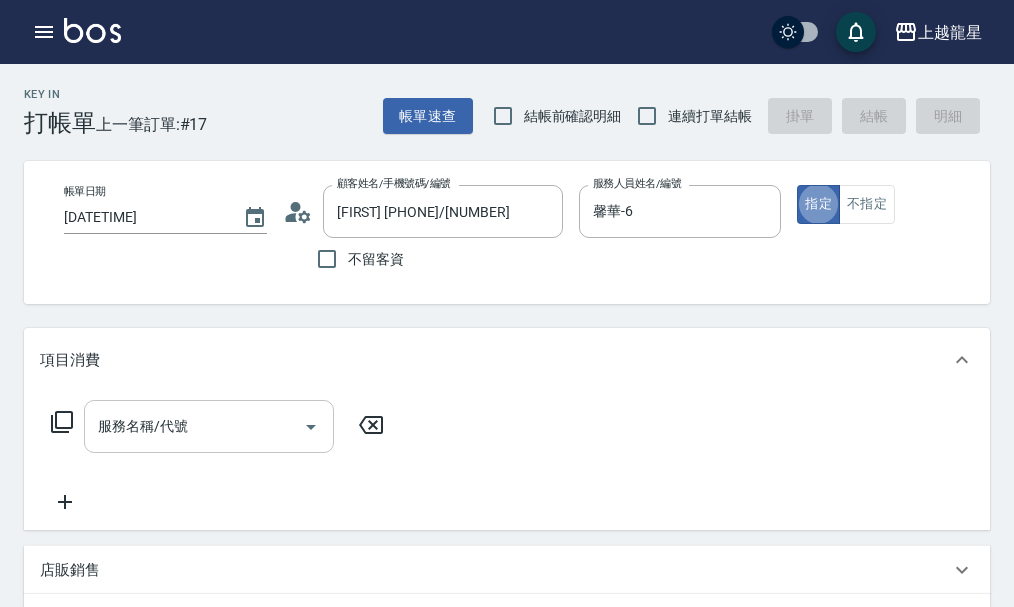 click on "服務名稱/代號" at bounding box center (194, 426) 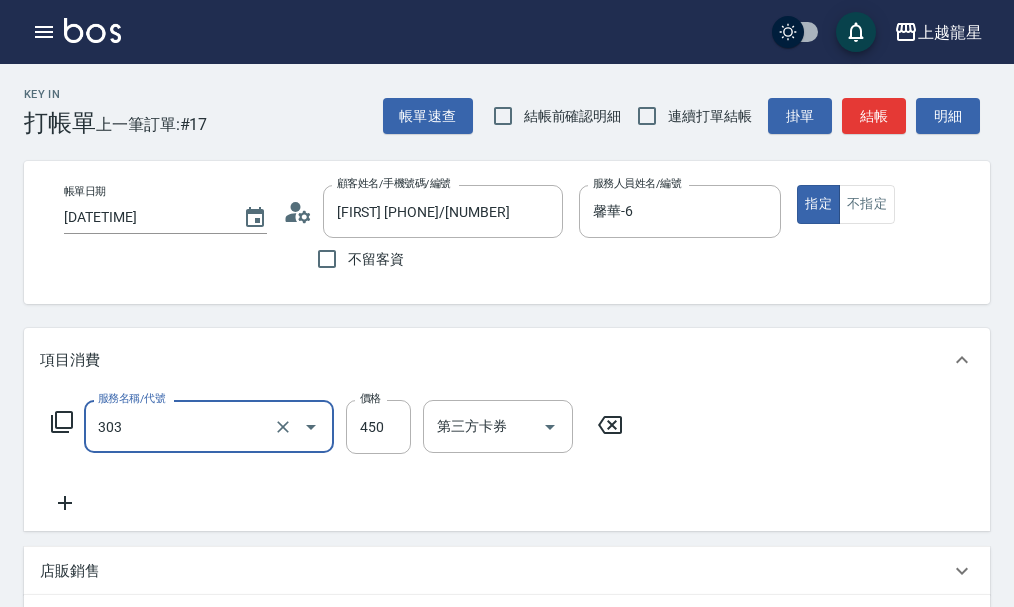 type on "剪髮(303)" 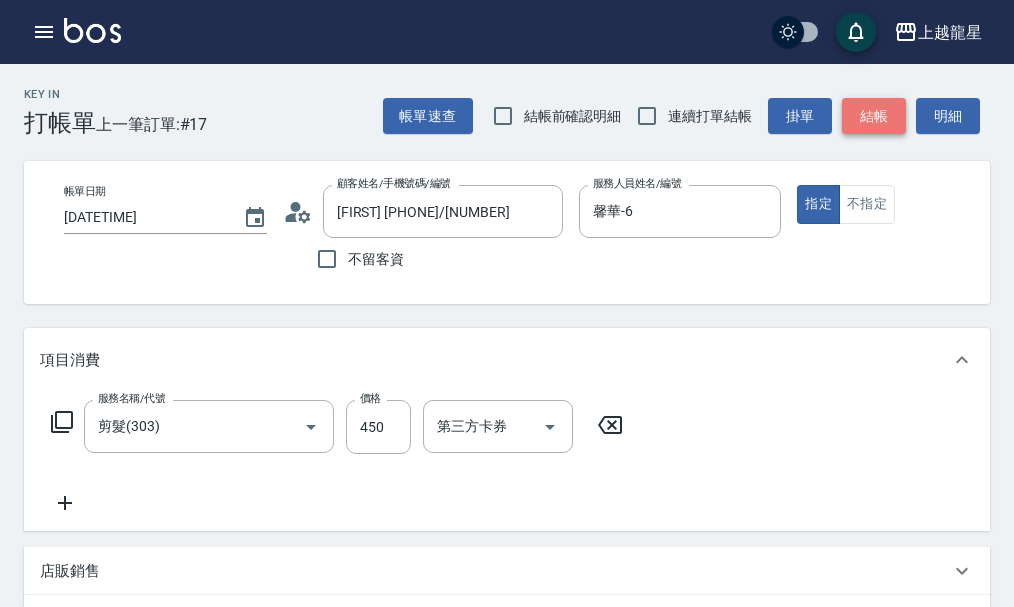click on "結帳" at bounding box center [874, 116] 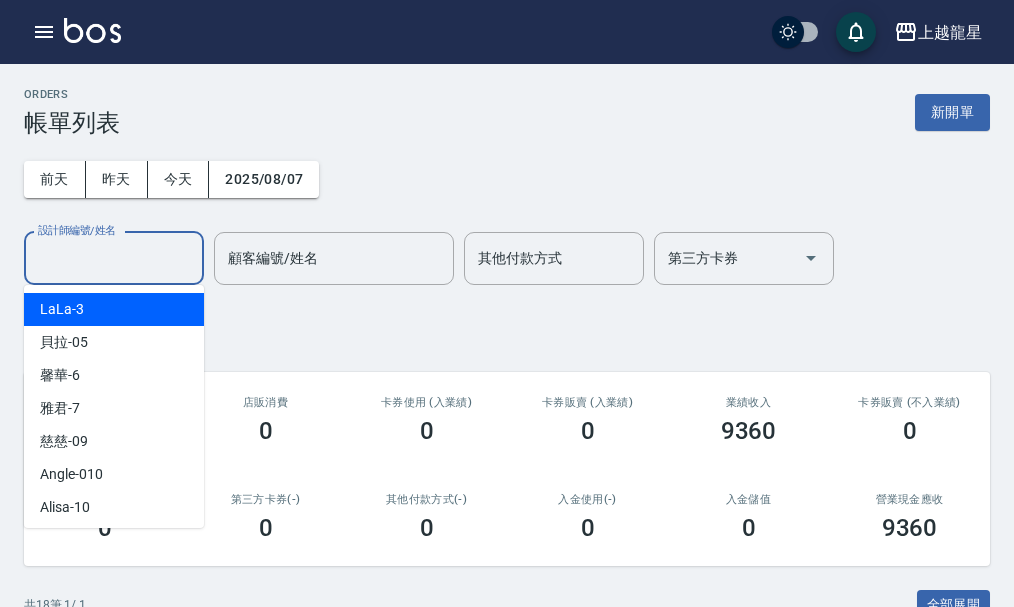 click on "設計師編號/姓名" at bounding box center (114, 258) 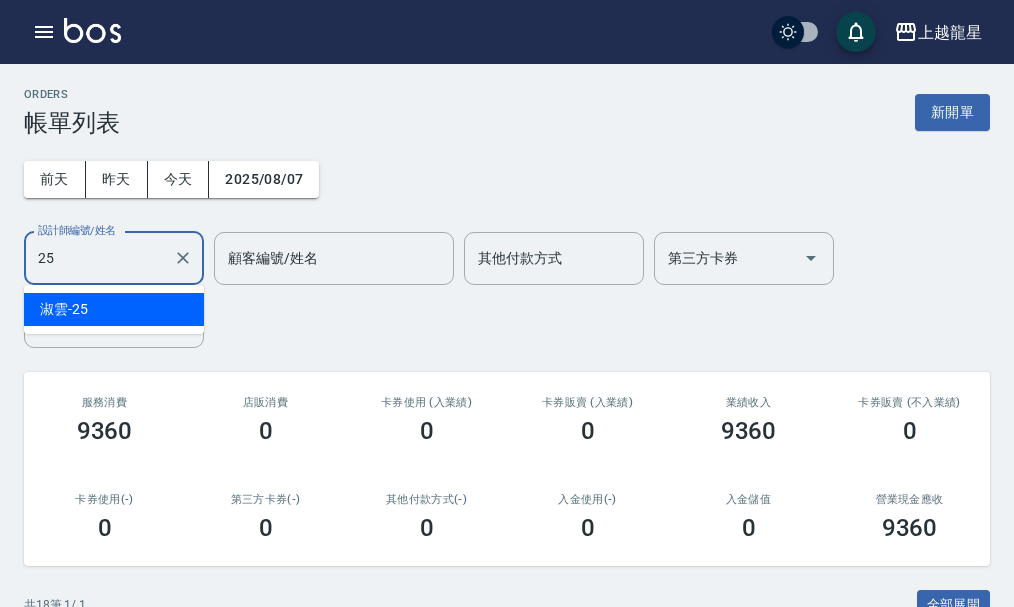 click on "淑雲 -25" at bounding box center [114, 309] 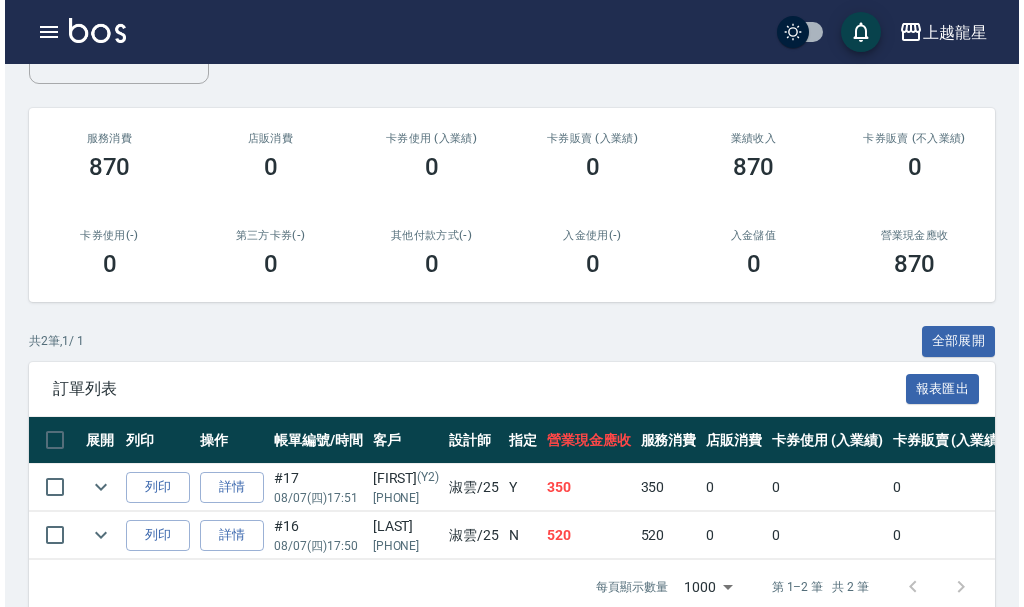 scroll, scrollTop: 310, scrollLeft: 0, axis: vertical 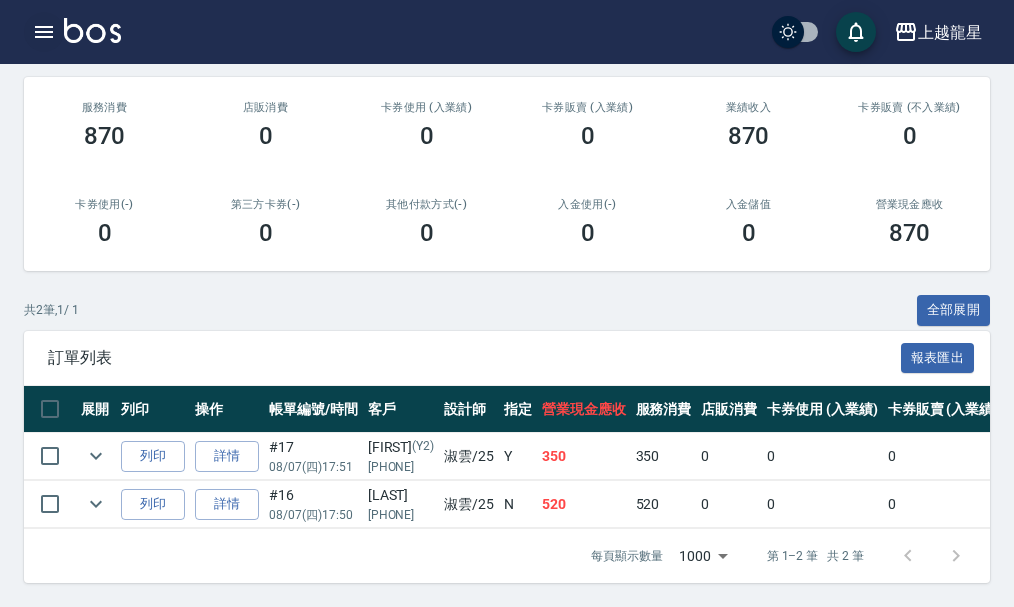 type on "淑雲-25" 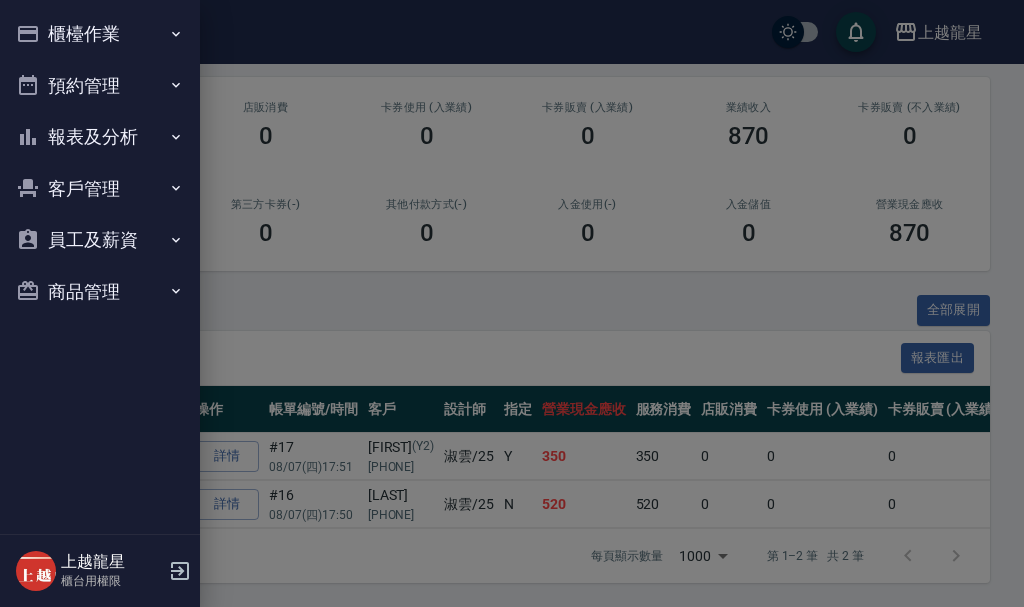 click on "預約管理" at bounding box center [100, 86] 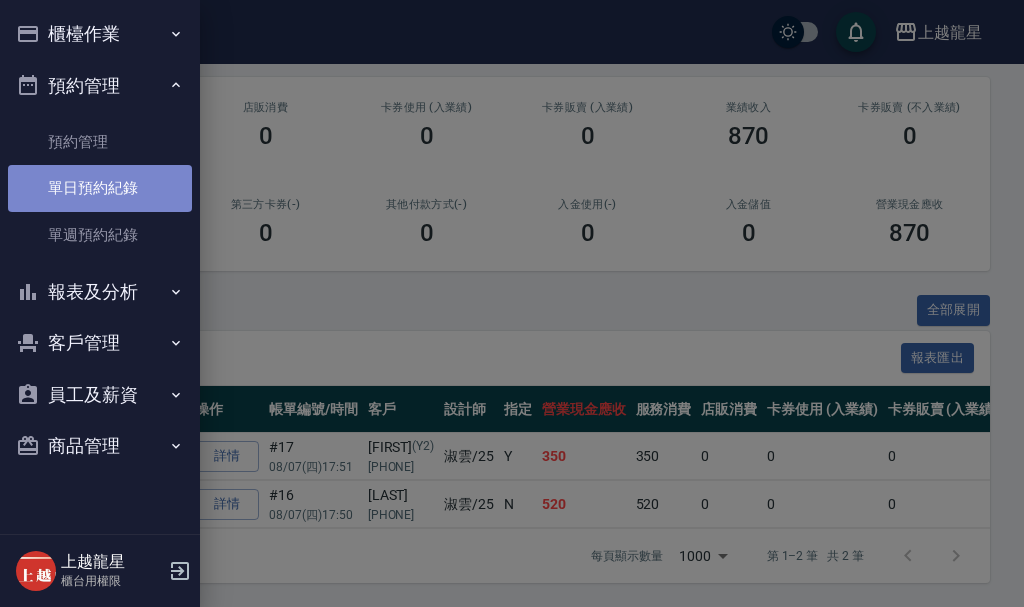 click on "單日預約紀錄" at bounding box center [100, 188] 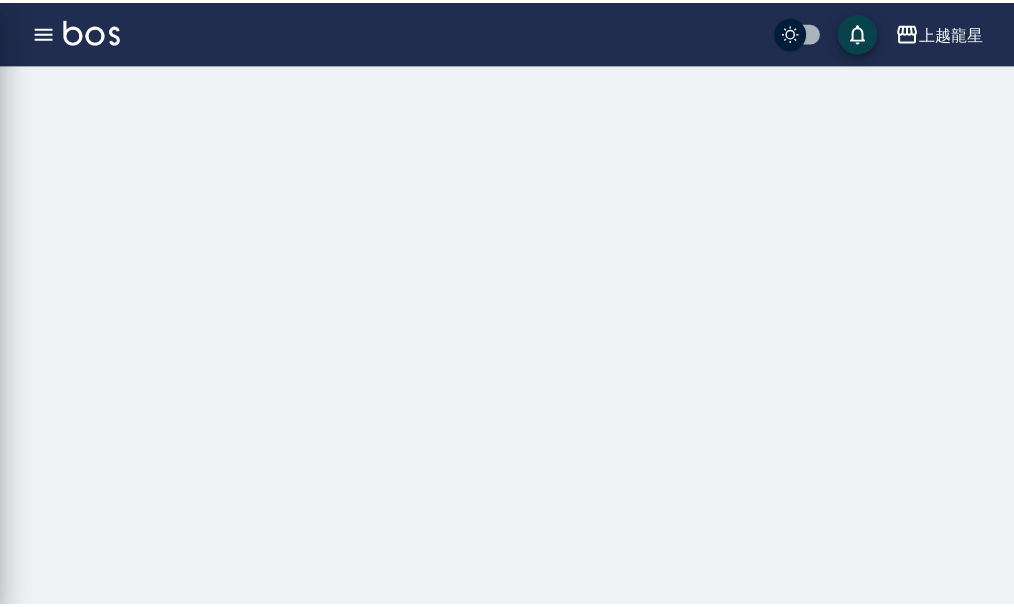 scroll, scrollTop: 0, scrollLeft: 0, axis: both 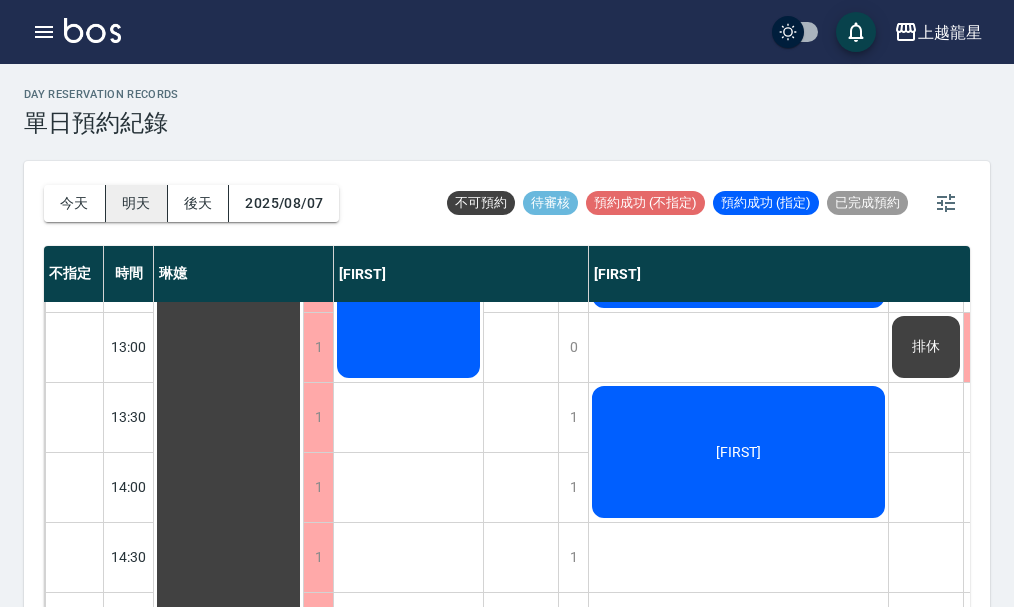 click on "明天" at bounding box center (137, 203) 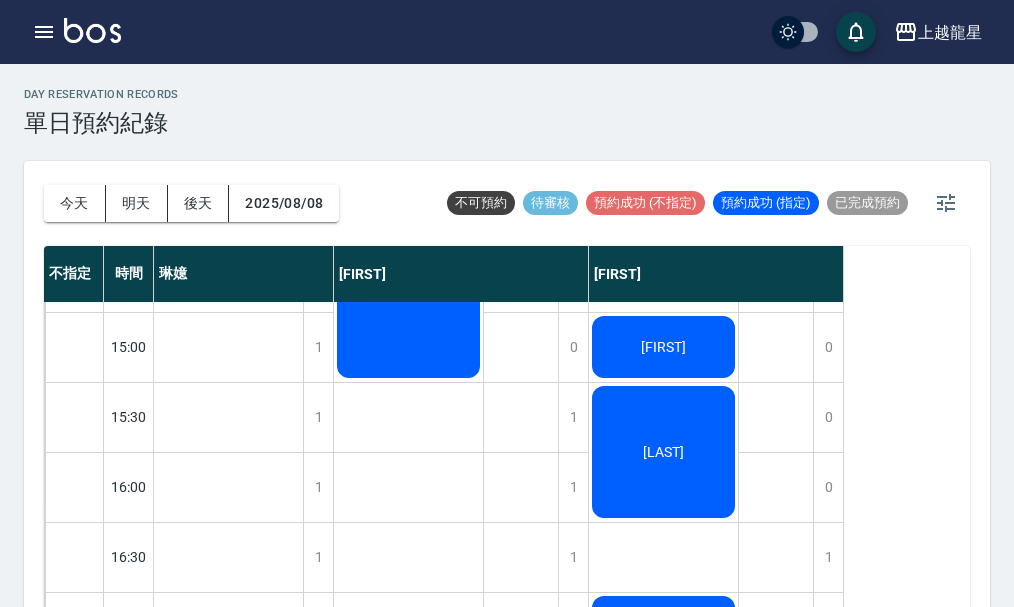 scroll, scrollTop: 468, scrollLeft: 0, axis: vertical 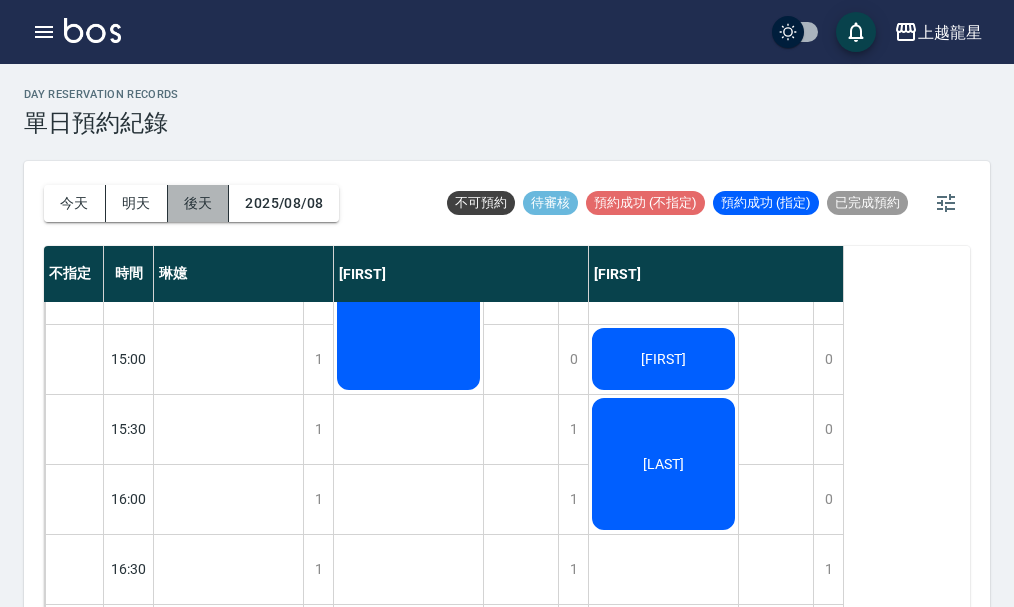 click on "後天" at bounding box center (199, 203) 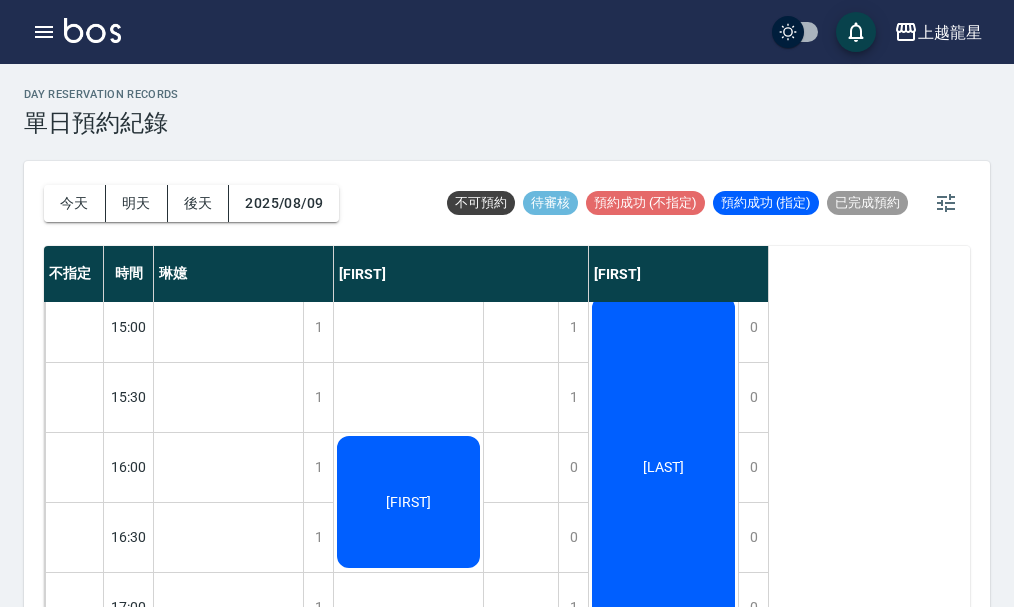 scroll, scrollTop: 968, scrollLeft: 0, axis: vertical 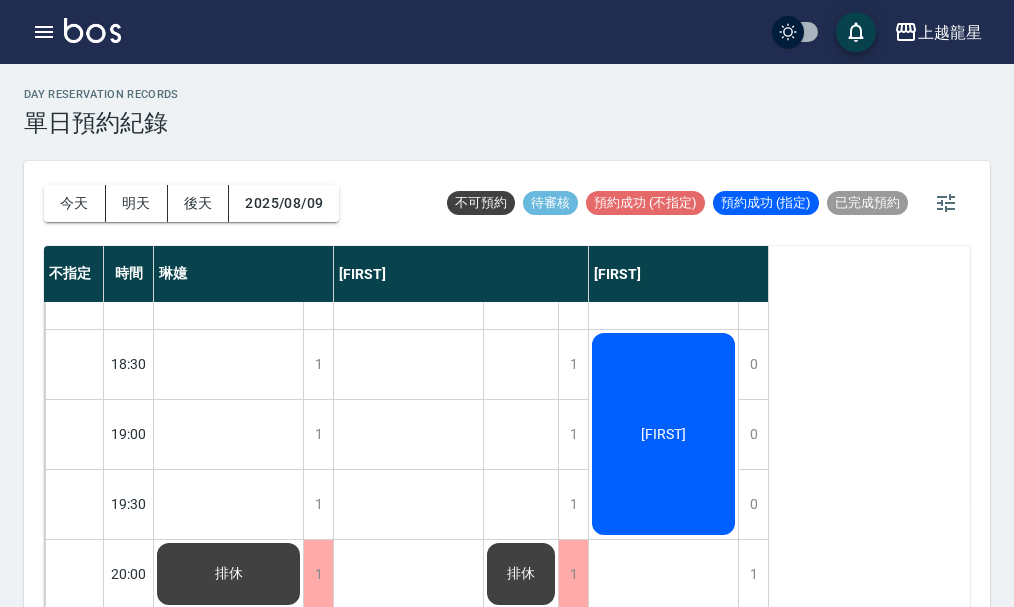 click at bounding box center [92, 30] 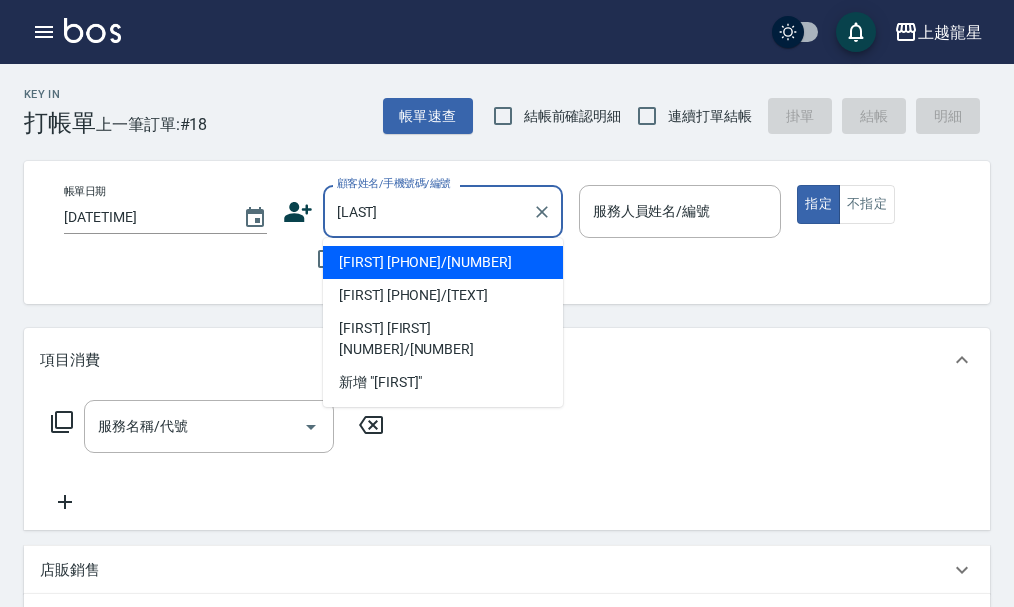 click on "[FIRST] [PHONE]/[NUMBER]" at bounding box center [443, 262] 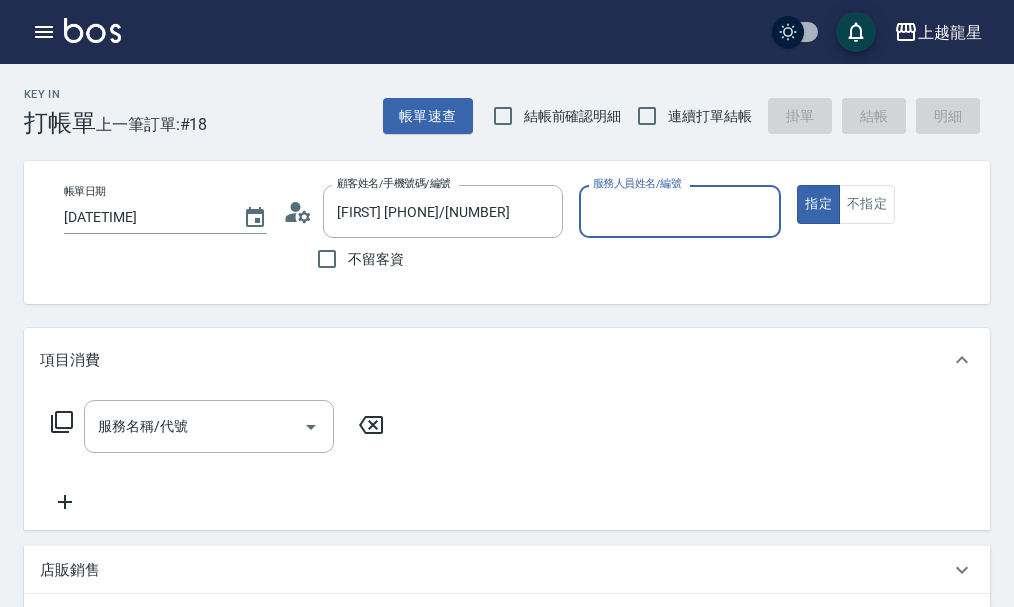 type on "Alisa-10" 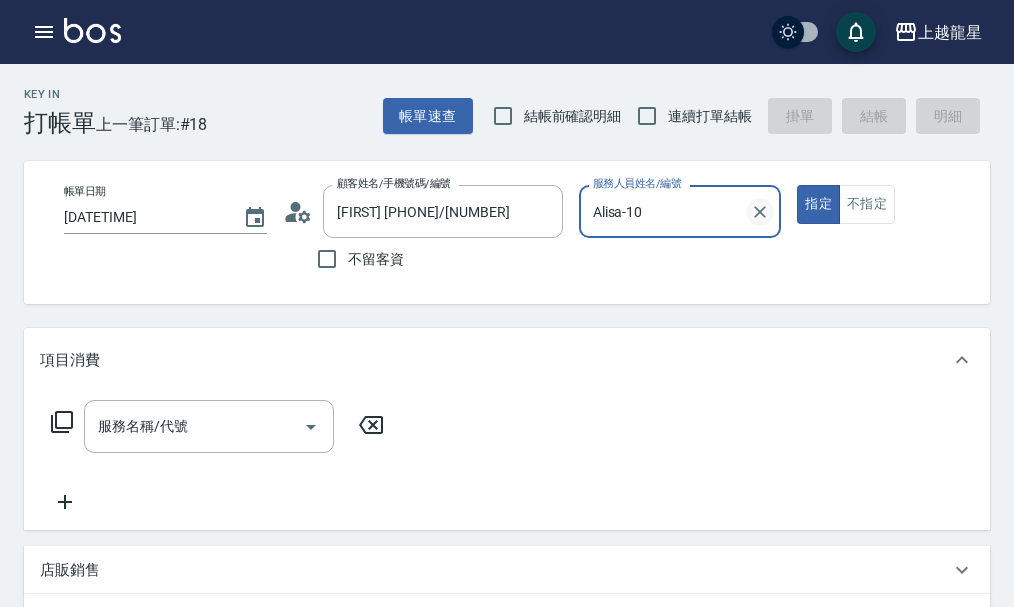 click 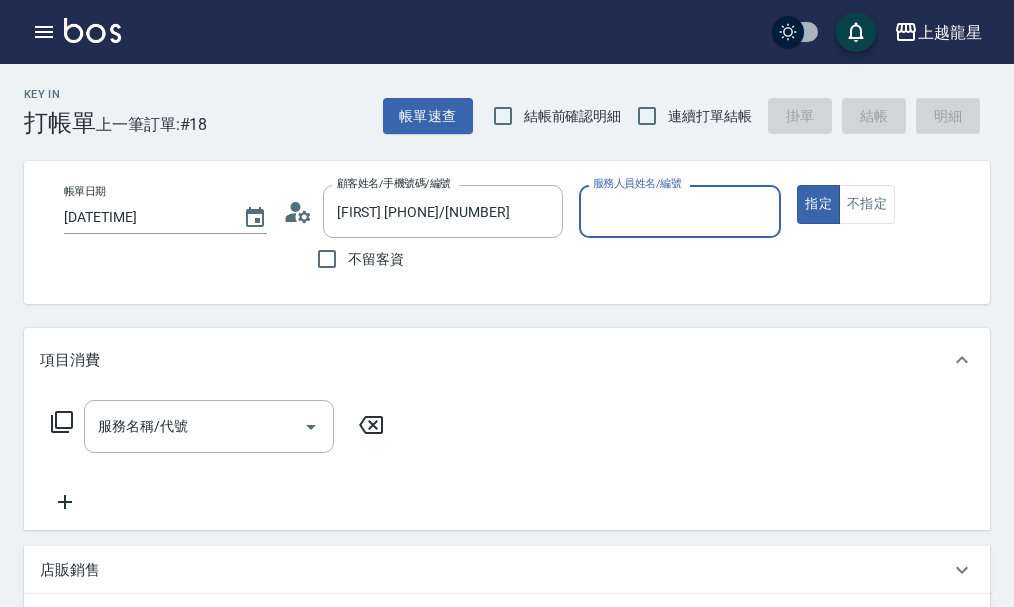 click on "服務人員姓名/編號" at bounding box center [680, 211] 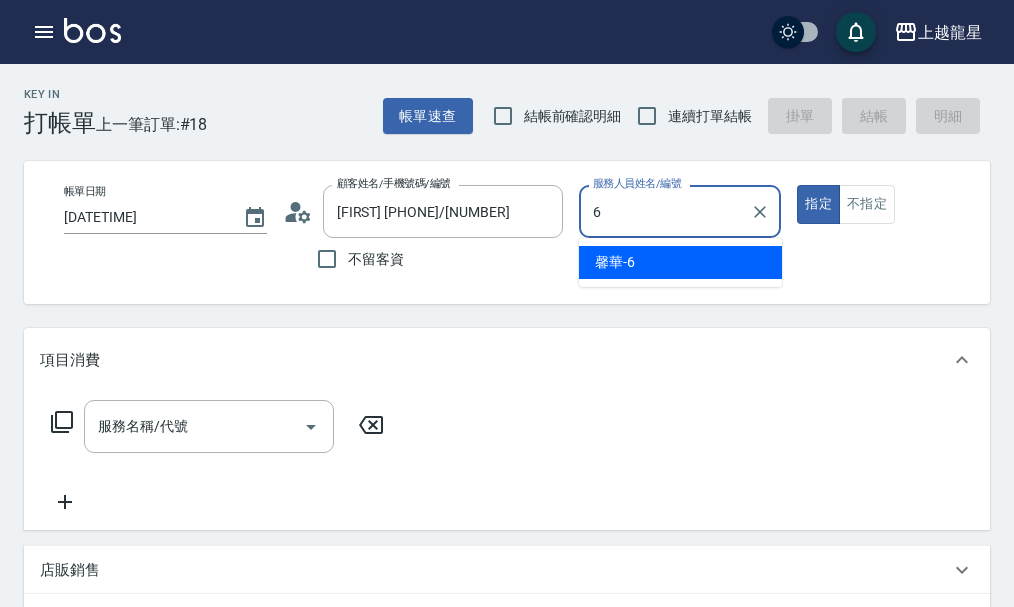 type on "馨華-6" 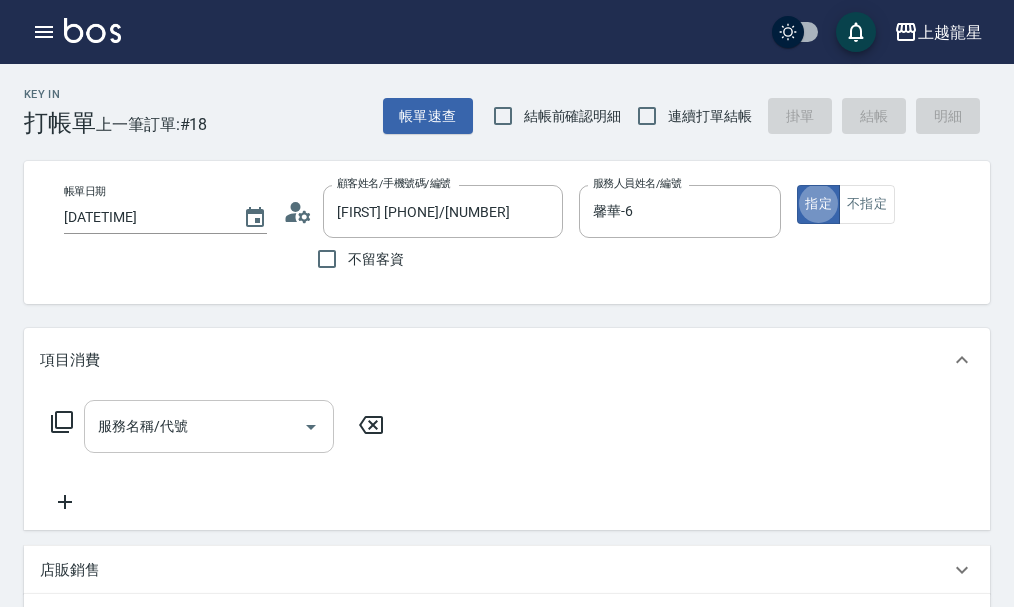 type on "true" 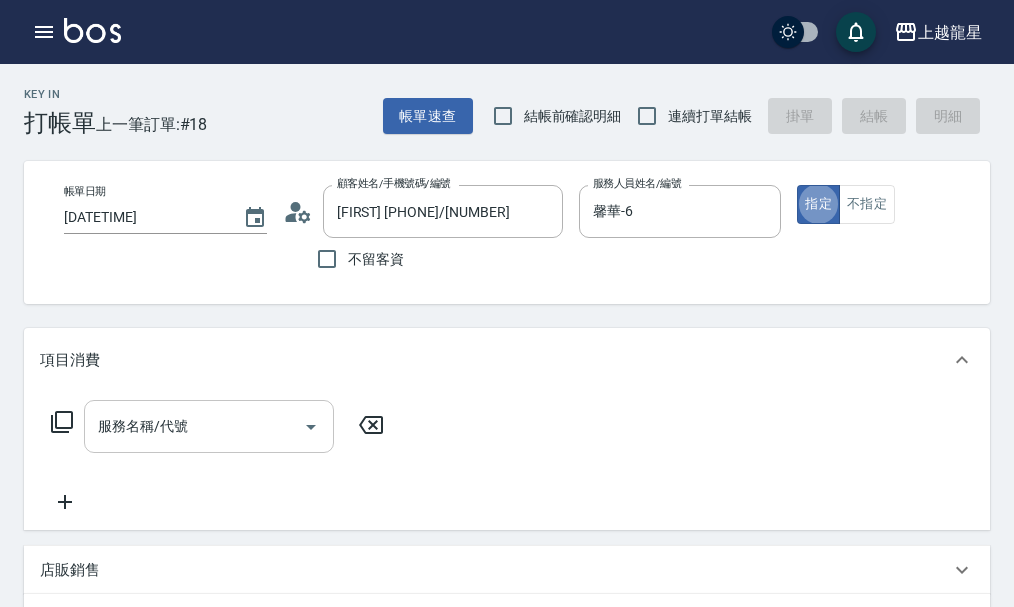 click on "服務名稱/代號" at bounding box center [194, 426] 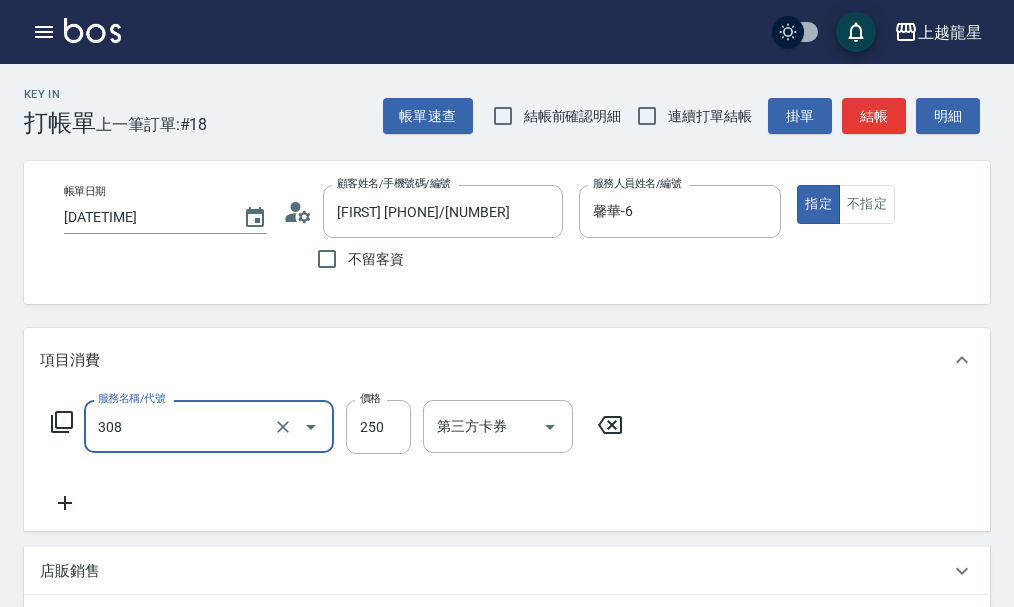 type on "剪髮(國中)(308)" 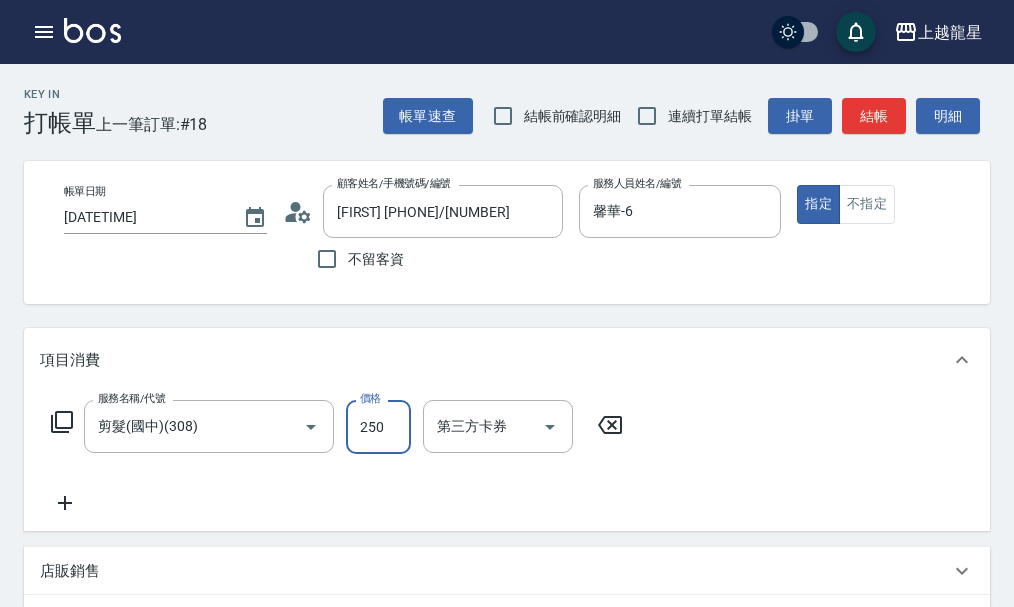 click on "帳單速查 結帳前確認明細 連續打單結帳 掛單 結帳 明細" at bounding box center (686, 116) 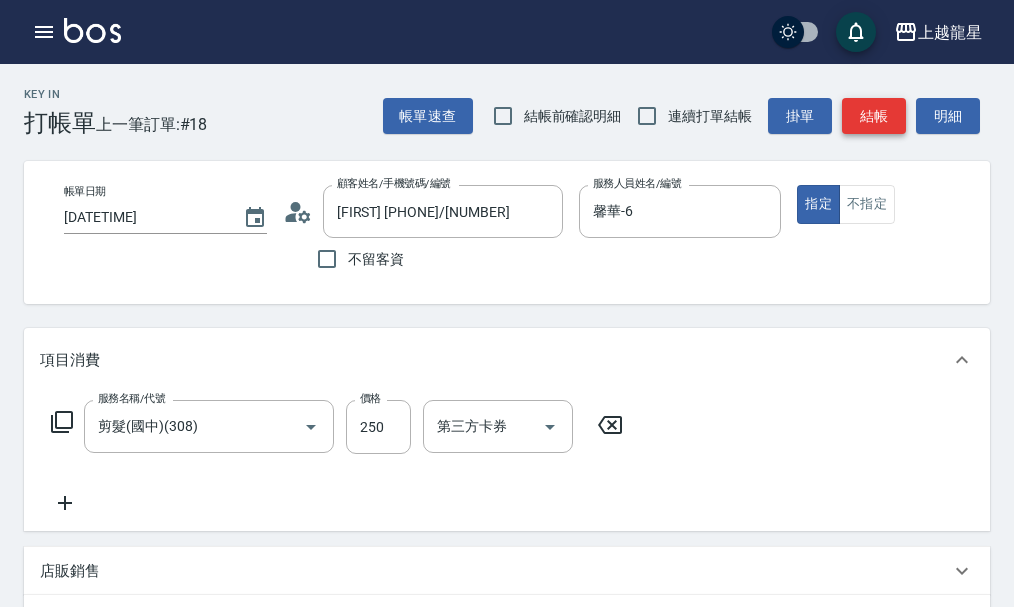 click on "結帳" at bounding box center (874, 116) 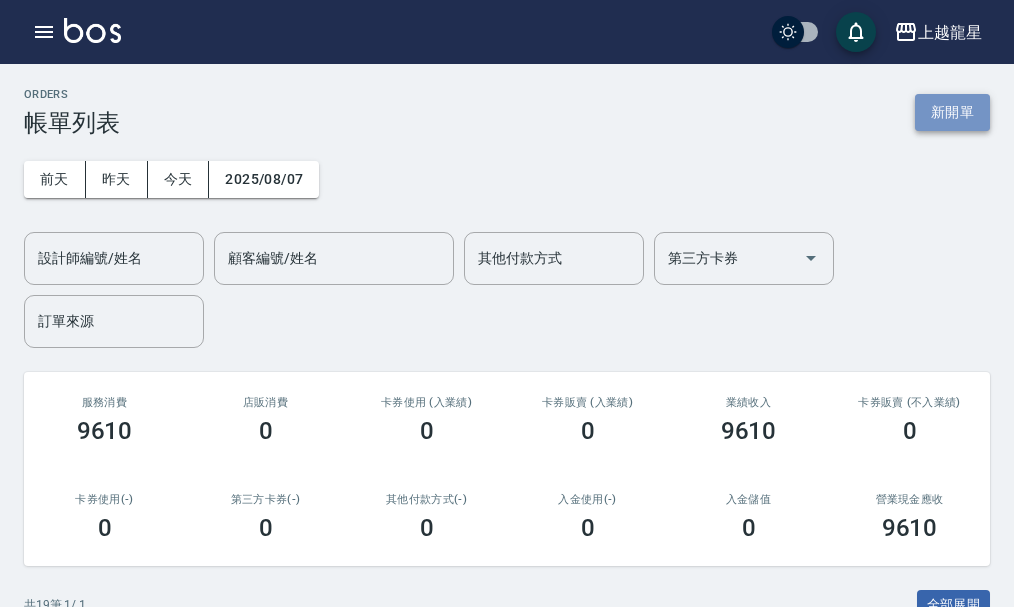 click on "新開單" at bounding box center (952, 112) 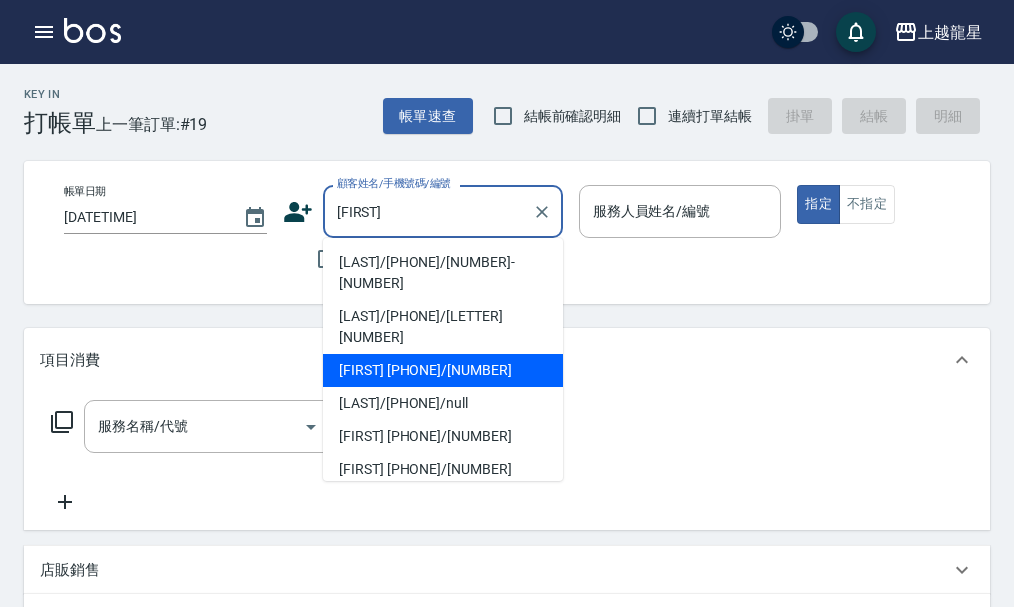 type on "[LAST]" 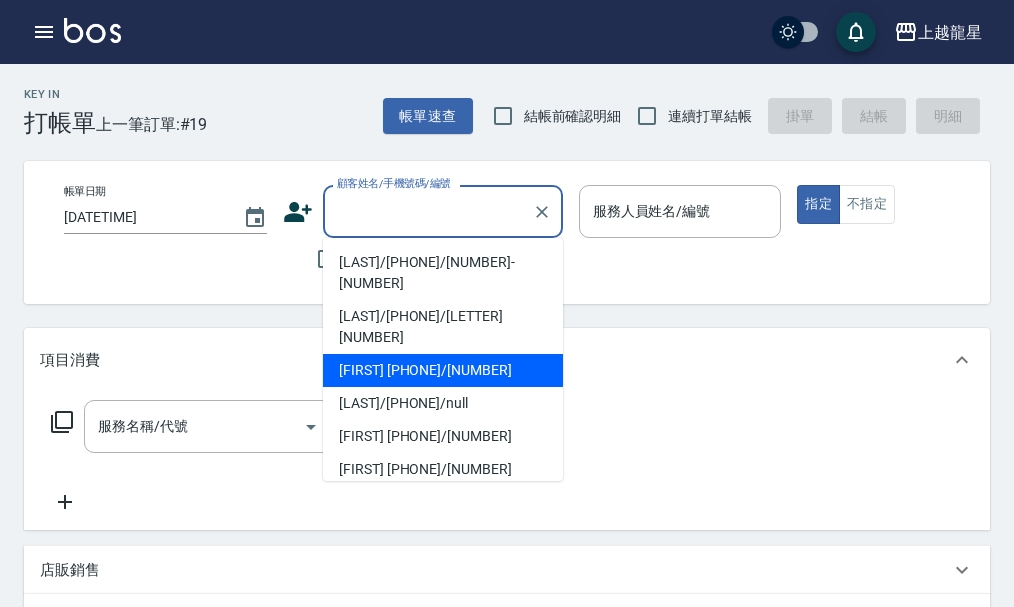 click on "Key In 打帳單 上一筆訂單:#[NUMBER] 帳單速查 結帳前確認明細 連續打單結帳 掛單 結帳 明細 帳單日期 [NUMBER]/[NUMBER]/[NUMBER] [NUMBER]:[NUMBER] 顧客姓名/手機號碼/編號 顧客姓名/手機號碼/編號 不留客資 服務人員姓名/編號 服務人員姓名/編號 指定 不指定 項目消費 服務名稱/代號 服務名稱/代號 店販銷售 服務人員姓名/編號 服務人員姓名/編號 商品代號/名稱 商品代號/名稱 預收卡販賣 卡券名稱/代號 卡券名稱/代號 使用預收卡 其他付款方式 其他付款方式 其他付款方式 備註及來源 備註 備註 訂單來源 ​ 訂單來源 隱藏業績明細 服務消費  0 店販消費  0 使用預收卡  0 業績合計   0 預收卡販賣  0 會員卡販賣  0 扣入金  0 現金應收   0 其他付款方式  0 紅利點數折抵  0 掛單 結帳 明細" at bounding box center (507, 587) 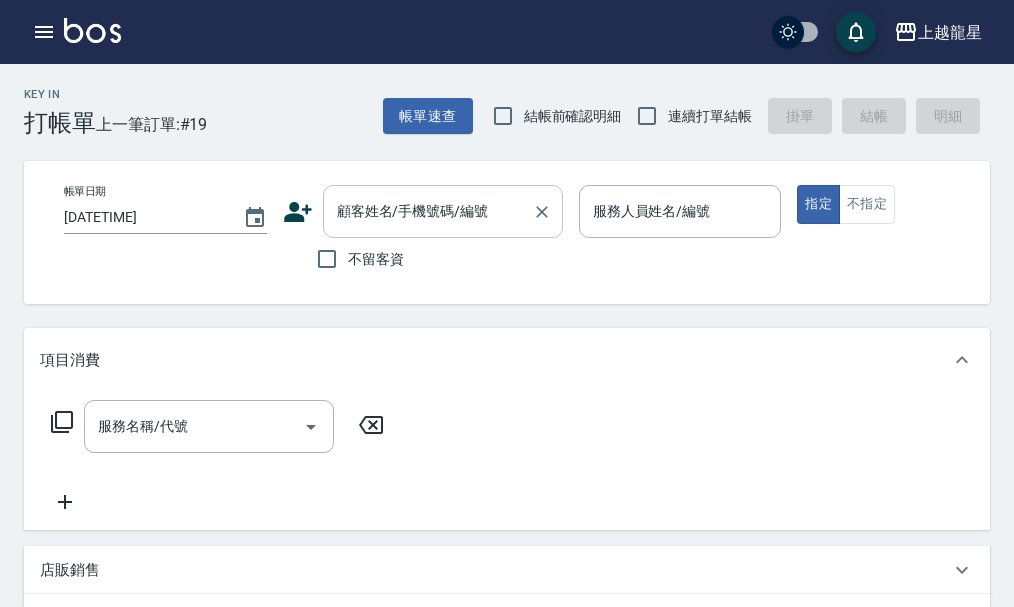 click on "顧客姓名/手機號碼/編號" at bounding box center (428, 211) 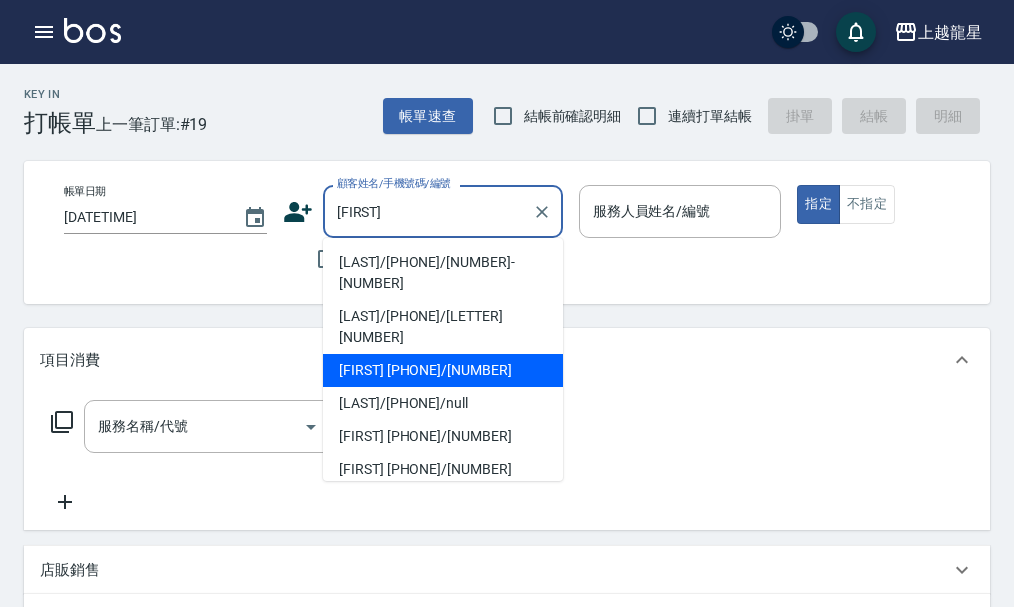 click on "[FIRST] [PHONE]/[NUMBER]" at bounding box center [443, 370] 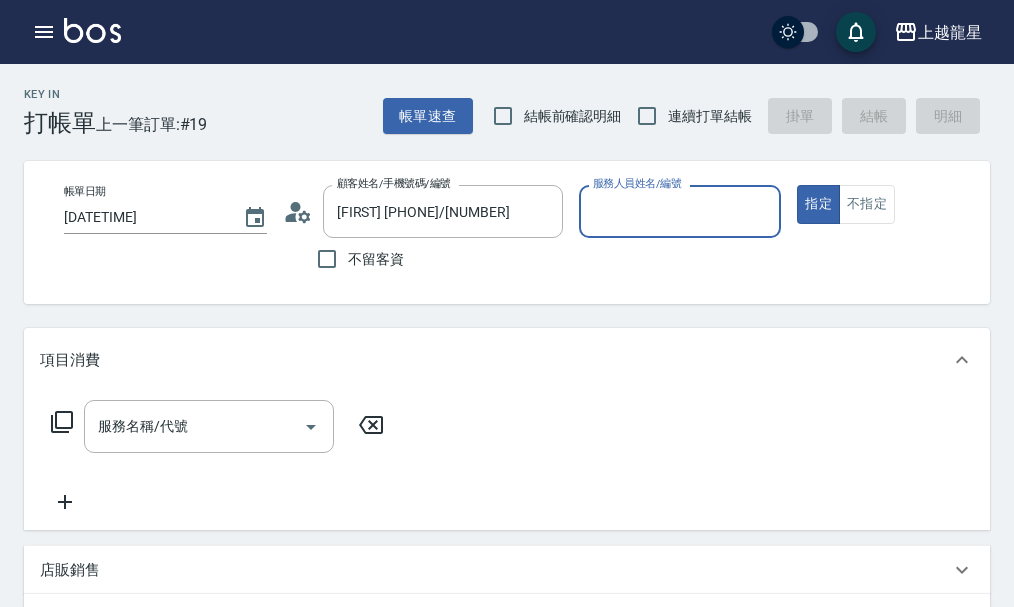 type on "Alisa-10" 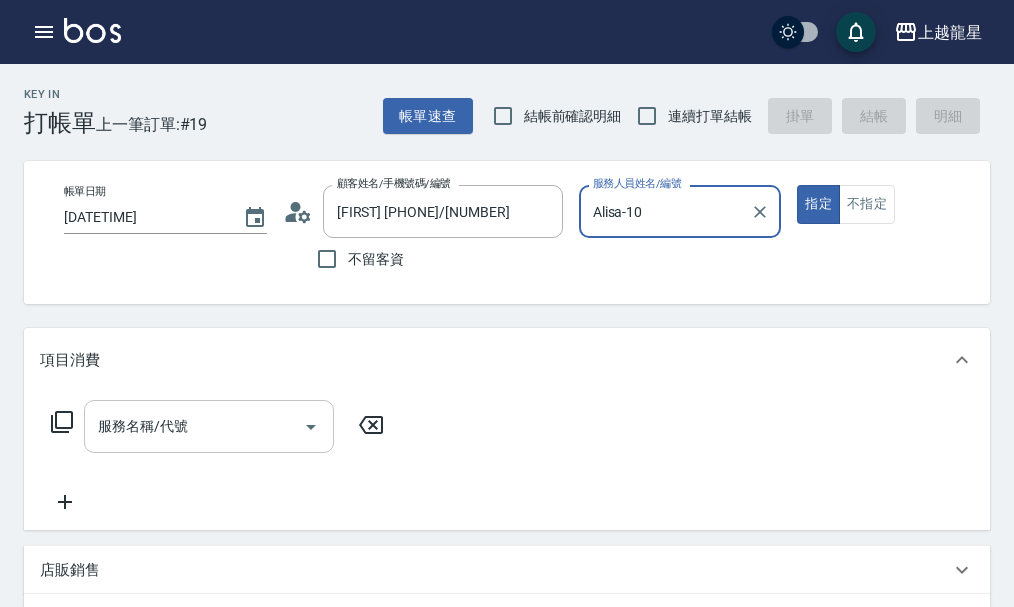 click on "服務名稱/代號" at bounding box center (194, 426) 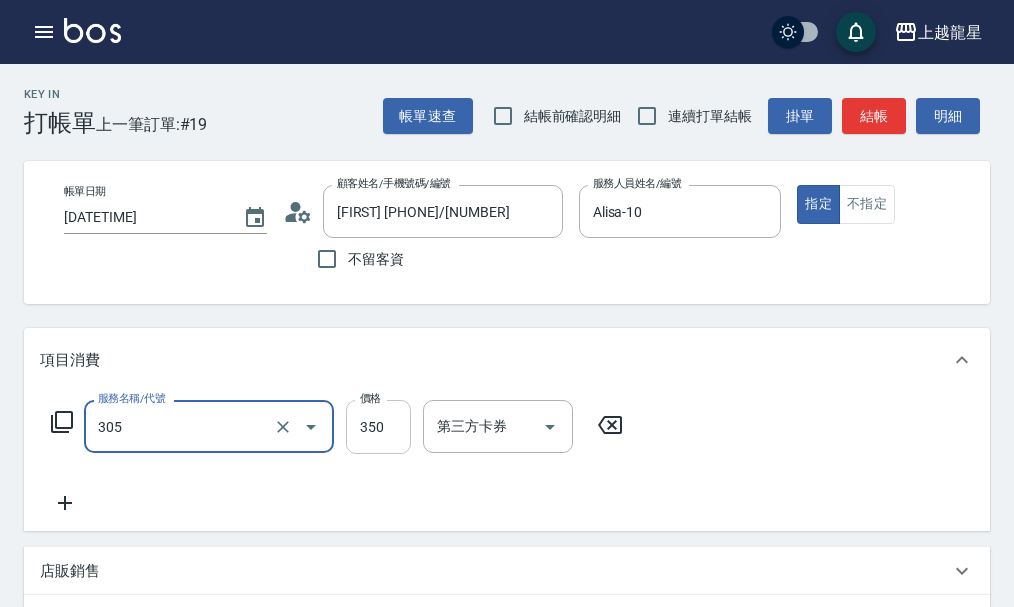 type on "[TEXT]([NUMBER])" 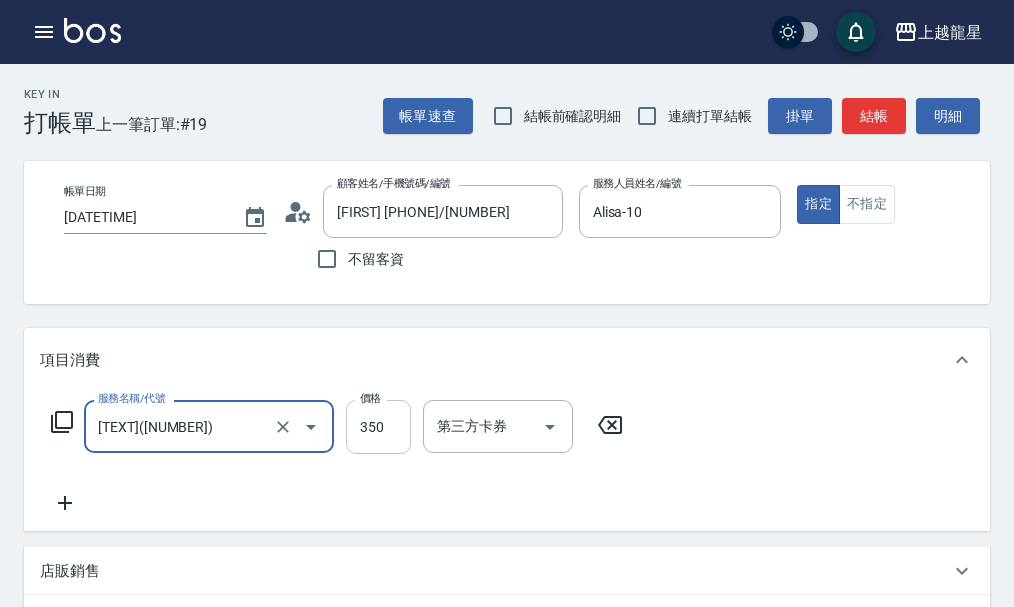 click on "350" at bounding box center [378, 427] 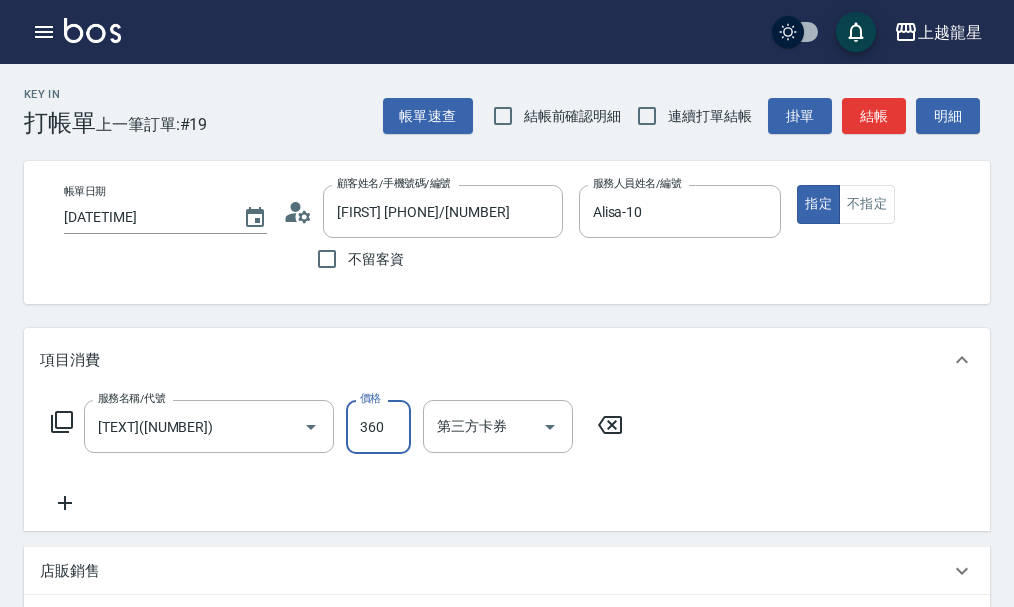 type on "360" 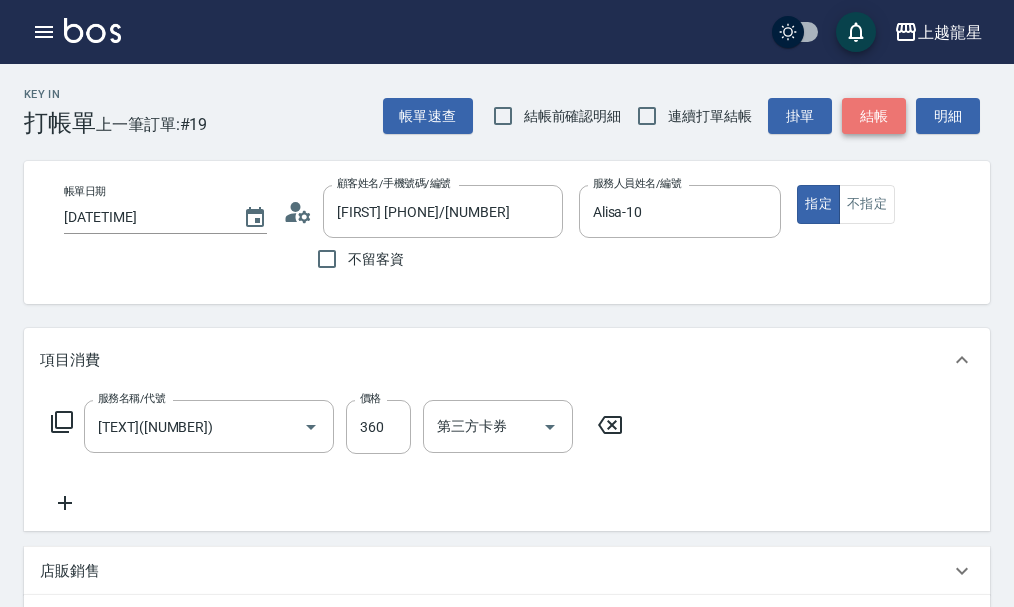 click on "結帳" at bounding box center (874, 116) 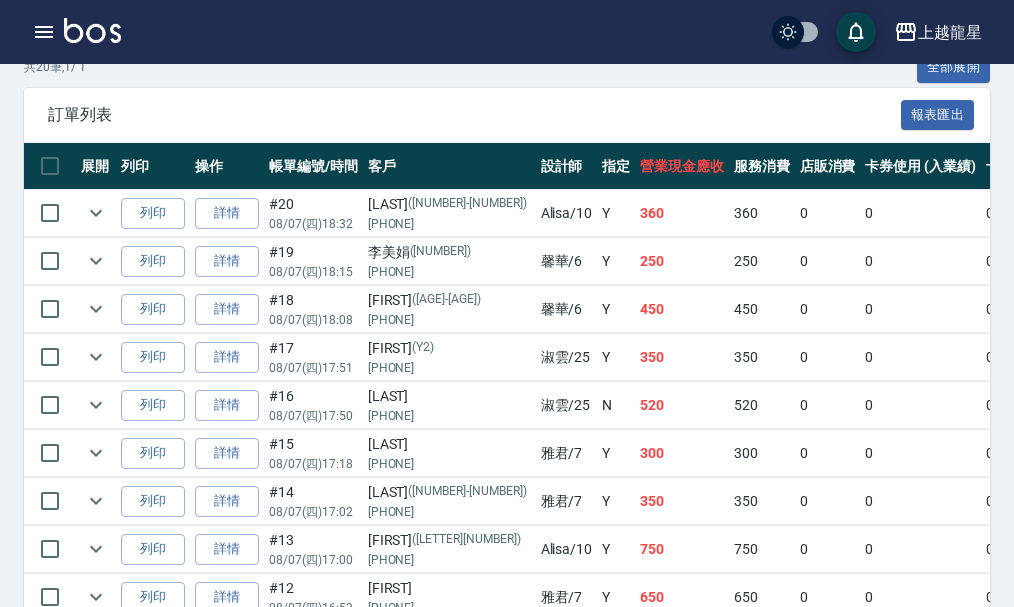 scroll, scrollTop: 200, scrollLeft: 0, axis: vertical 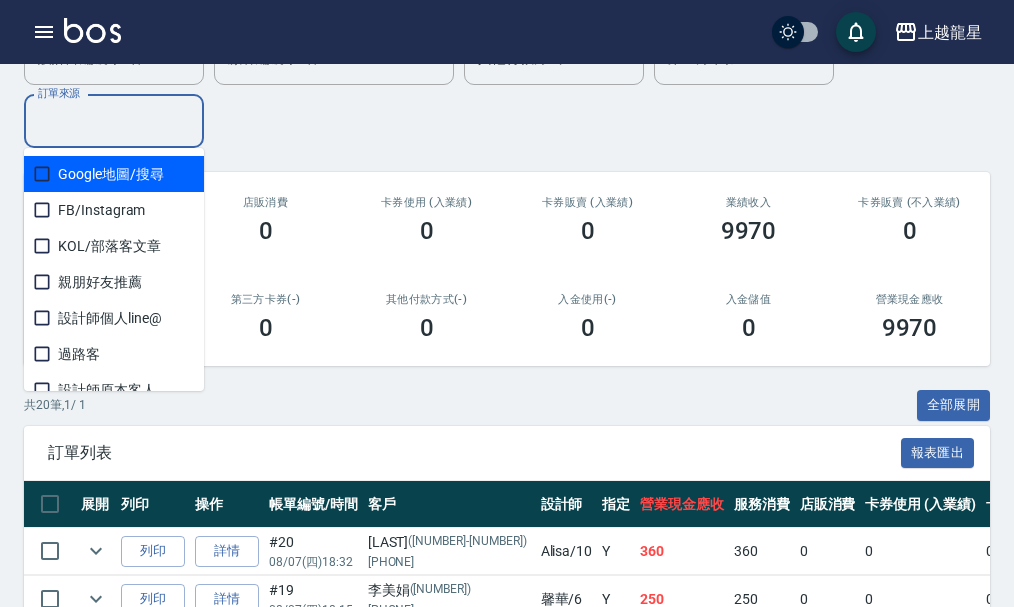 click on "訂單來源" at bounding box center (114, 121) 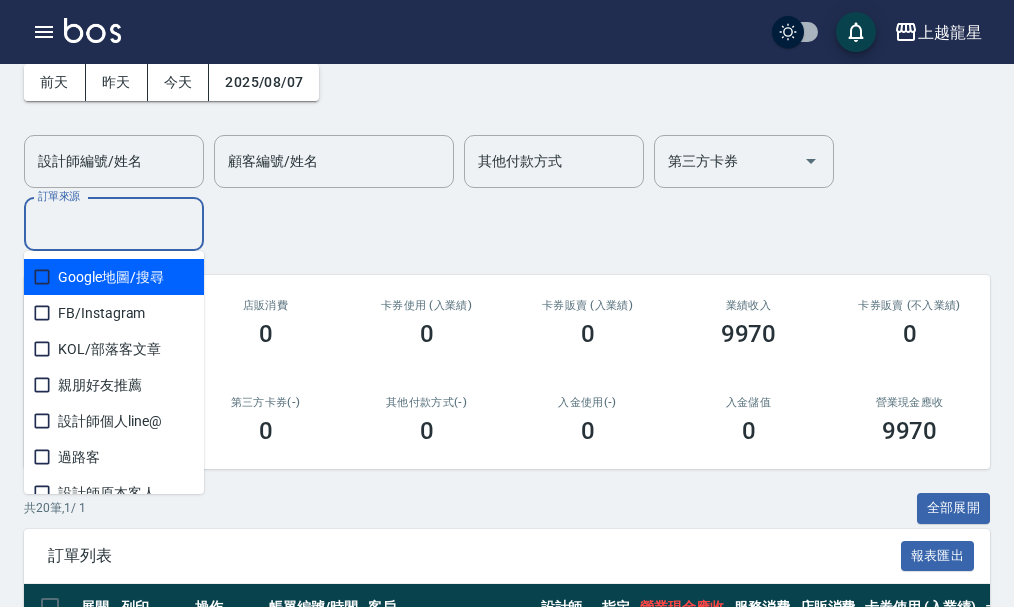 scroll, scrollTop: 0, scrollLeft: 0, axis: both 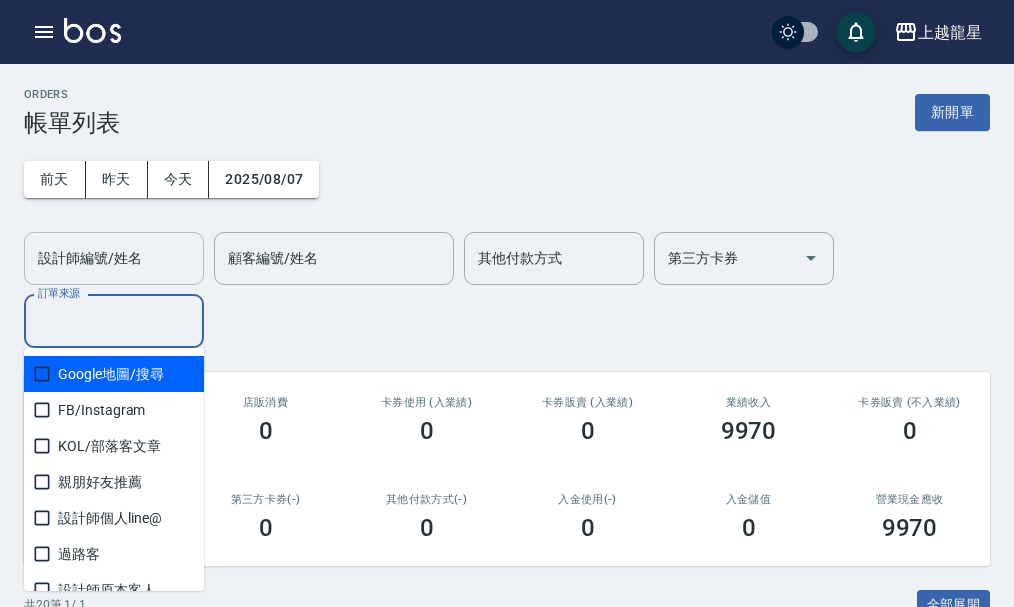 click on "設計師編號/姓名" at bounding box center [114, 258] 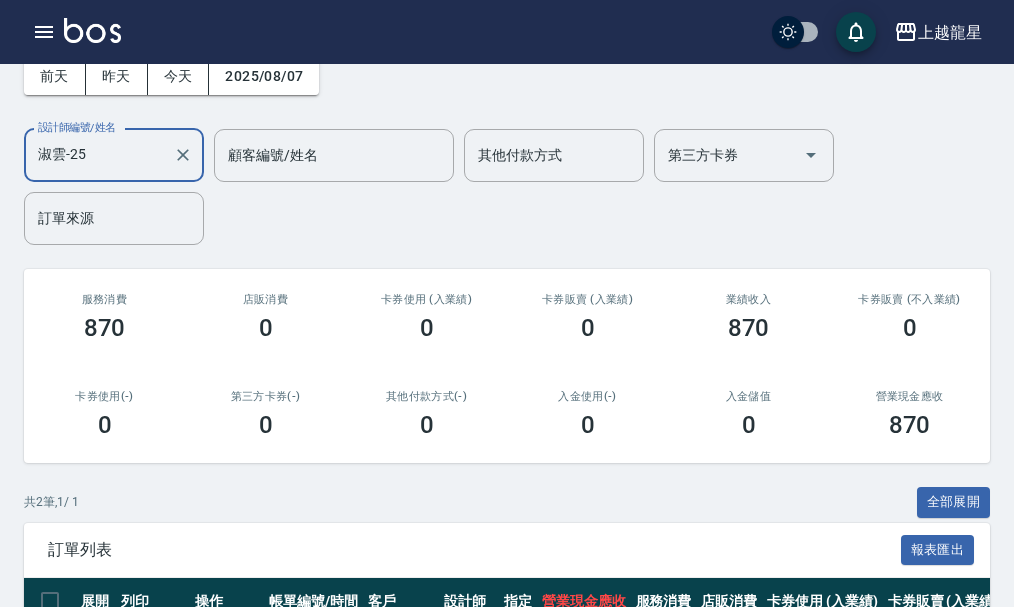 scroll, scrollTop: 310, scrollLeft: 0, axis: vertical 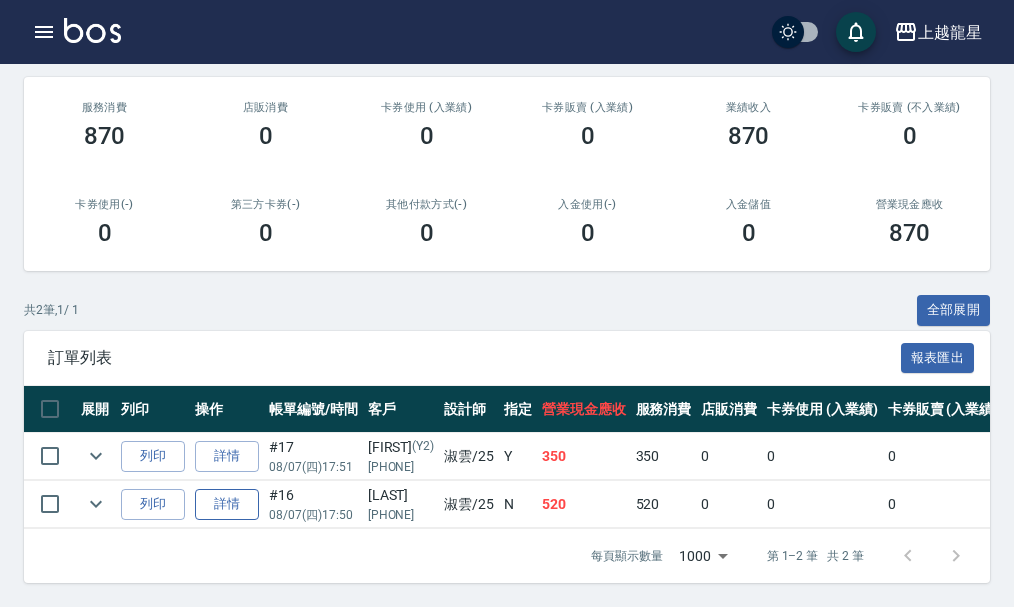 type on "淑雲-25" 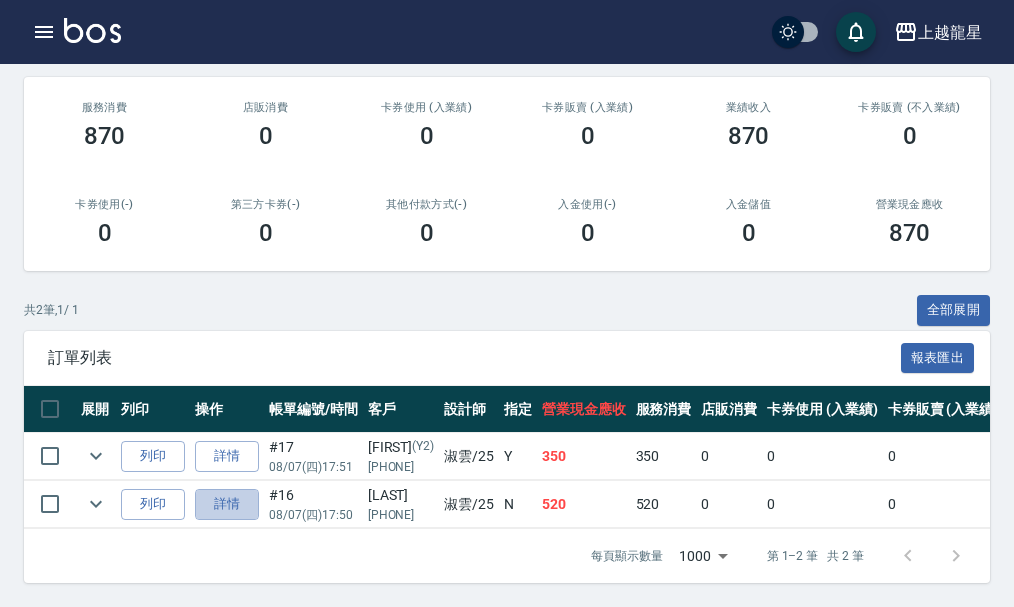 click on "詳情" at bounding box center (227, 504) 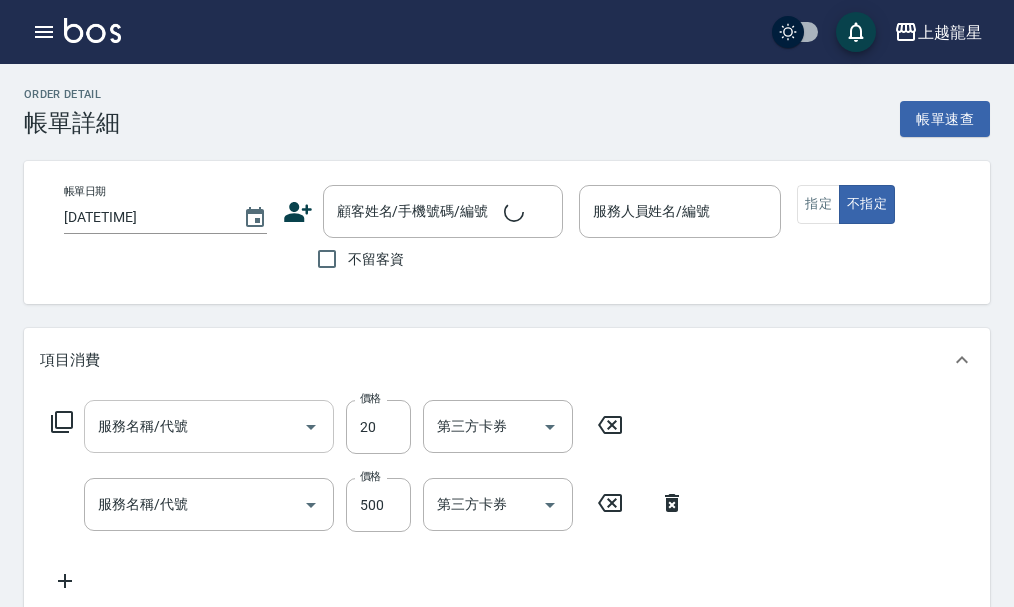 type on "[DATETIME]" 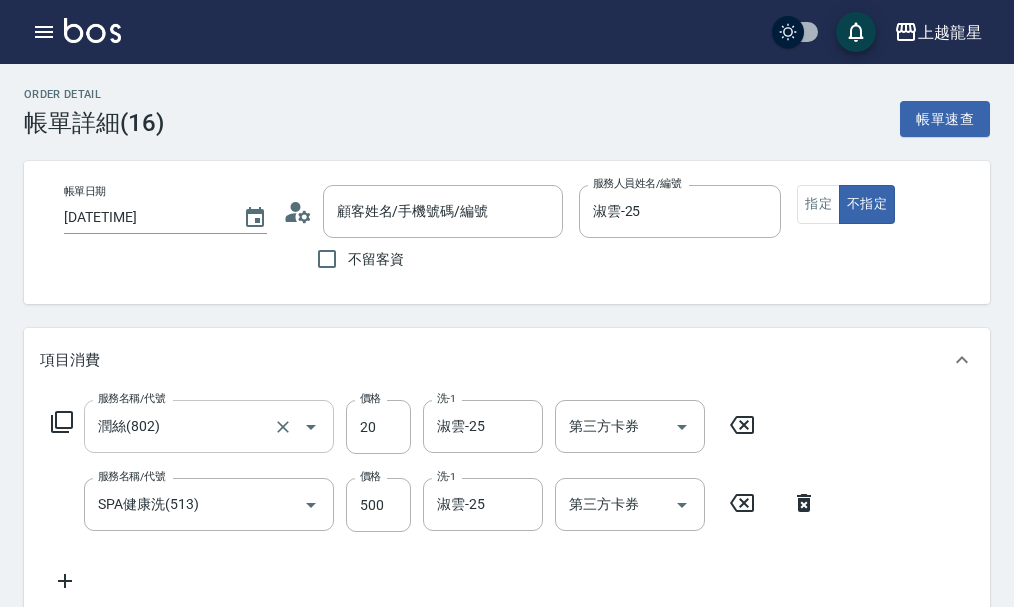 type on "潤絲(802)" 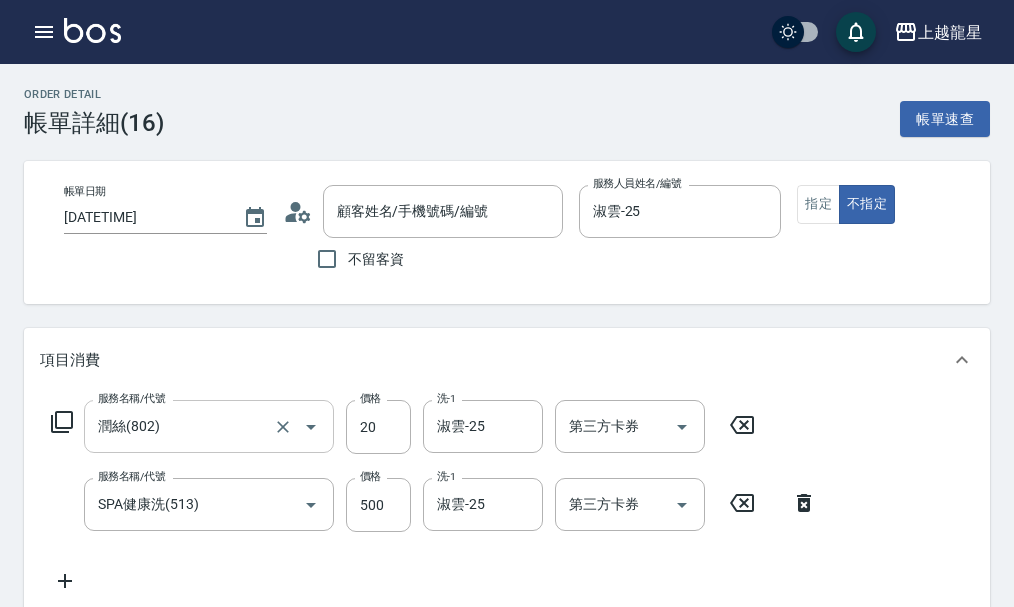 type on "SPA健康洗(513)" 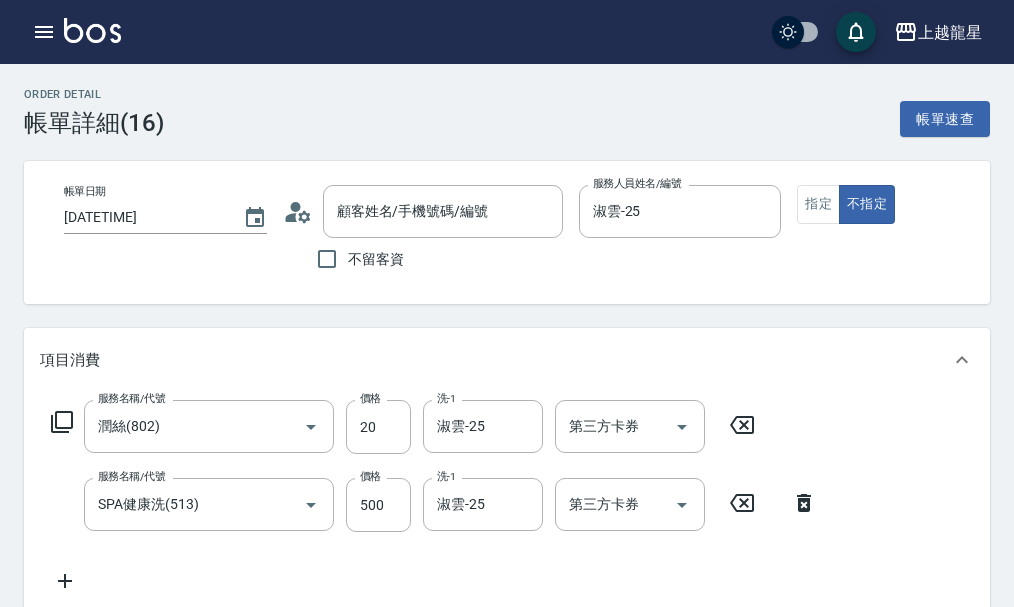 type on "[LAST]/[PHONE]/" 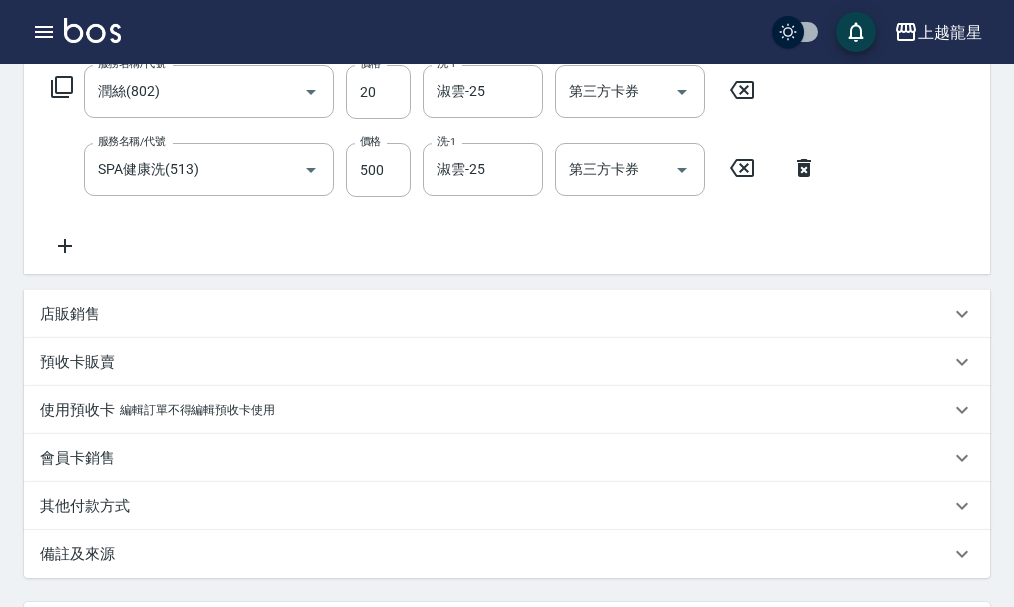 scroll, scrollTop: 300, scrollLeft: 0, axis: vertical 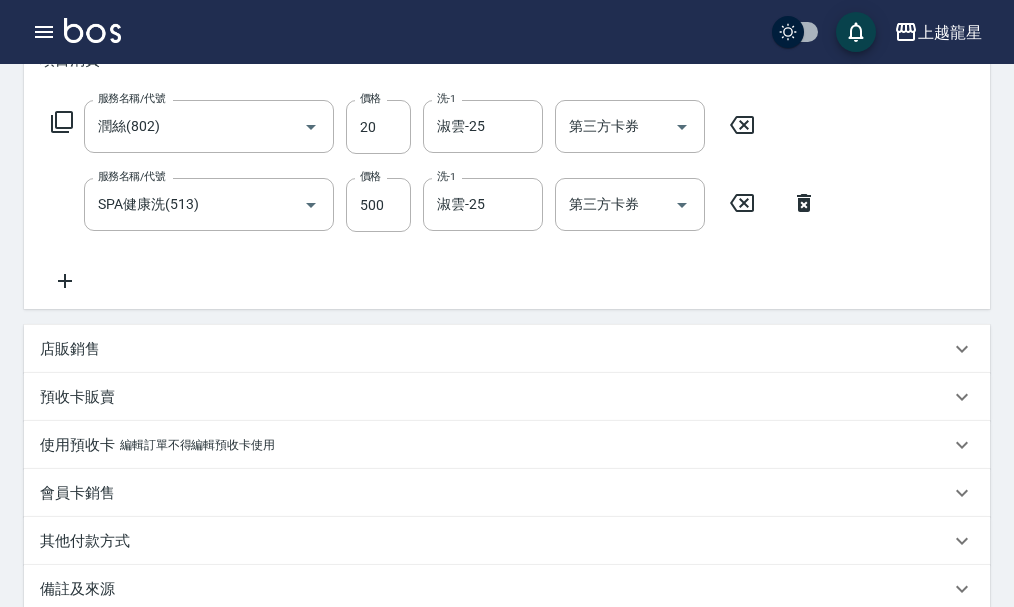 click 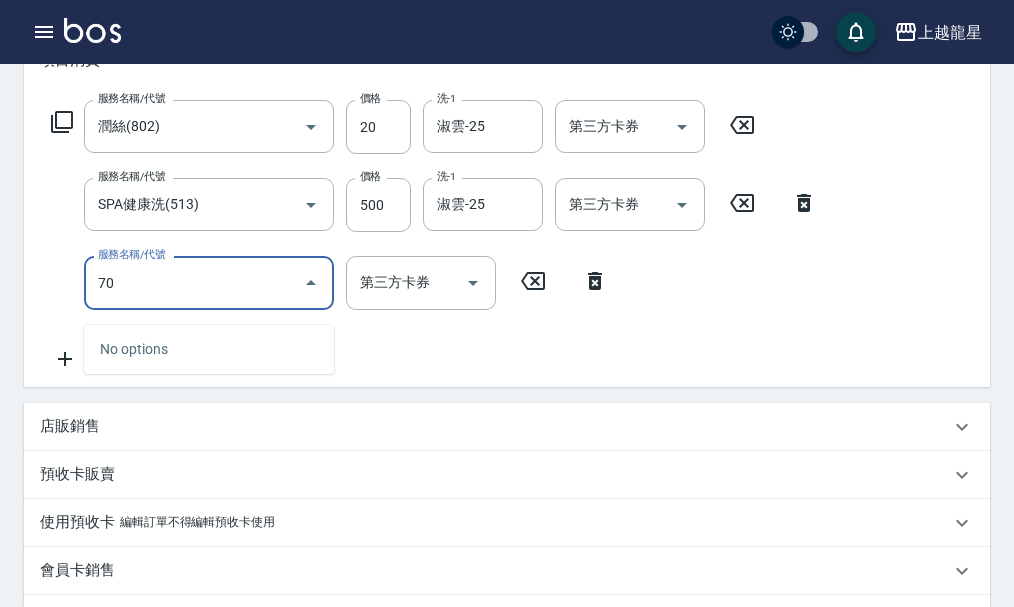 type on "708" 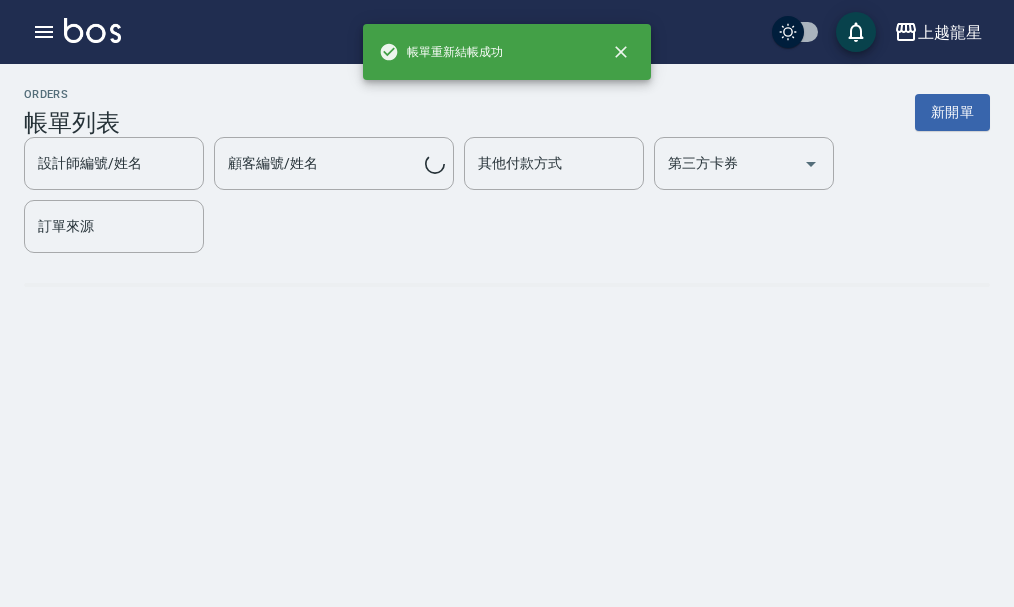 scroll, scrollTop: 0, scrollLeft: 0, axis: both 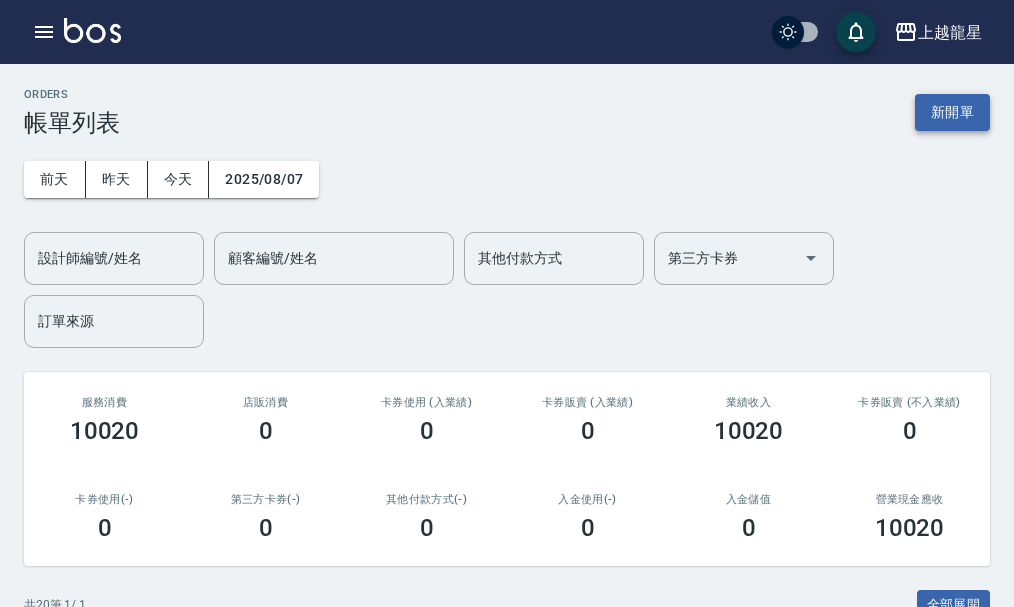click on "新開單" at bounding box center (952, 112) 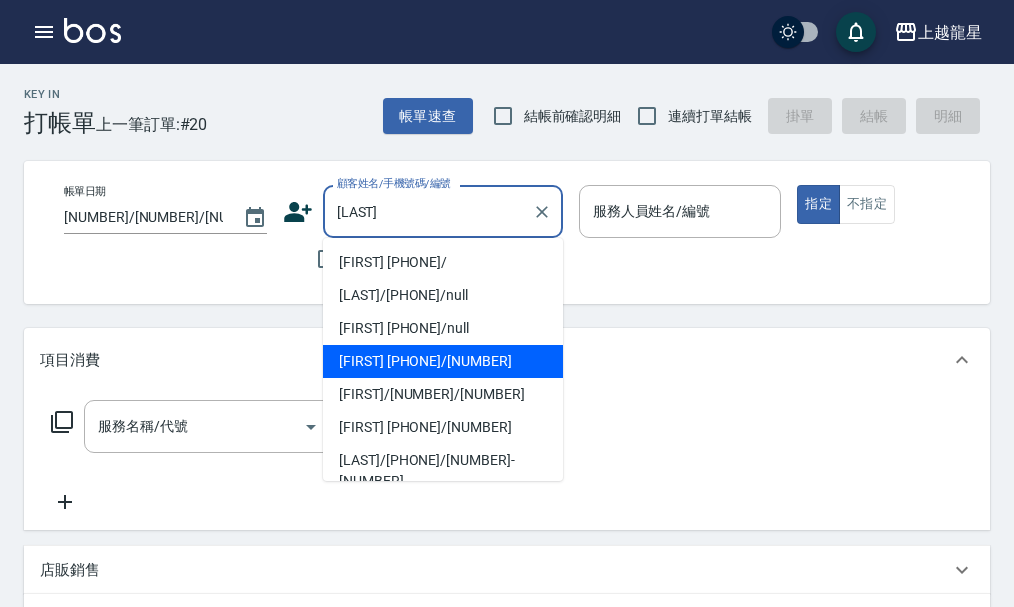 click on "[FIRST] [PHONE]/[NUMBER]" at bounding box center (443, 361) 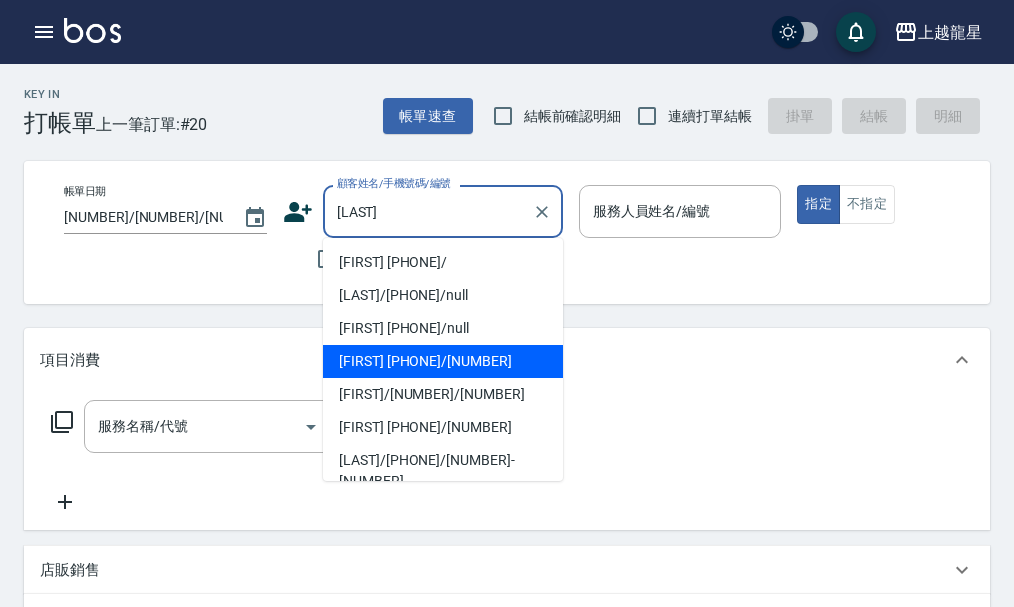 type on "[FIRST] [PHONE]/[NUMBER]" 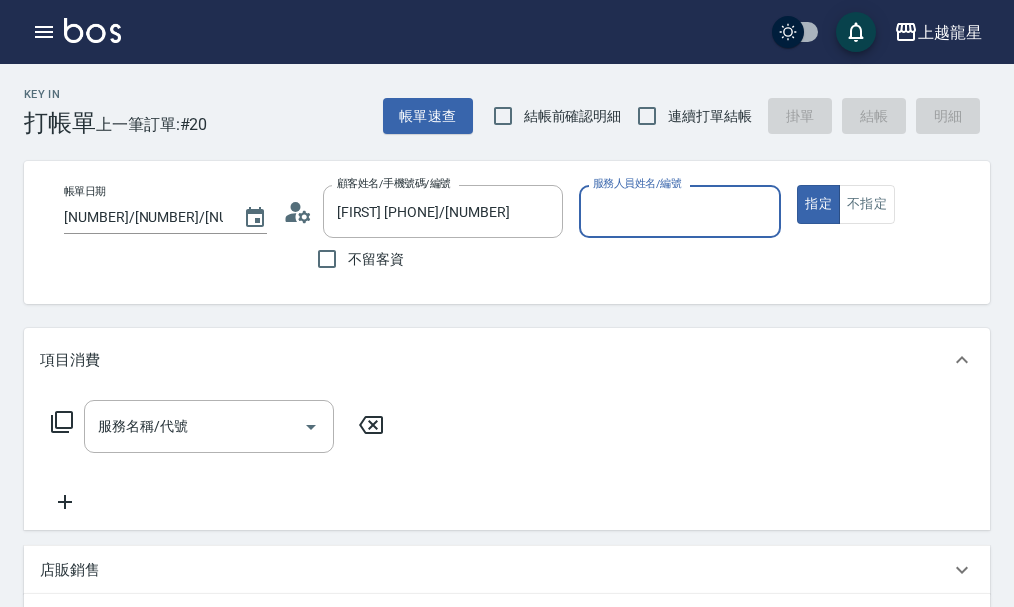 type on "雅君-7" 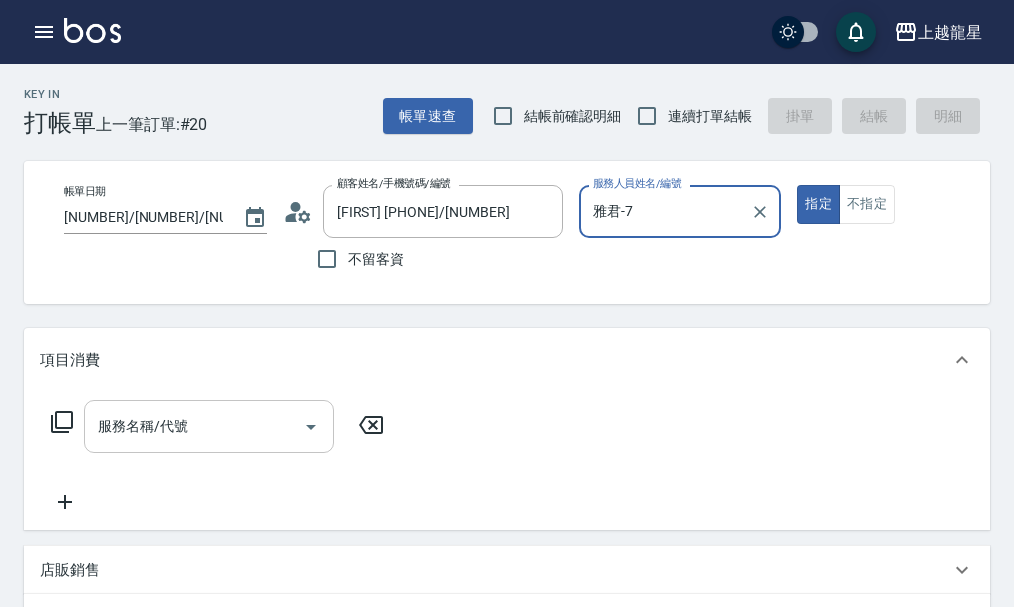 click on "服務名稱/代號" at bounding box center [194, 426] 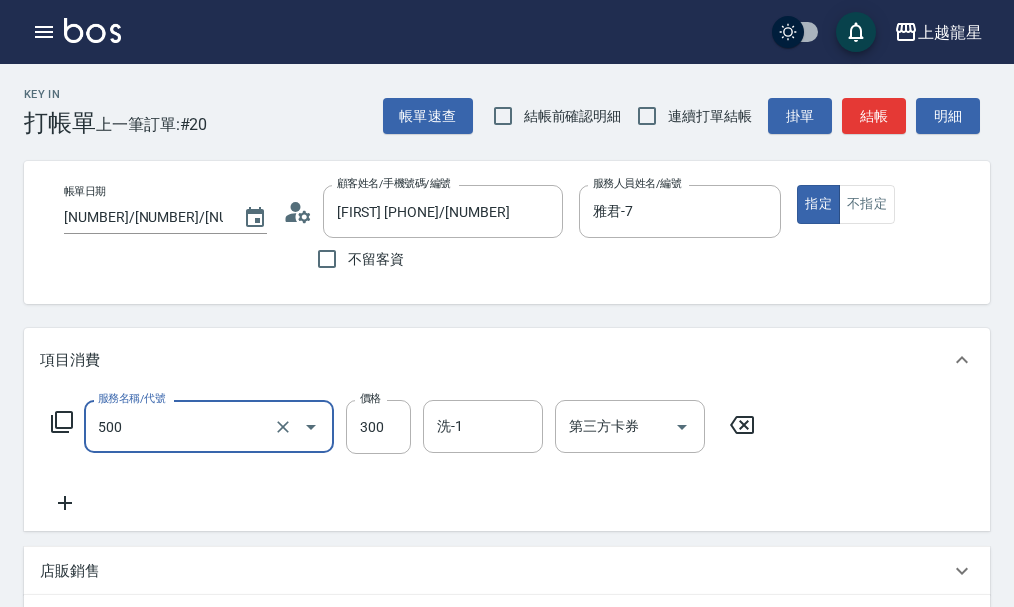 type on "一般洗髮(500)" 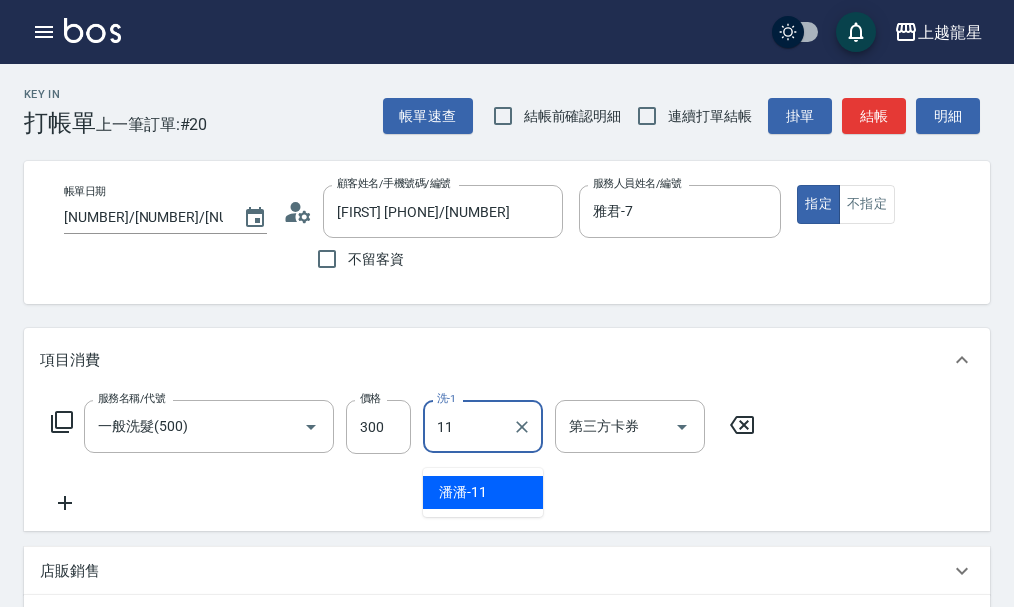 type on "潘潘-11" 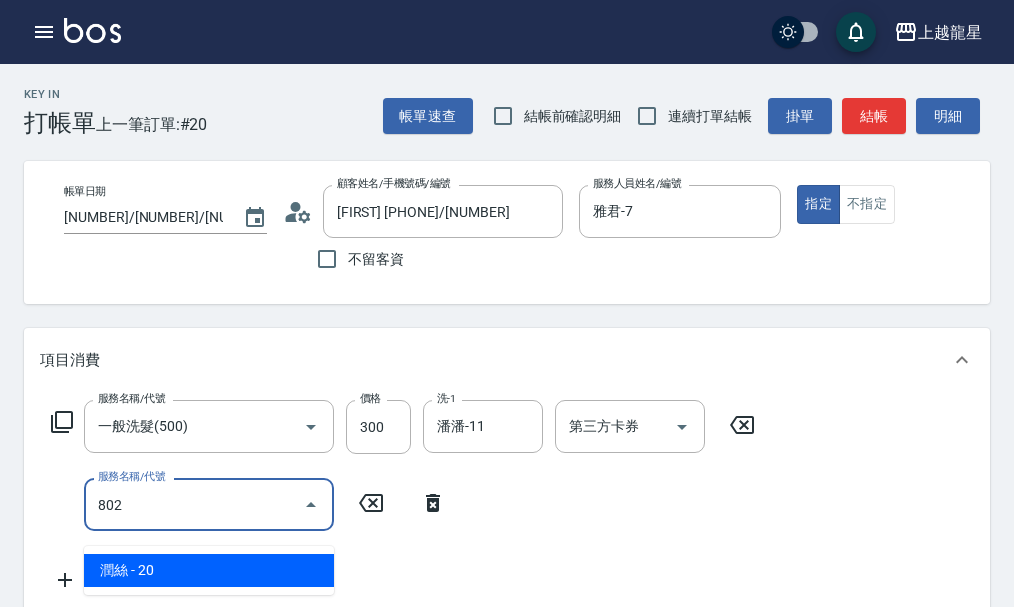 type on "潤絲(802)" 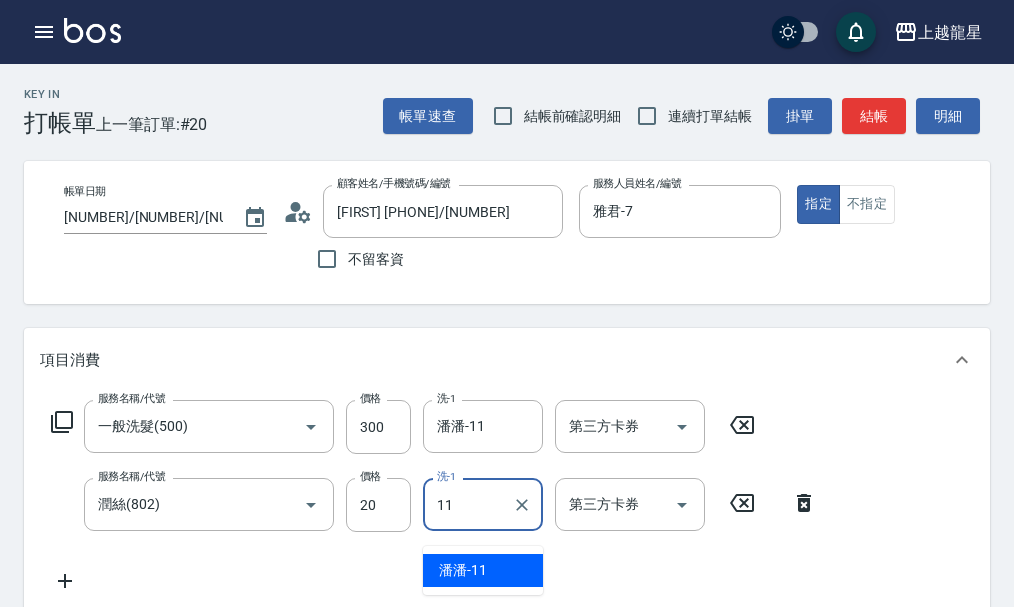 type on "潘潘-11" 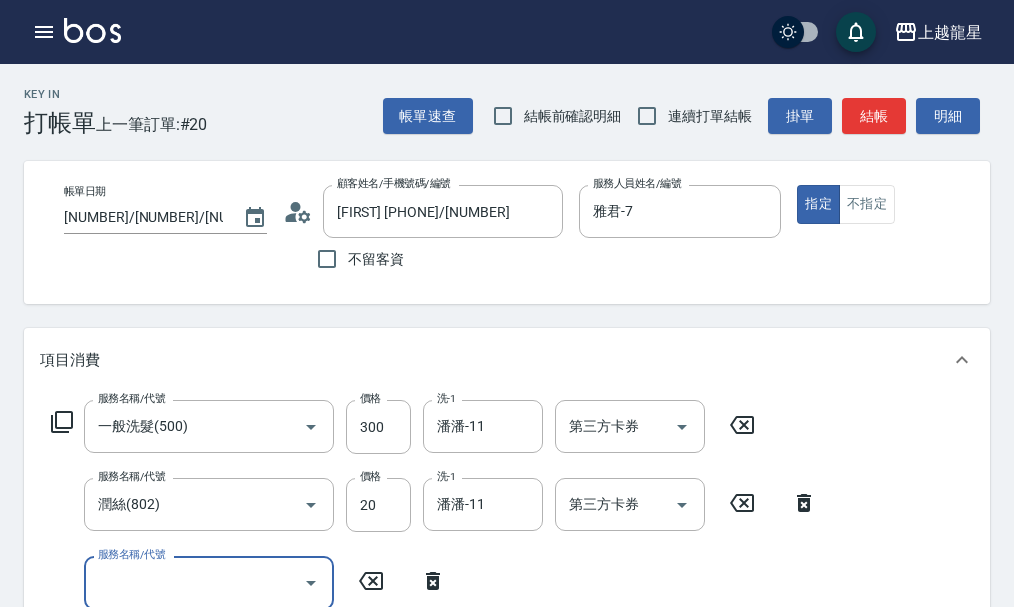 scroll, scrollTop: 9, scrollLeft: 0, axis: vertical 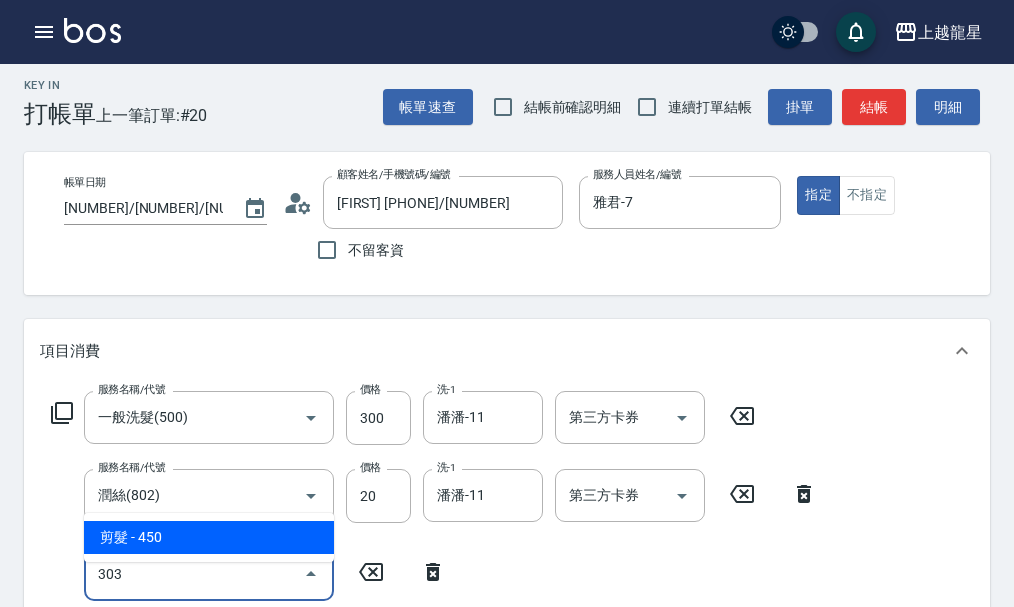 type on "剪髮(303)" 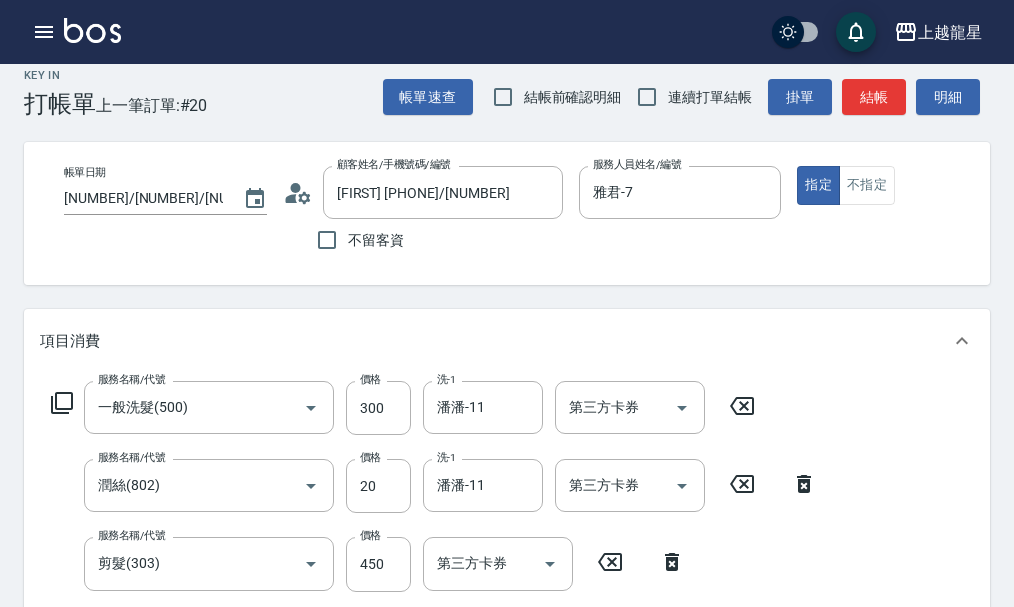 scroll, scrollTop: 373, scrollLeft: 0, axis: vertical 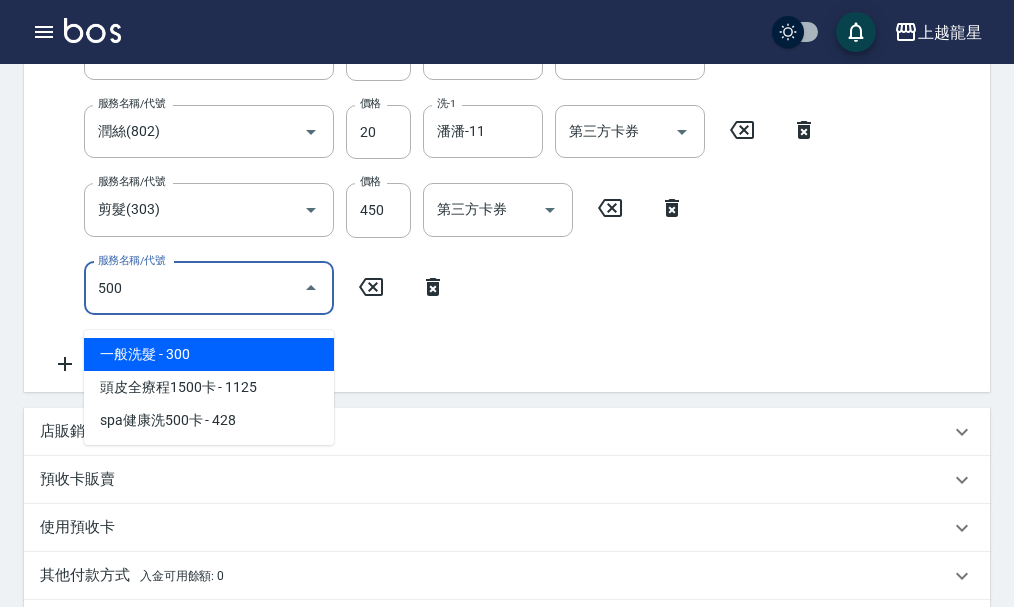 type on "一般洗髮(500)" 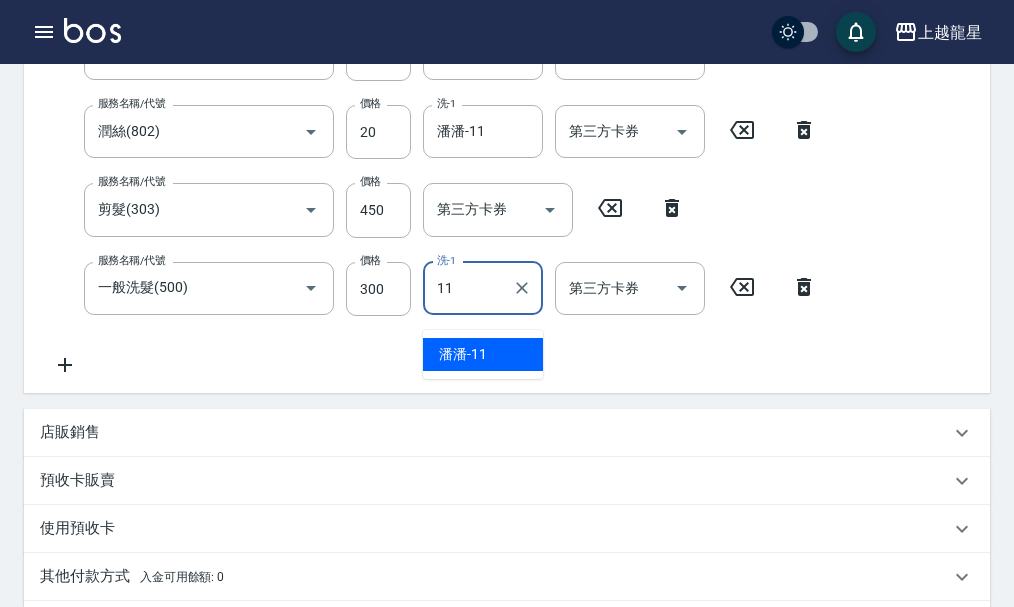 type on "潘潘-11" 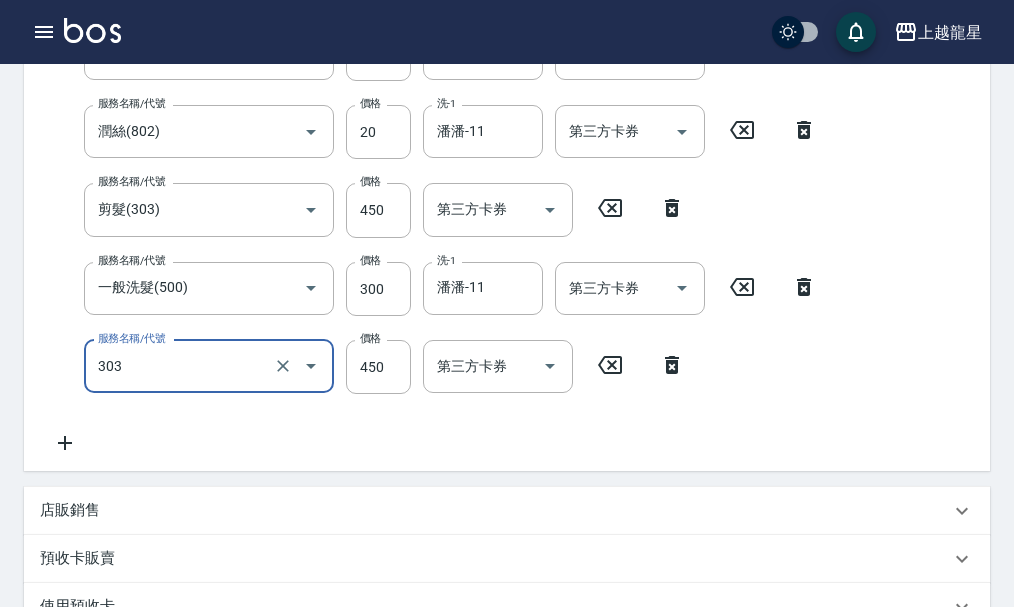 type on "剪髮(303)" 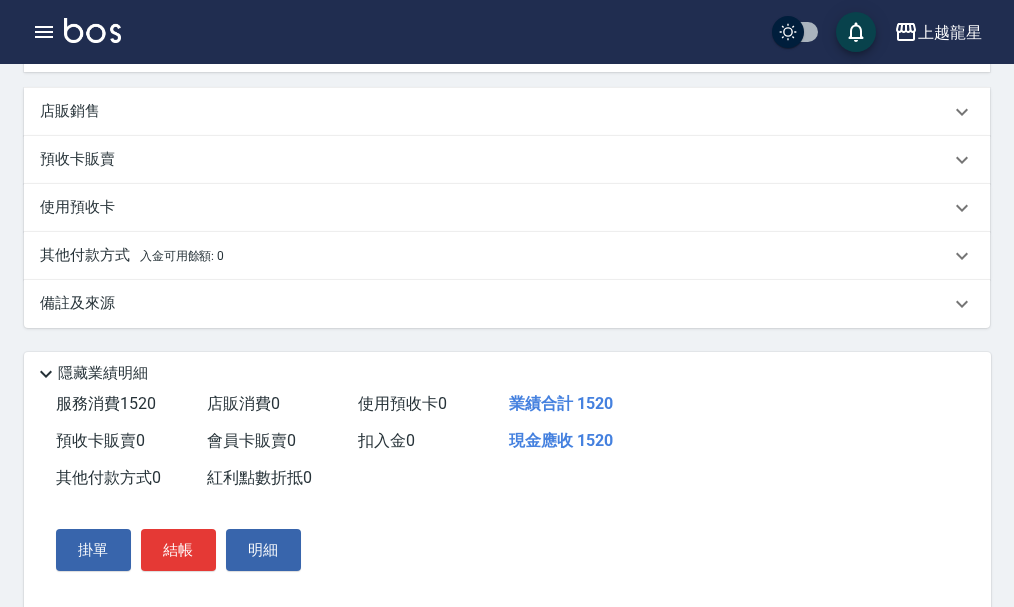 scroll, scrollTop: 840, scrollLeft: 0, axis: vertical 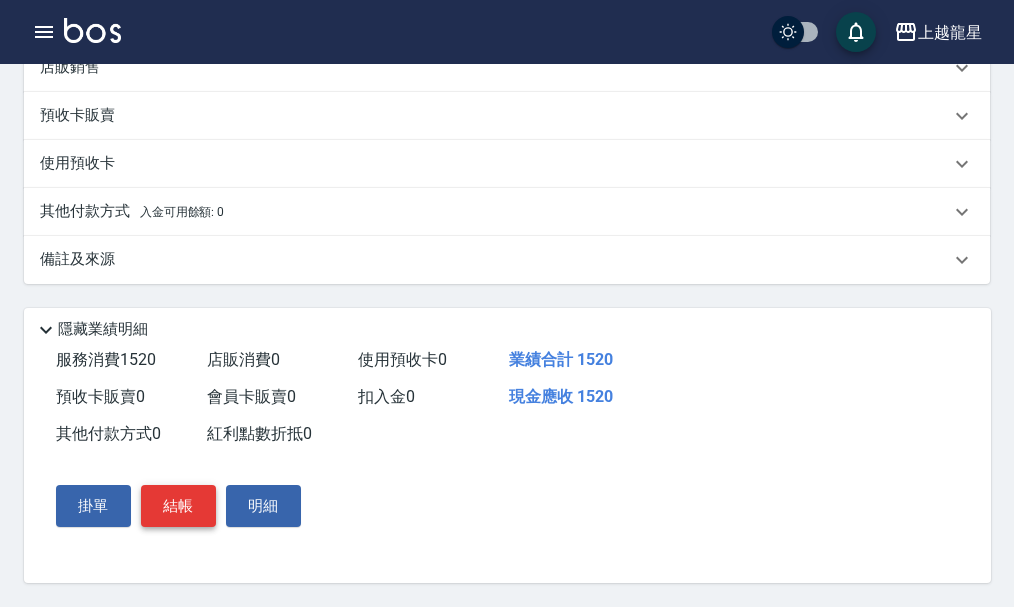 click on "結帳" at bounding box center [178, 506] 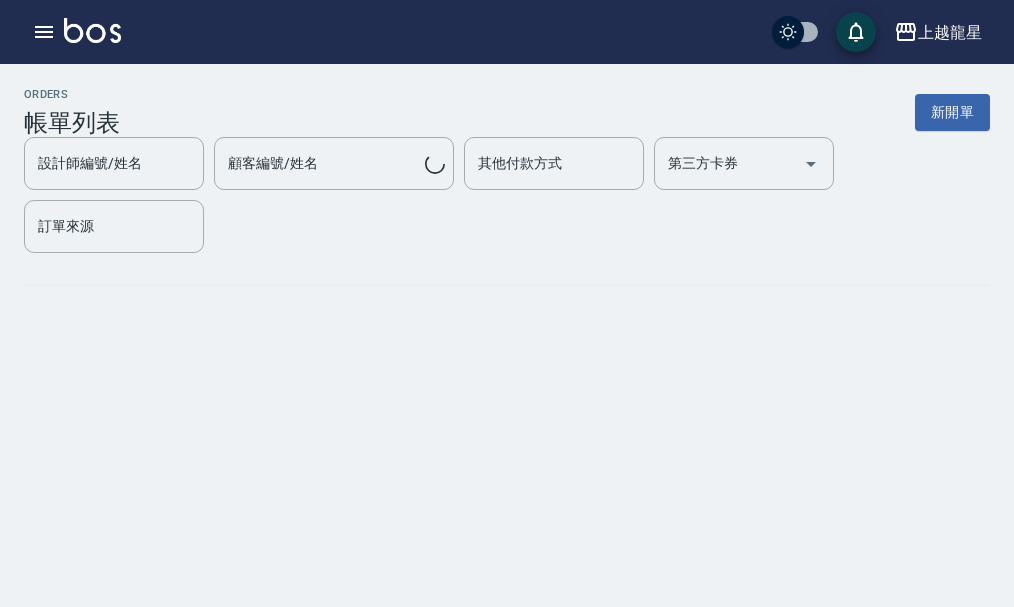 scroll, scrollTop: 0, scrollLeft: 0, axis: both 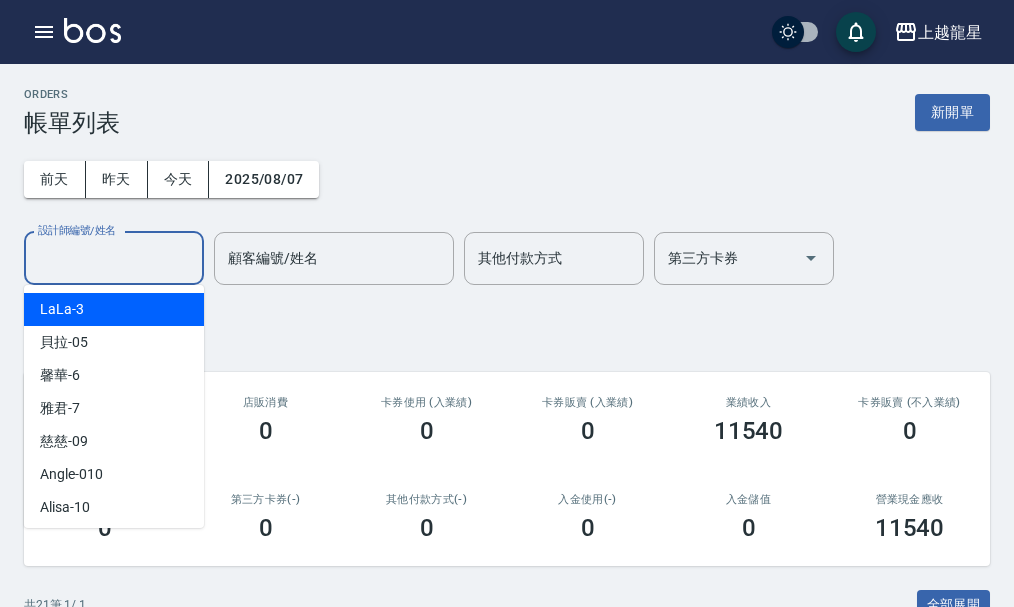 click on "設計師編號/姓名" at bounding box center [114, 258] 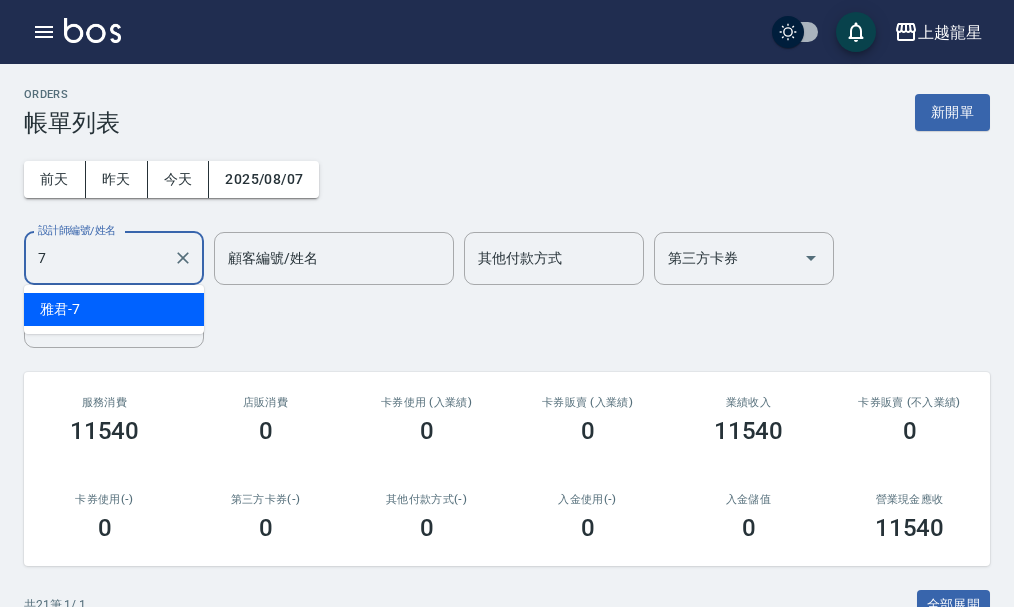 type on "雅君-7" 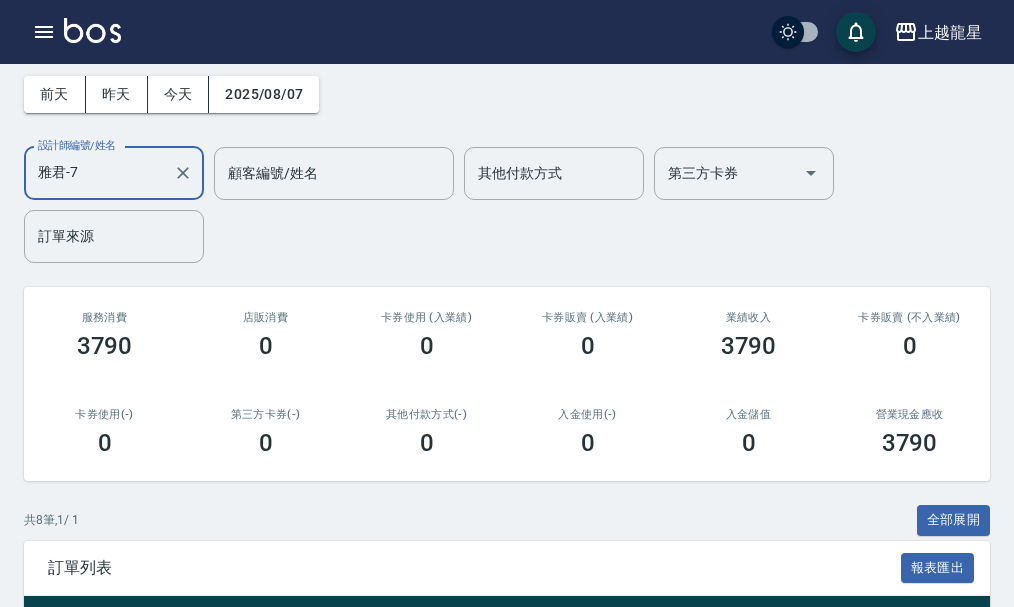 scroll, scrollTop: 0, scrollLeft: 0, axis: both 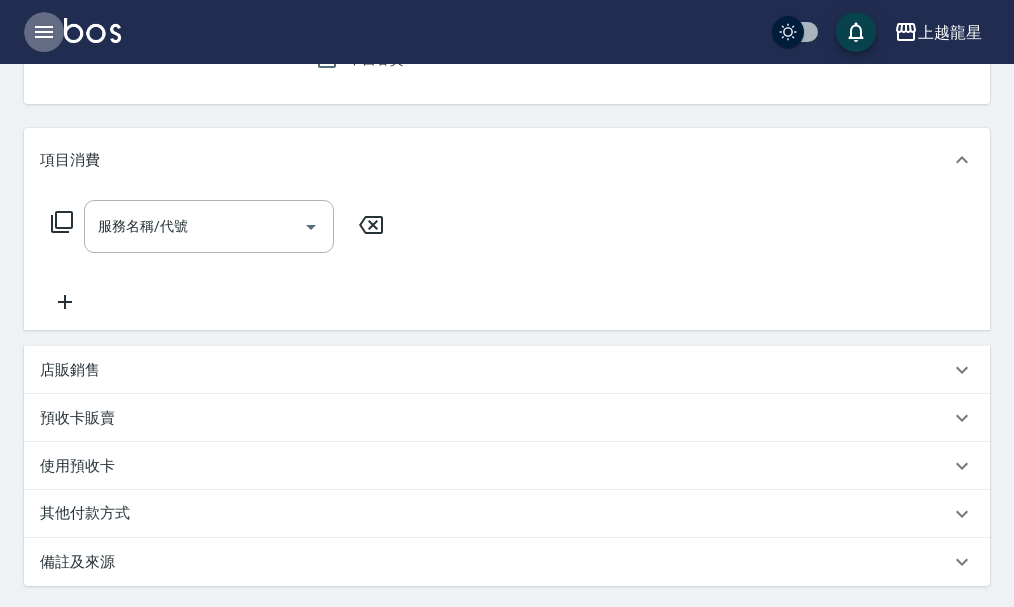 click 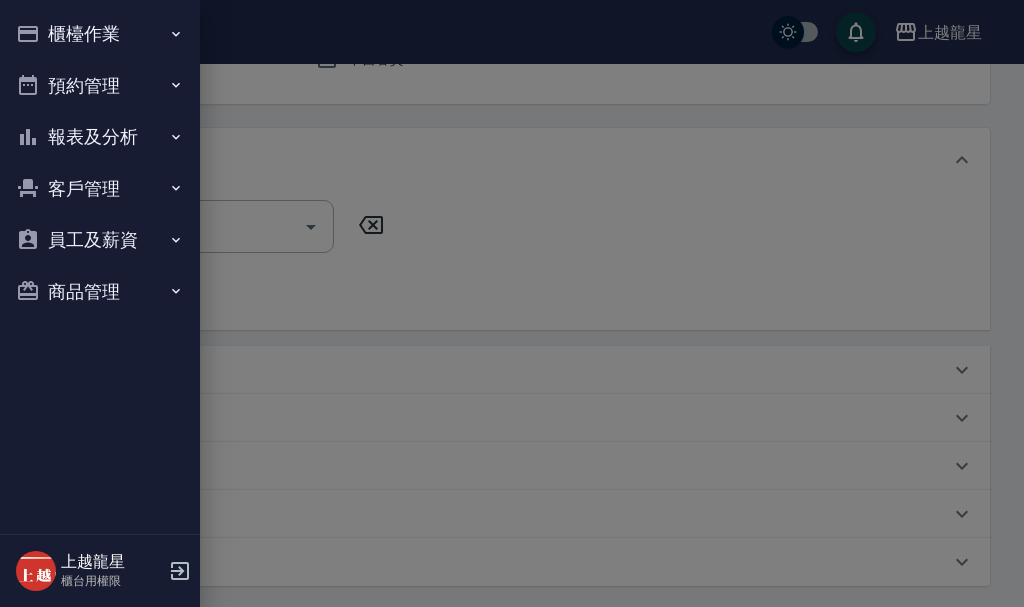 click on "櫃檯作業" at bounding box center (100, 34) 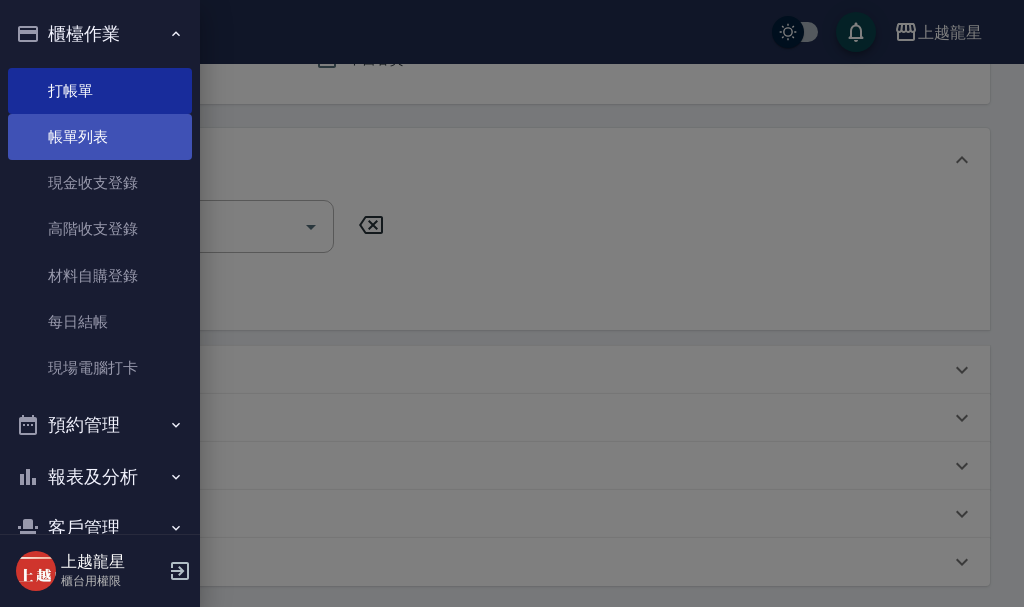 click on "帳單列表" at bounding box center (100, 137) 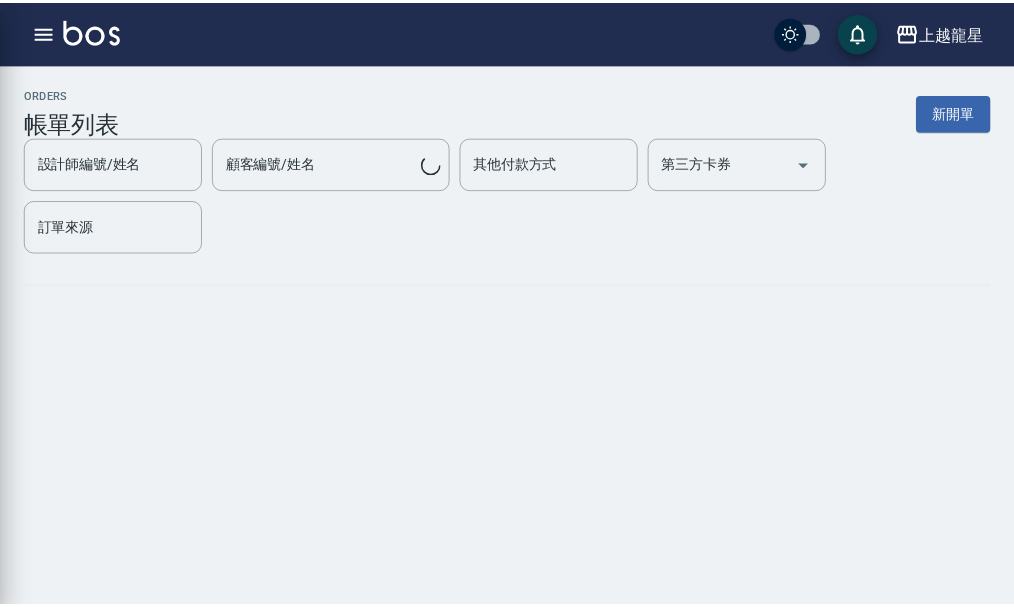 scroll, scrollTop: 0, scrollLeft: 0, axis: both 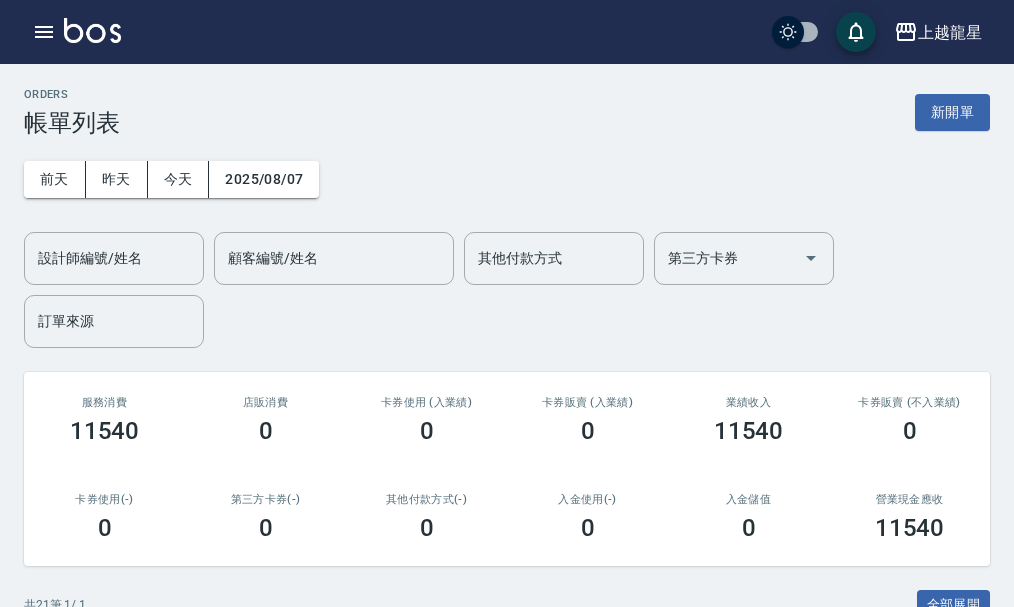 click on "前天 昨天 今天 [NUMBER]/[NUMBER]/[NUMBER] 設計師編號/姓名 設計師編號/姓名 顧客編號/姓名 顧客編號/姓名 其他付款方式 其他付款方式 第三方卡券 第三方卡券 訂單來源 訂單來源" at bounding box center (507, 242) 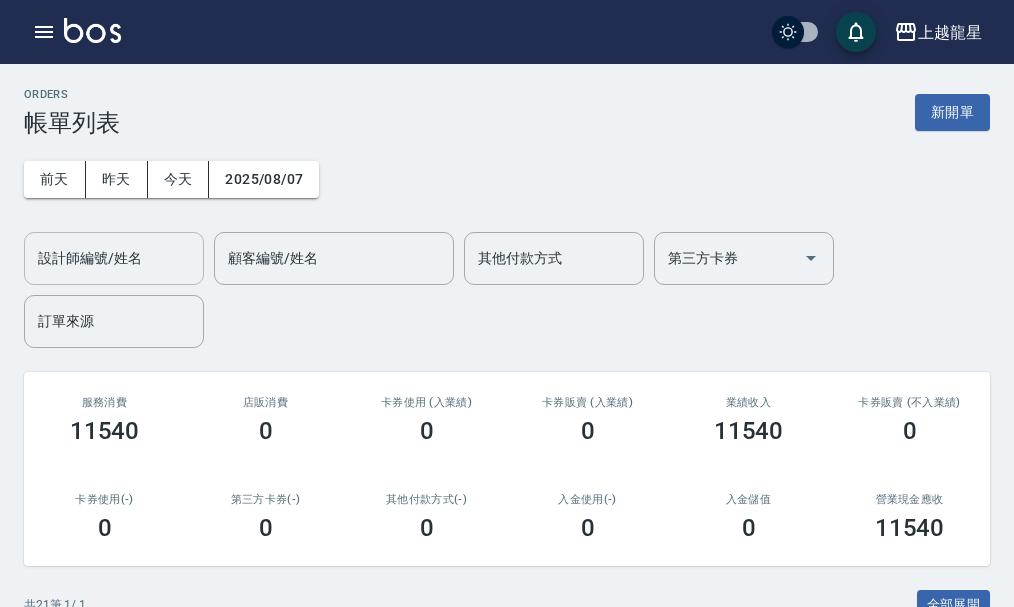 click on "設計師編號/姓名" at bounding box center (114, 258) 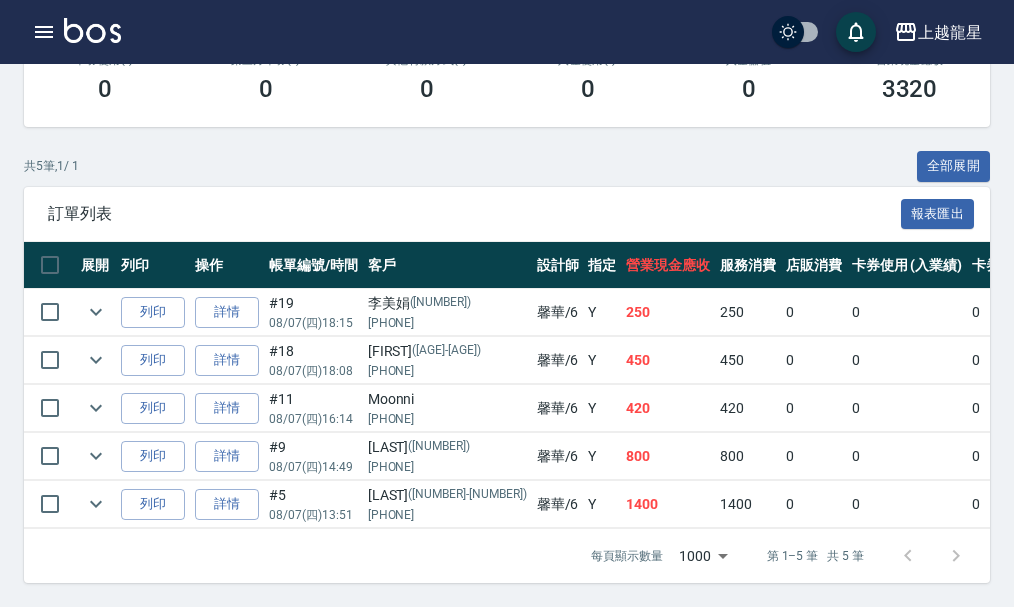 scroll, scrollTop: 0, scrollLeft: 0, axis: both 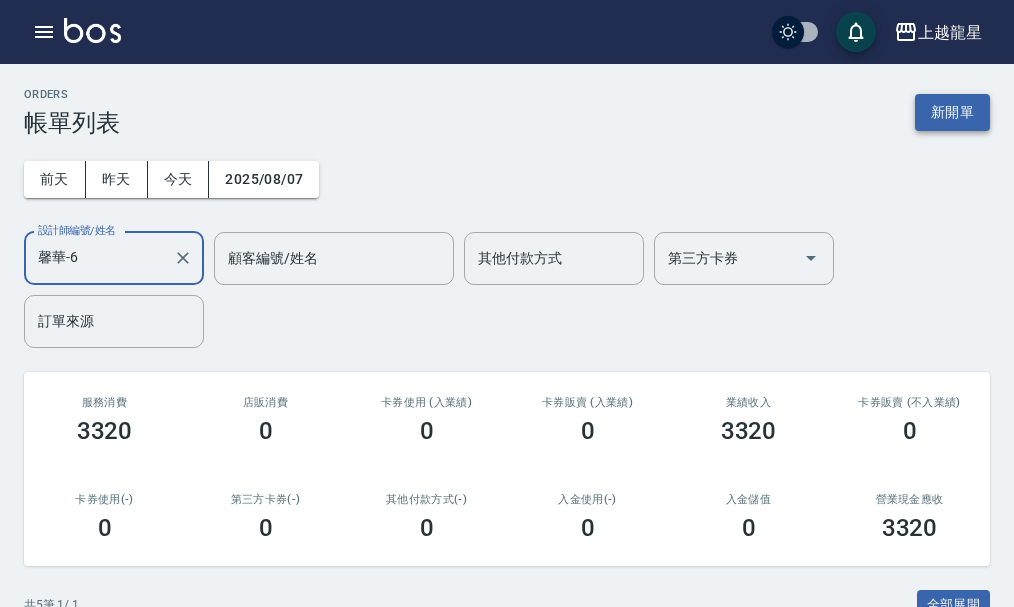 type on "馨華-6" 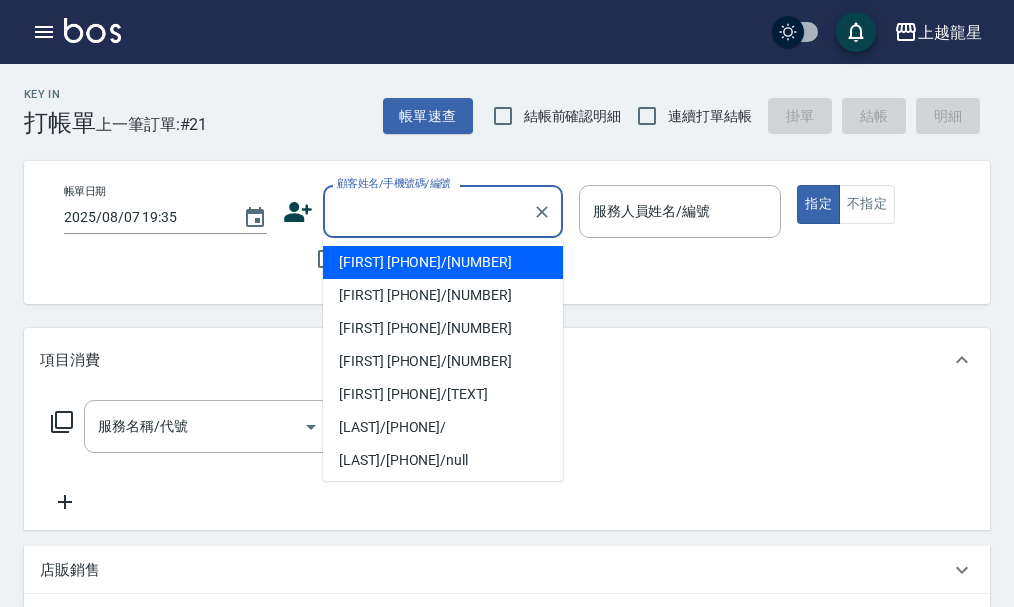 click on "顧客姓名/手機號碼/編號" at bounding box center [428, 211] 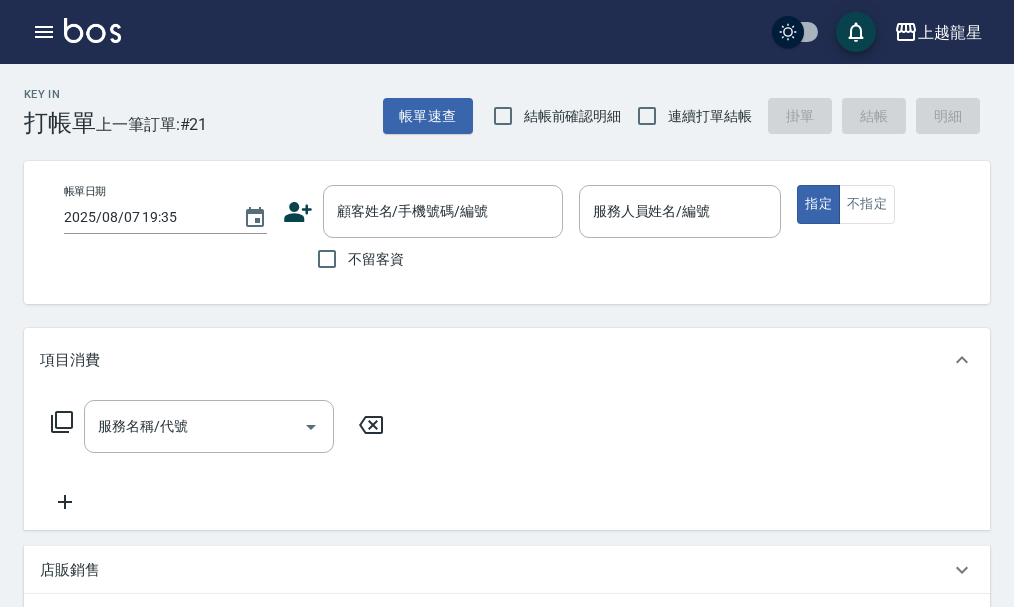drag, startPoint x: 345, startPoint y: 263, endPoint x: 445, endPoint y: 257, distance: 100.17984 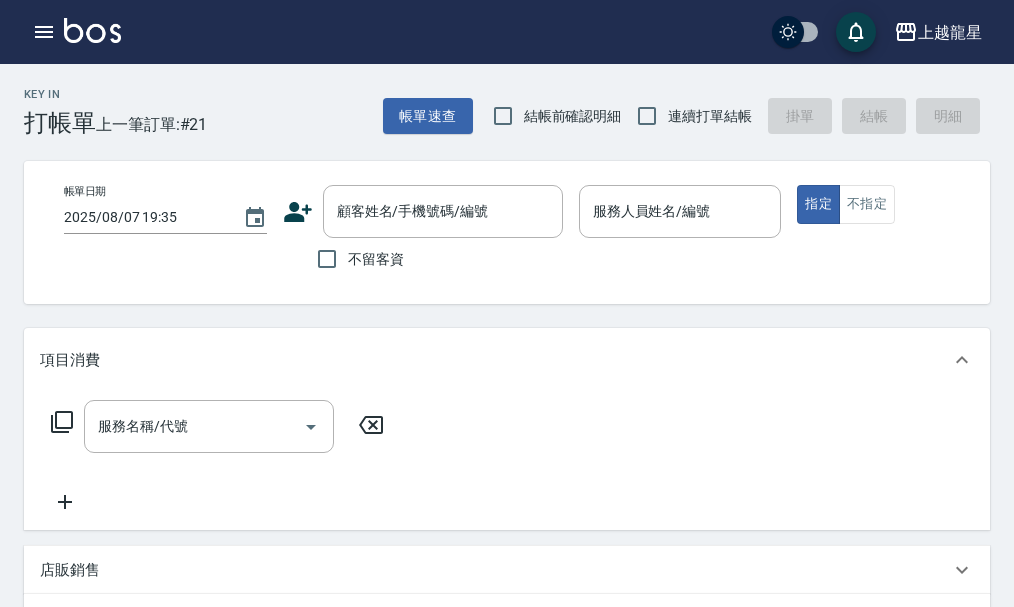checkbox on "true" 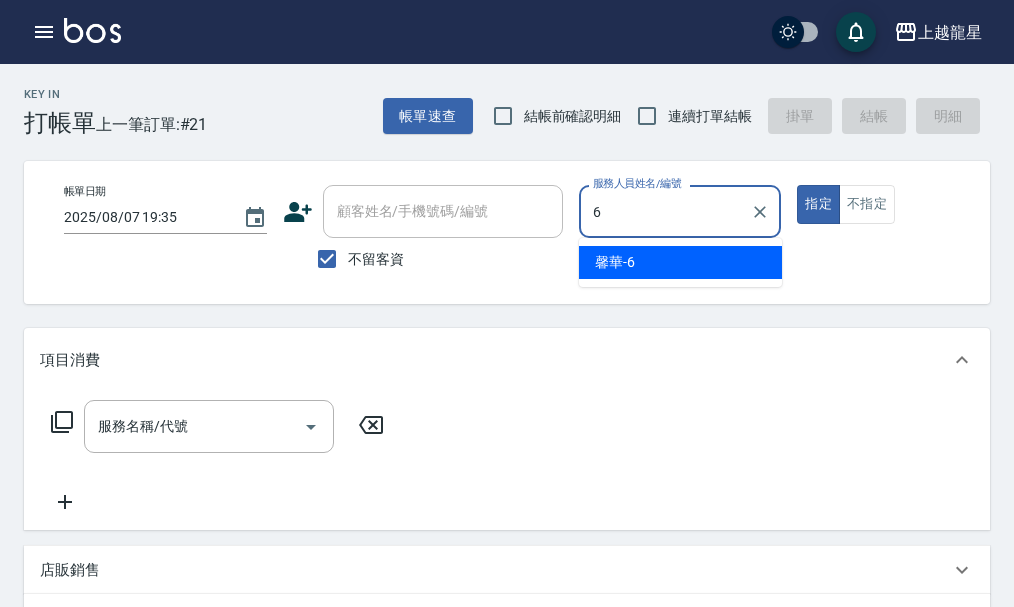 type on "馨華-6" 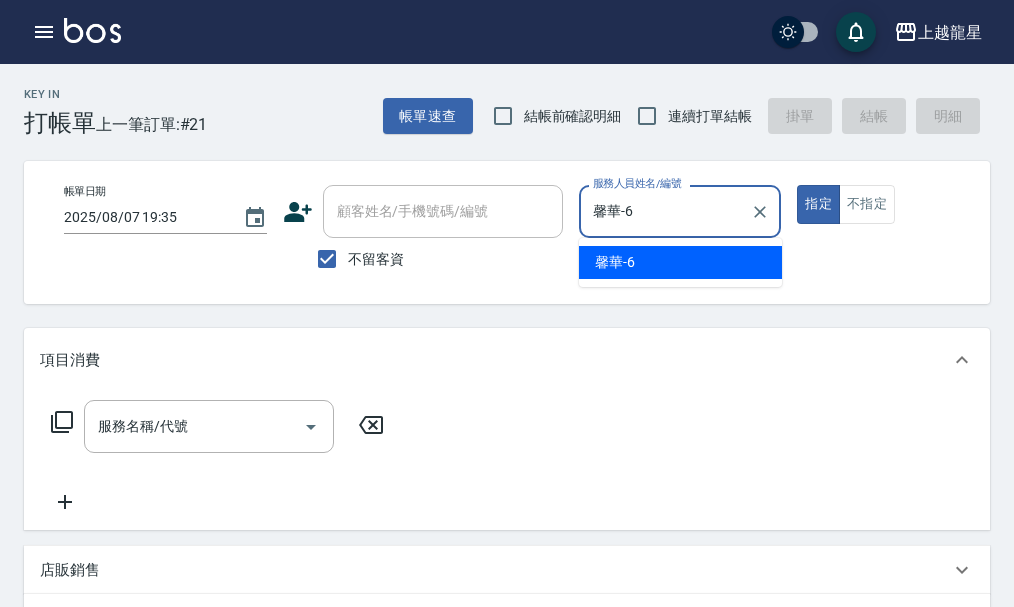 type on "true" 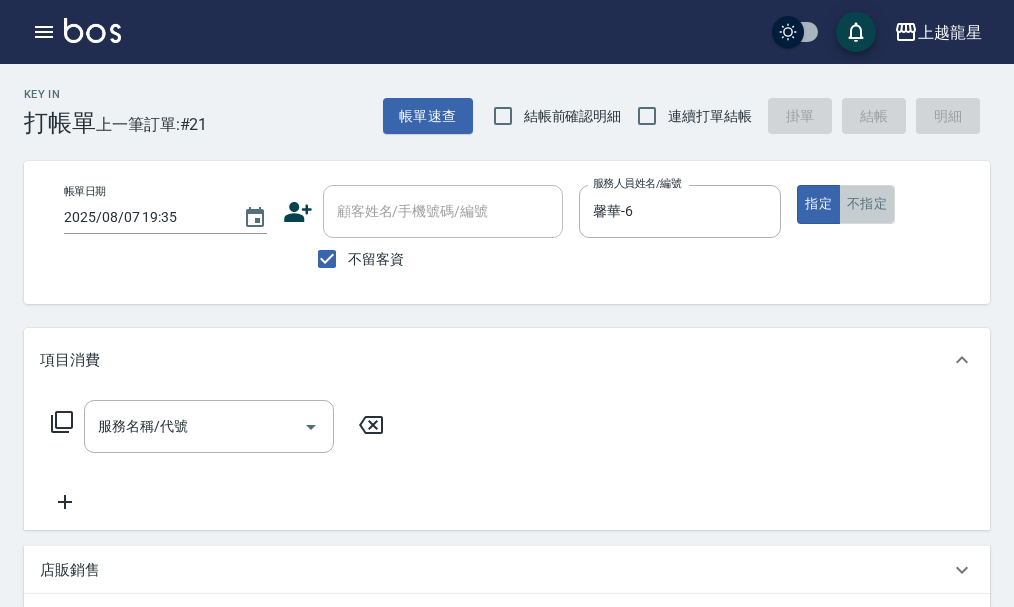 click on "不指定" at bounding box center [867, 204] 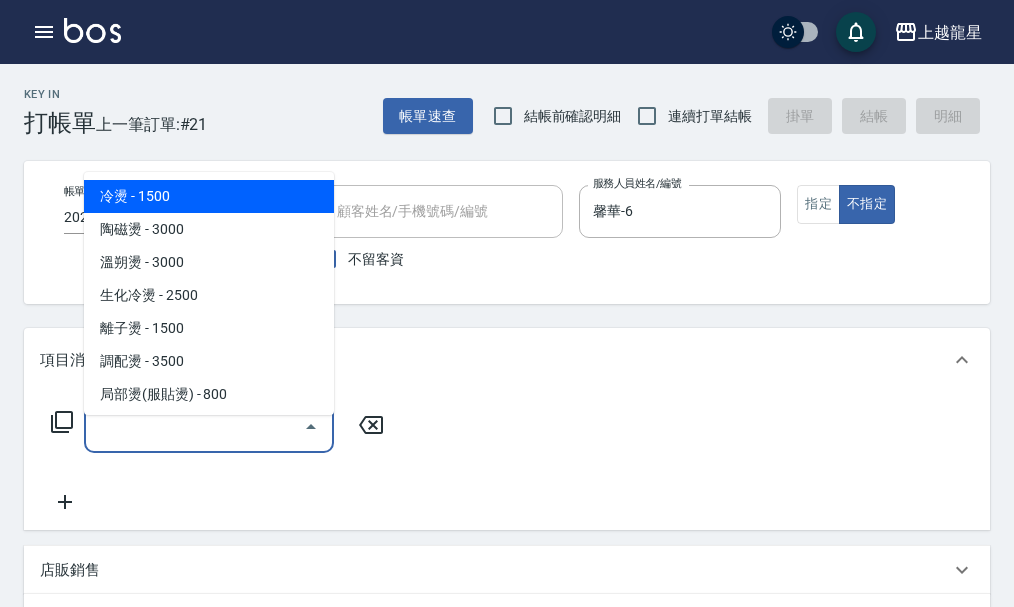 click on "服務名稱/代號" at bounding box center (194, 426) 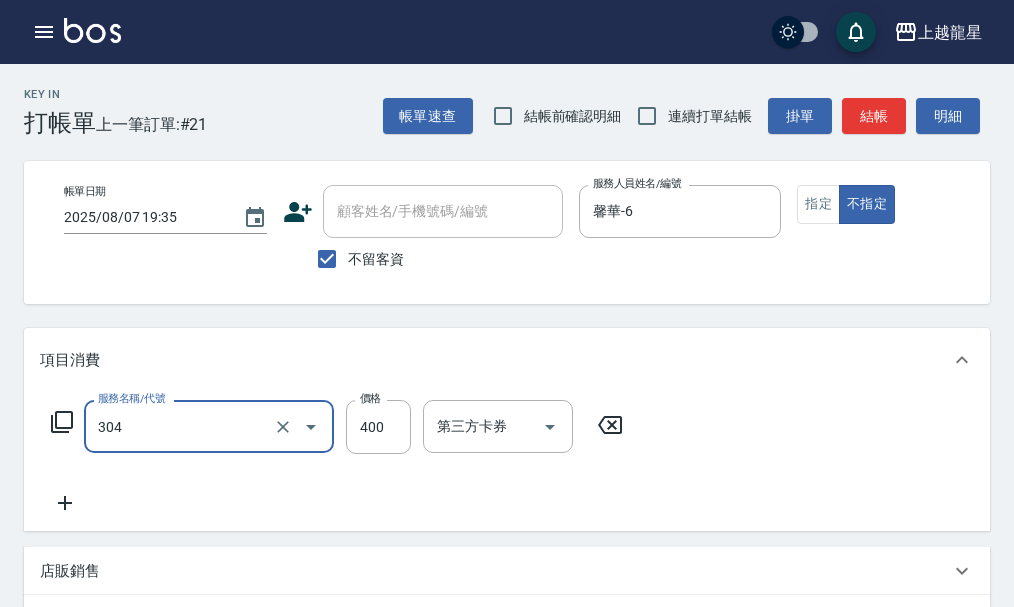 type on "剪髮(304)" 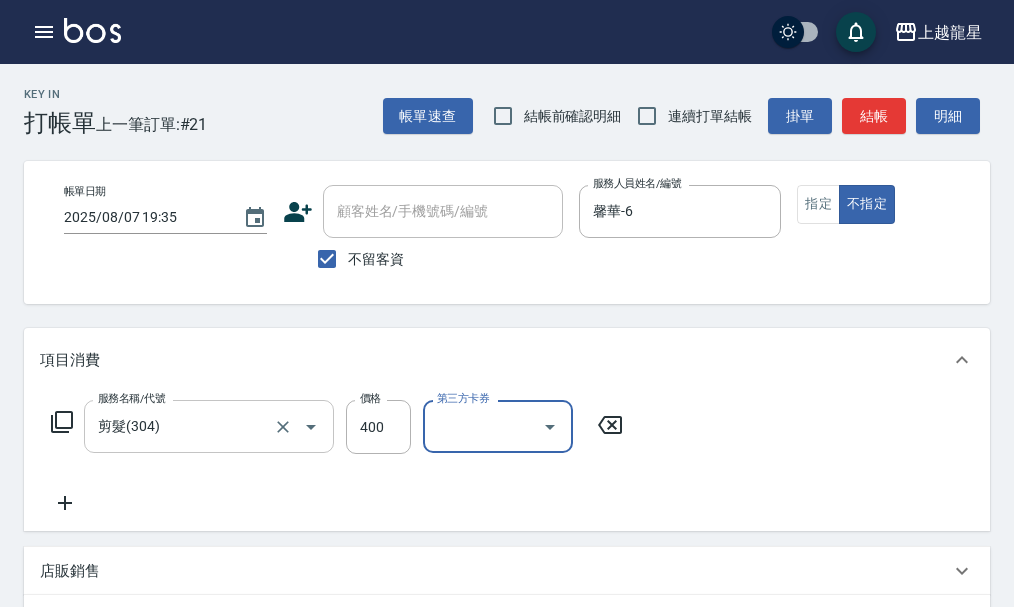 type 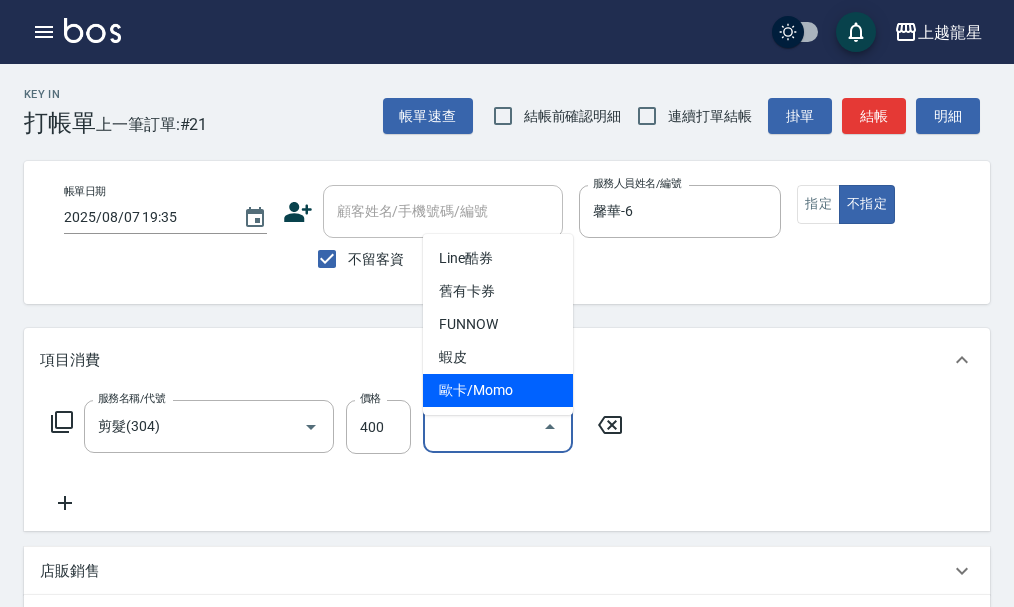 click on "項目消費" at bounding box center (495, 360) 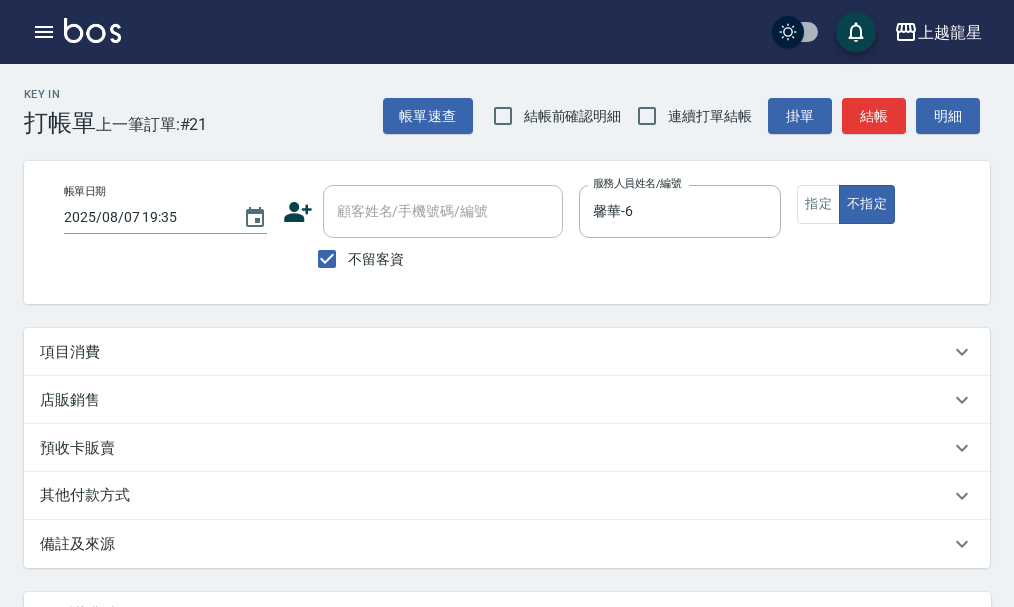 click on "項目消費" at bounding box center (70, 352) 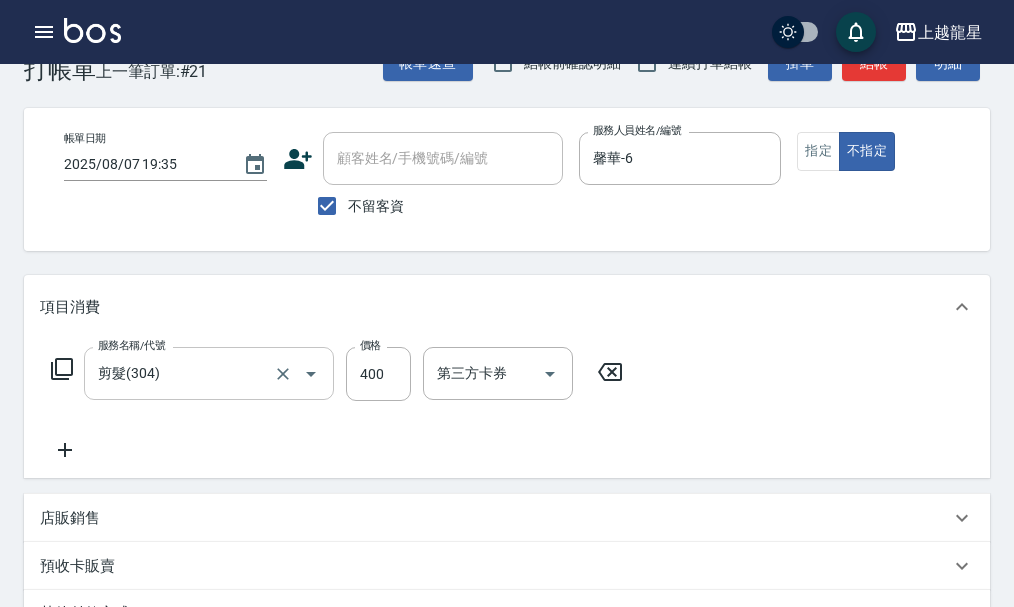 scroll, scrollTop: 100, scrollLeft: 0, axis: vertical 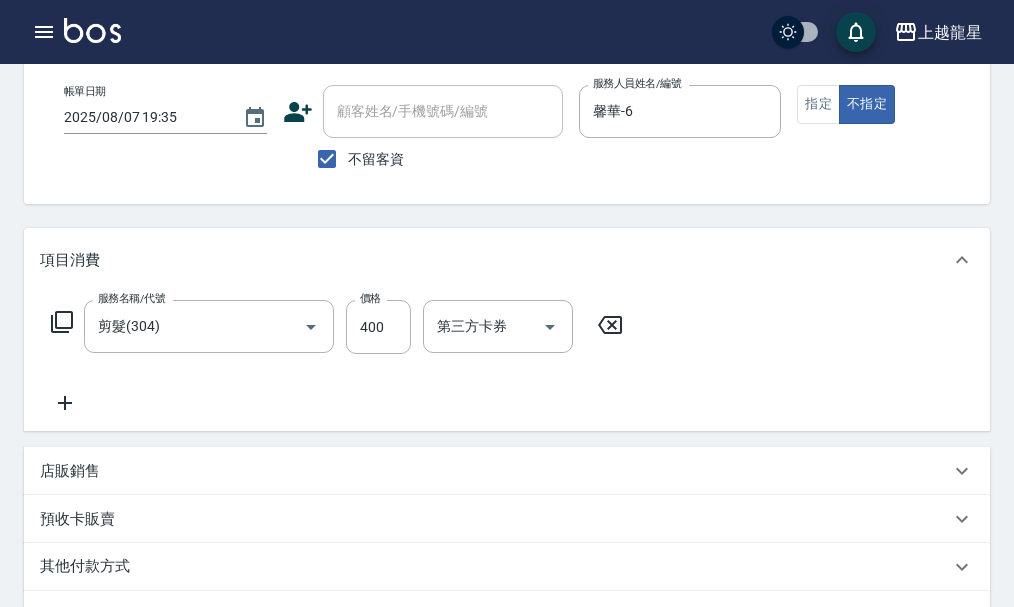 click 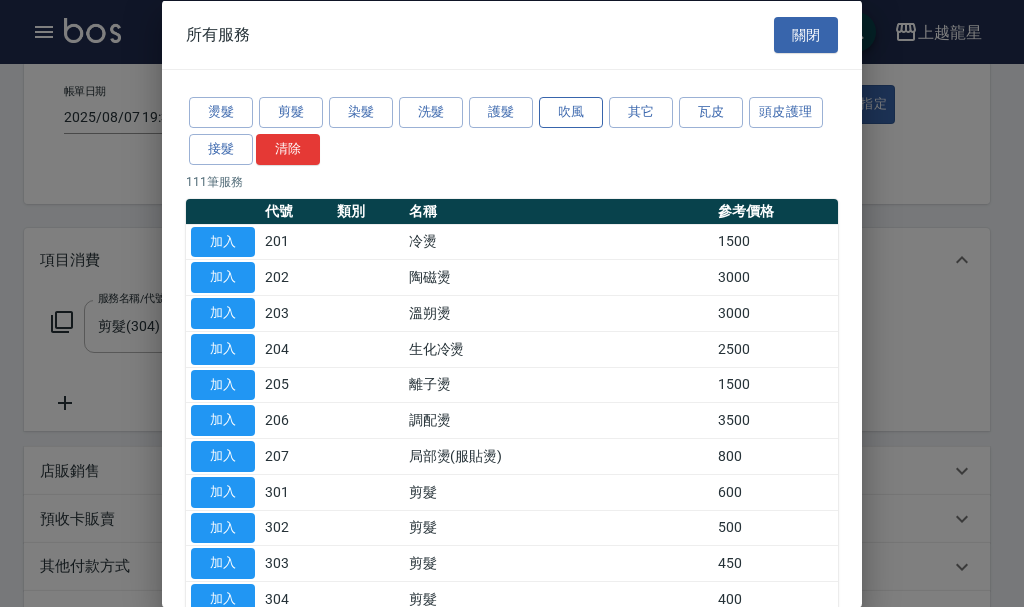 click on "吹風" at bounding box center (571, 112) 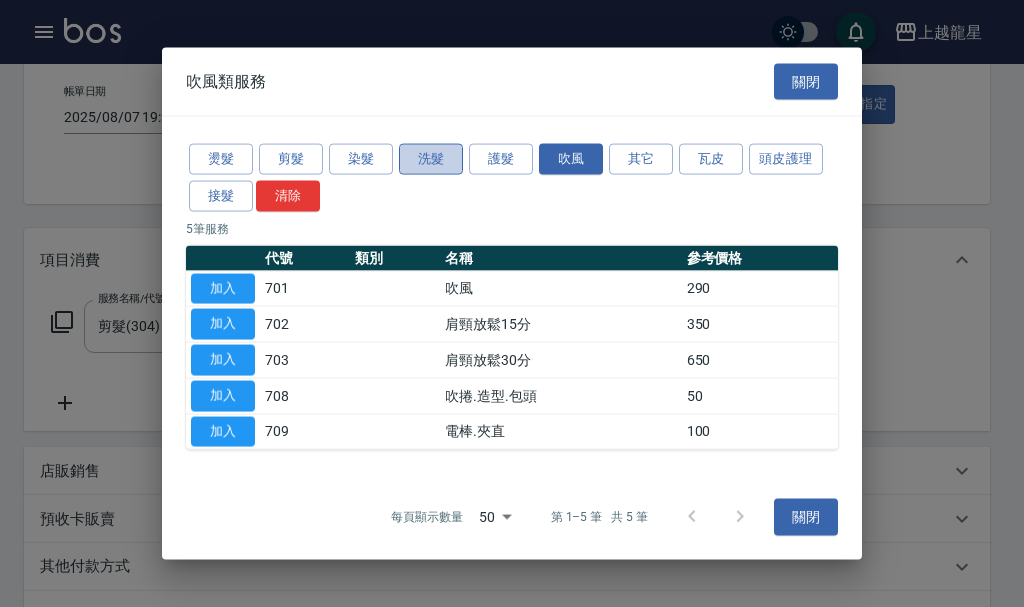 click on "洗髮" at bounding box center [431, 159] 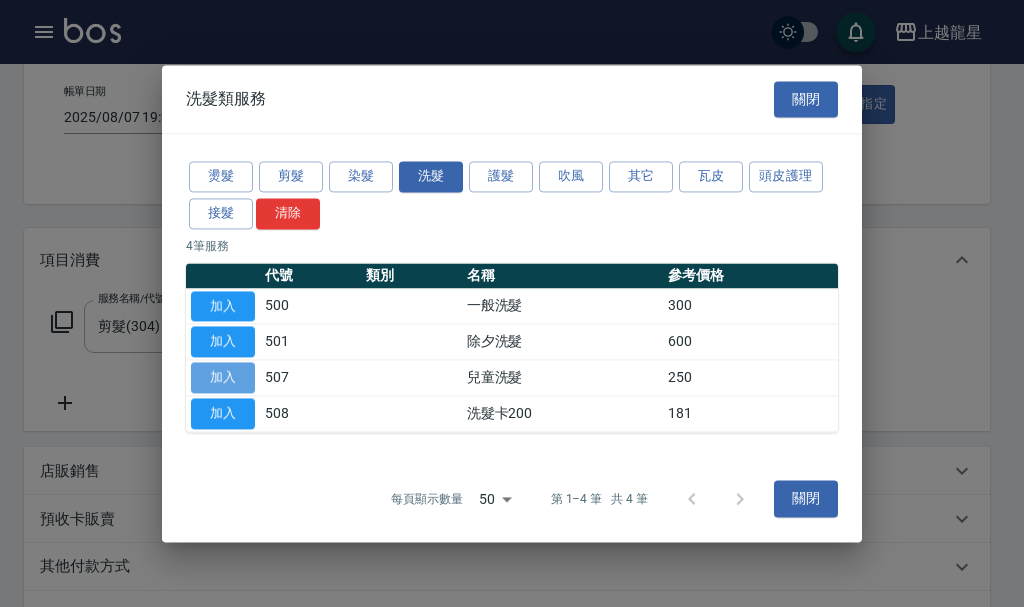 click on "加入" at bounding box center [223, 377] 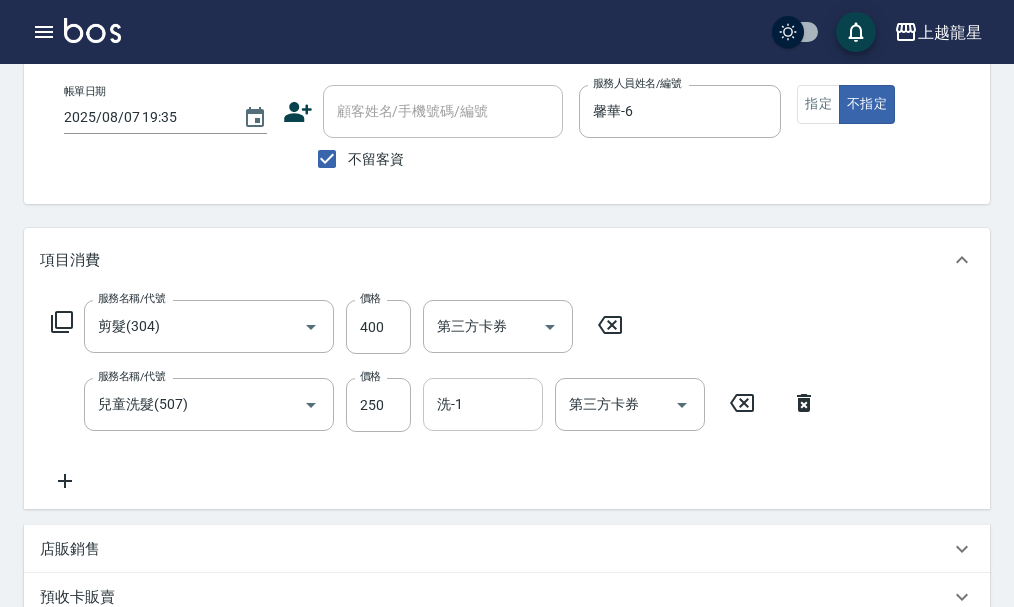 click on "洗-1" at bounding box center [483, 404] 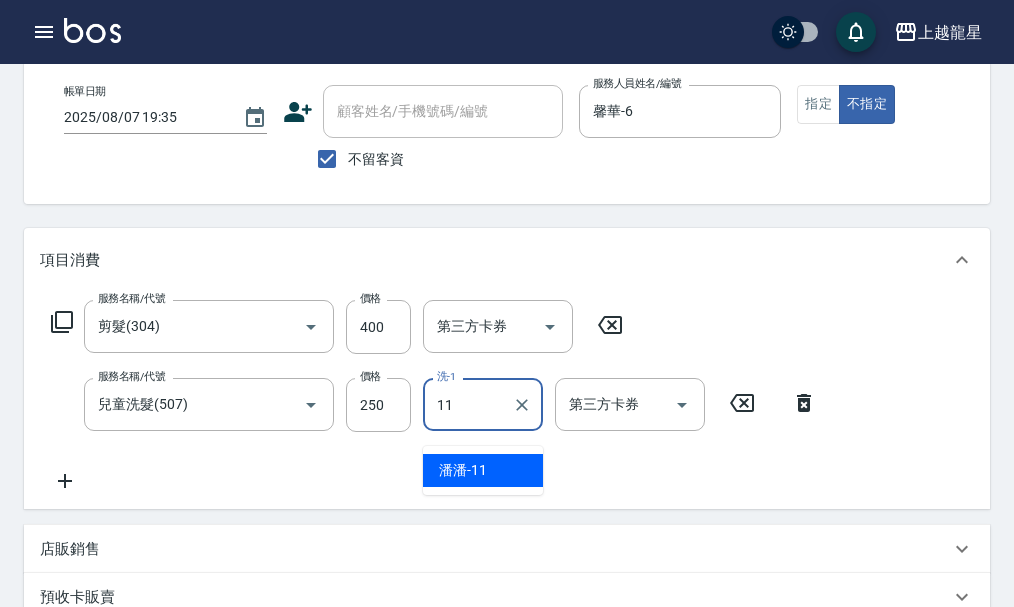 type on "潘潘-11" 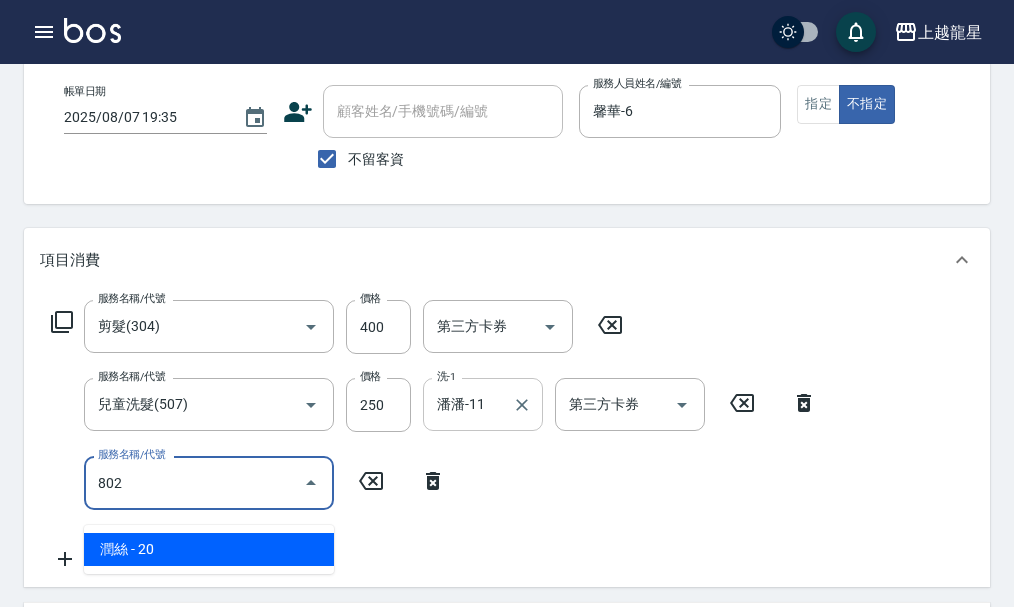 type on "潤絲(802)" 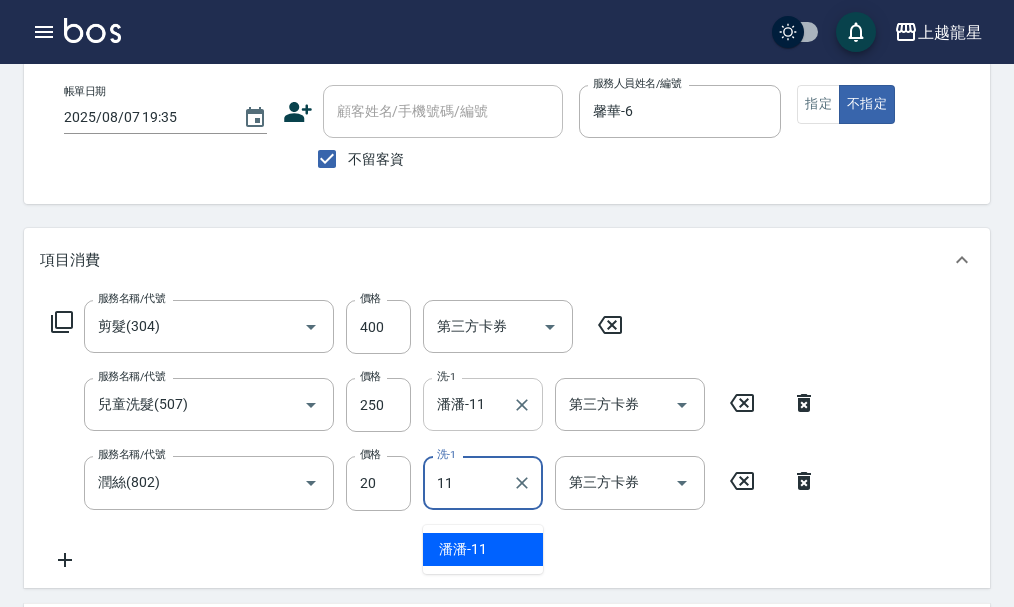 type on "潘潘-11" 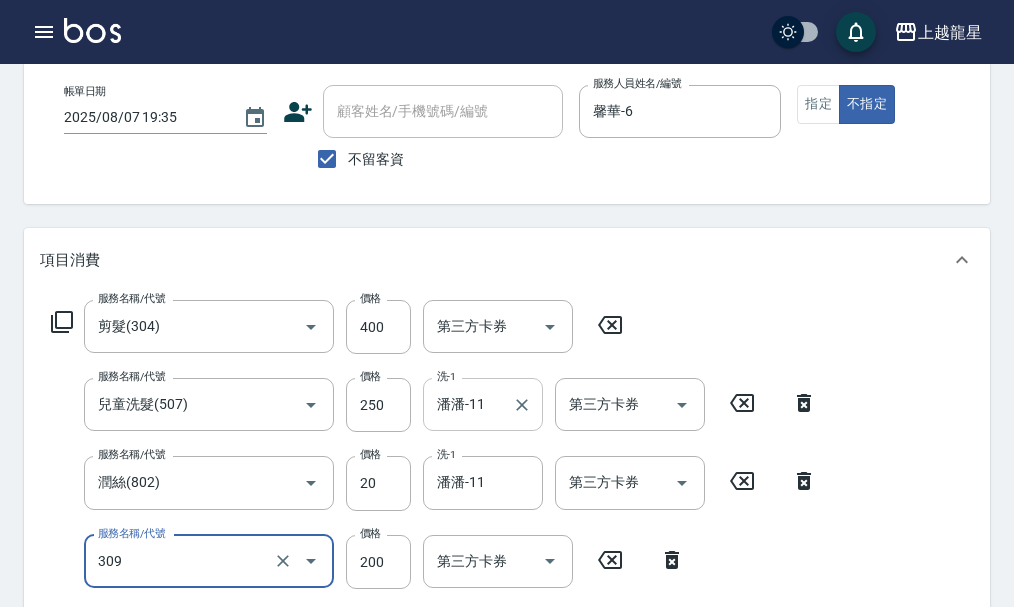 type on "剪髮(國小)(309)" 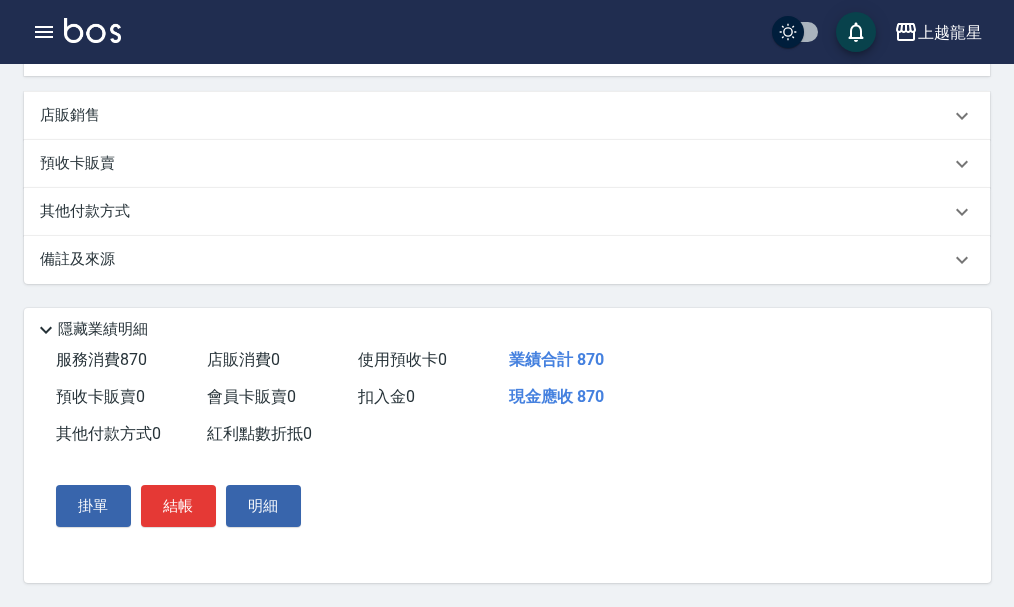 scroll, scrollTop: 714, scrollLeft: 0, axis: vertical 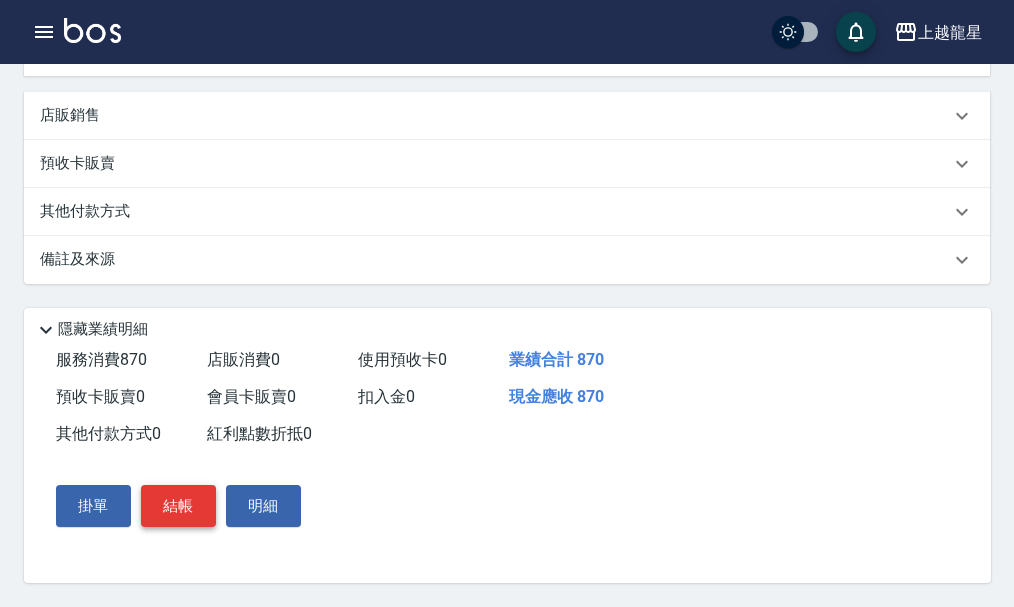 click on "結帳" at bounding box center [178, 506] 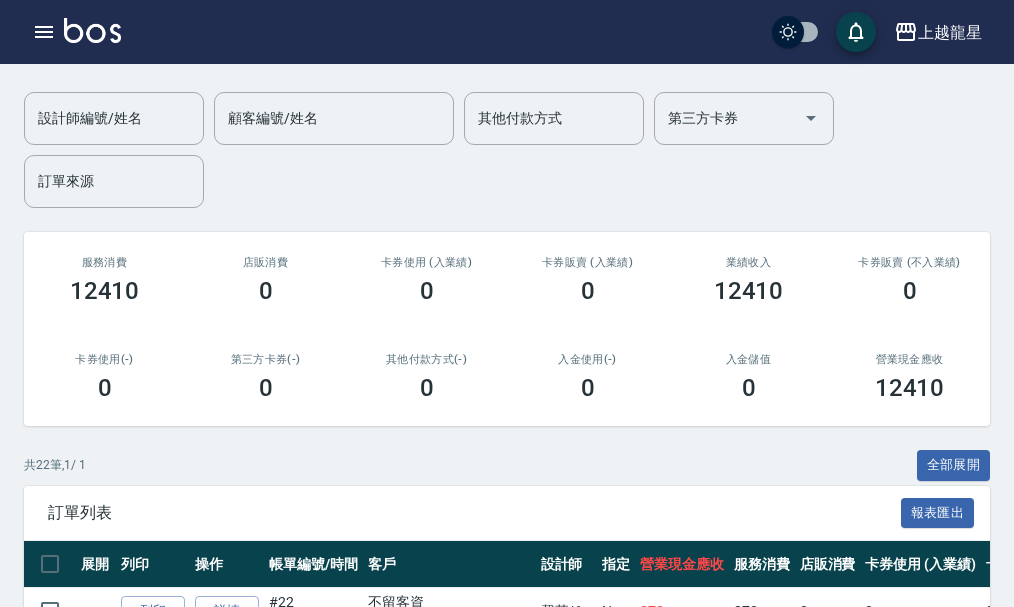 scroll, scrollTop: 0, scrollLeft: 0, axis: both 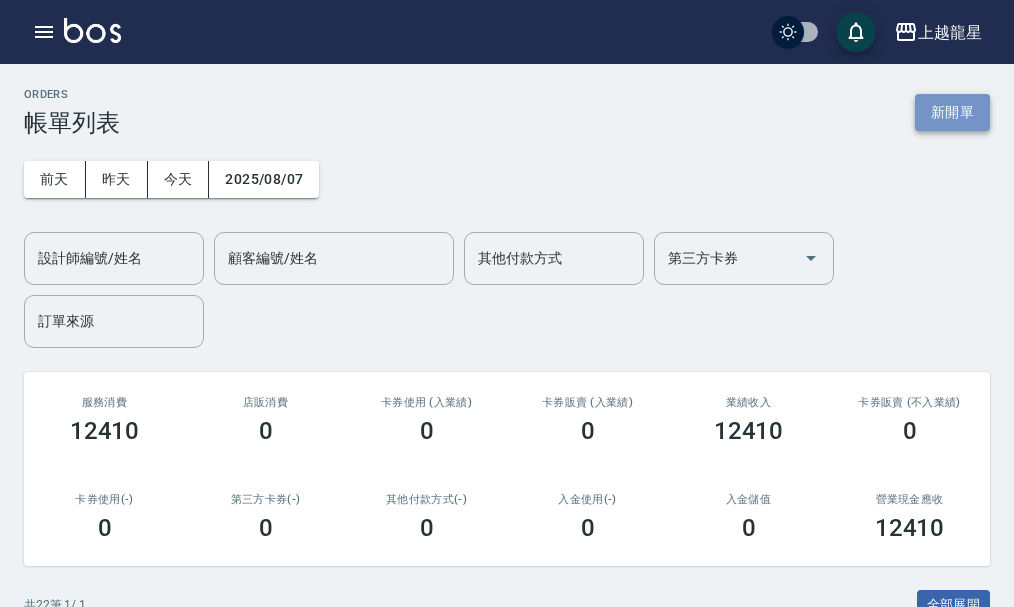 click on "新開單" at bounding box center [952, 112] 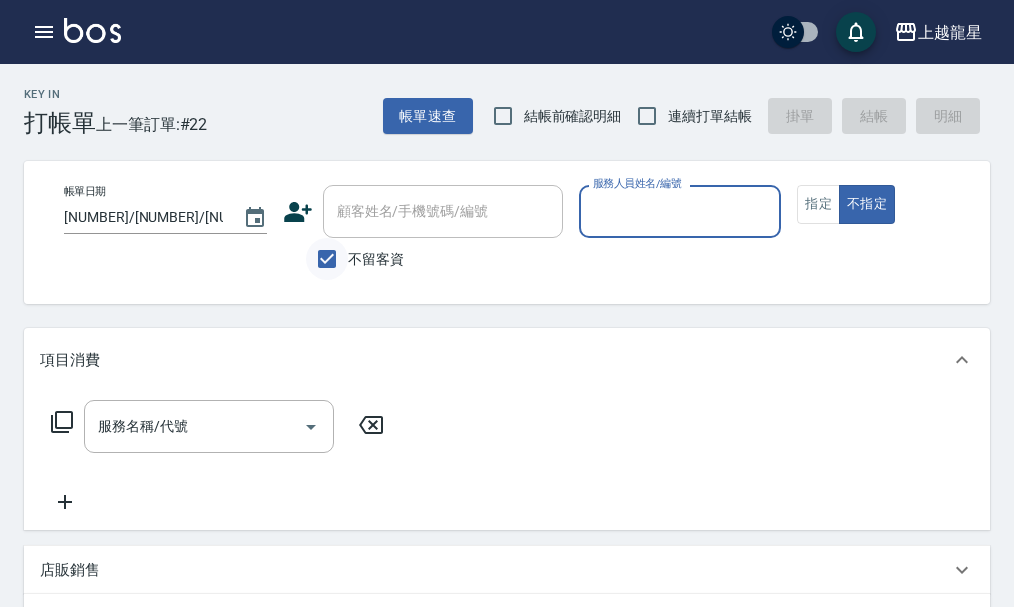click on "不留客資" at bounding box center [327, 259] 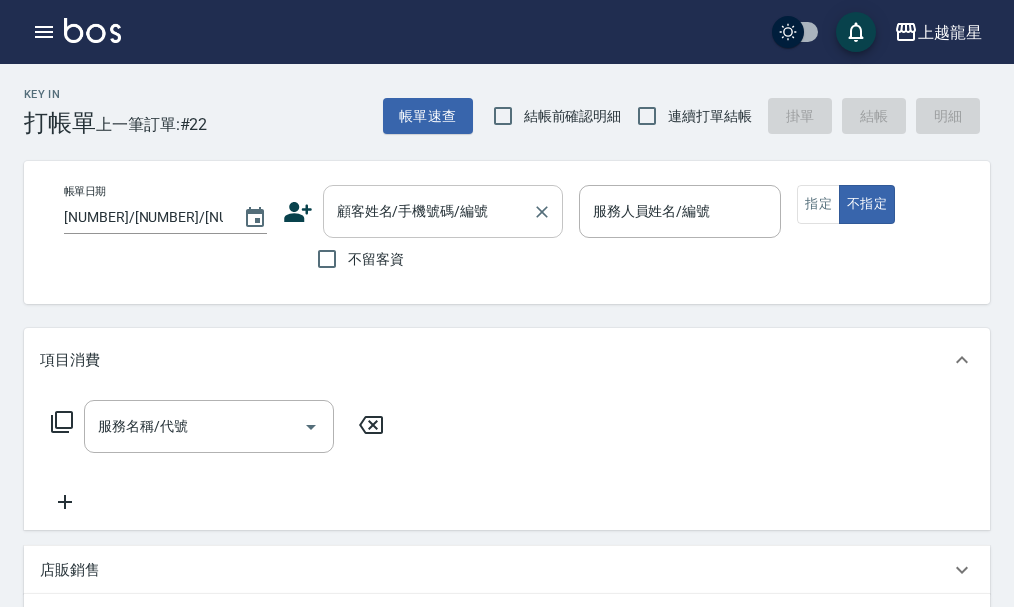 click on "顧客姓名/手機號碼/編號 顧客姓名/手機號碼/編號" at bounding box center (443, 211) 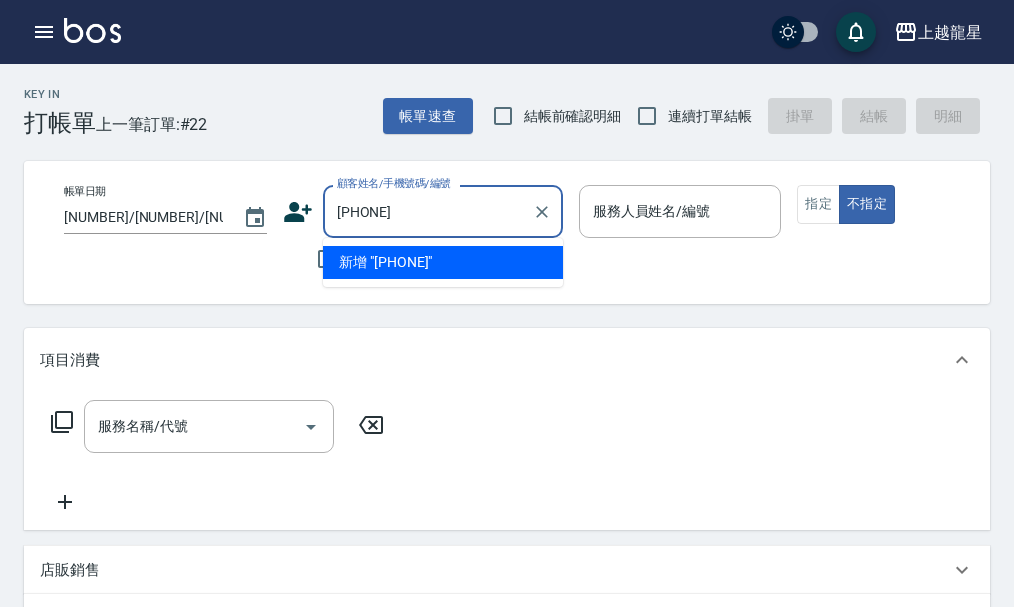 type on "[PHONE]" 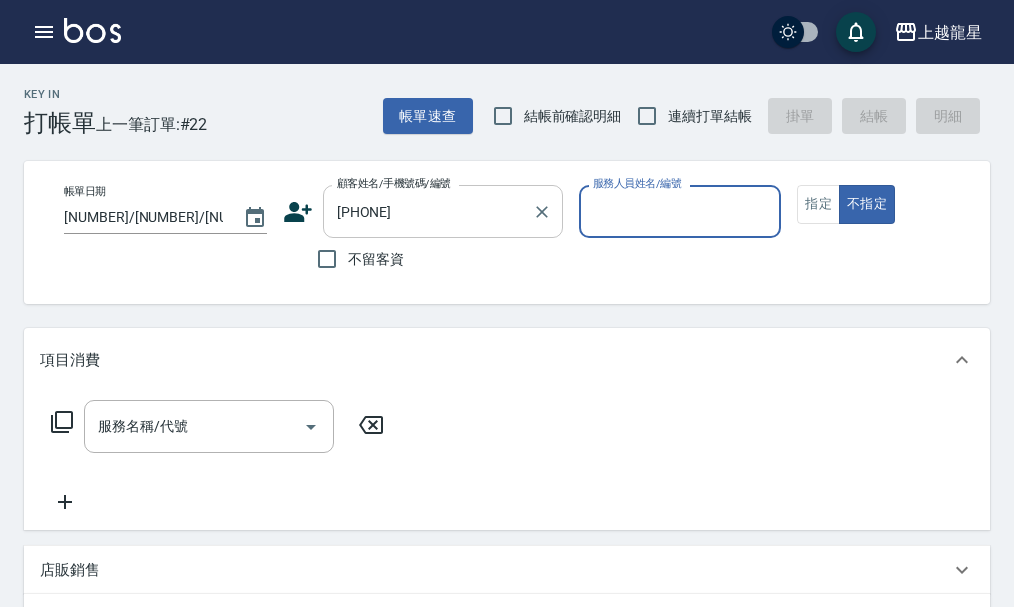 click on "不指定" at bounding box center [867, 204] 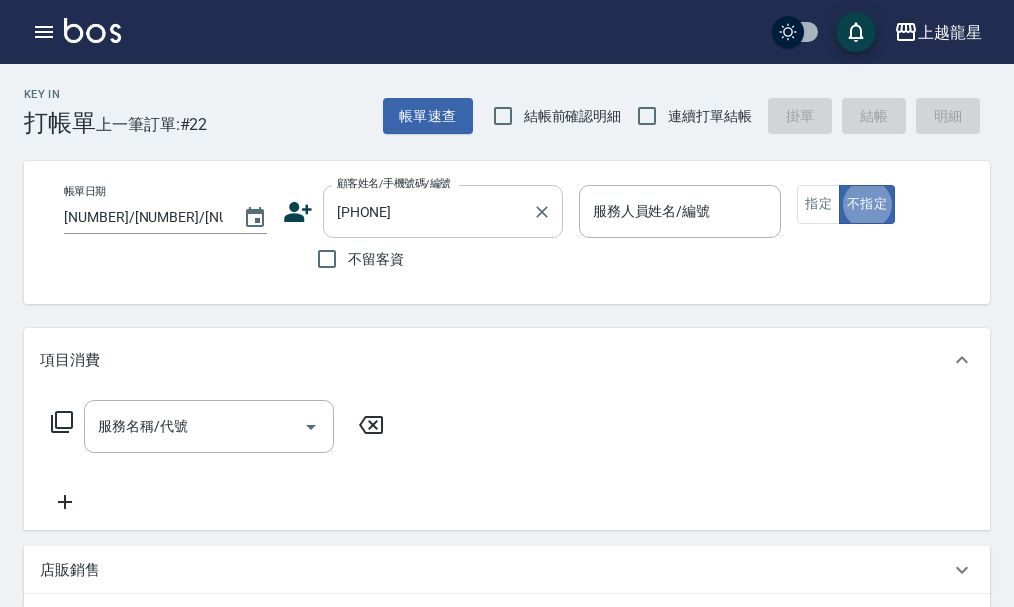 type on "false" 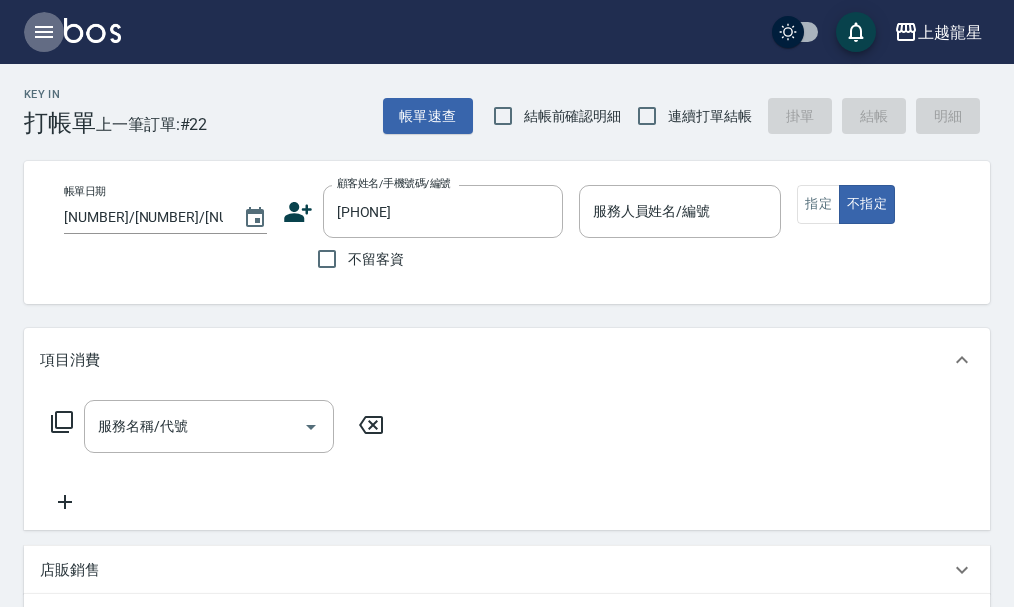 click 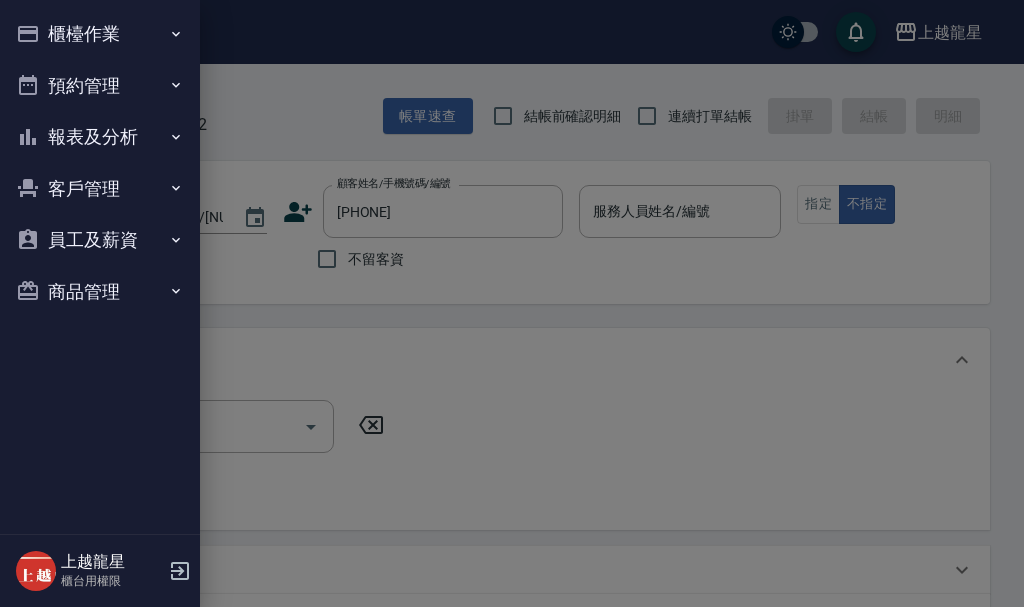 click on "櫃檯作業" at bounding box center (100, 34) 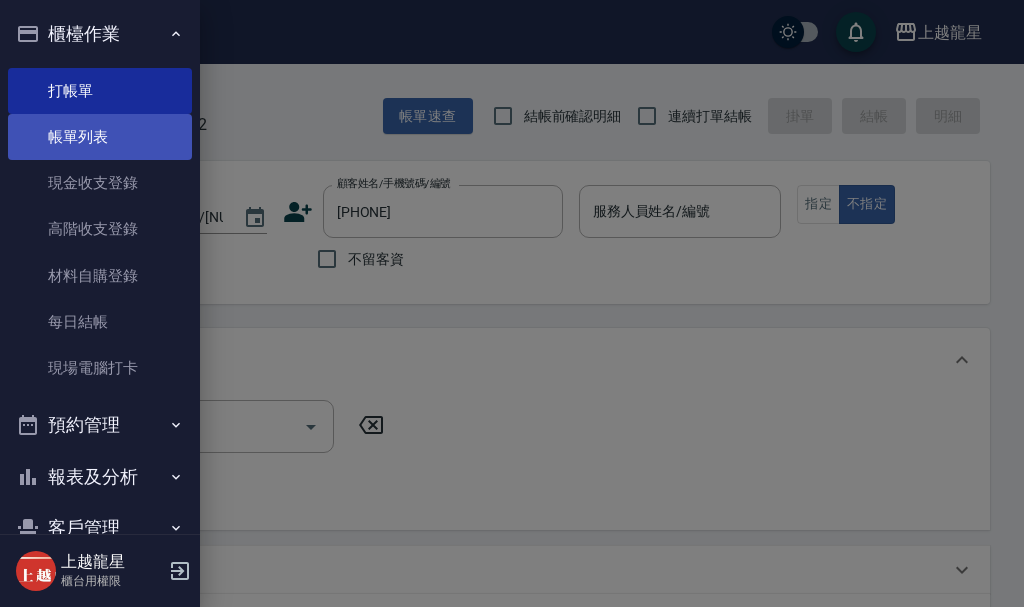 click on "帳單列表" at bounding box center [100, 137] 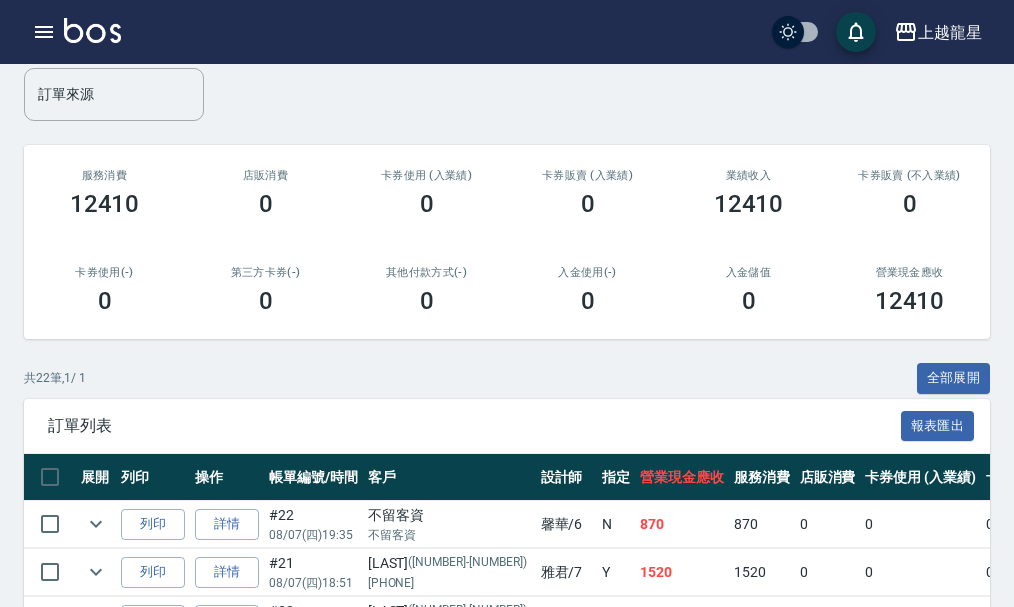 scroll, scrollTop: 0, scrollLeft: 0, axis: both 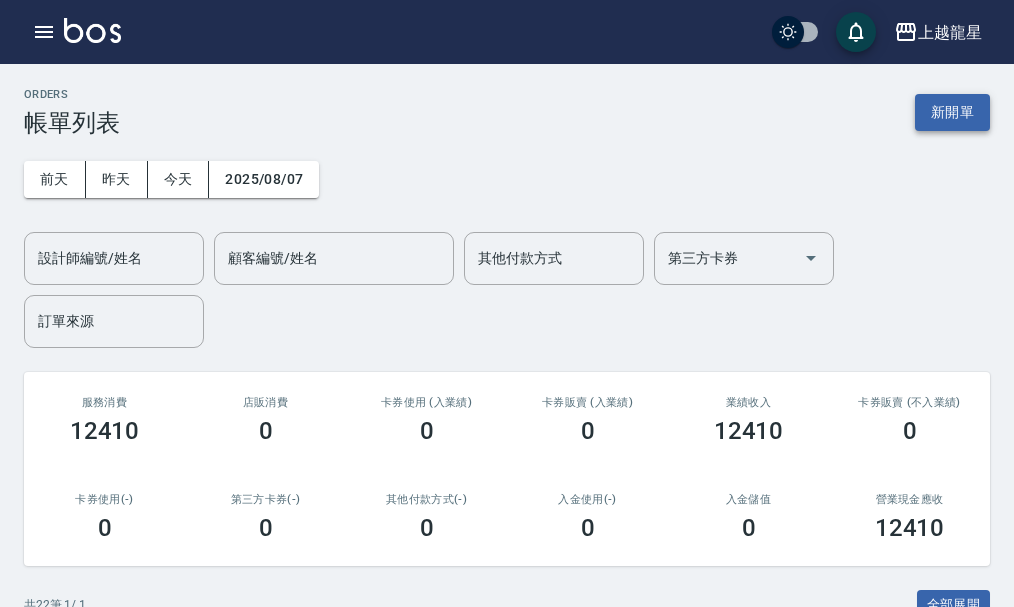 click on "新開單" at bounding box center [952, 112] 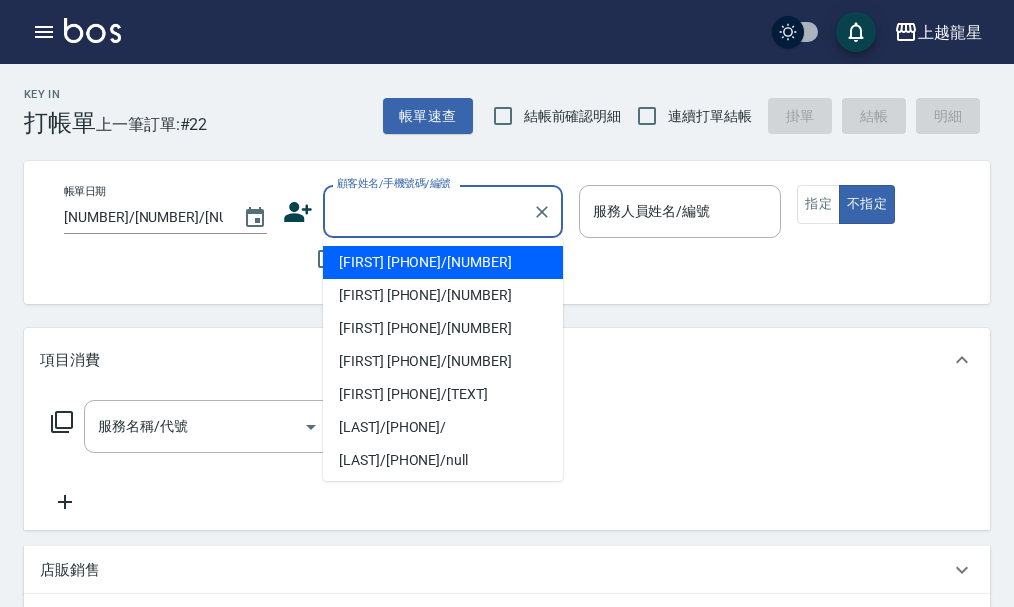 click on "顧客姓名/手機號碼/編號" at bounding box center [428, 211] 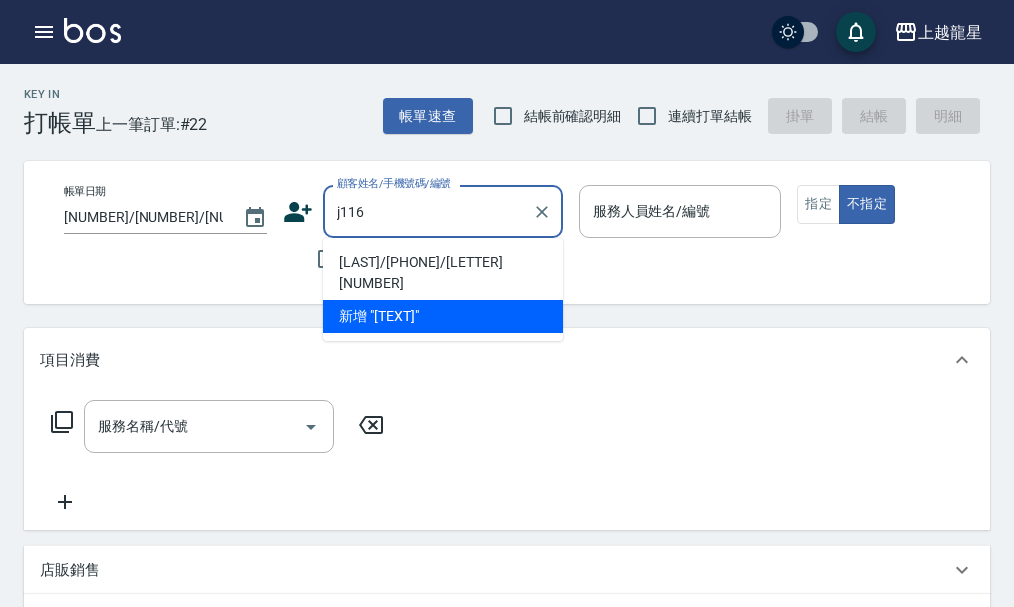 click on "[LAST]/[PHONE]/[LETTER][NUMBER]" at bounding box center (443, 273) 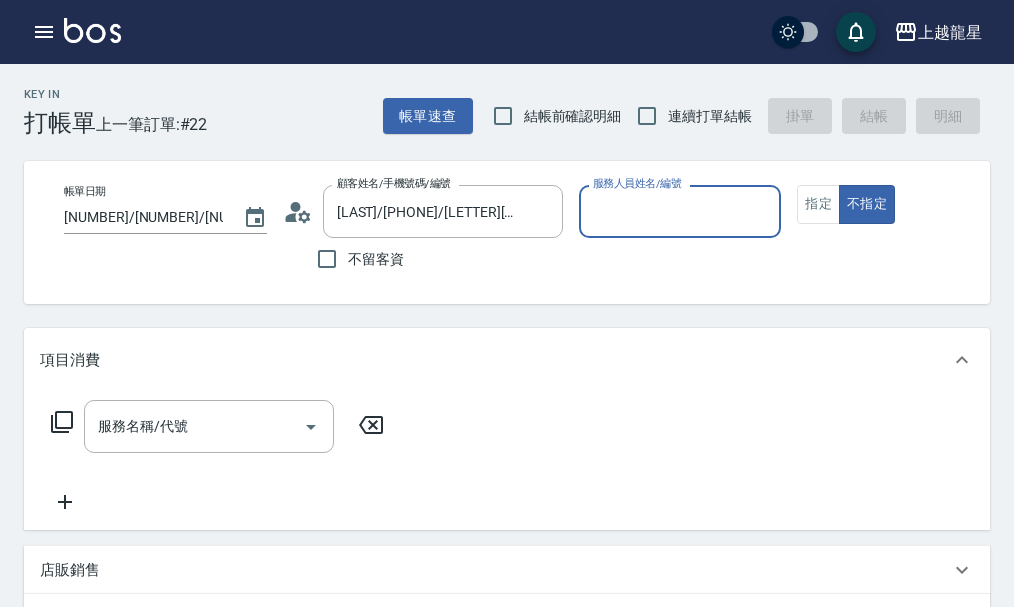 type on "Alisa-10" 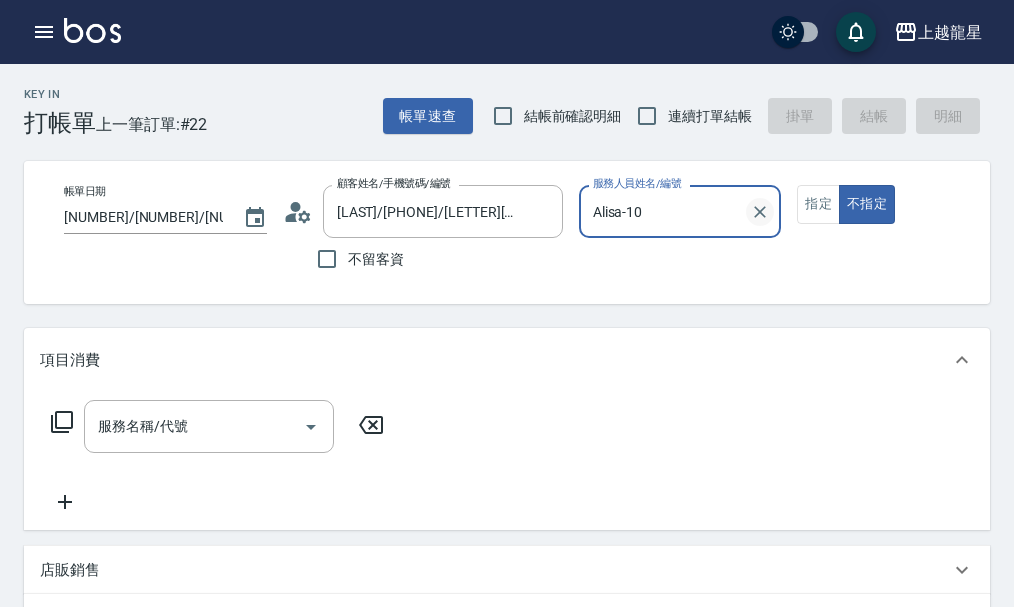 click 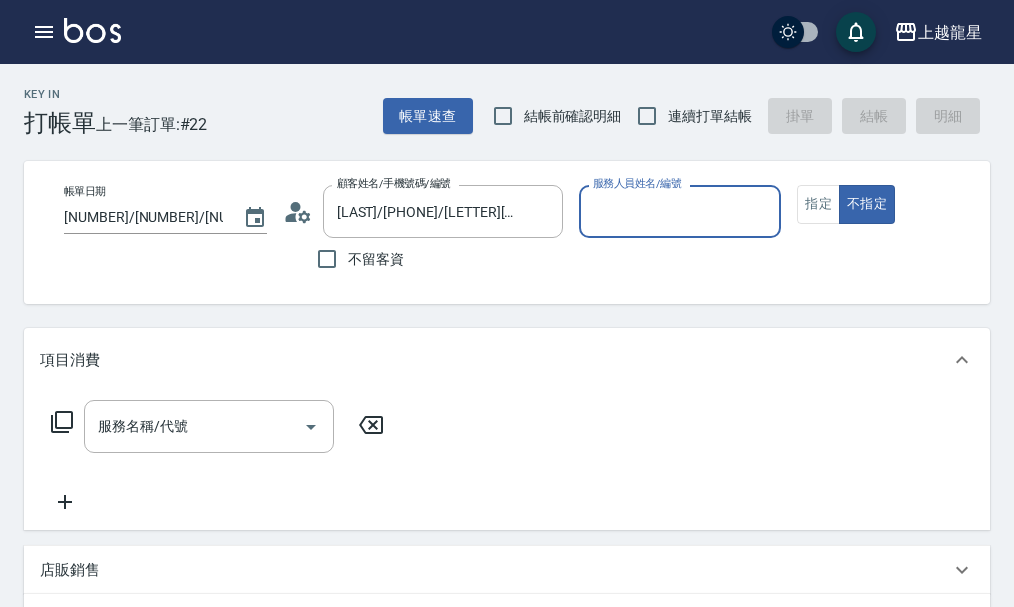 click on "服務人員姓名/編號" at bounding box center (680, 211) 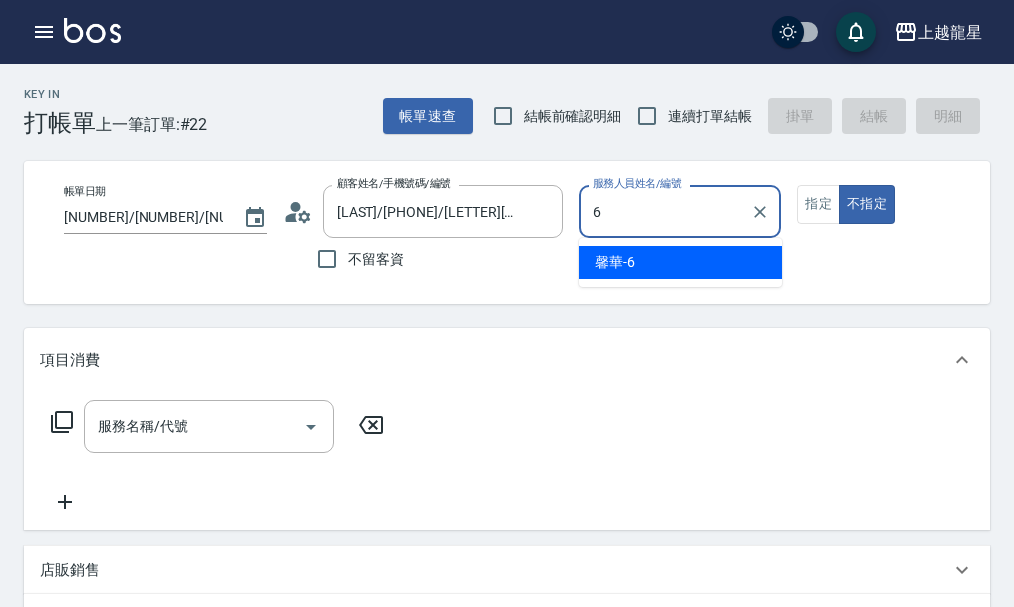 type on "馨華-6" 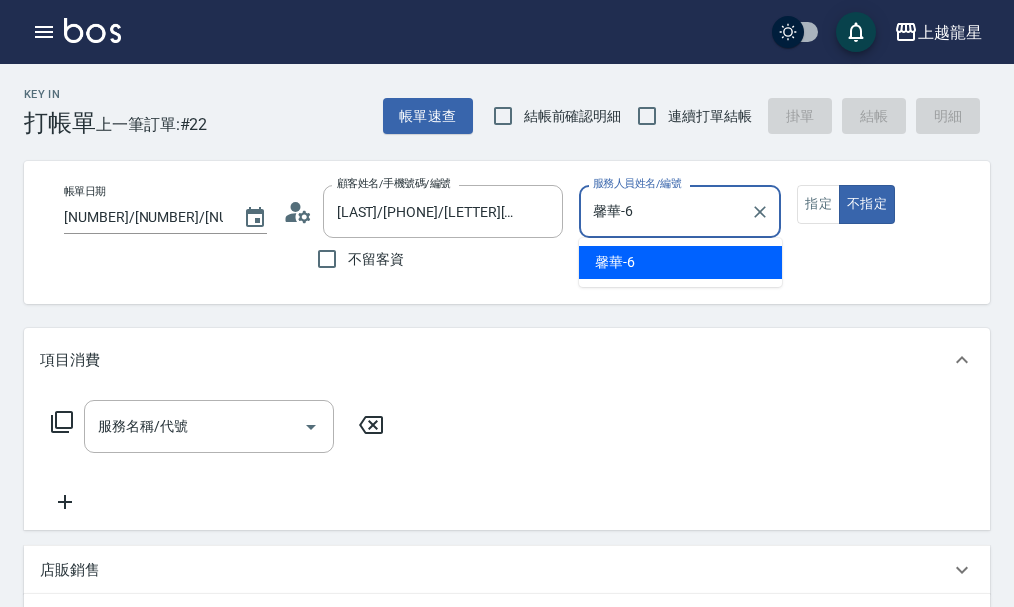 type on "false" 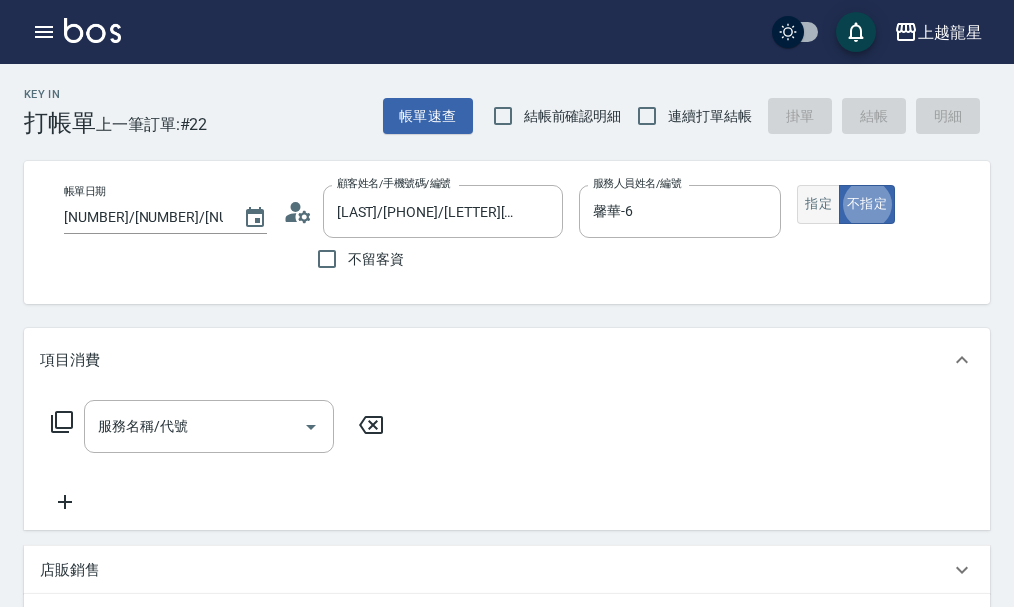 click on "指定" at bounding box center [818, 204] 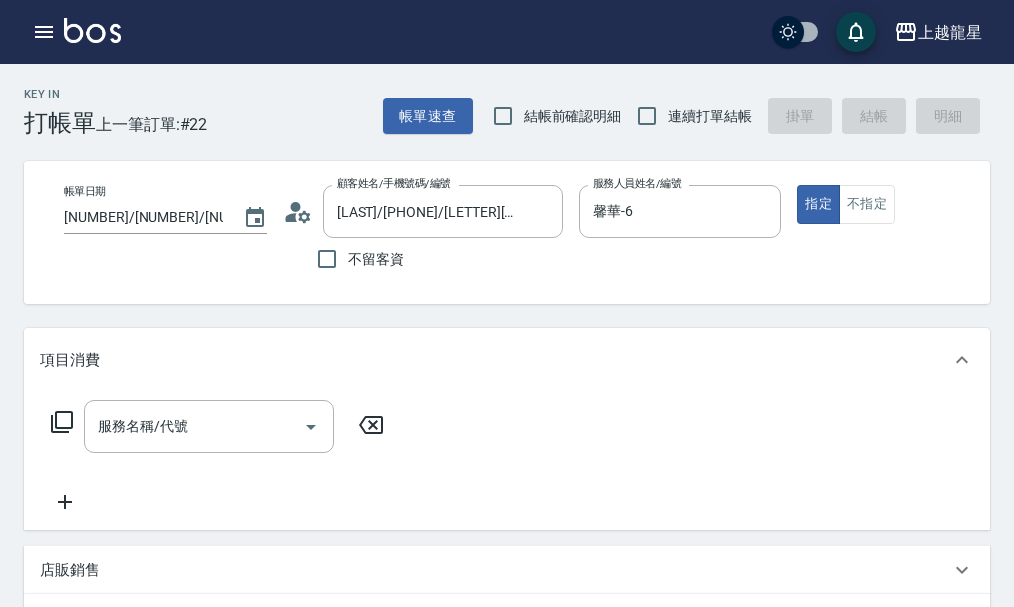 click 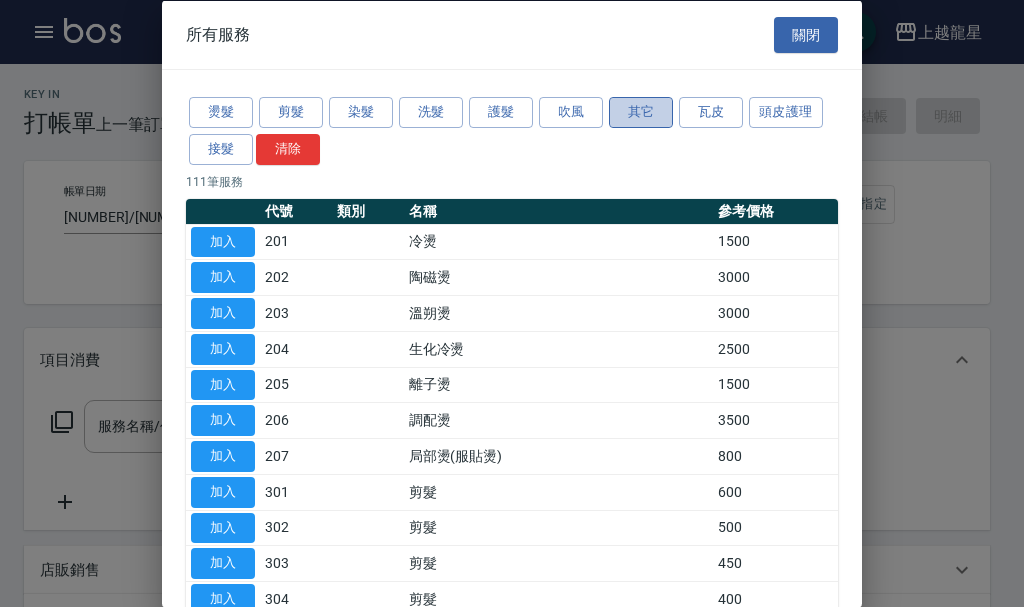 click on "其它" at bounding box center (641, 112) 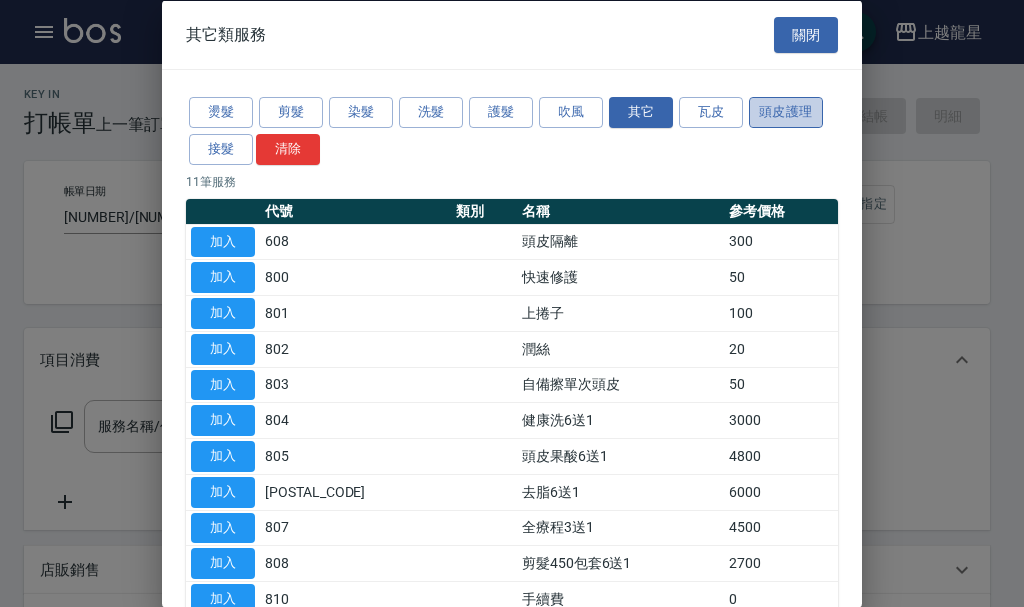 click on "頭皮護理" at bounding box center [786, 112] 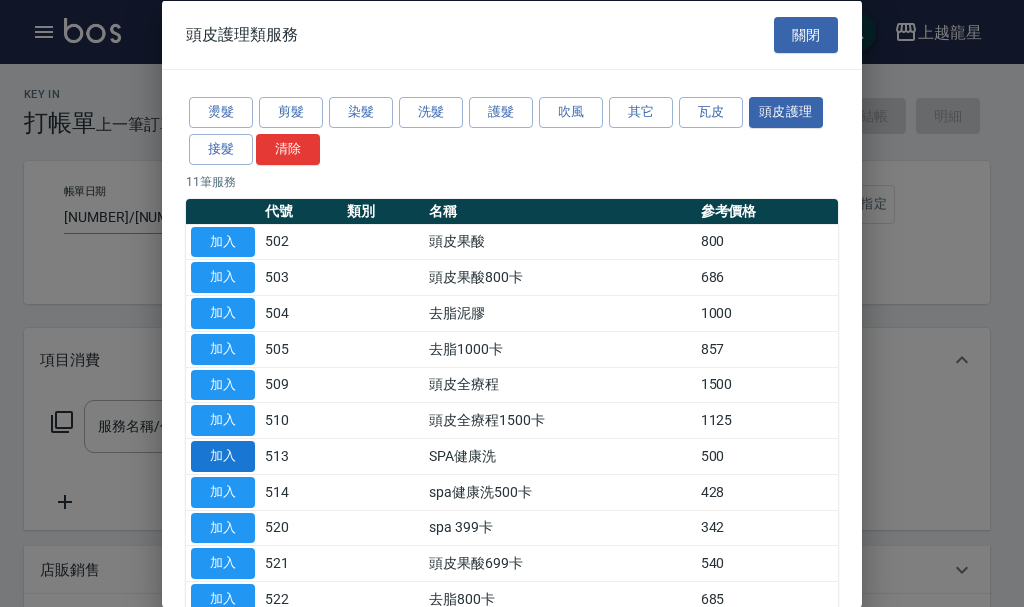 click on "加入" at bounding box center [223, 456] 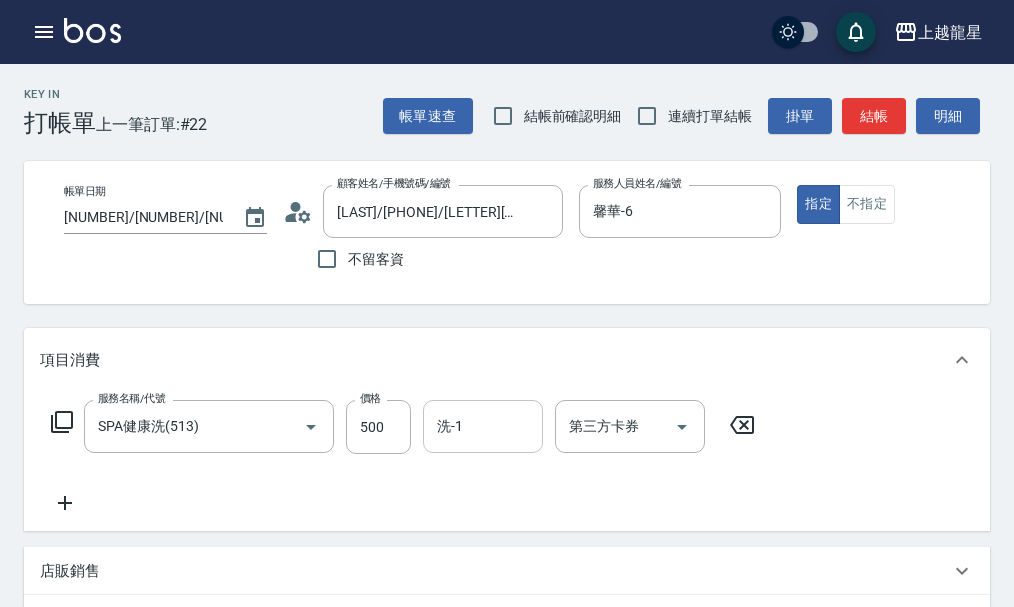 click on "洗-1 洗-1" at bounding box center (483, 426) 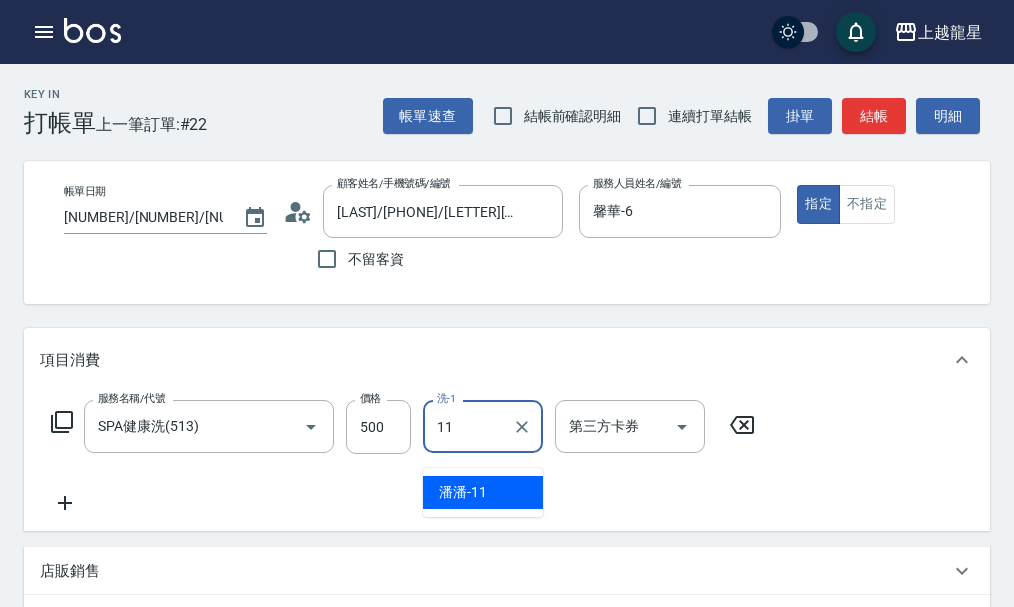type on "潘潘-11" 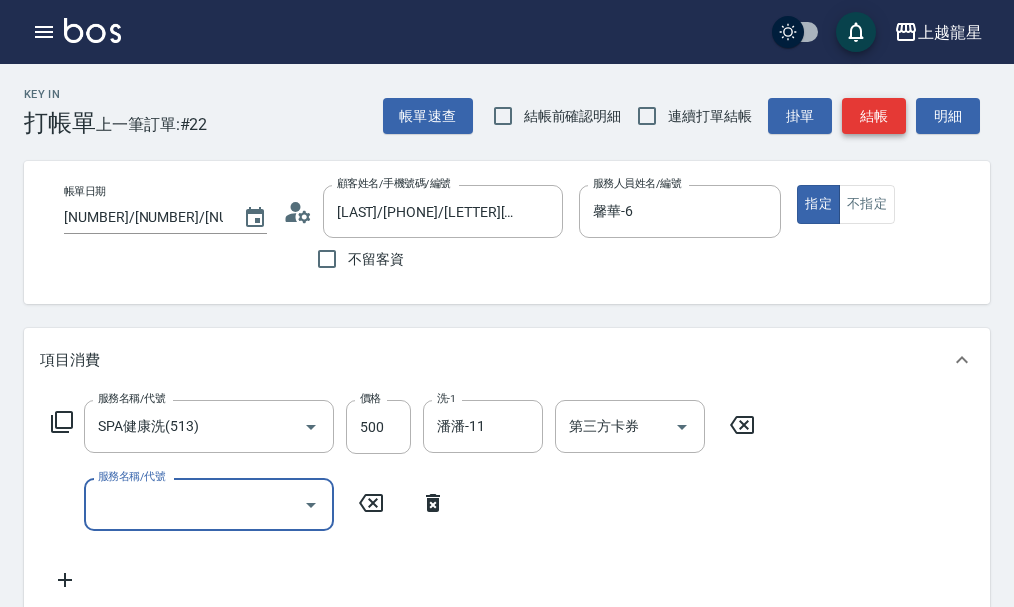 click on "結帳" at bounding box center (874, 116) 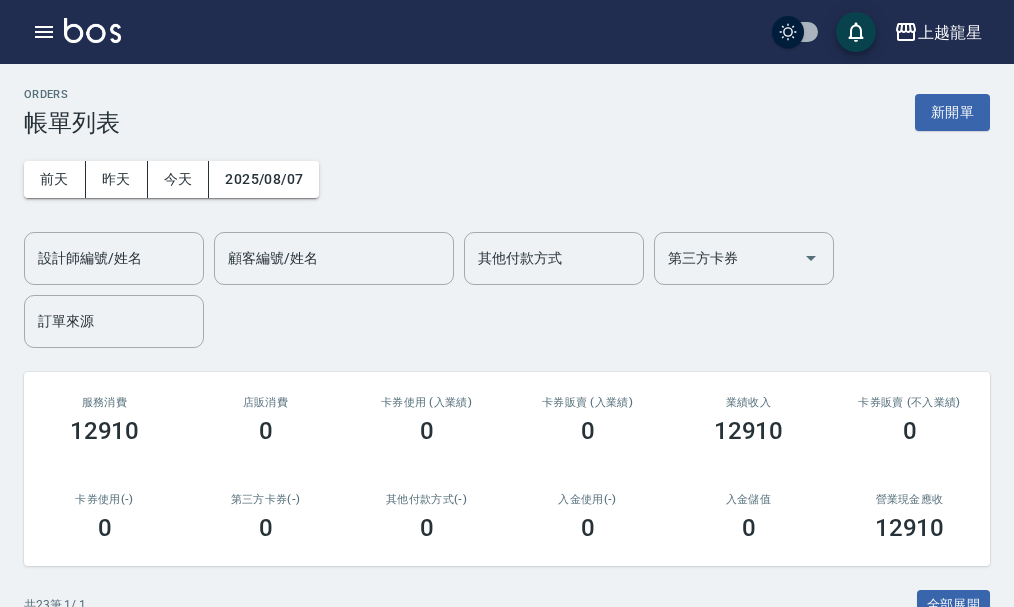 click at bounding box center [92, 30] 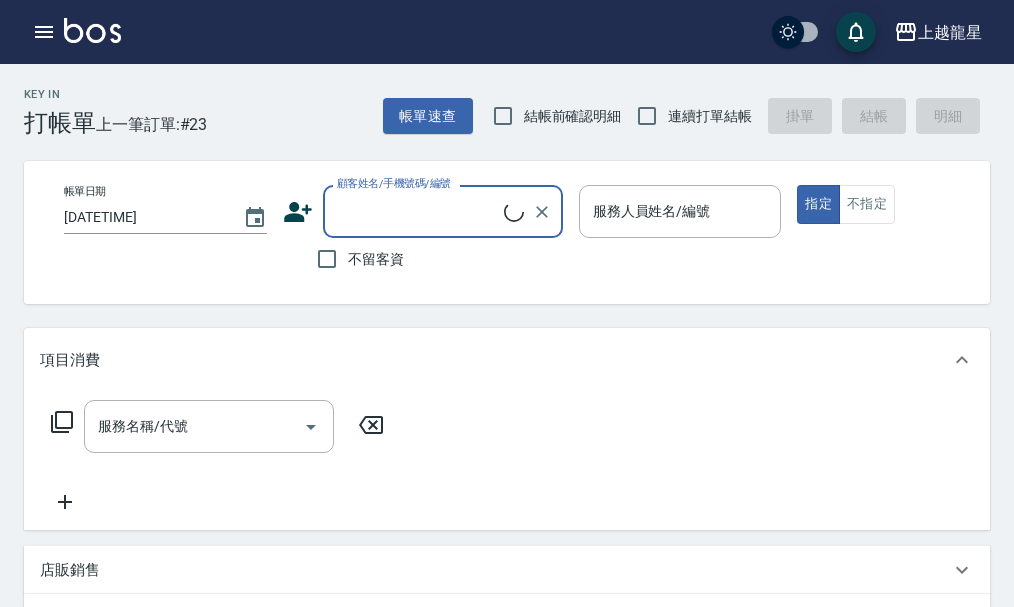 click on "顧客姓名/手機號碼/編號" at bounding box center (418, 211) 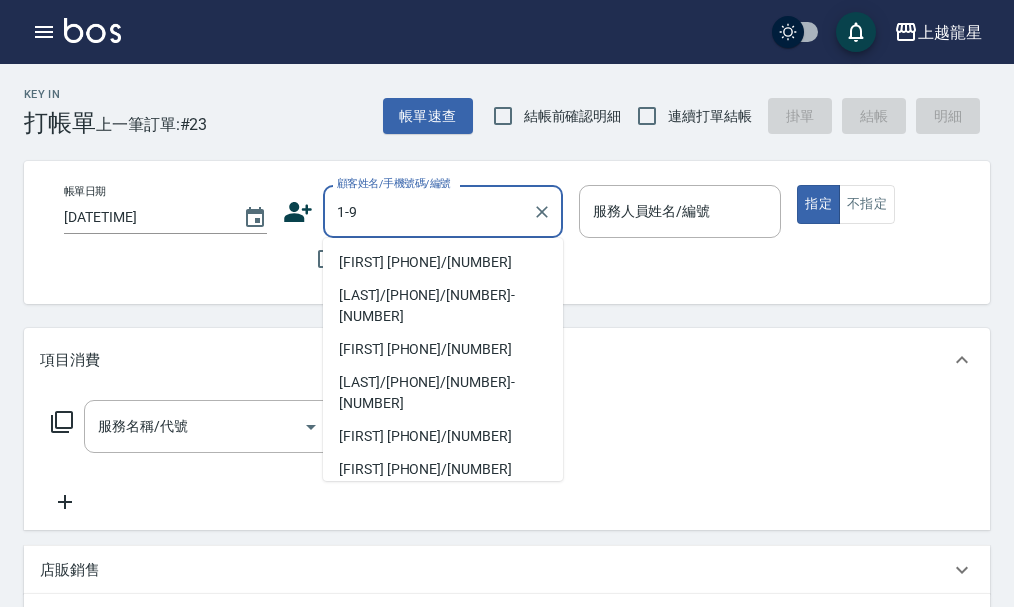 type on "[FIRST] [PHONE]/[NUMBER]" 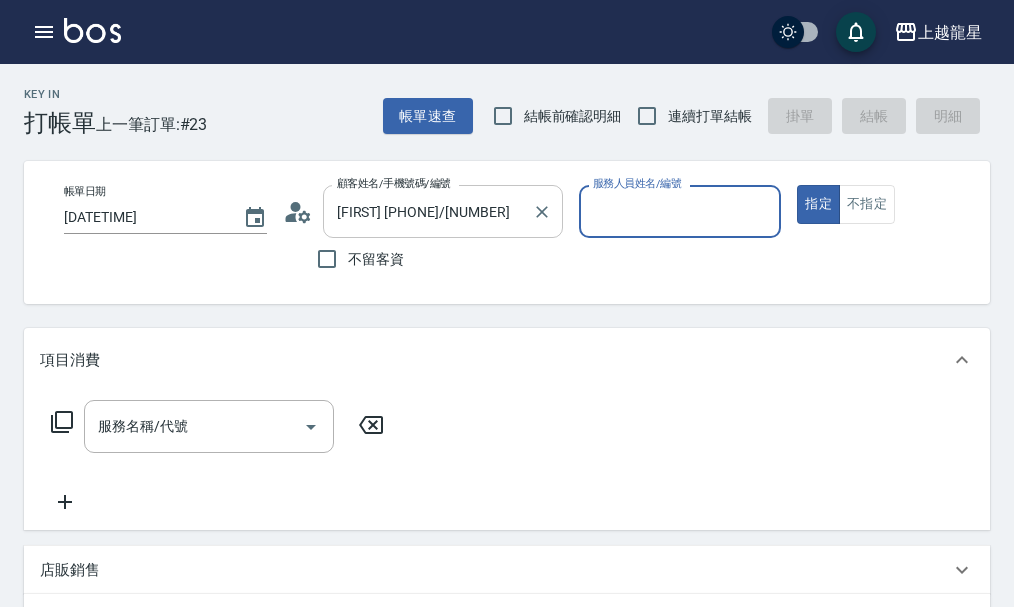 type on "雅君-7" 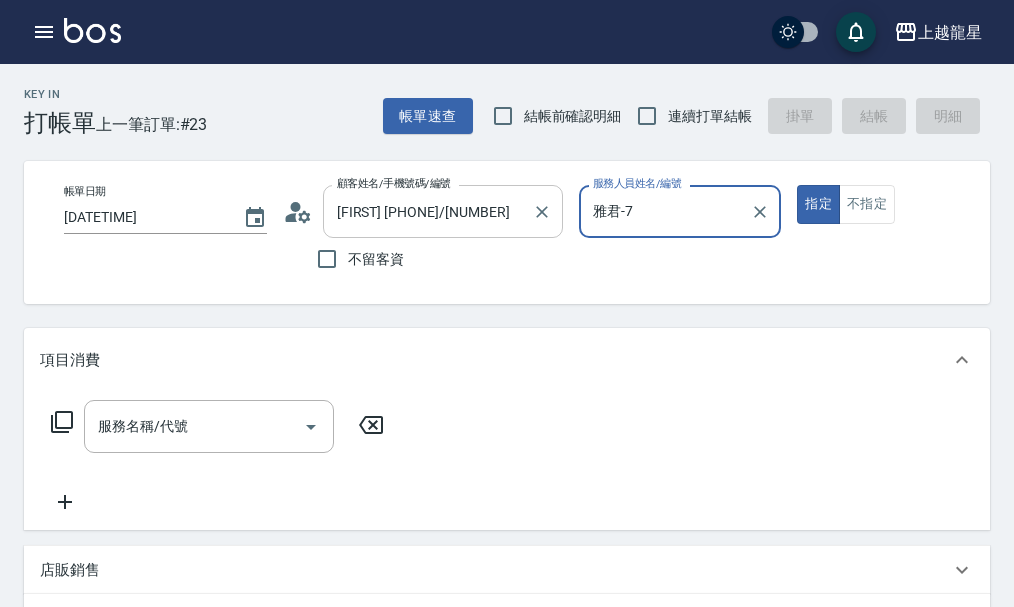 click on "指定" at bounding box center (818, 204) 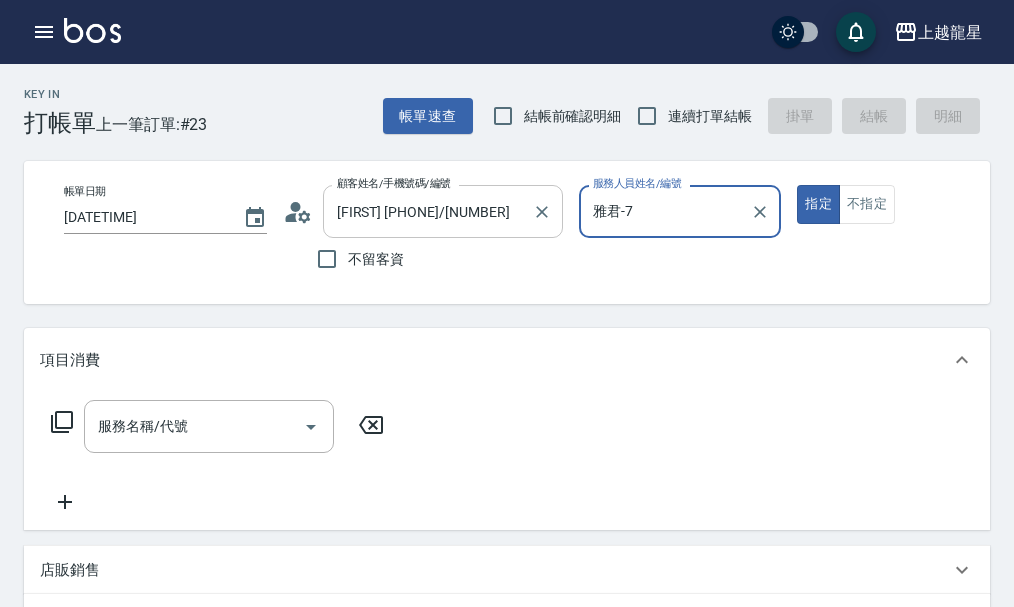 type on "true" 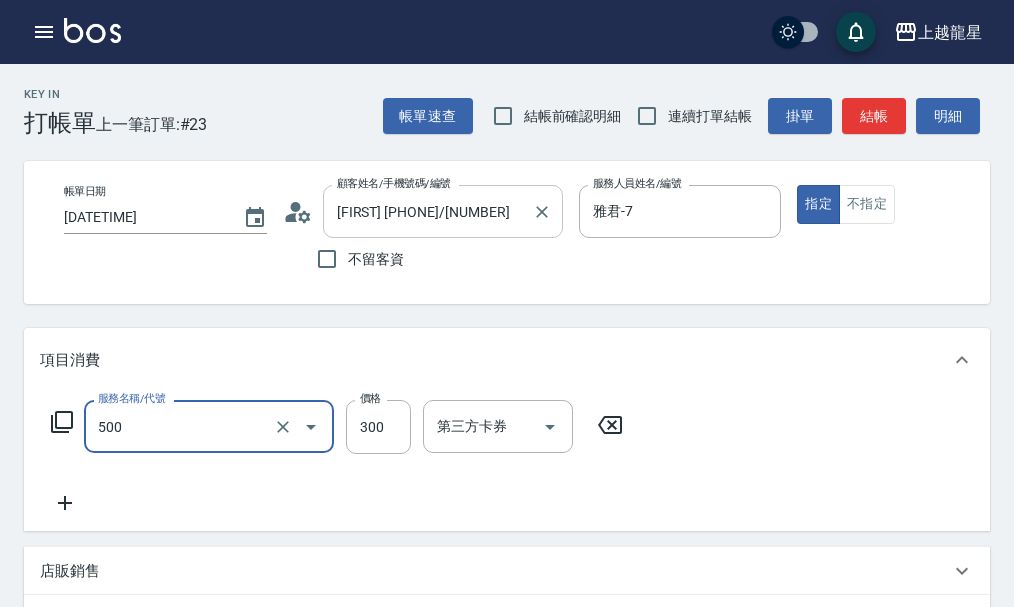 type on "一般洗髮(500)" 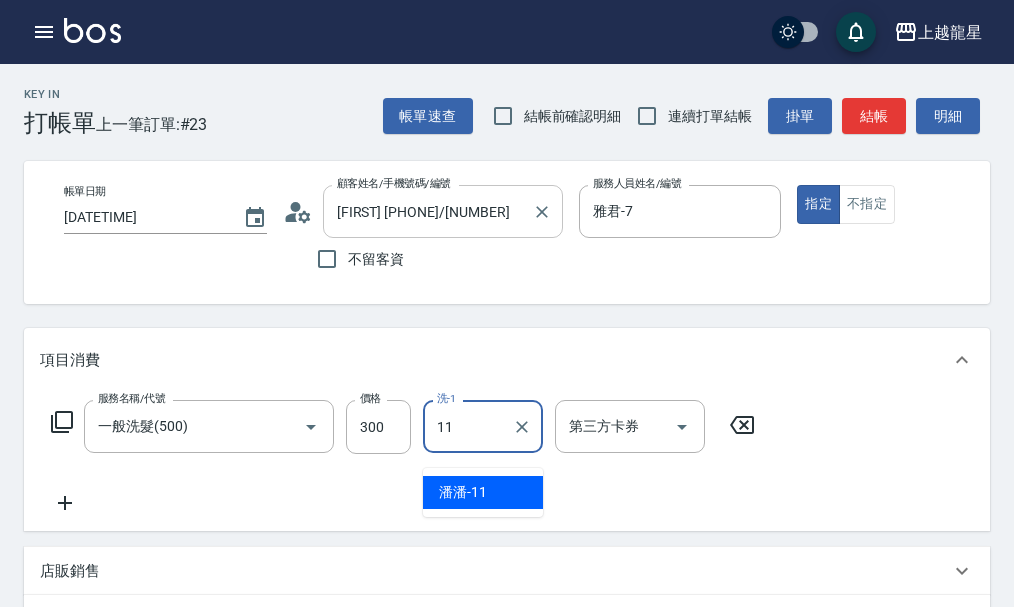 type on "潘潘-11" 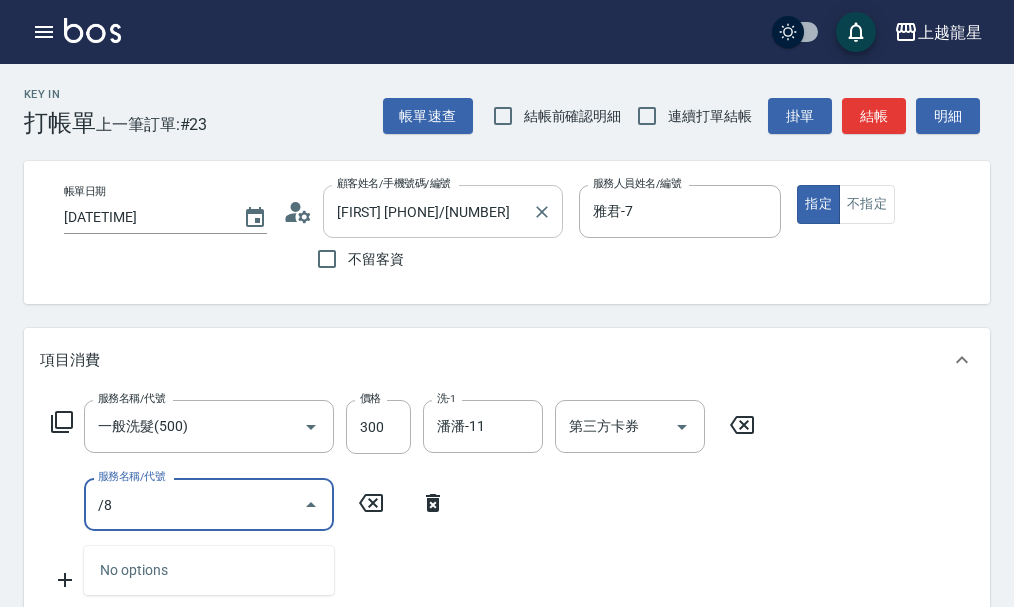 type on "/" 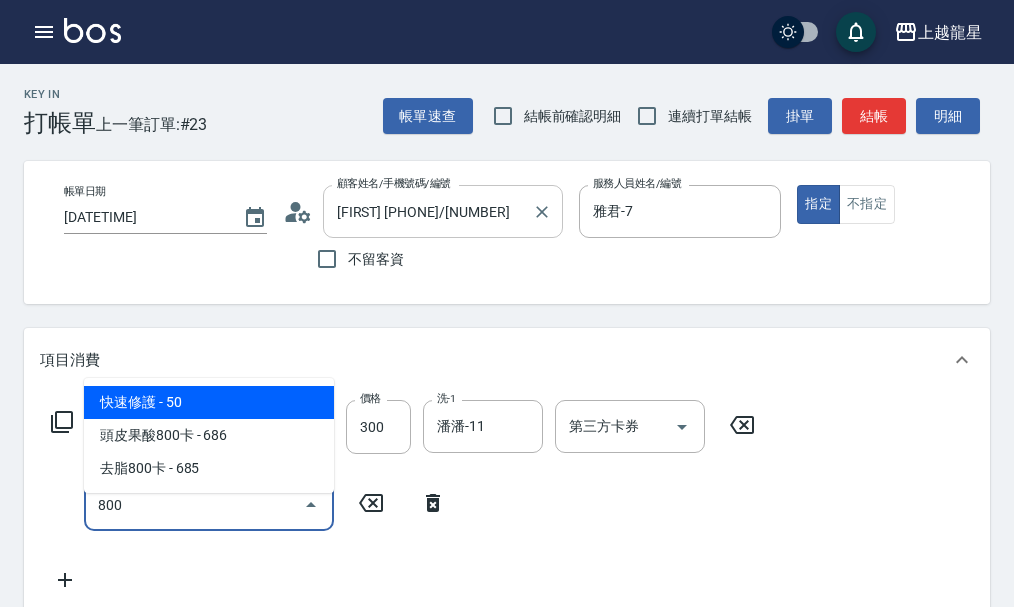 type on "快速修護(800)" 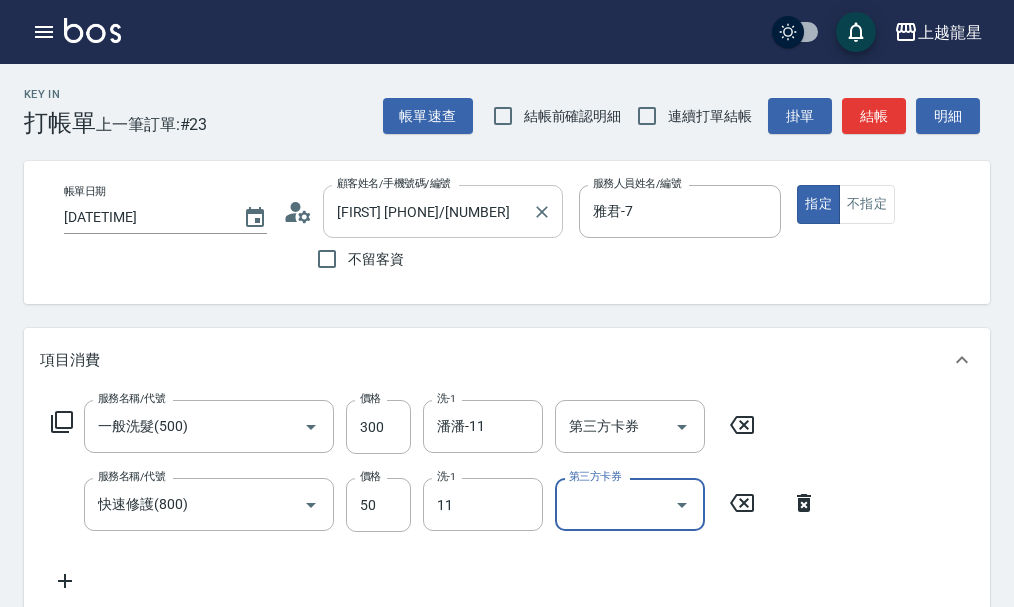 type on "潘潘-11" 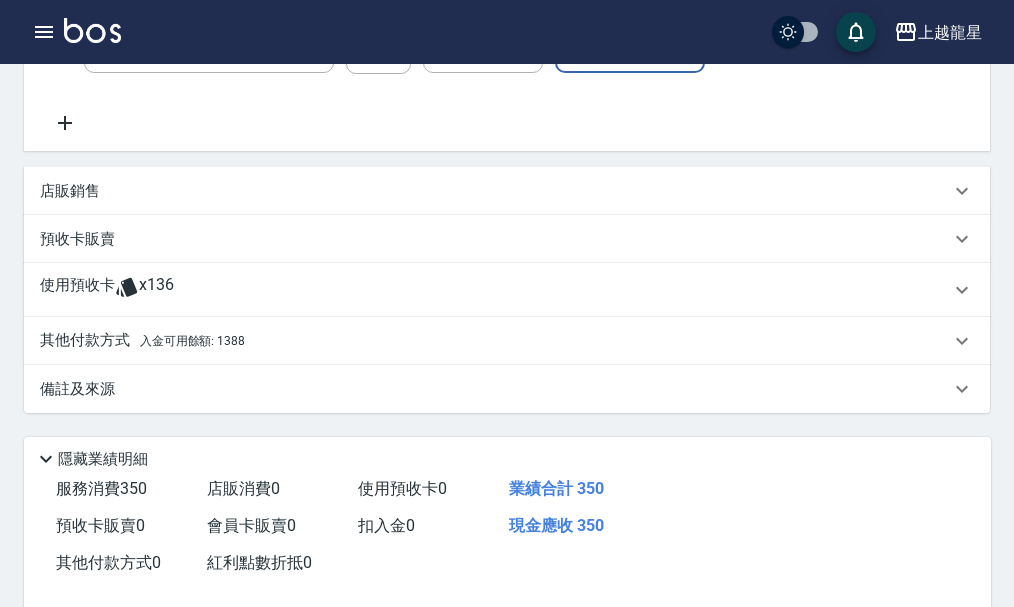 scroll, scrollTop: 612, scrollLeft: 0, axis: vertical 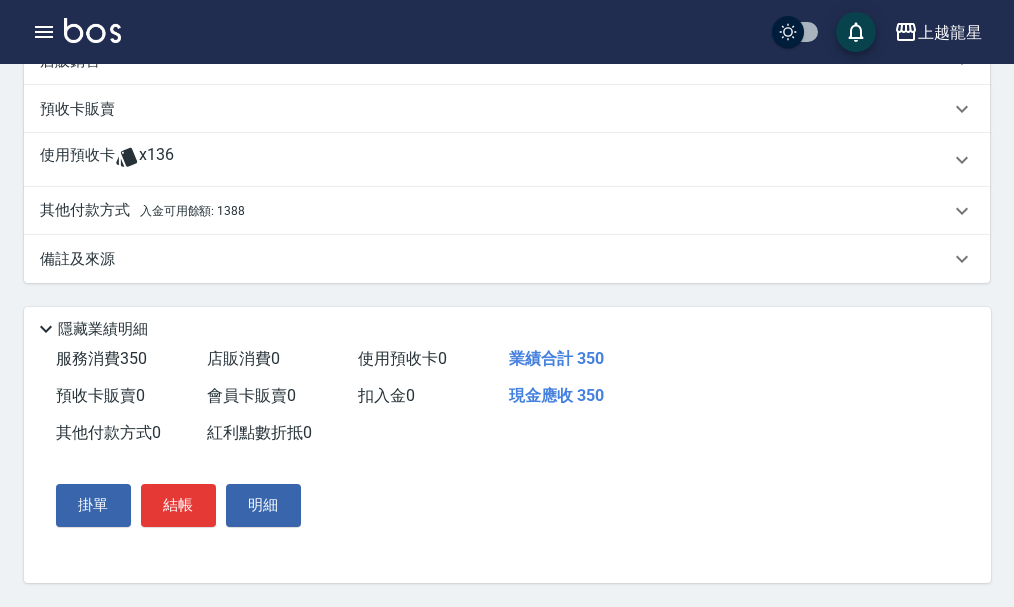 click on "其他付款方式 入金可用餘額: [NUMBER]" at bounding box center [495, 211] 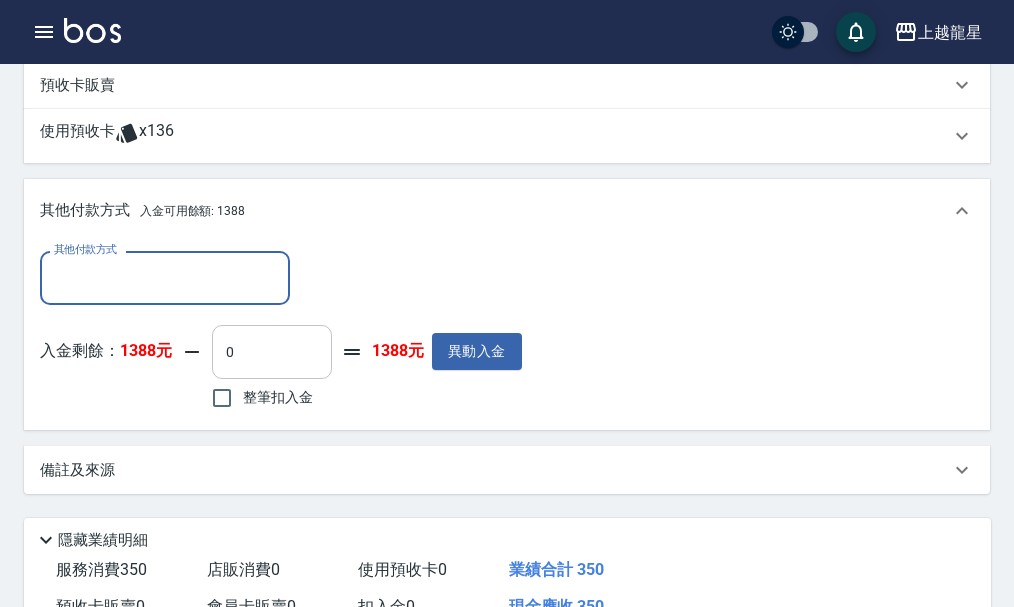 scroll, scrollTop: 0, scrollLeft: 0, axis: both 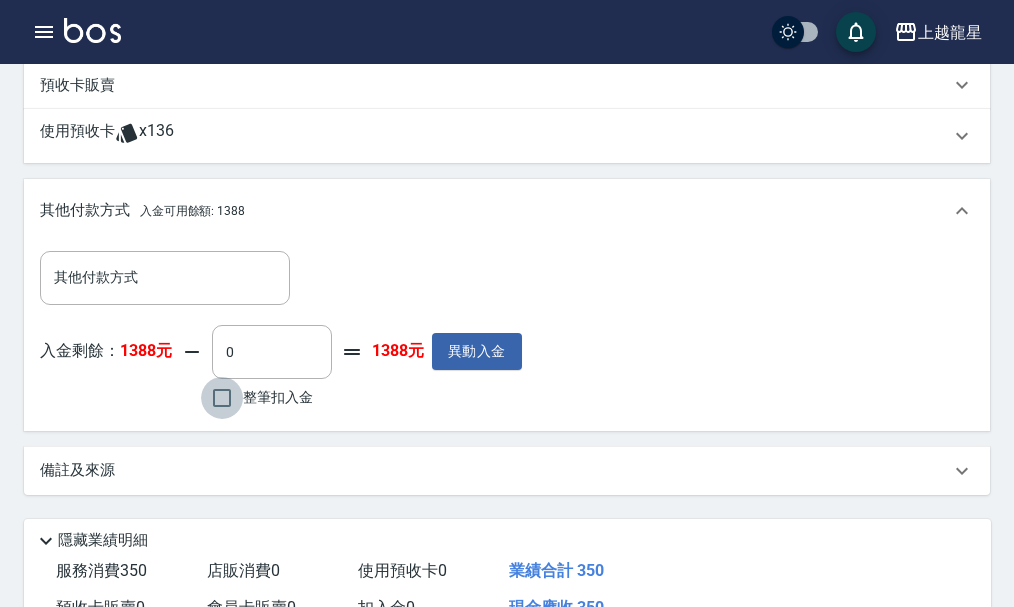 click on "整筆扣入金" at bounding box center [222, 398] 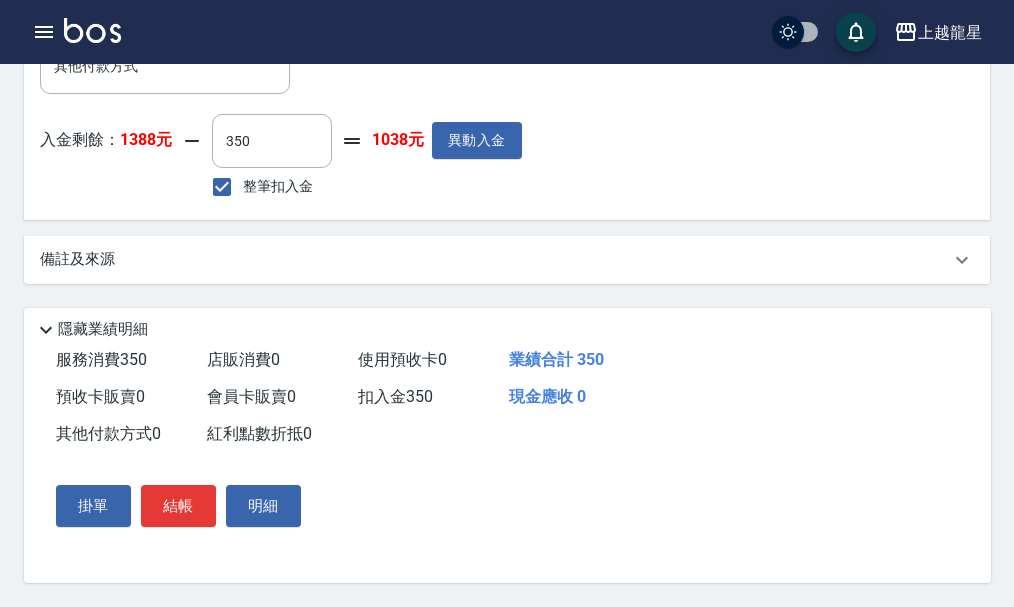 scroll, scrollTop: 847, scrollLeft: 0, axis: vertical 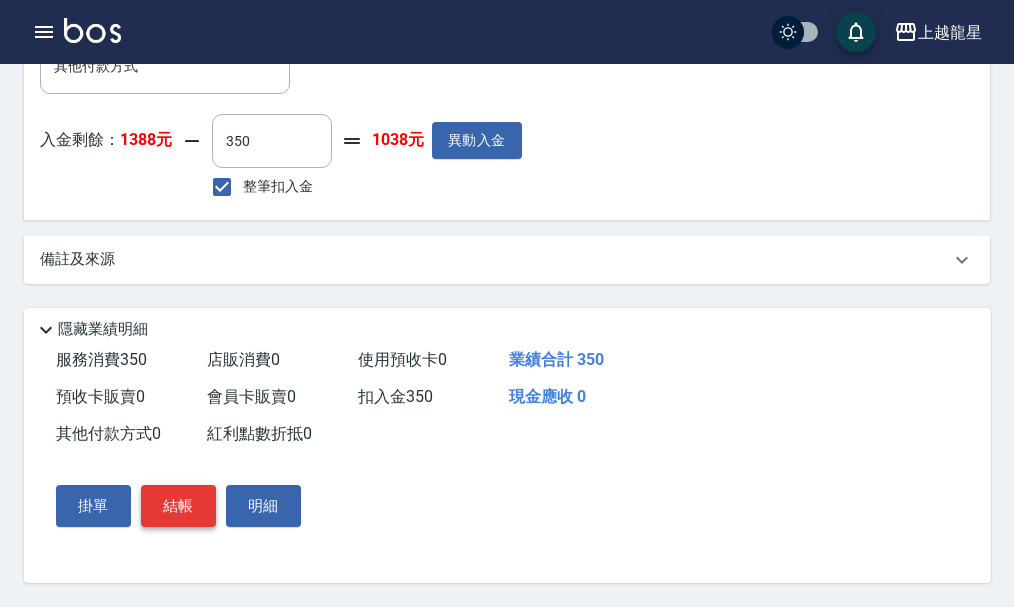 click on "結帳" at bounding box center [178, 506] 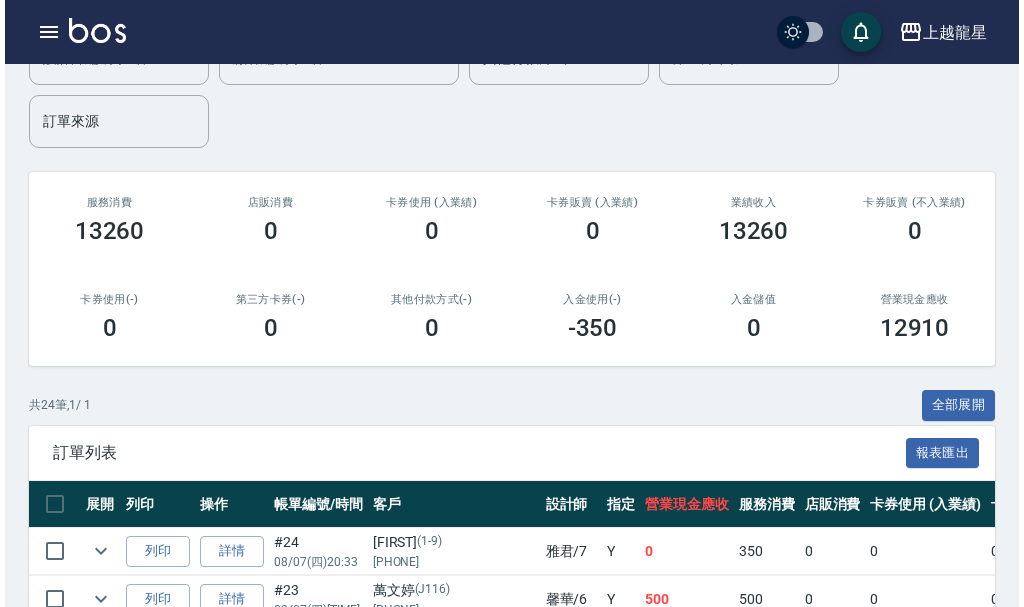 scroll, scrollTop: 300, scrollLeft: 0, axis: vertical 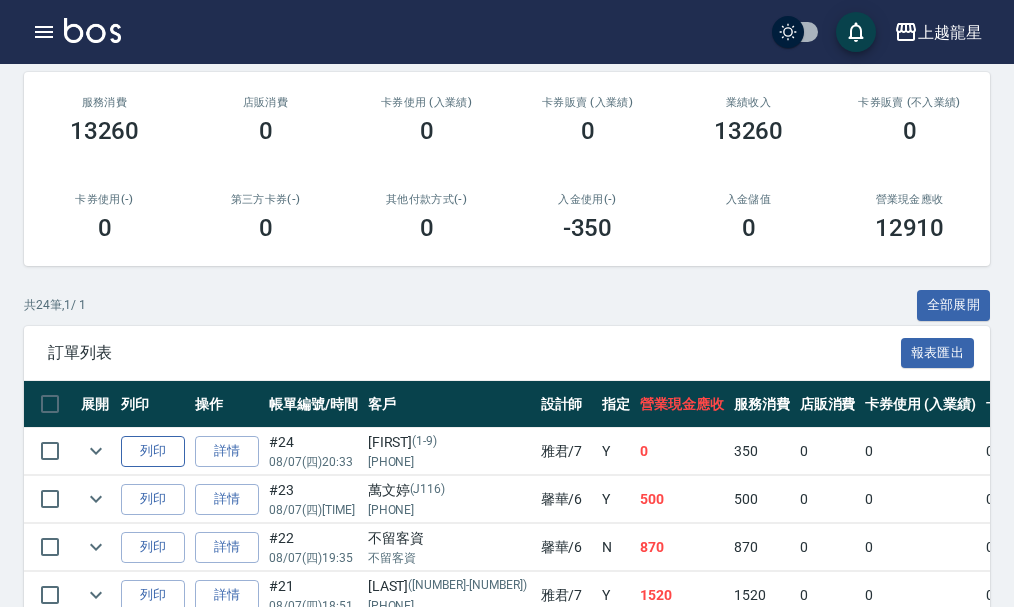 click on "列印" at bounding box center (153, 451) 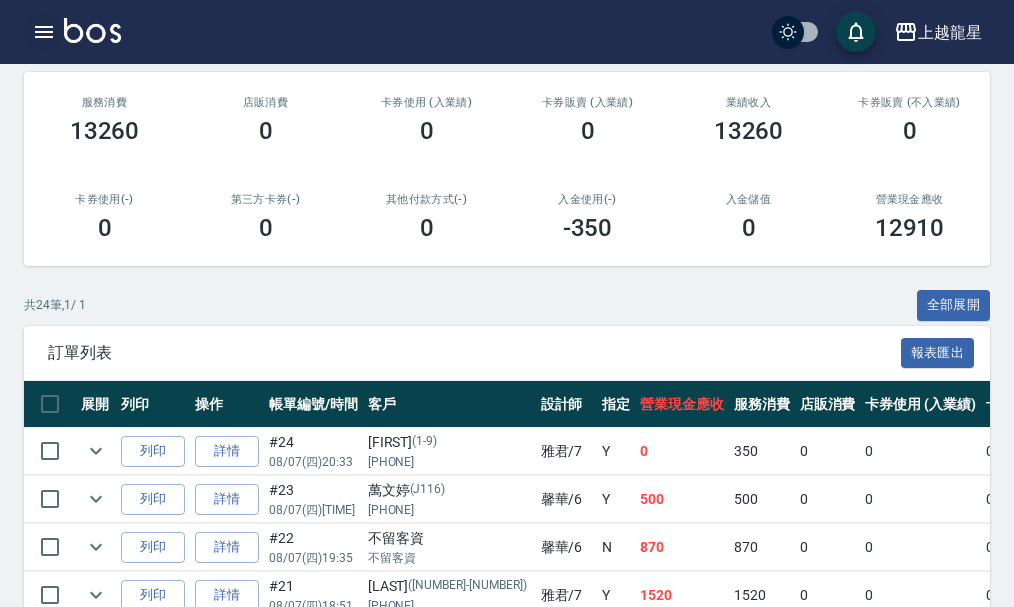 click at bounding box center (44, 32) 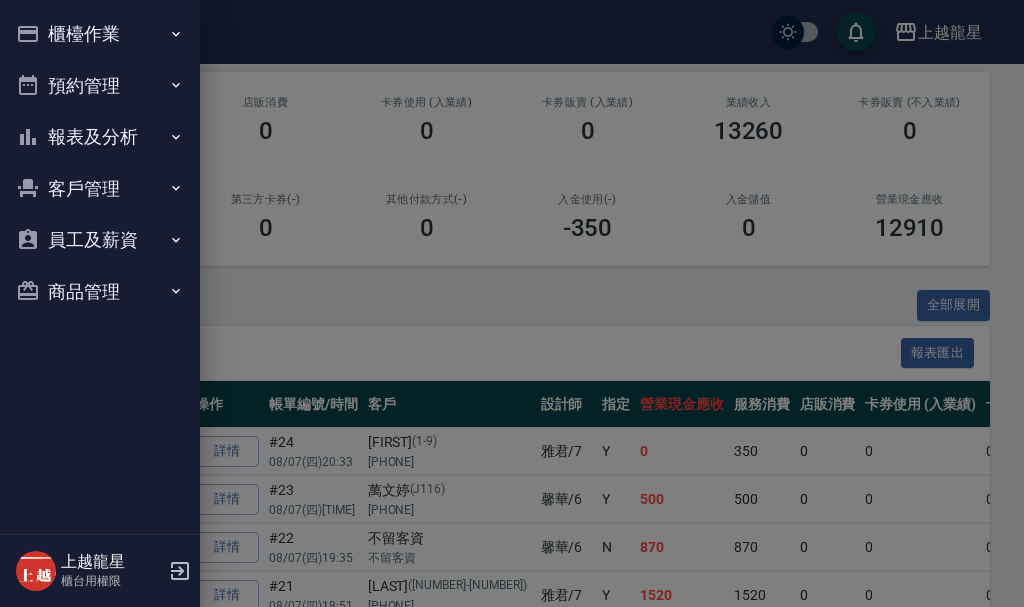 click on "預約管理" at bounding box center [100, 86] 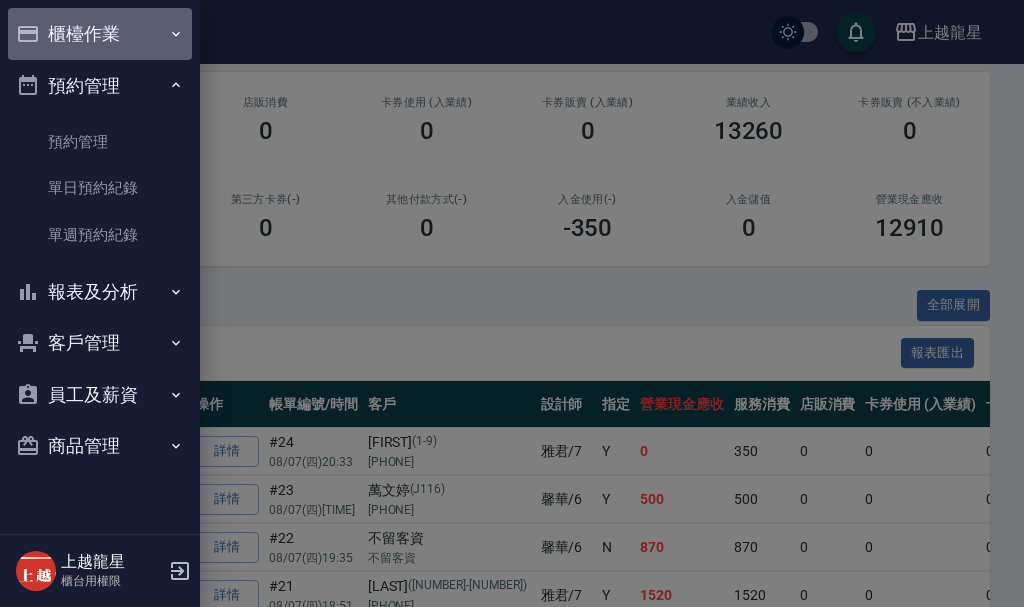 click on "櫃檯作業" at bounding box center [100, 34] 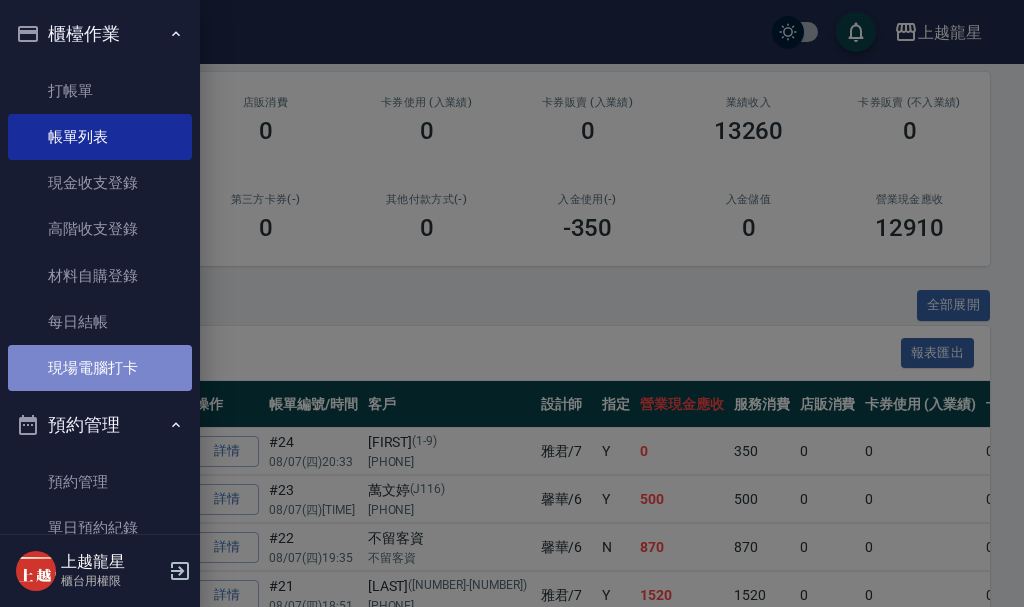 click on "現場電腦打卡" at bounding box center [100, 368] 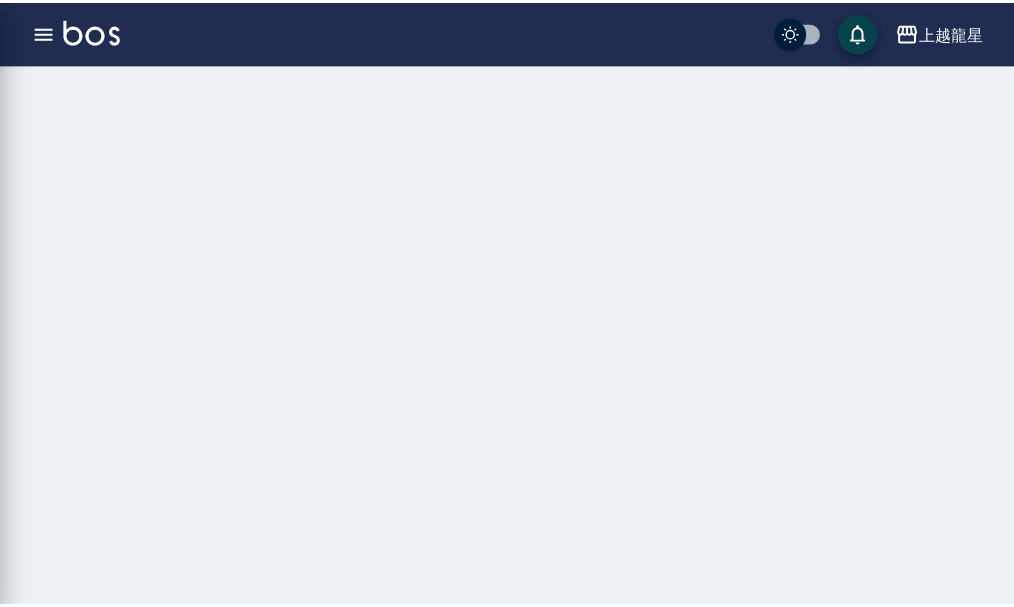 scroll, scrollTop: 0, scrollLeft: 0, axis: both 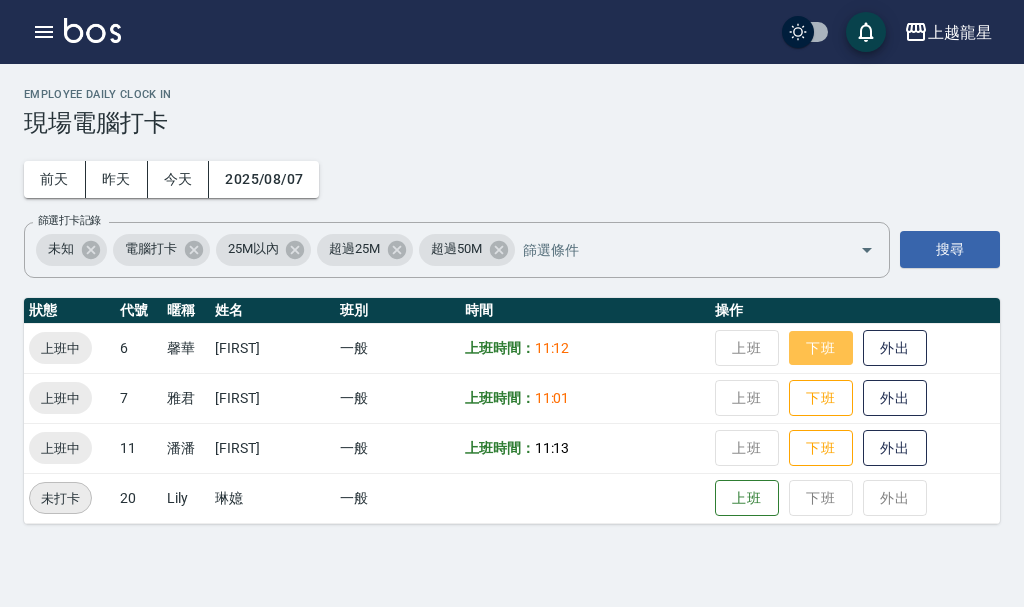 click on "下班" at bounding box center [821, 348] 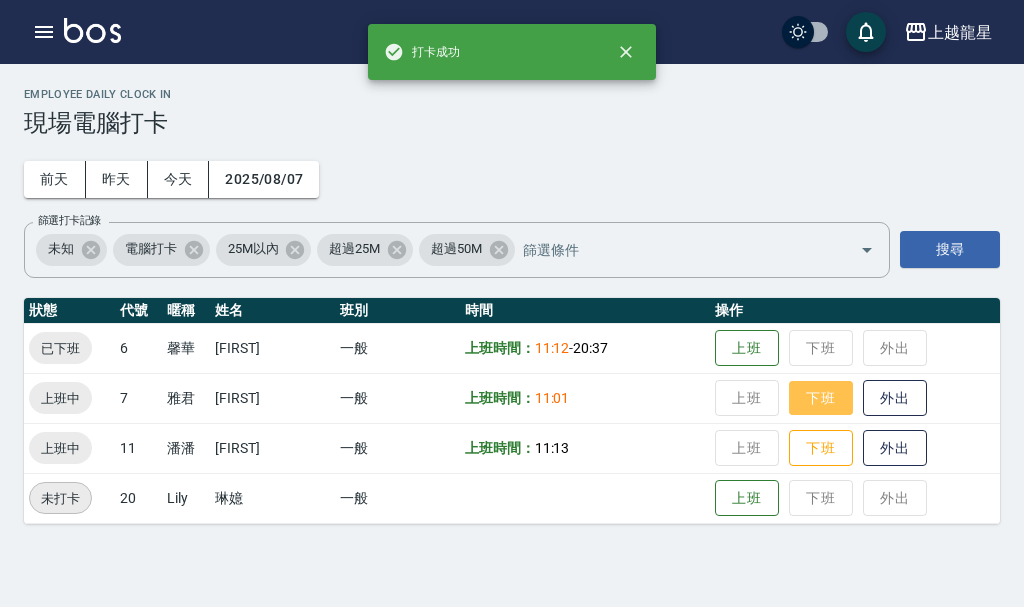click on "下班" at bounding box center [821, 398] 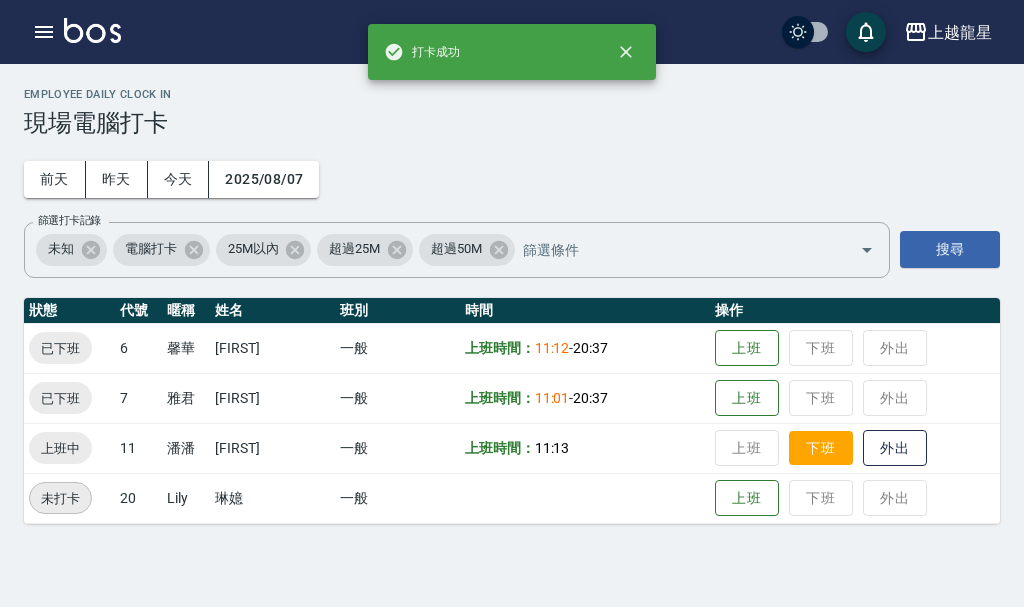 click on "下班" at bounding box center (821, 448) 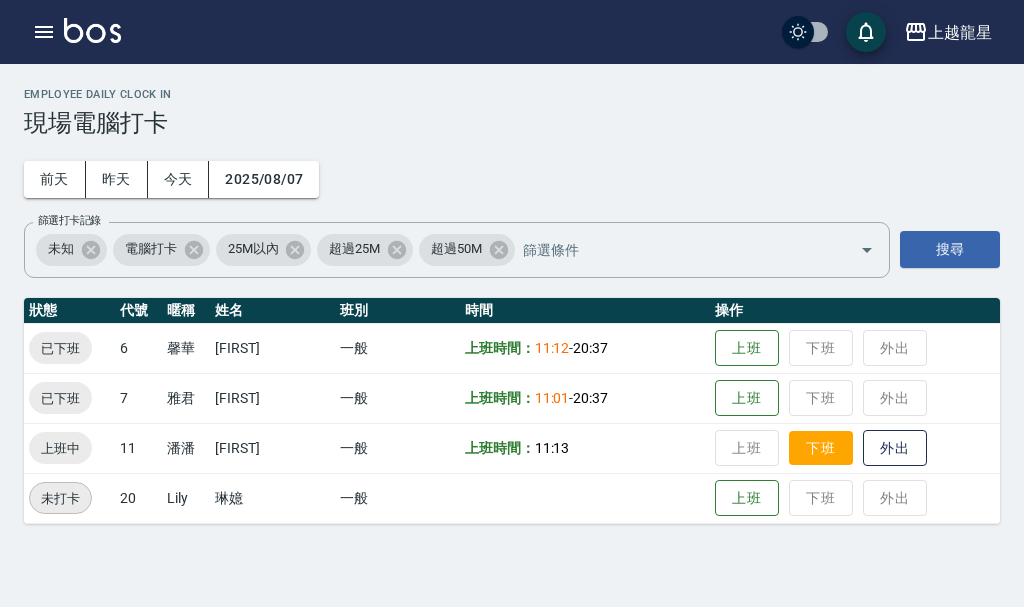 click on "下班" at bounding box center [821, 448] 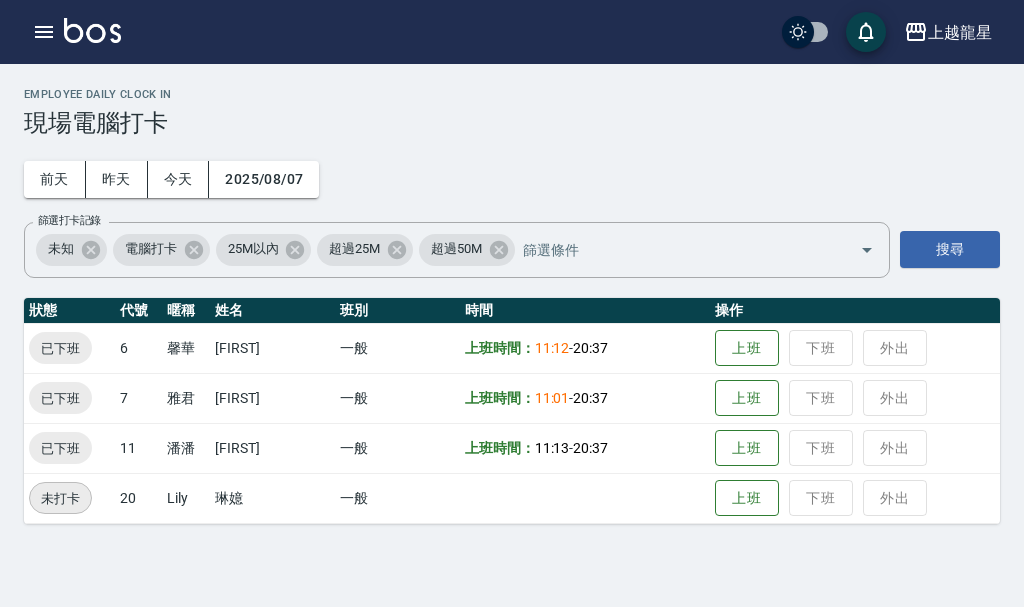 click at bounding box center [92, 30] 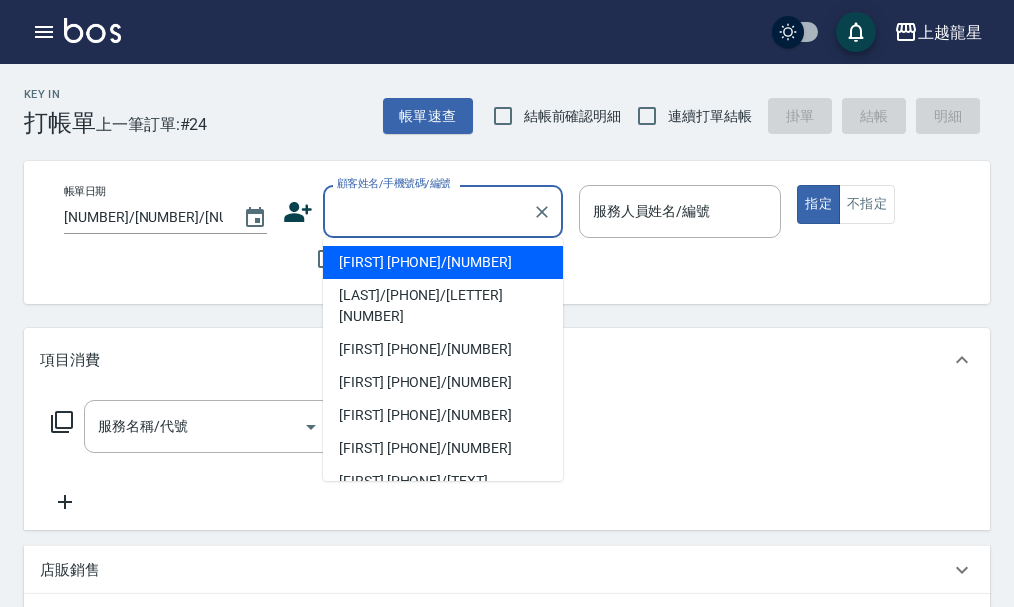 click on "顧客姓名/手機號碼/編號" at bounding box center (428, 211) 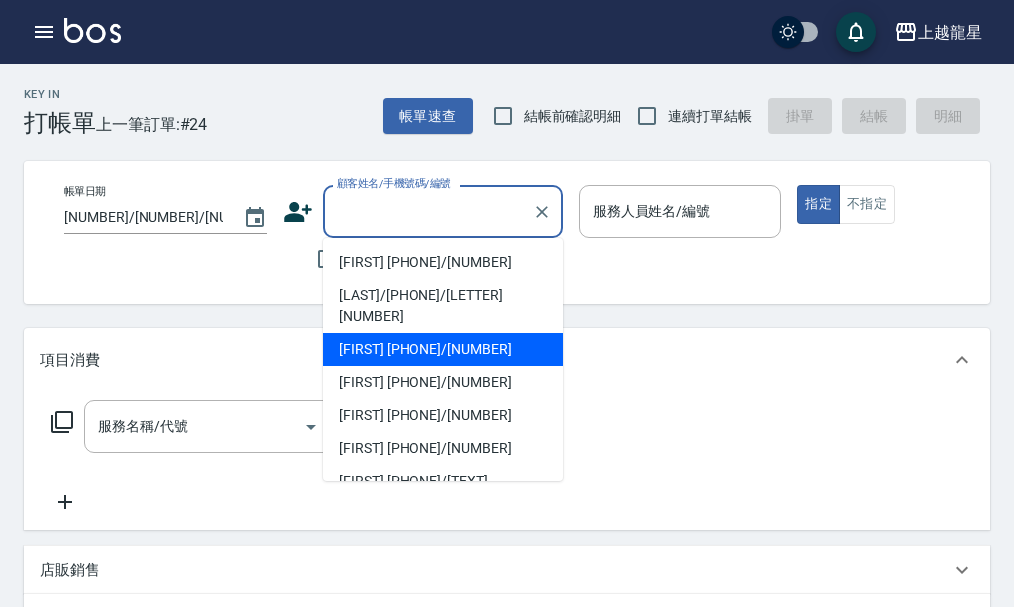 click on "帳單日期 [NUMBER]/[NUMBER]/[NUMBER] [NUMBER]:[NUMBER] 顧客姓名/手機號碼/編號 顧客姓名/手機號碼/編號 不留客資 服務人員姓名/編號 服務人員姓名/編號 指定 不指定" at bounding box center (524, 232) 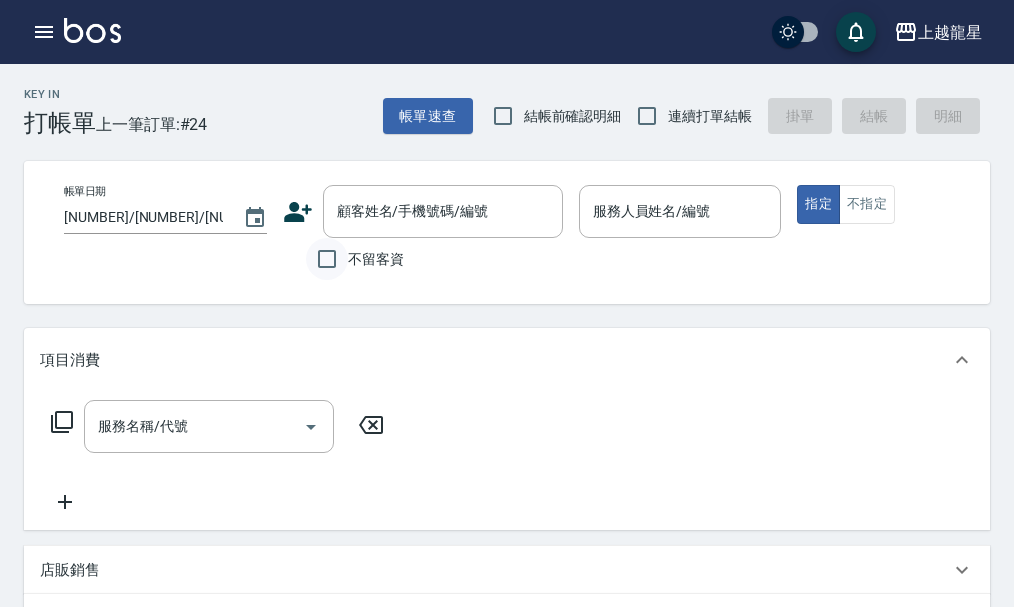 click on "不留客資" at bounding box center [327, 259] 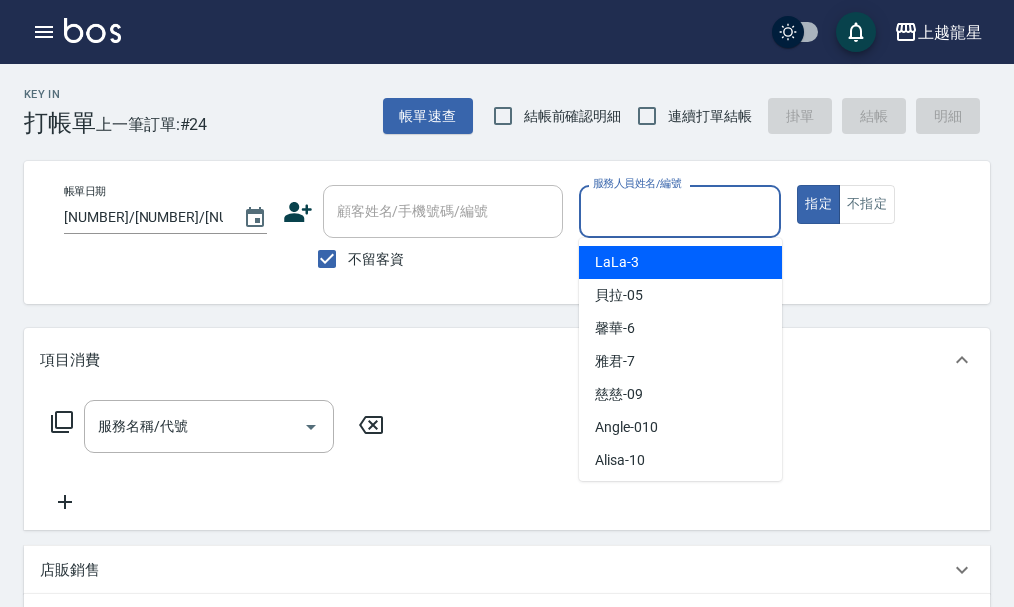 click on "服務人員姓名/編號" at bounding box center (680, 211) 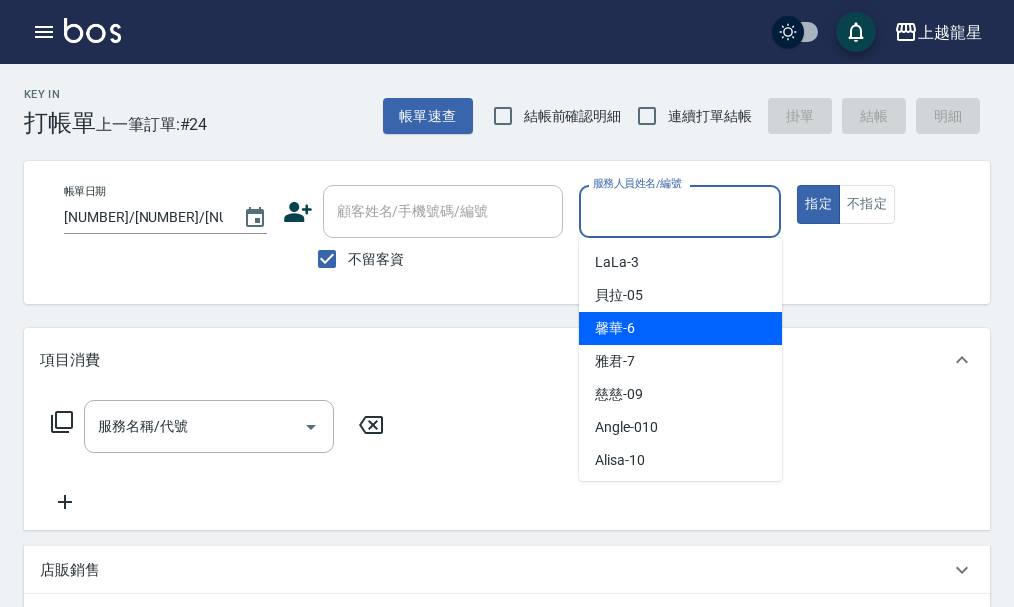 click on "馨華 -6" at bounding box center (680, 328) 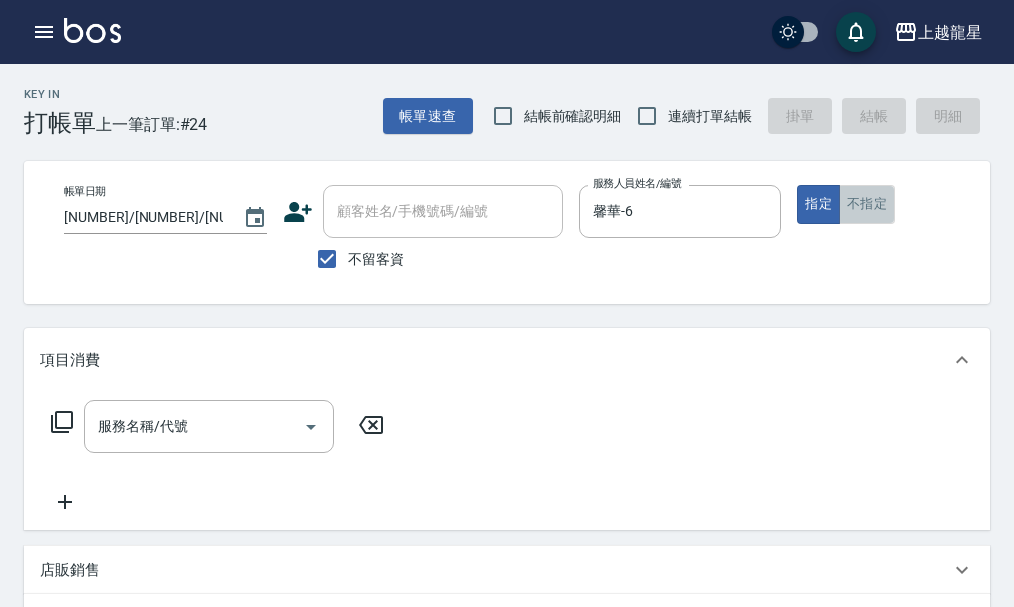 drag, startPoint x: 863, startPoint y: 203, endPoint x: 664, endPoint y: 253, distance: 205.18529 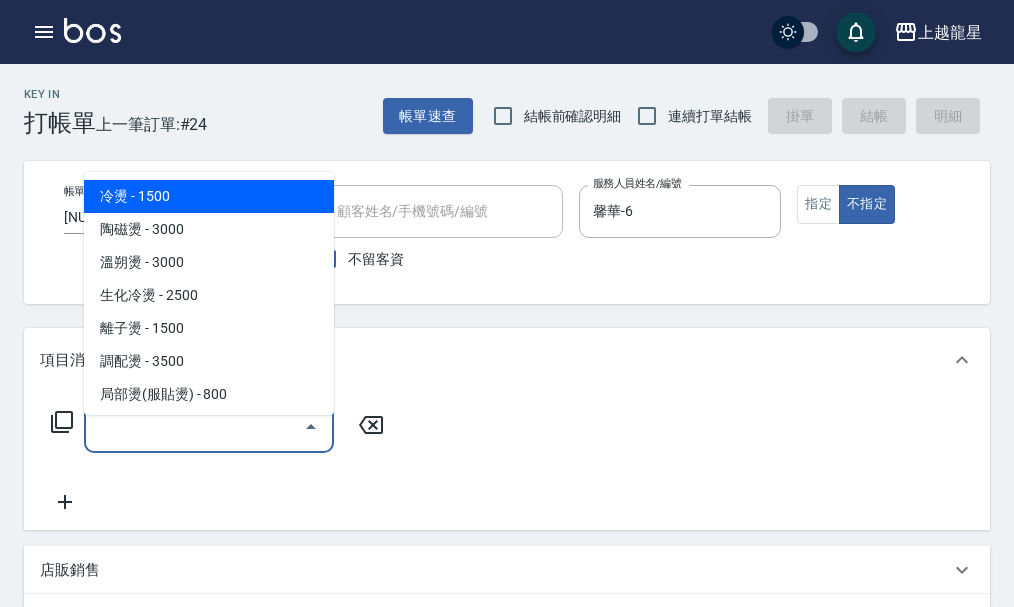 click on "服務名稱/代號" at bounding box center [194, 426] 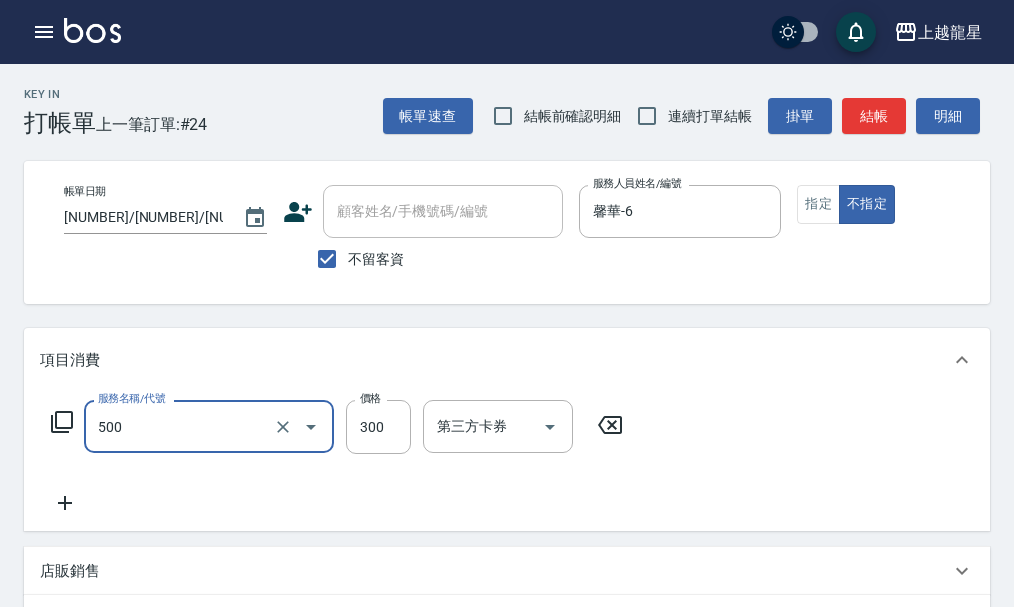 type on "一般洗髮(500)" 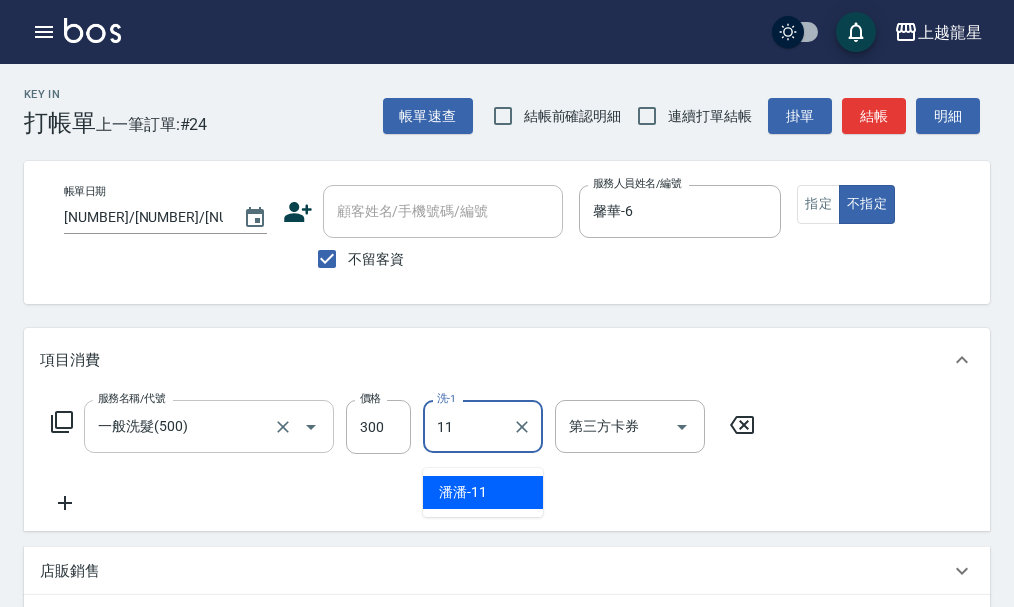 type on "潘潘-11" 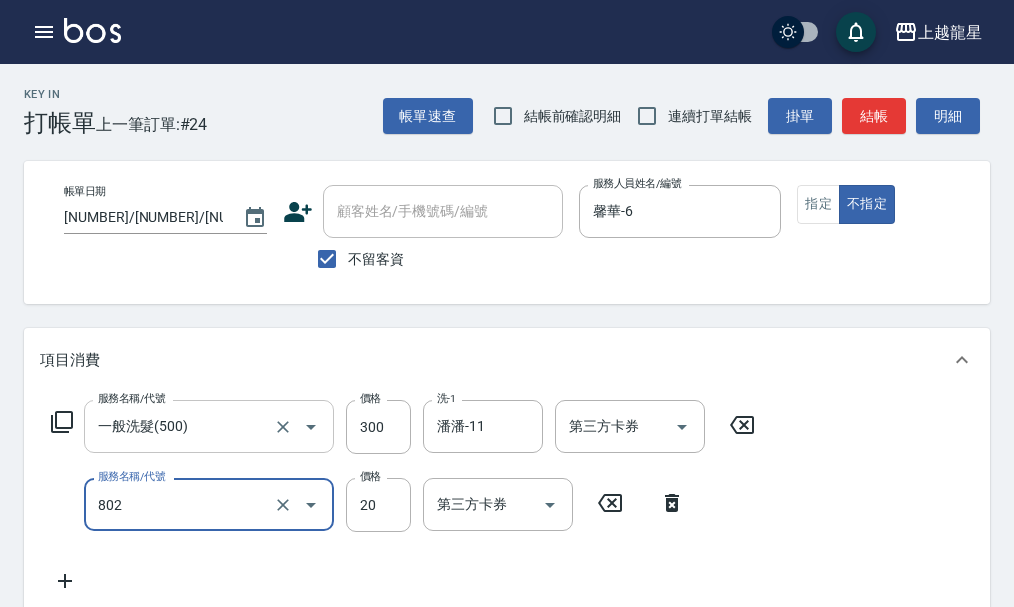 type on "潤絲(802)" 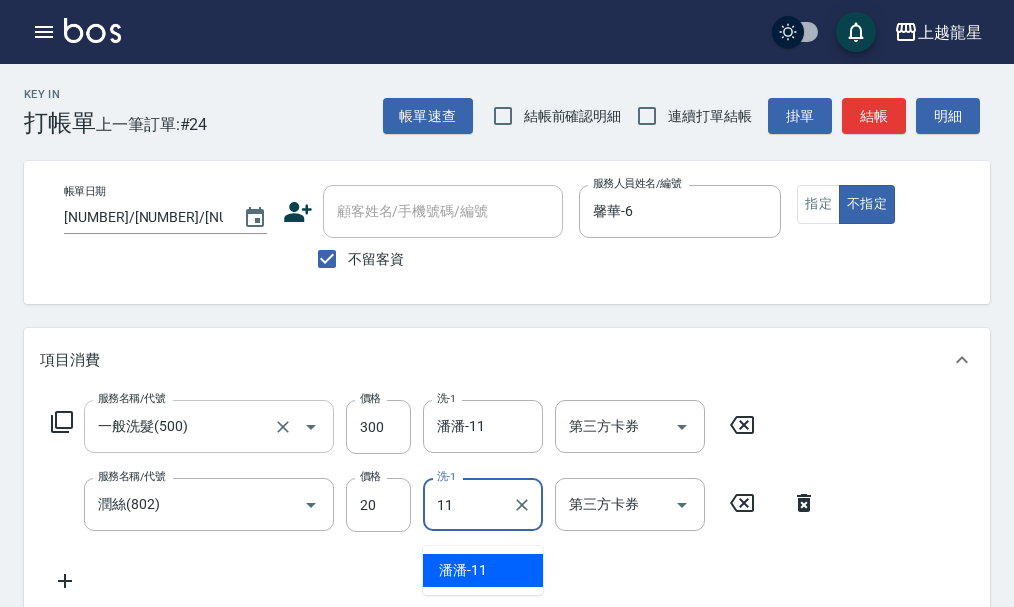 type on "潘潘-11" 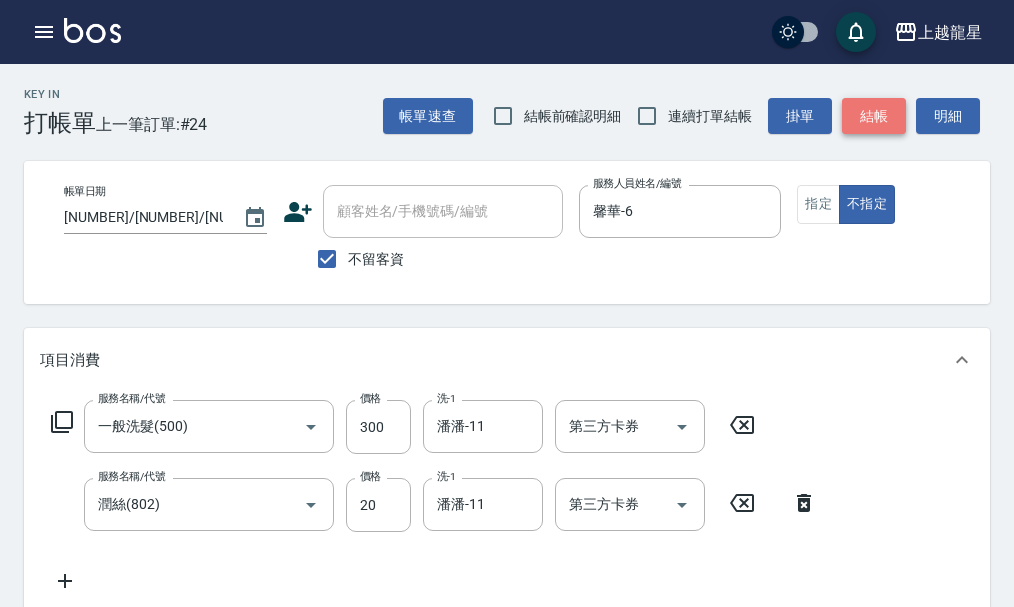 click on "結帳" at bounding box center [874, 116] 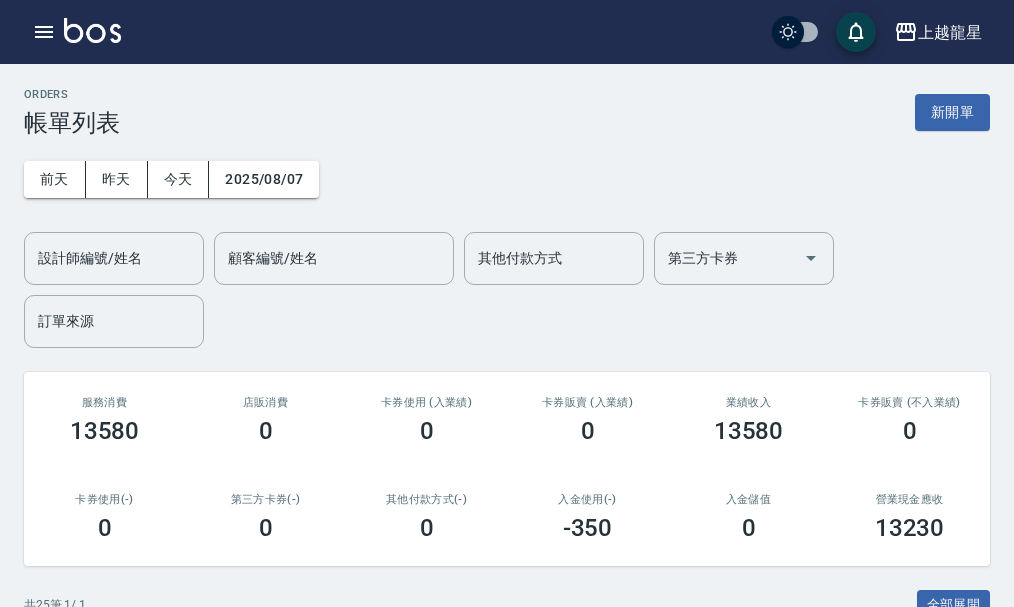 click at bounding box center [92, 30] 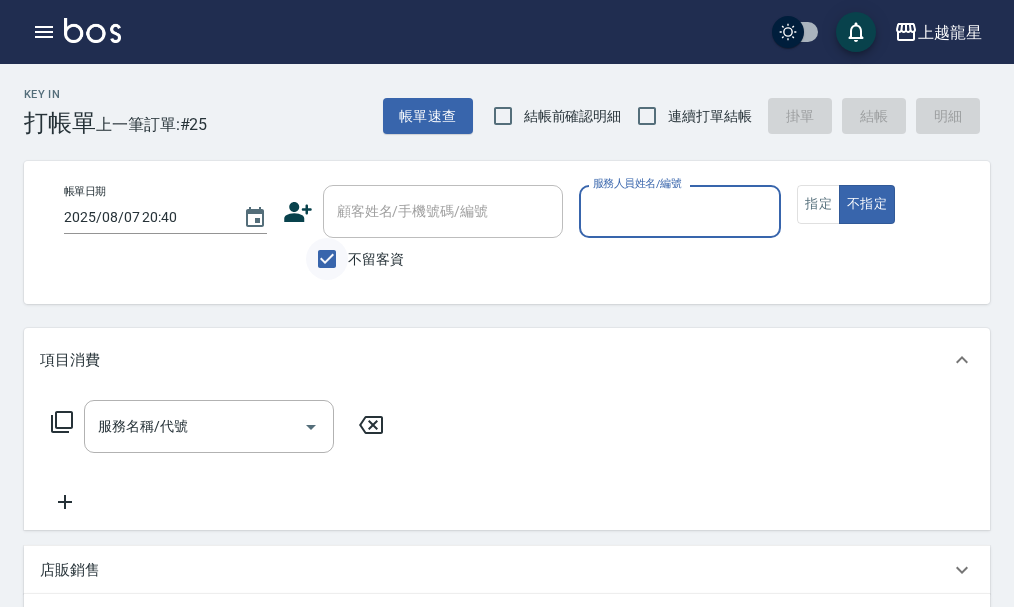 click on "不留客資" at bounding box center [327, 259] 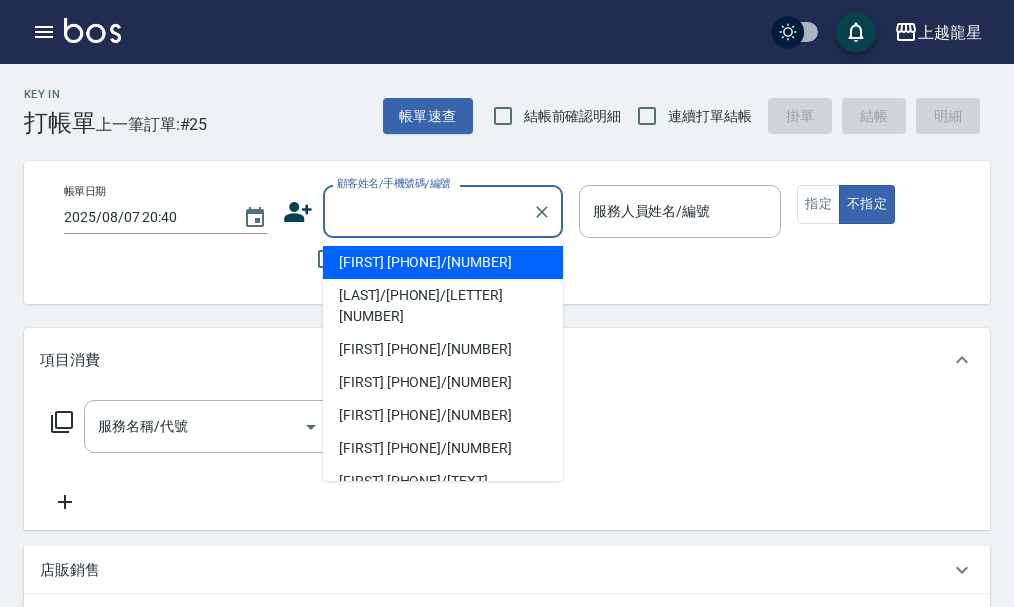 click on "顧客姓名/手機號碼/編號" at bounding box center [428, 211] 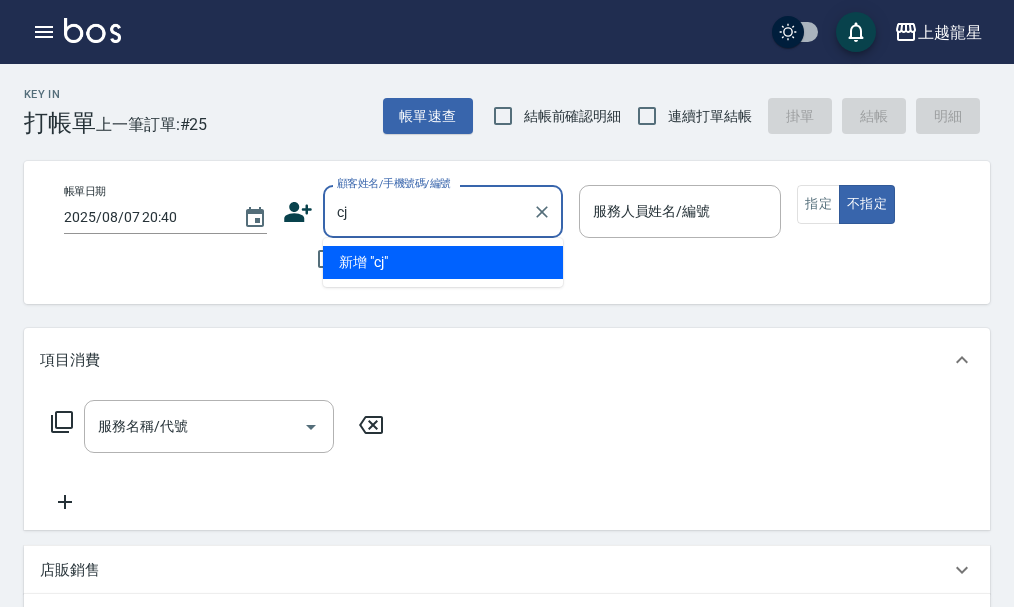 type on "c" 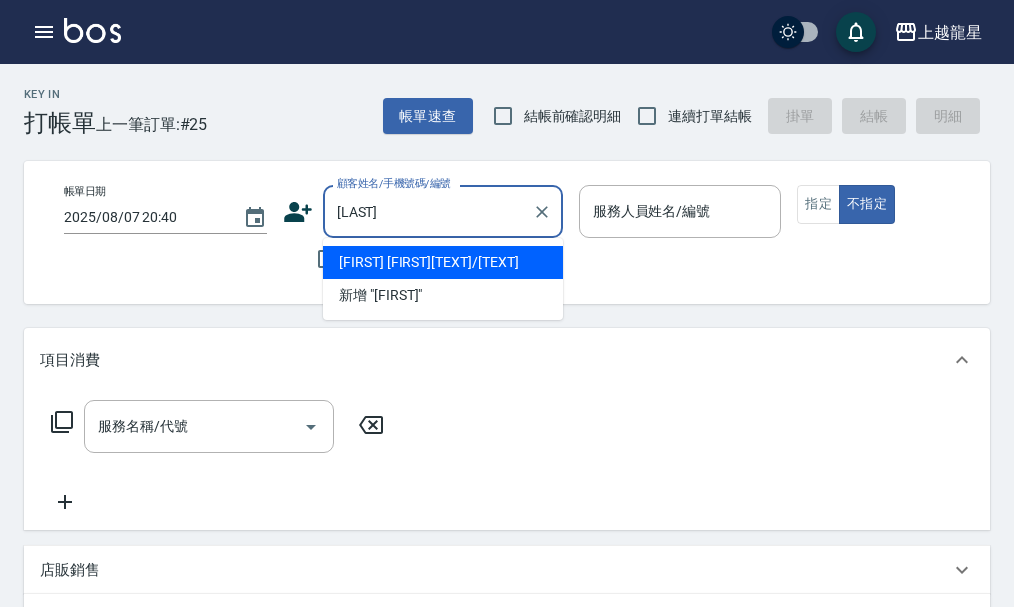 click on "[FIRST] [FIRST][TEXT]/[TEXT]" at bounding box center (443, 262) 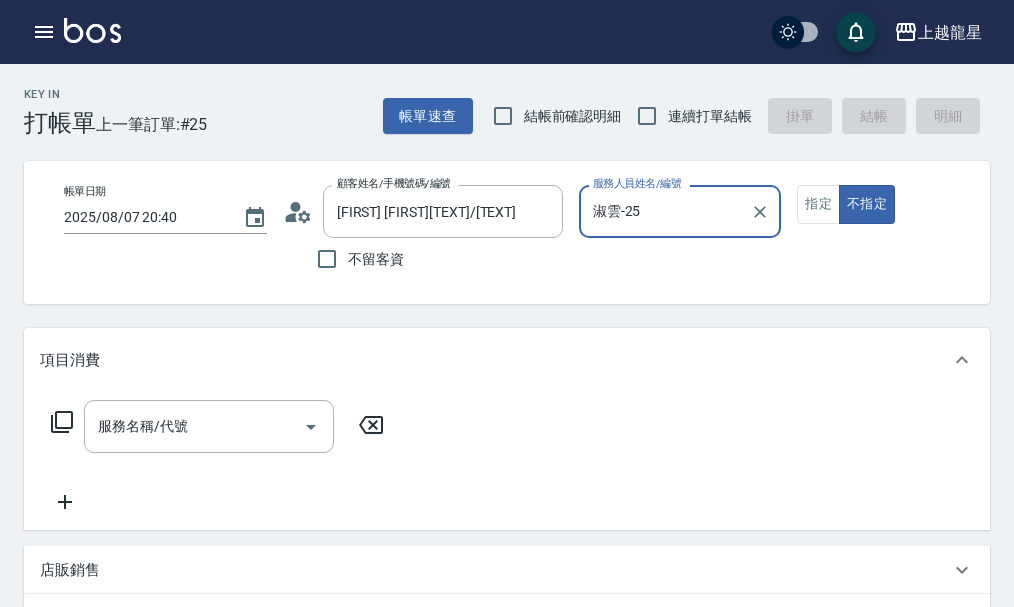 type on "淑雲-25" 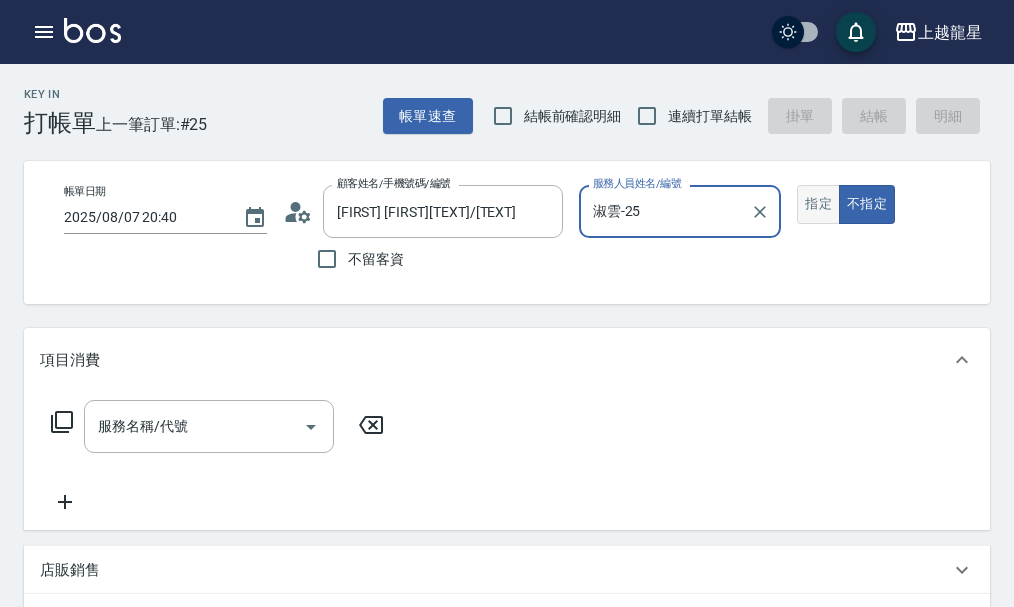 click on "指定" at bounding box center (818, 204) 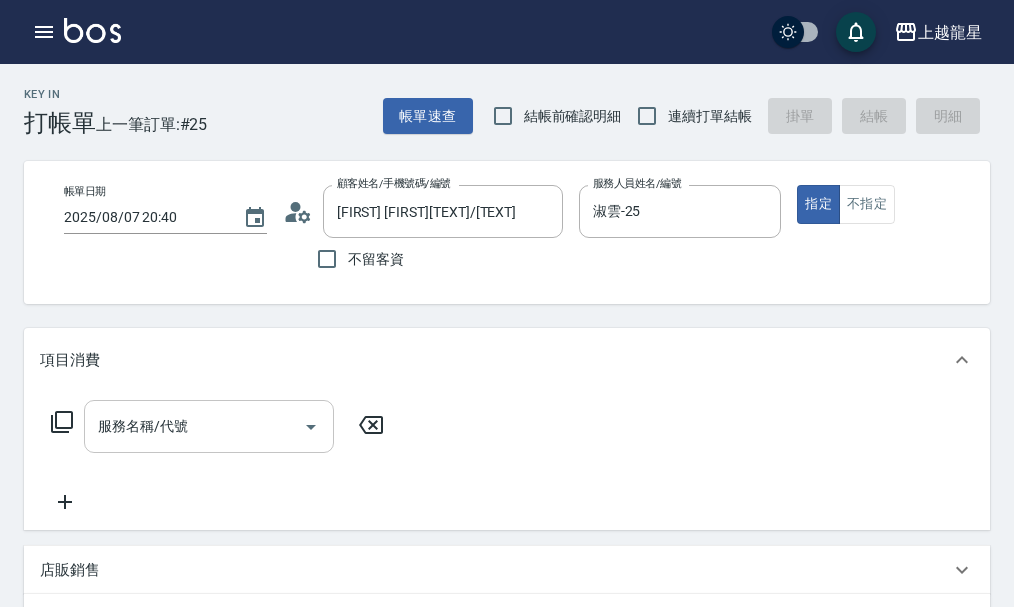 click on "服務名稱/代號" at bounding box center (194, 426) 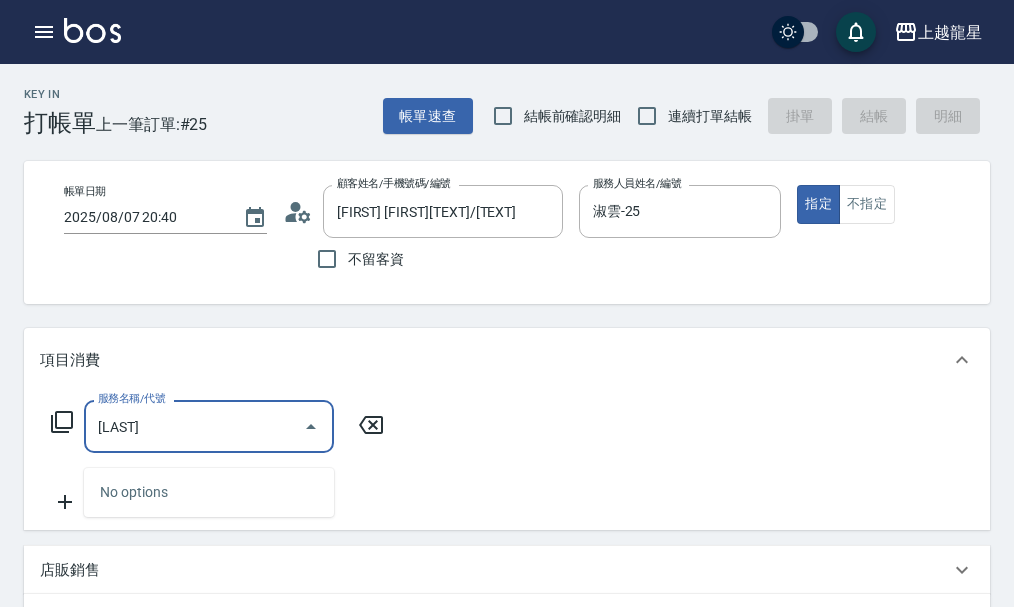type on "陶瓷" 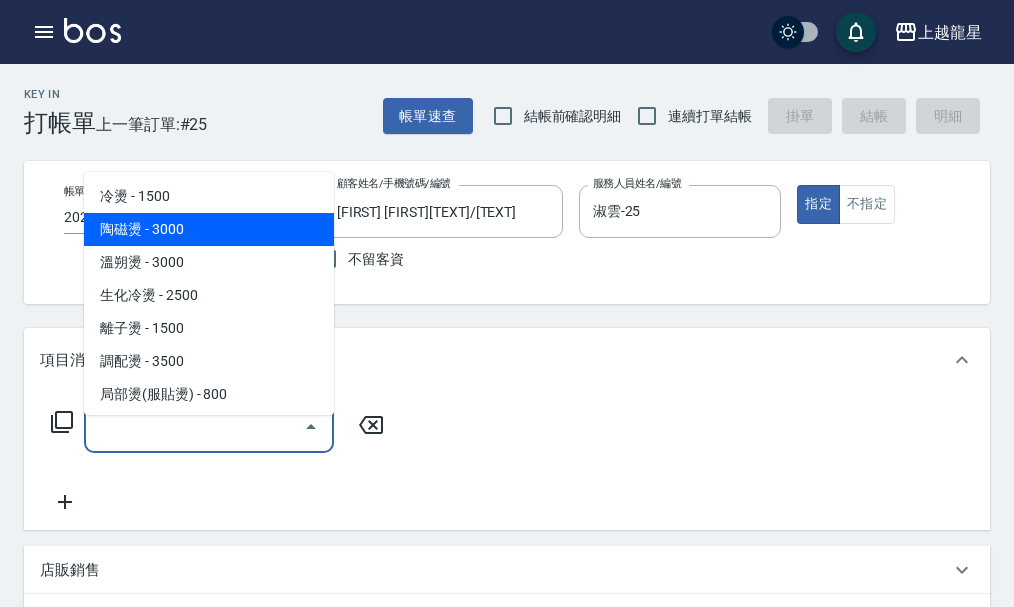 click on "陶磁燙 - 3000" at bounding box center (209, 229) 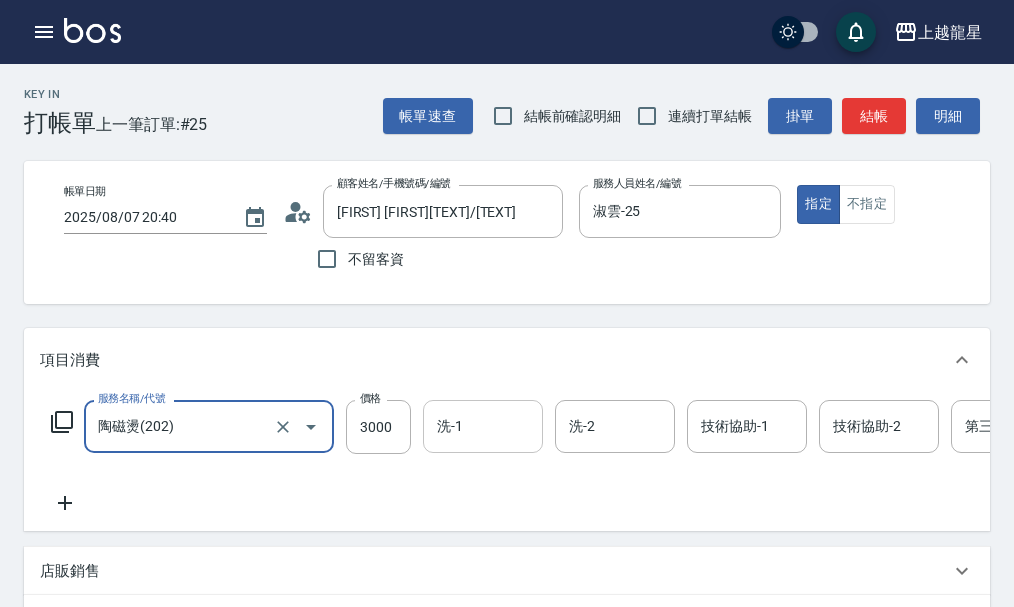 click on "洗-1" at bounding box center (483, 426) 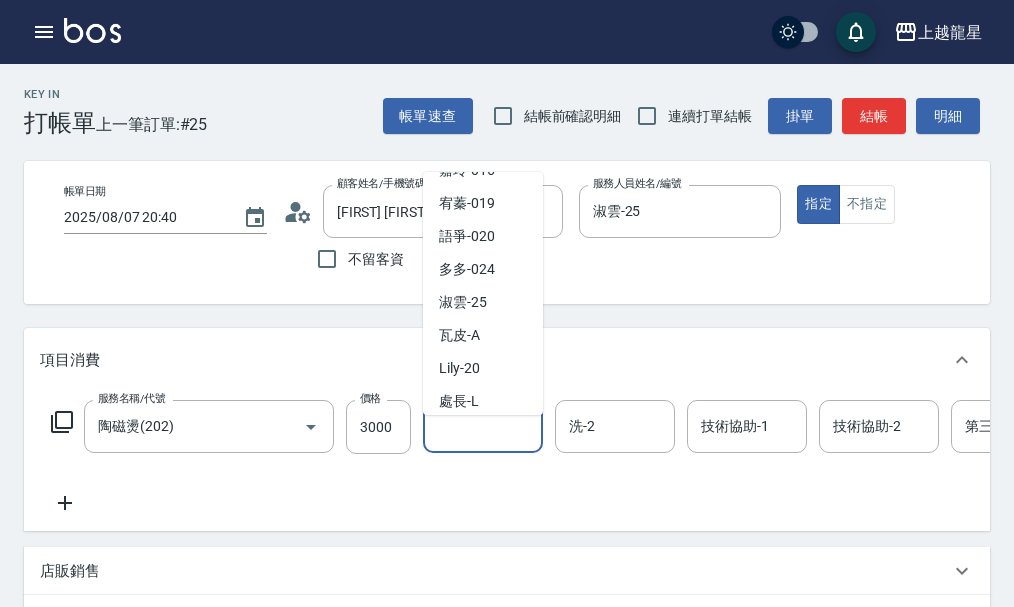 scroll, scrollTop: 367, scrollLeft: 0, axis: vertical 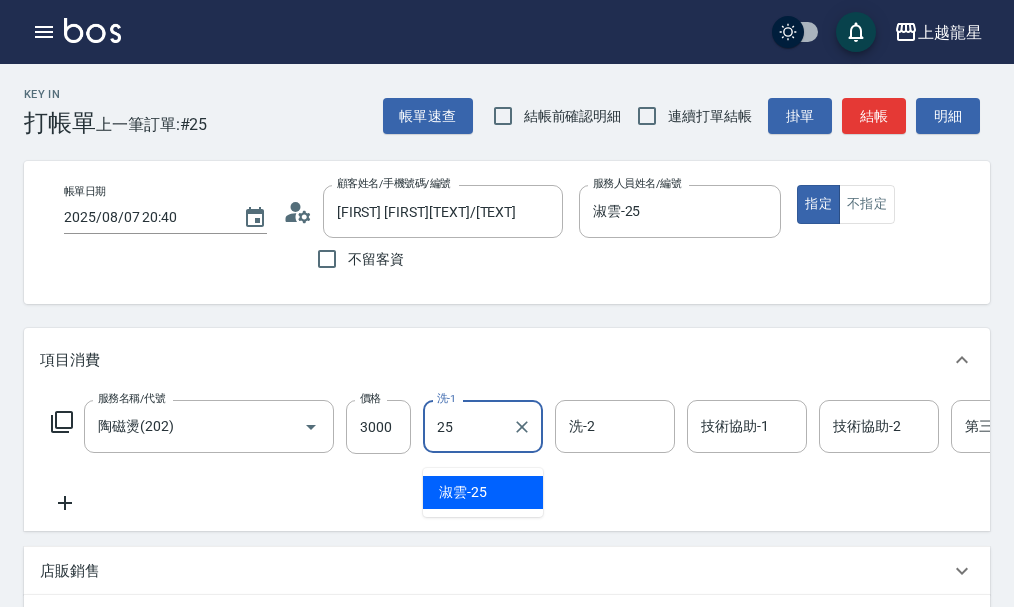 type on "淑雲-25" 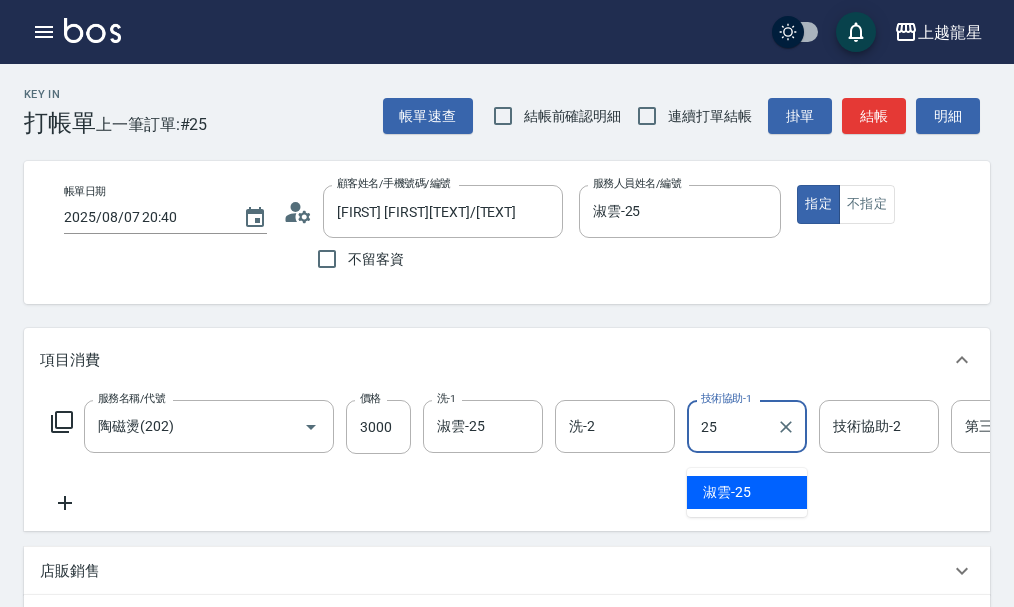 type on "淑雲-25" 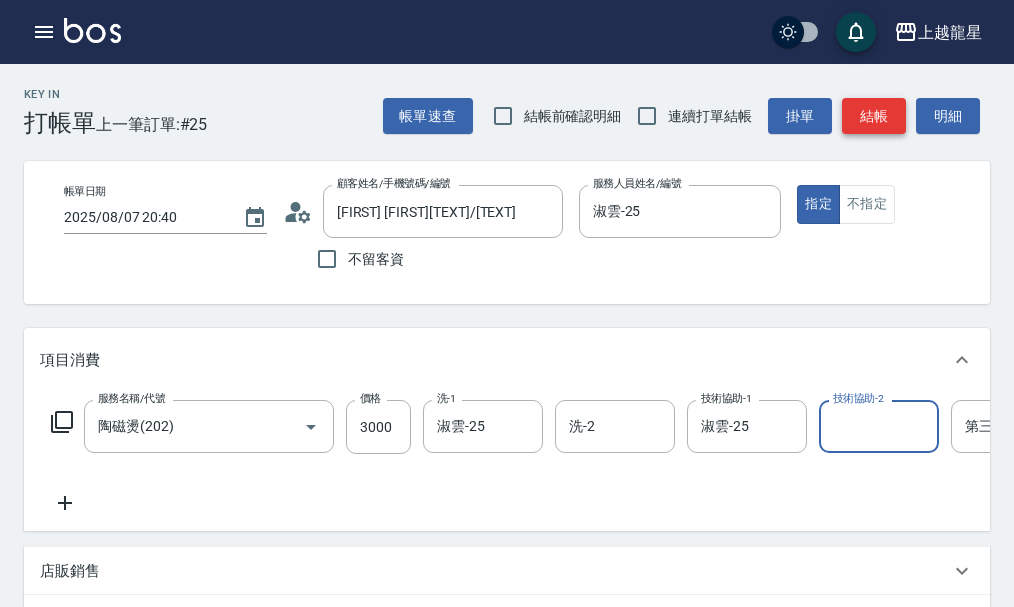 click on "結帳" at bounding box center [874, 116] 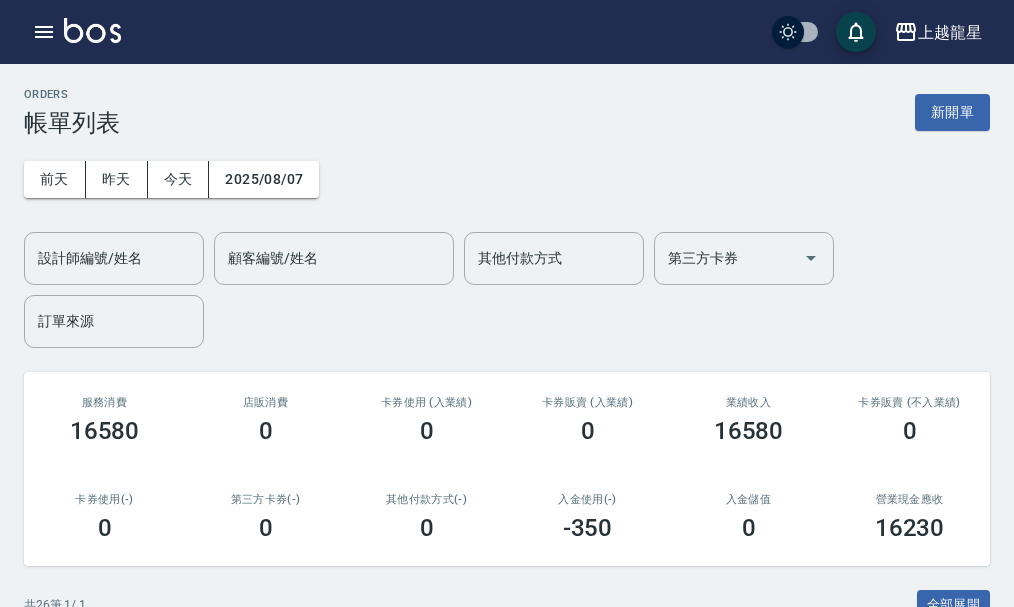 click on "上越龍星 登出" at bounding box center (507, 32) 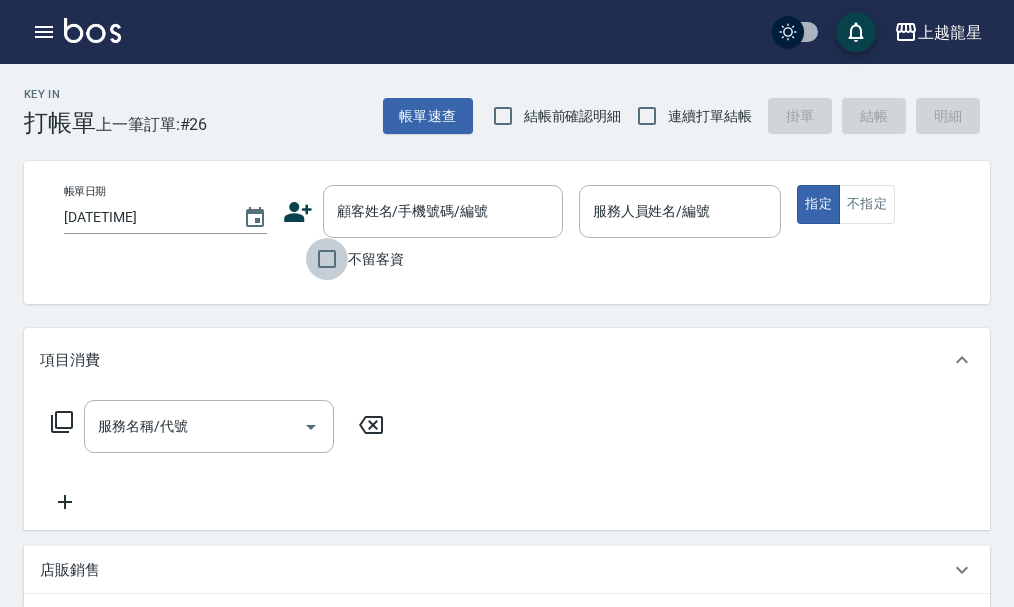 click on "不留客資" at bounding box center (327, 259) 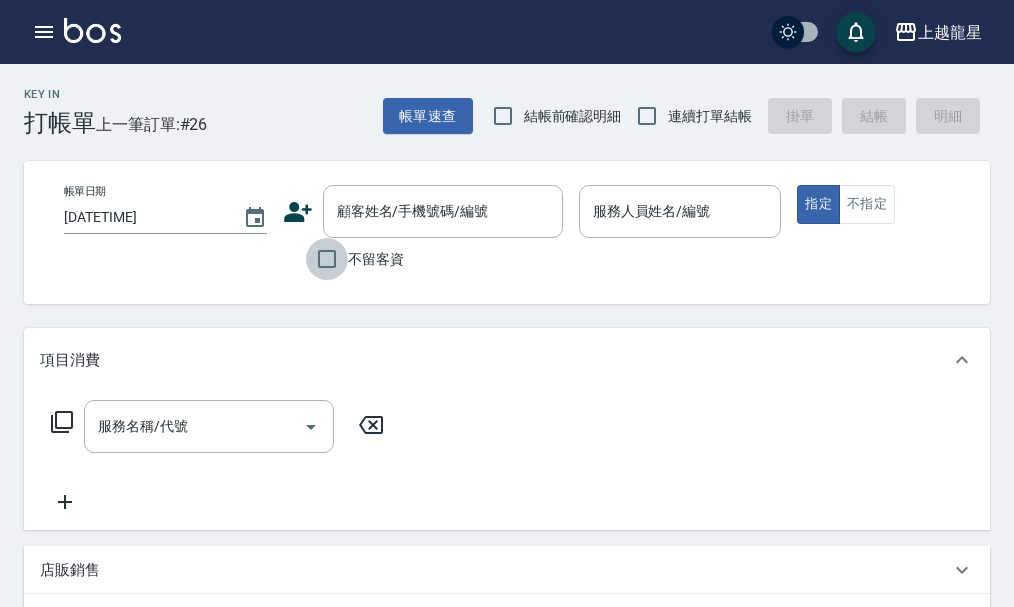 checkbox on "true" 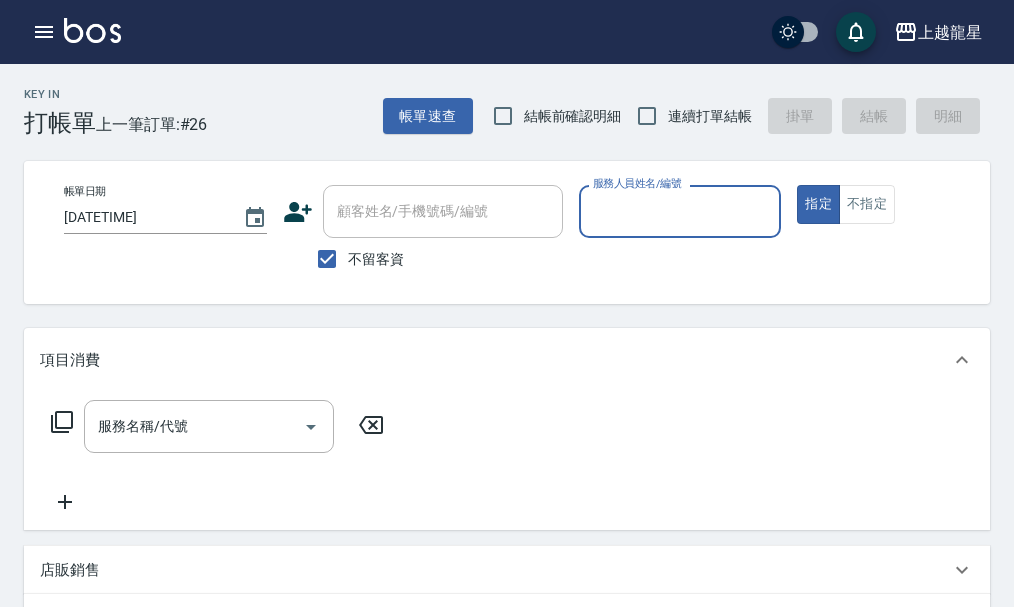click on "服務人員姓名/編號" at bounding box center (680, 211) 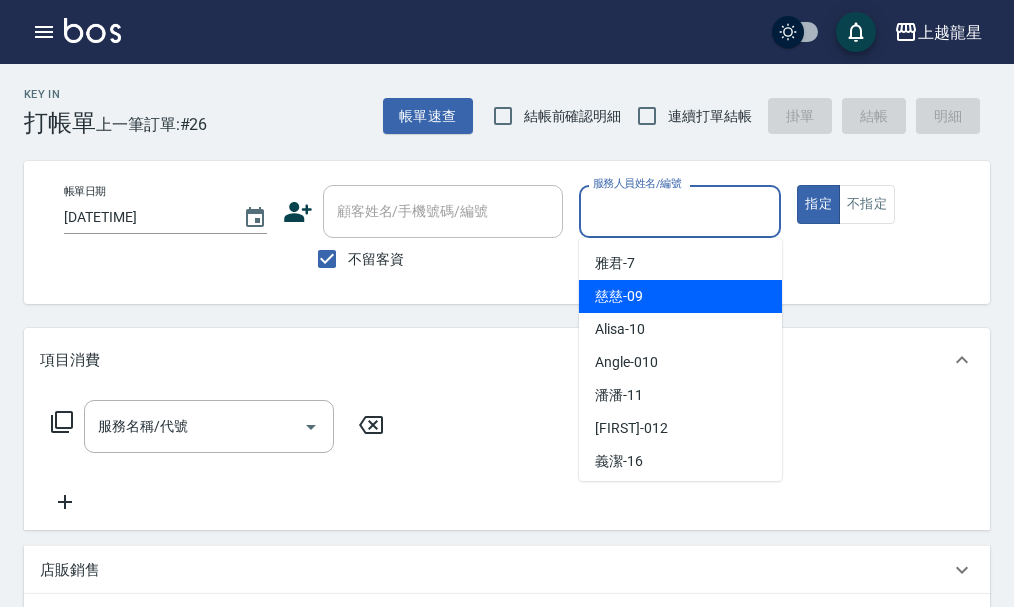 scroll, scrollTop: 200, scrollLeft: 0, axis: vertical 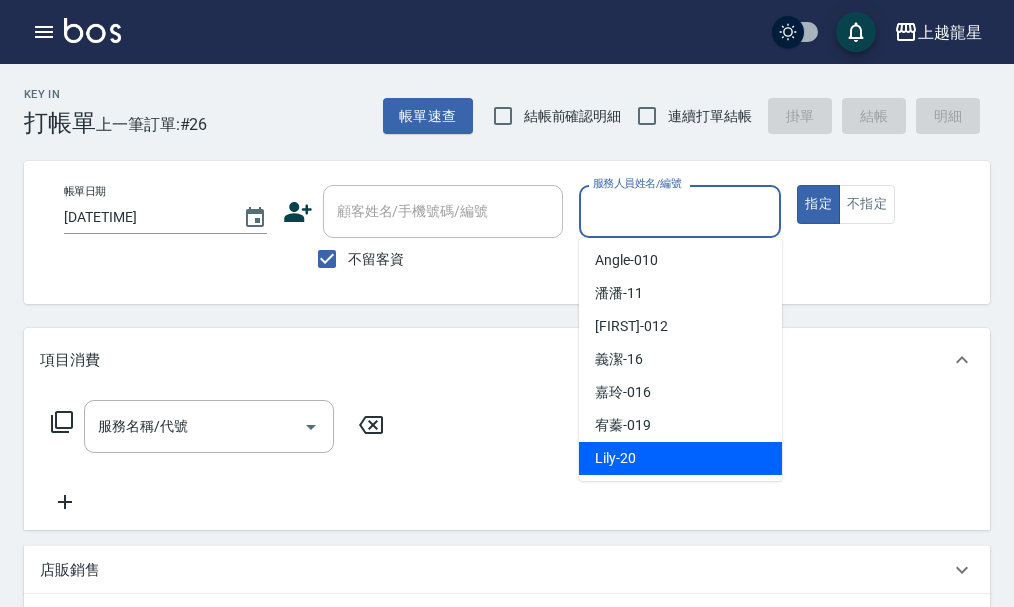 click on "Lily -20" at bounding box center (680, 458) 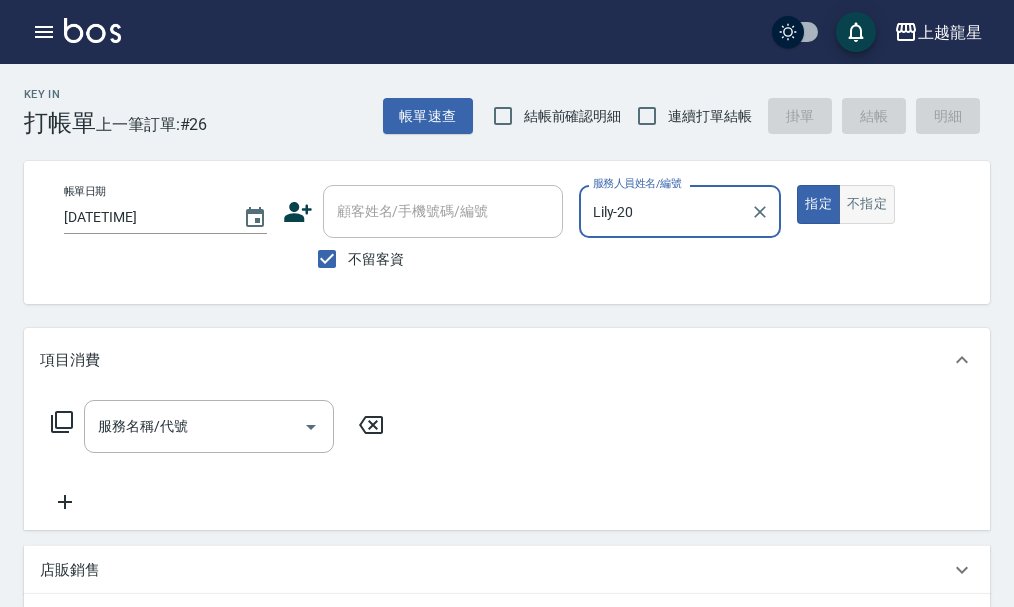 click on "不指定" at bounding box center (867, 204) 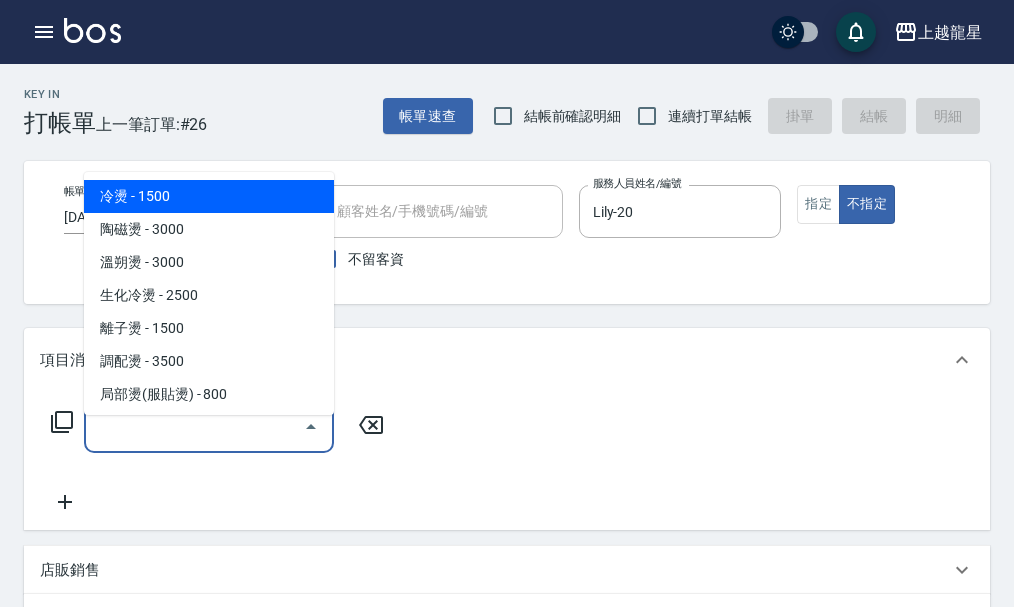 click on "服務名稱/代號" at bounding box center (194, 426) 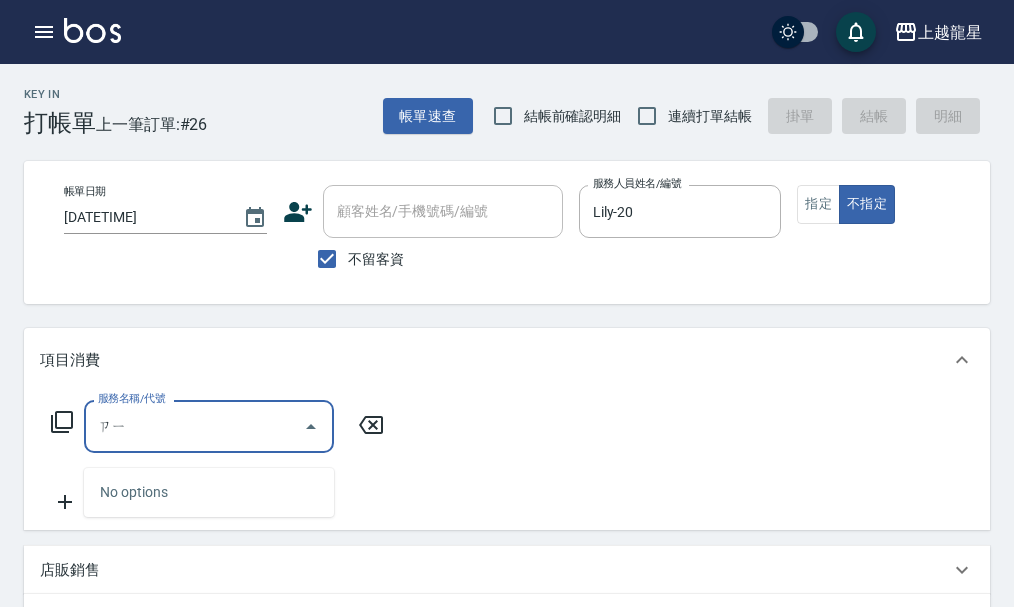type on "ㄗ" 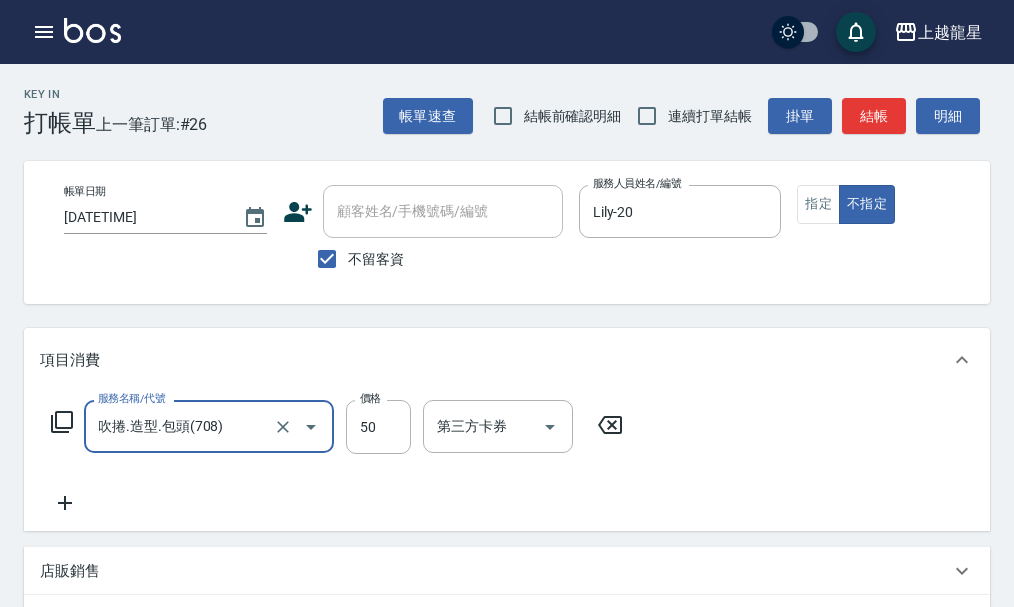 type on "吹捲.造型.包頭(708)" 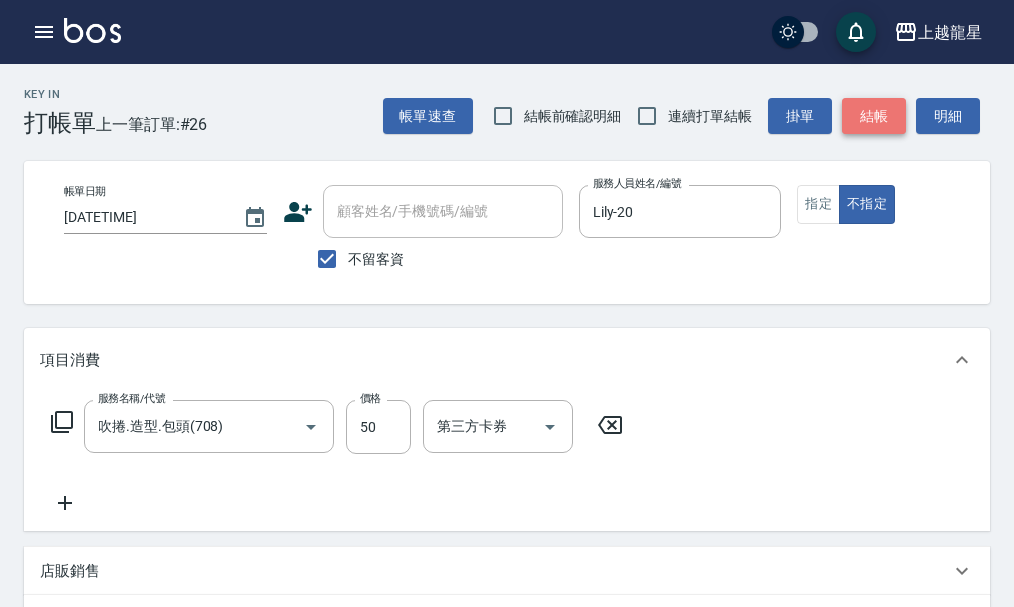 click on "結帳" at bounding box center [874, 116] 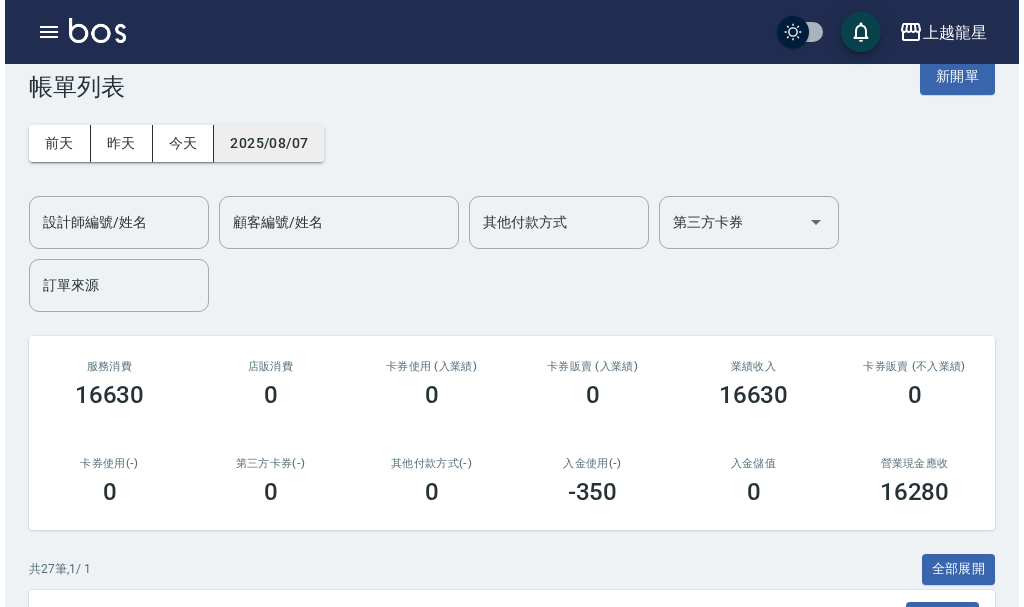 scroll, scrollTop: 0, scrollLeft: 0, axis: both 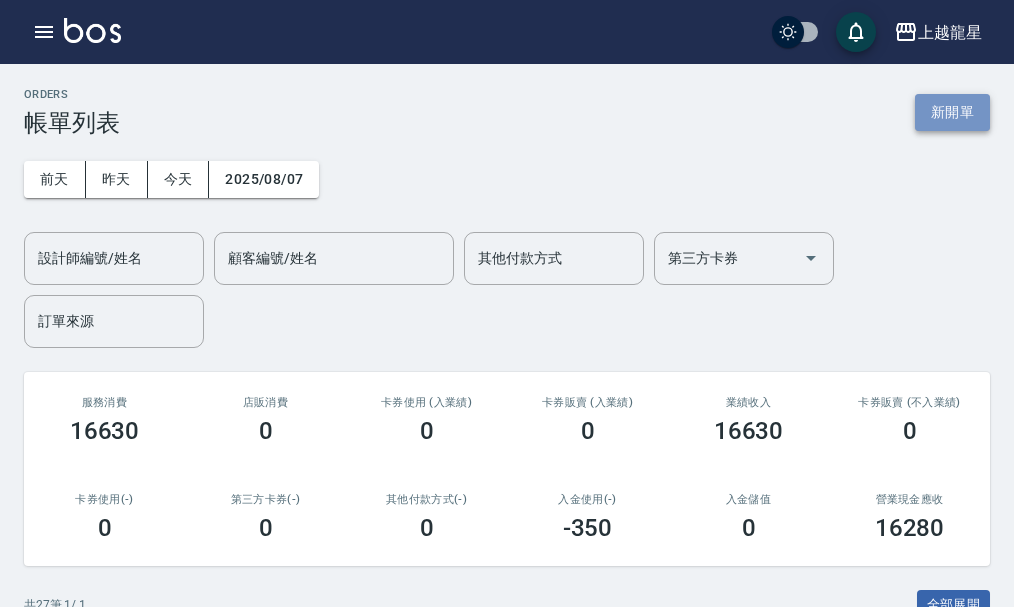 click on "新開單" at bounding box center [952, 112] 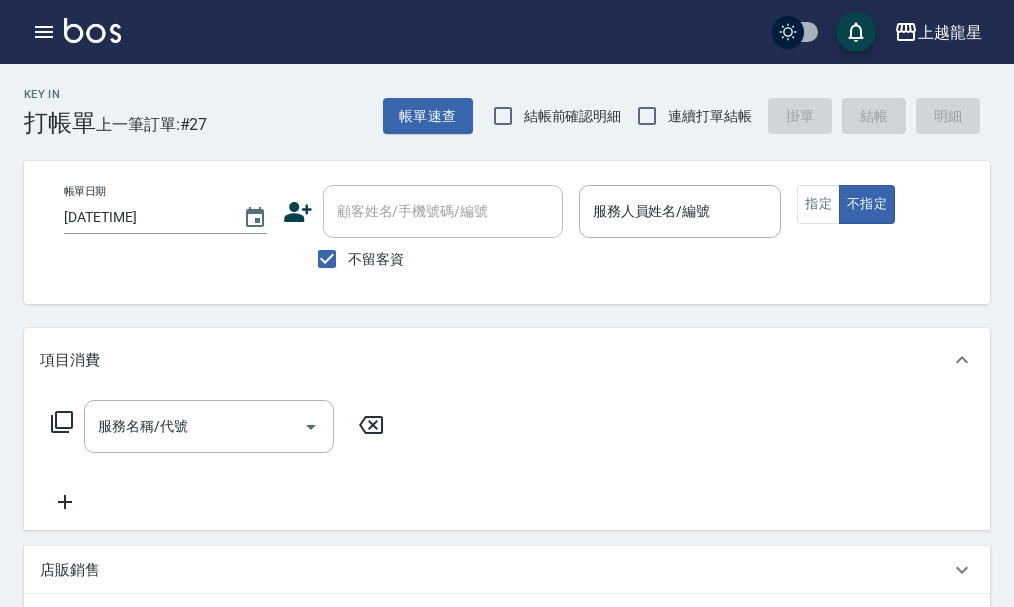 click on "不留客資" at bounding box center (376, 259) 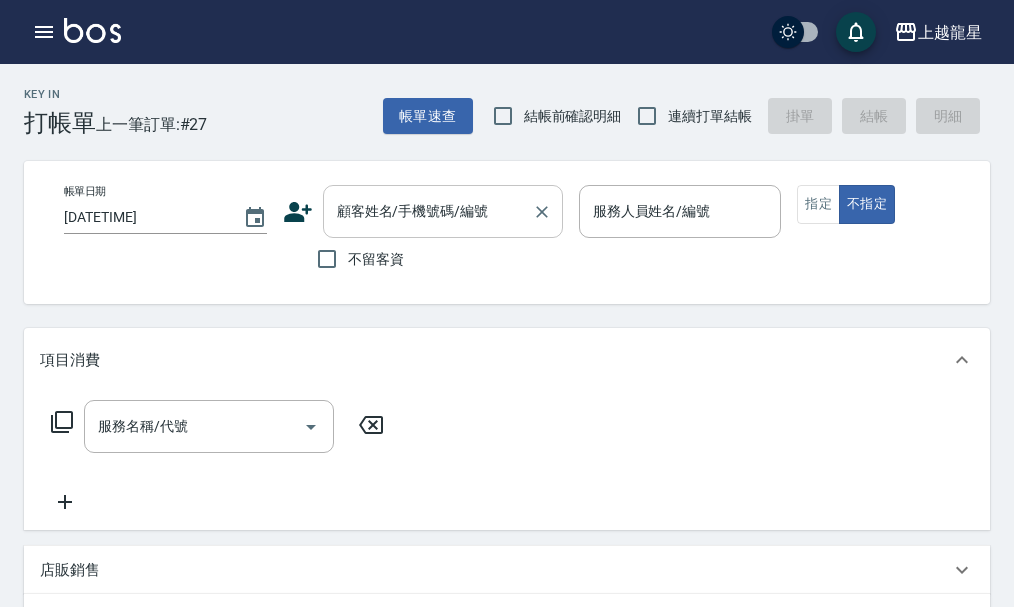 click on "顧客姓名/手機號碼/編號 顧客姓名/手機號碼/編號" at bounding box center [443, 211] 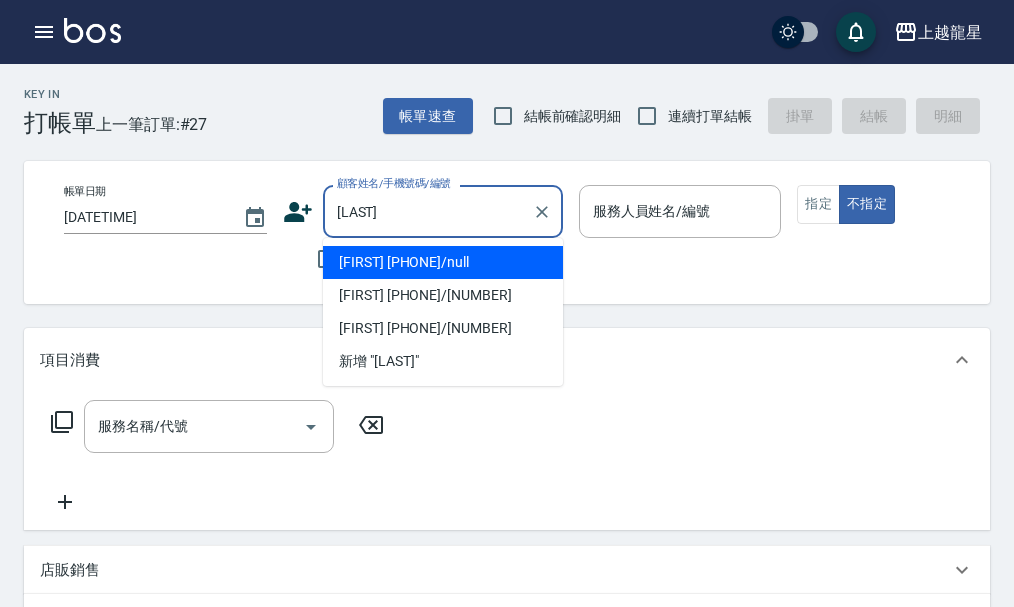 click on "[FIRST] [PHONE]/null" at bounding box center [443, 262] 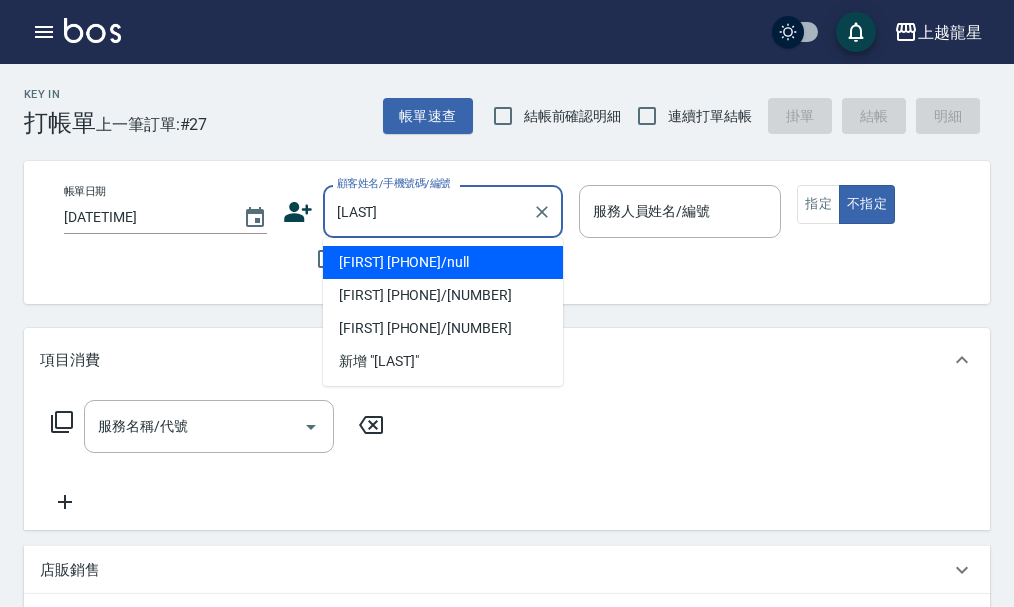 type on "[FIRST] [PHONE]/null" 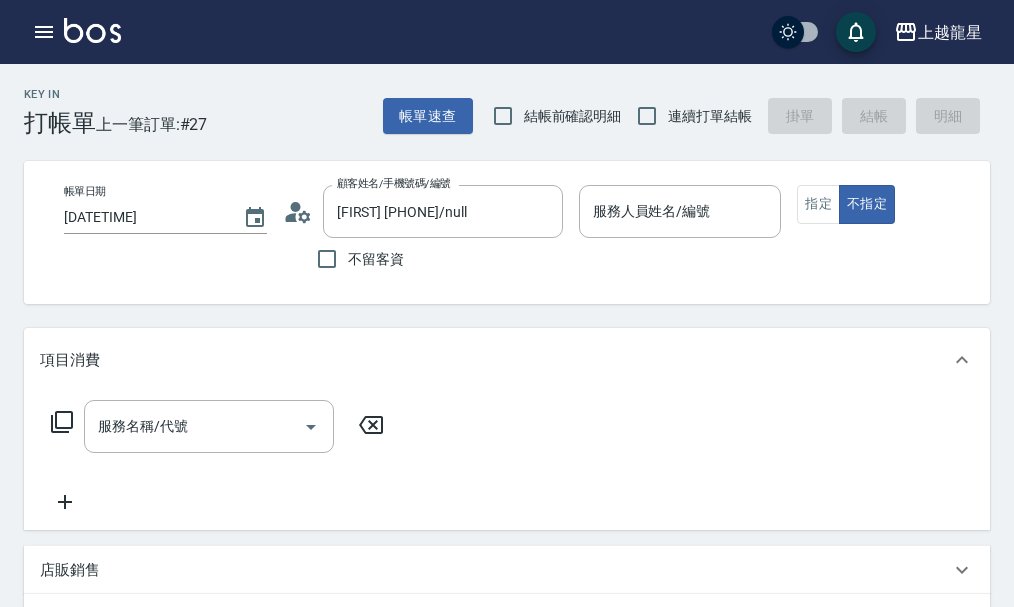 click 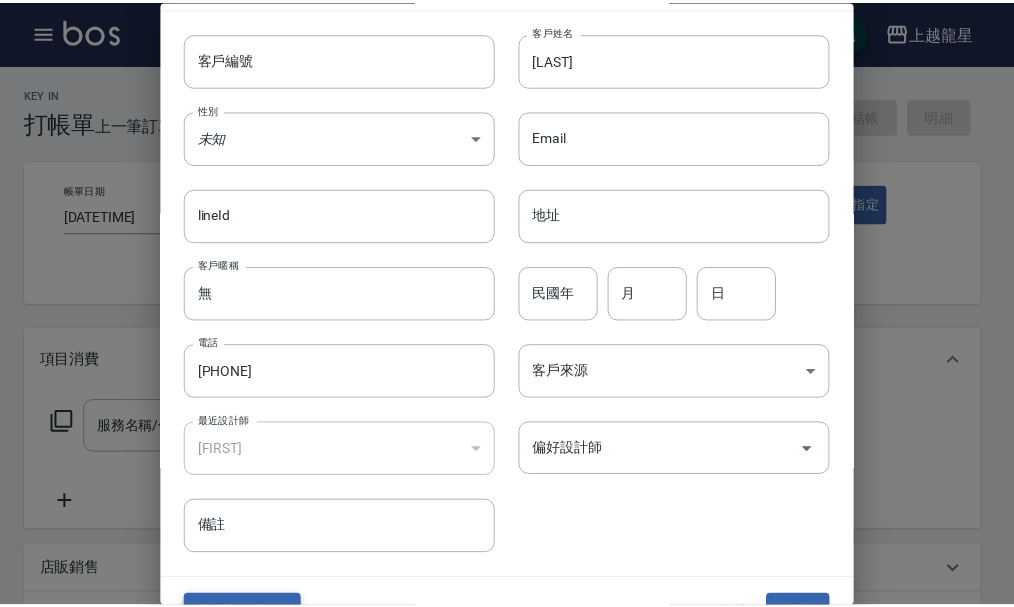 scroll, scrollTop: 86, scrollLeft: 0, axis: vertical 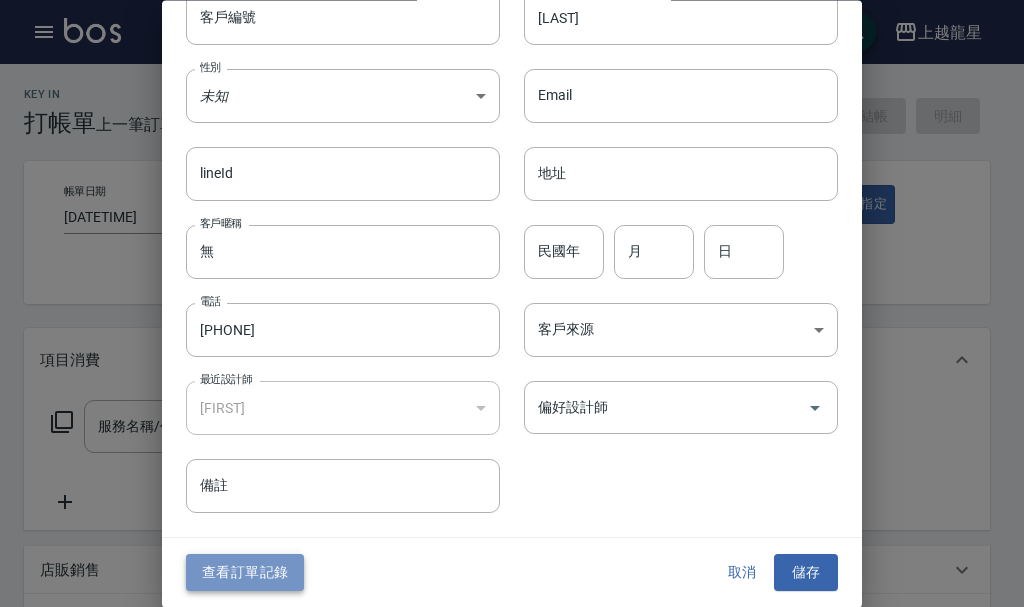 click on "查看訂單記錄" at bounding box center (245, 573) 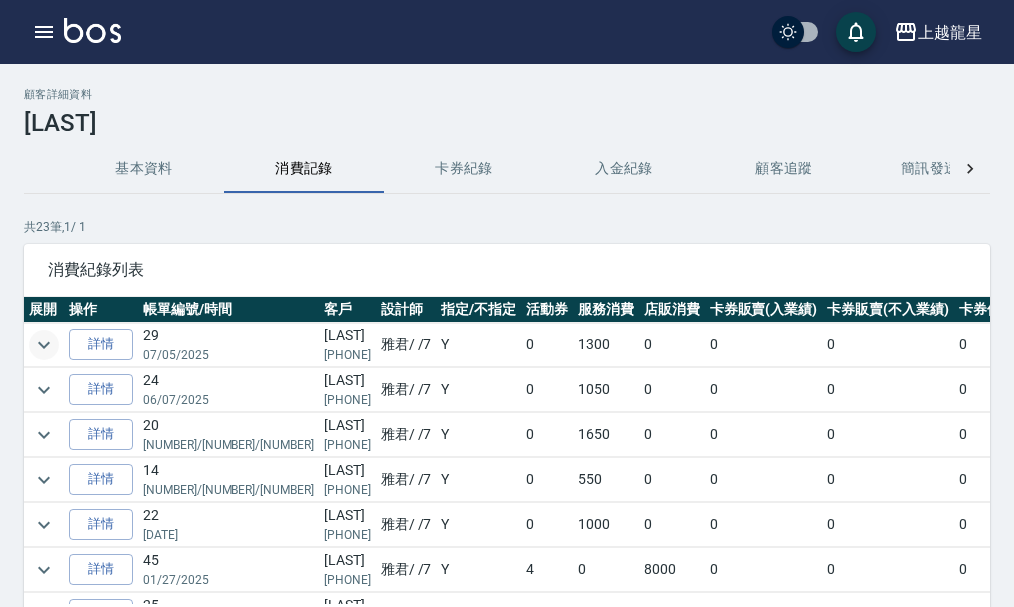 click 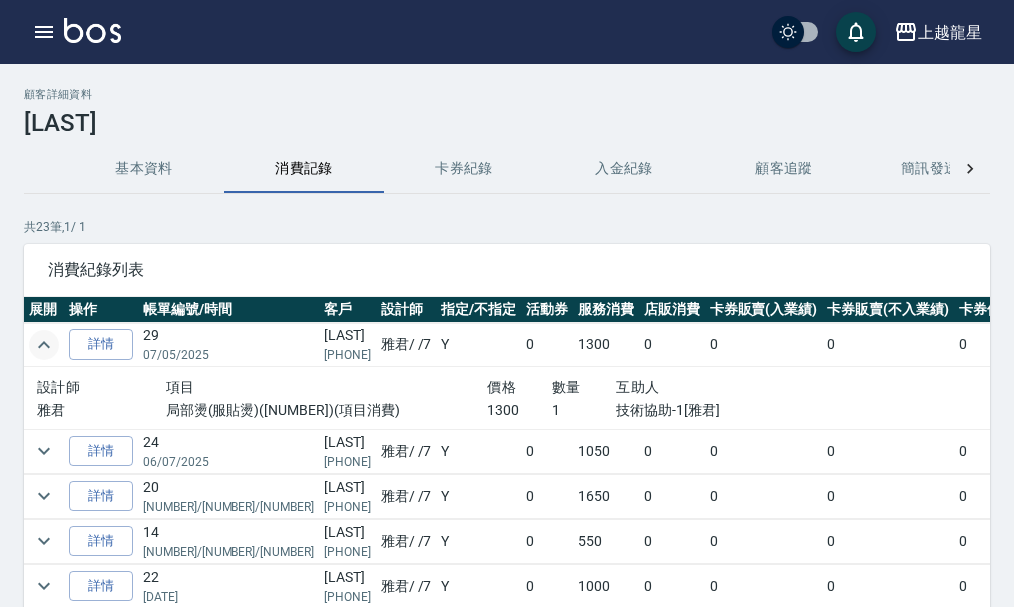 click 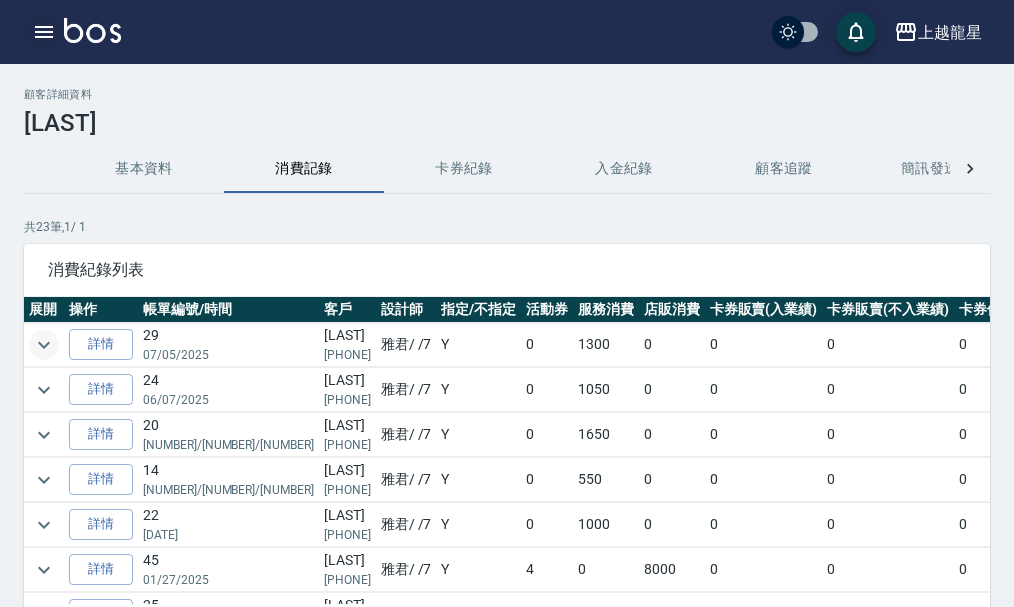 click 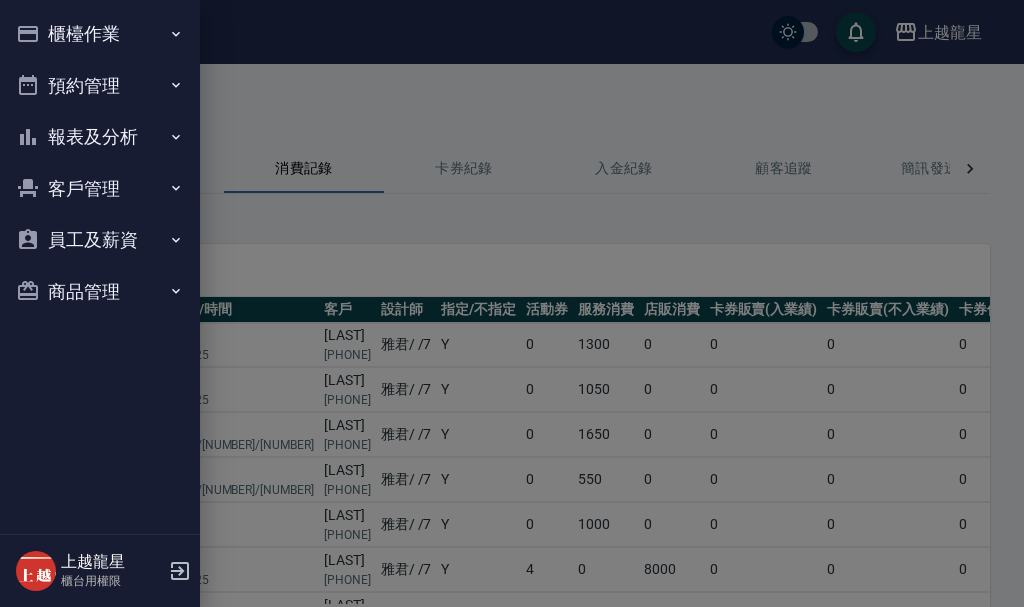 click on "櫃檯作業" at bounding box center [100, 34] 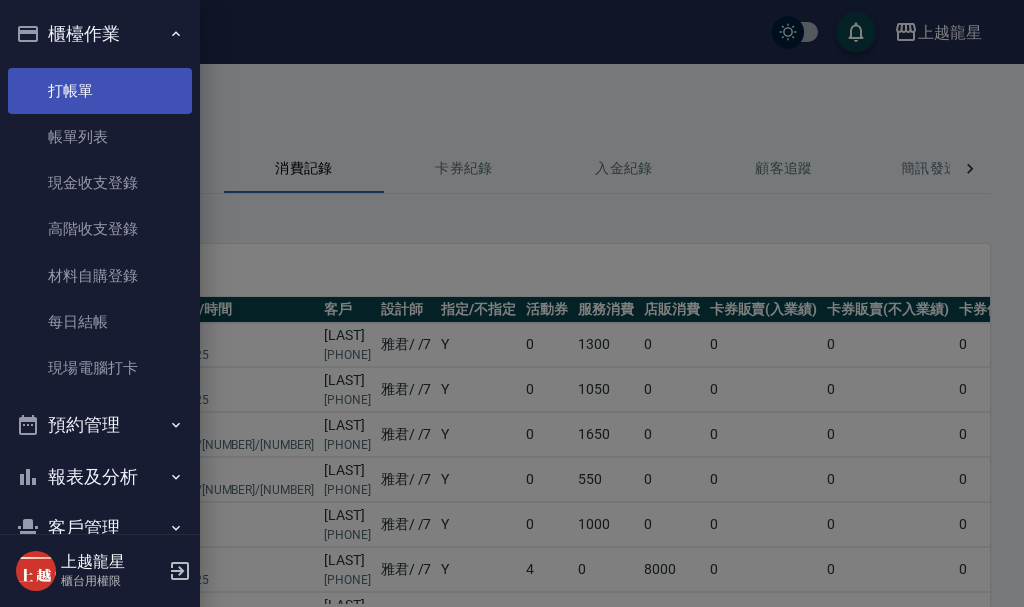 click on "打帳單" at bounding box center (100, 91) 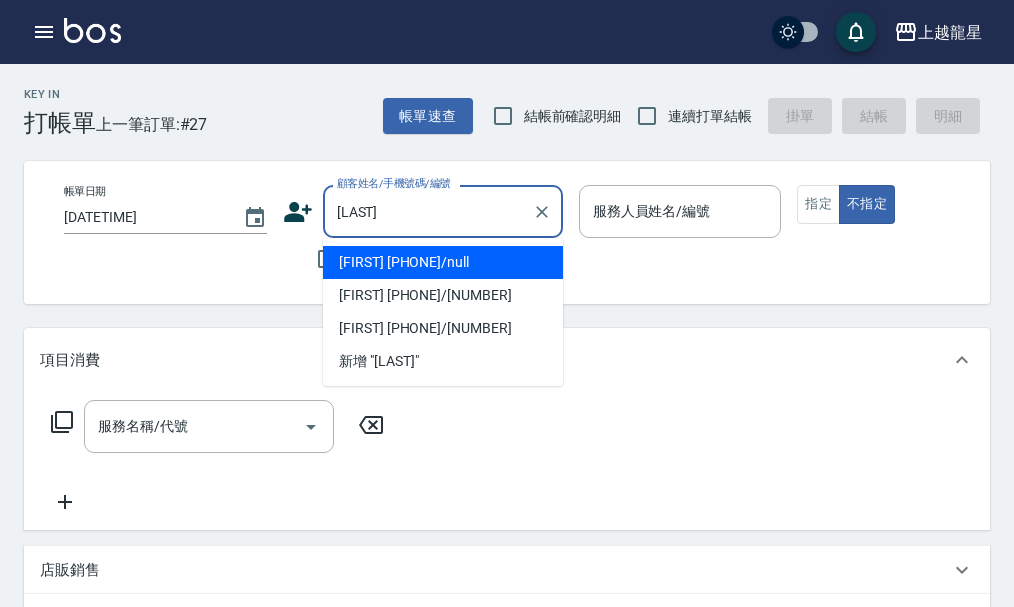 click on "[FIRST] [PHONE]/null" at bounding box center [443, 262] 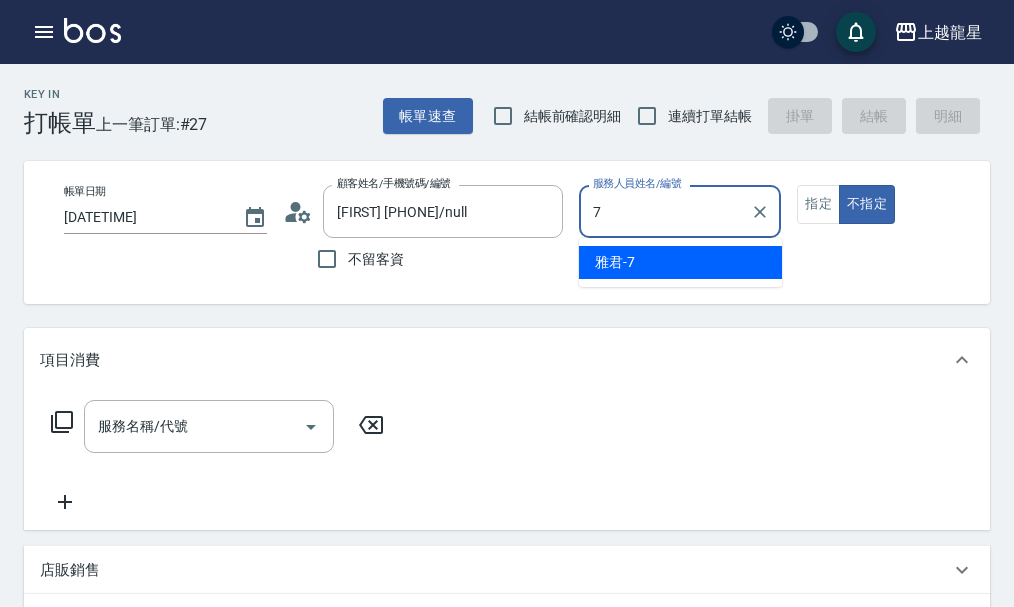 type on "雅君-7" 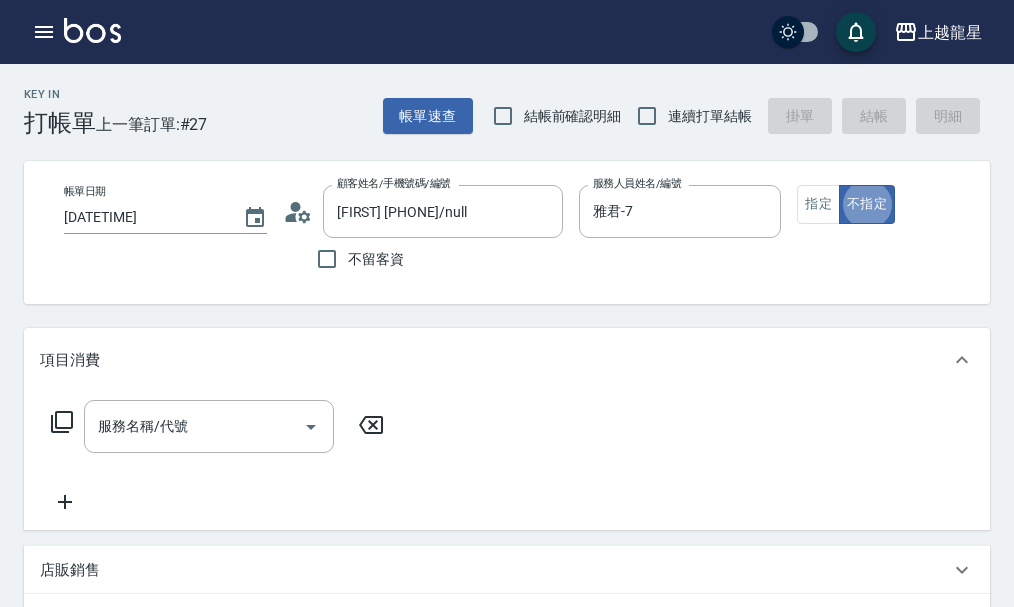 type on "false" 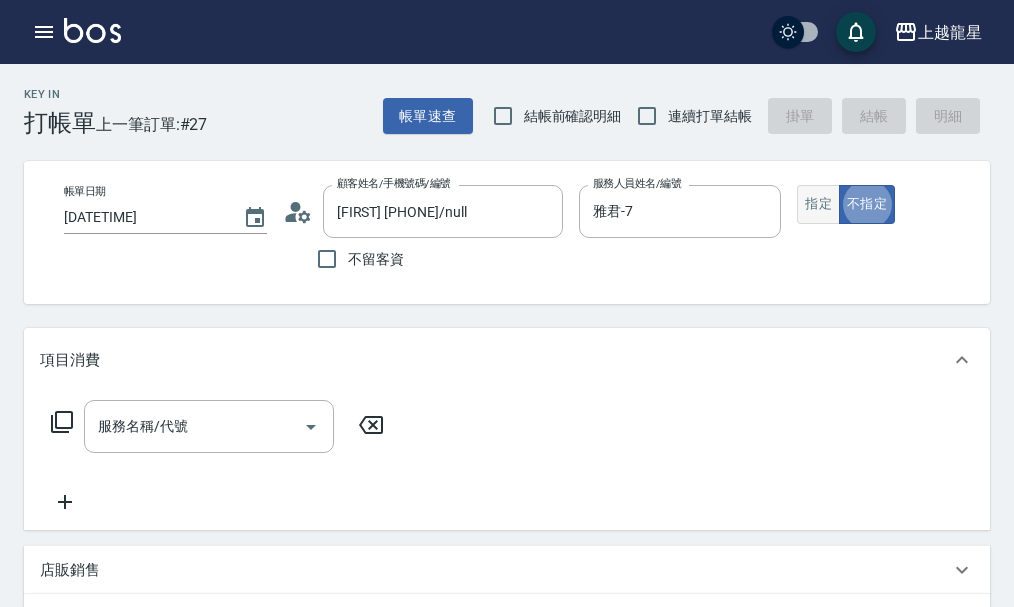 click on "指定" at bounding box center [818, 204] 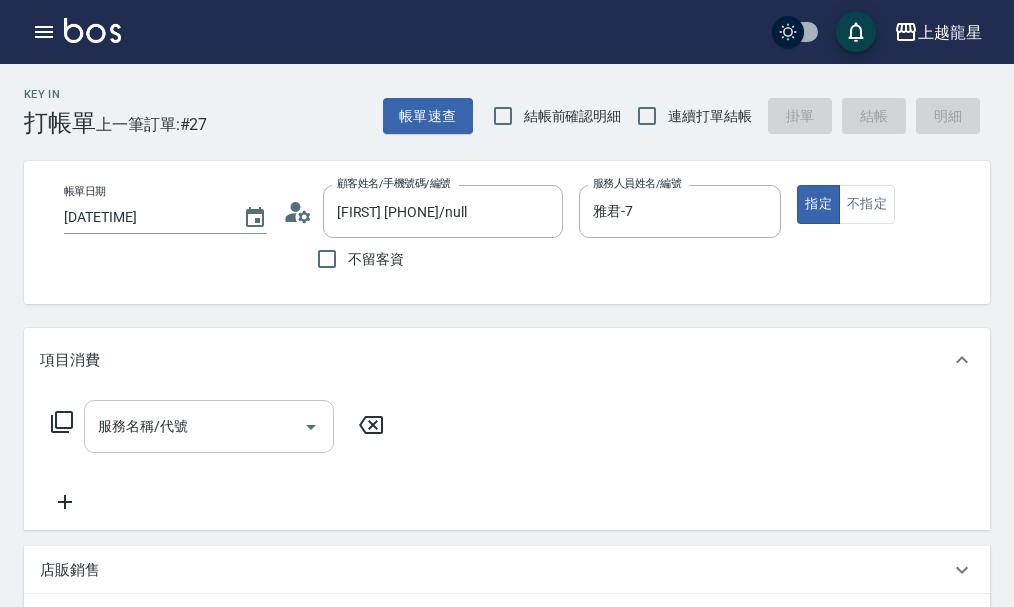 click on "服務名稱/代號" at bounding box center [209, 426] 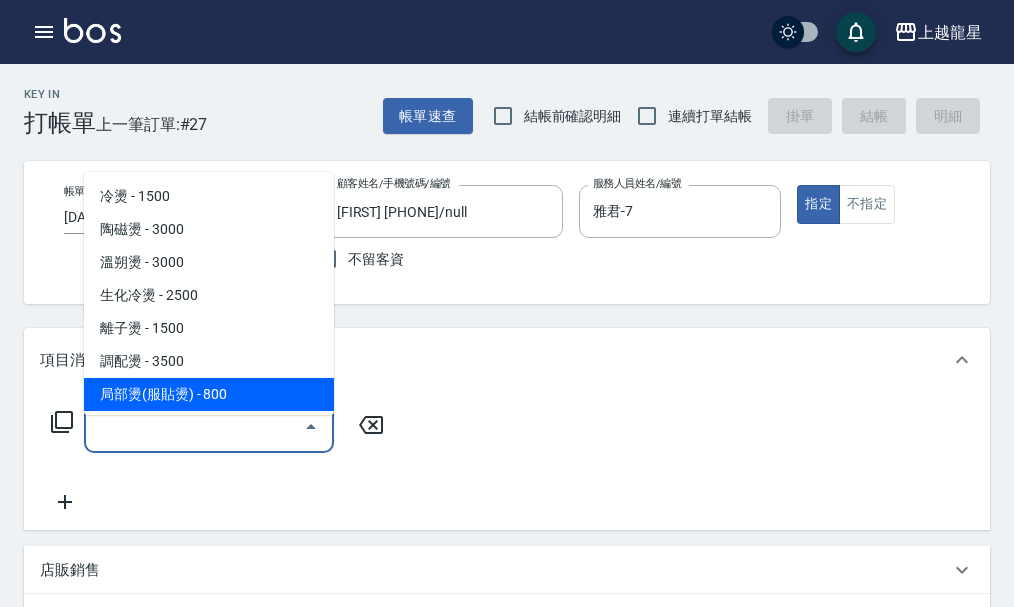 click on "局部燙(服貼燙) - 800" at bounding box center [209, 394] 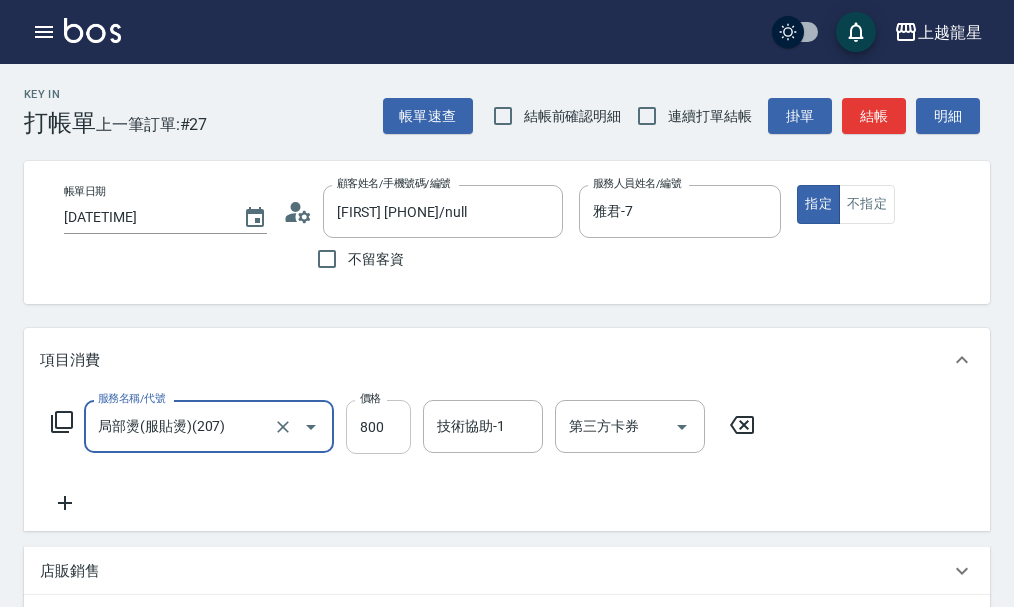click on "800" at bounding box center (378, 427) 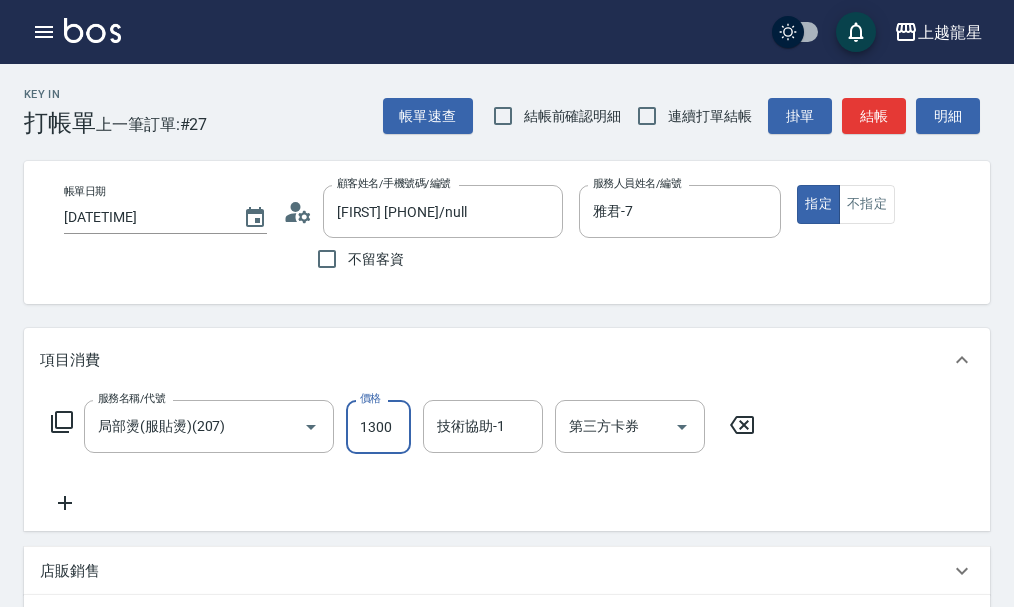 type on "1300" 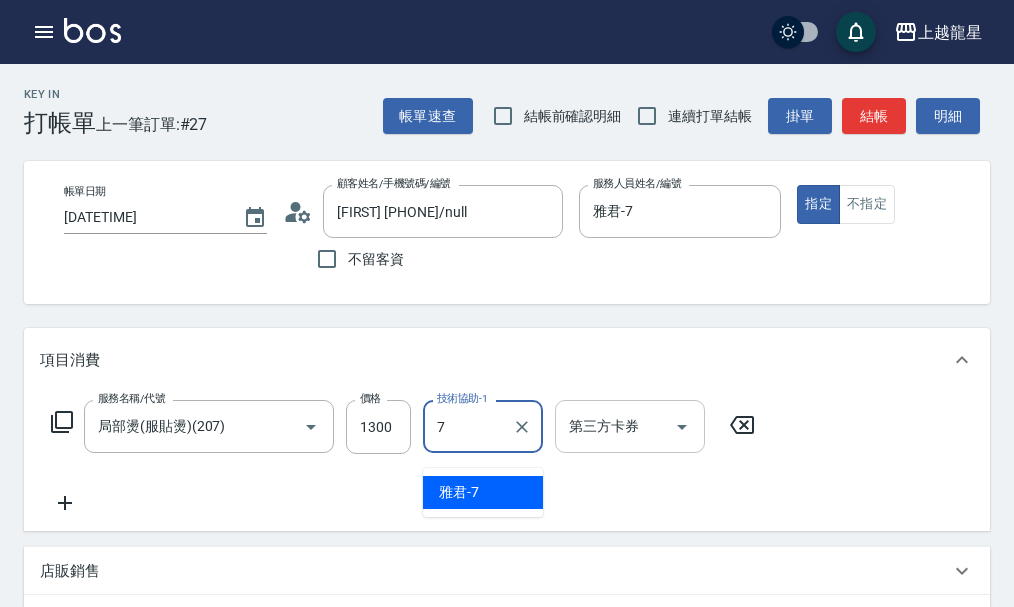 type on "雅君-7" 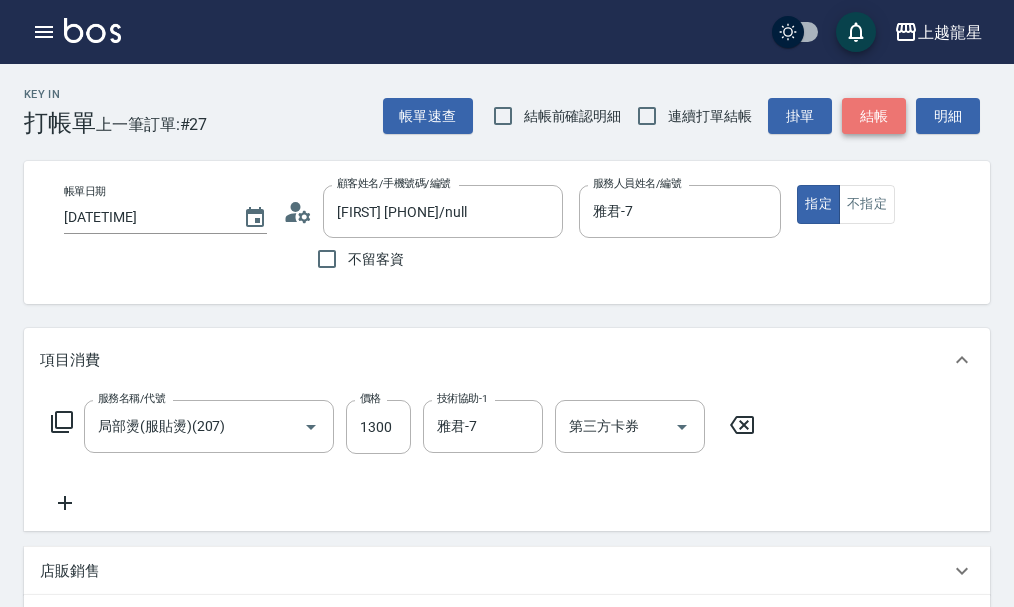 click on "結帳" at bounding box center [874, 116] 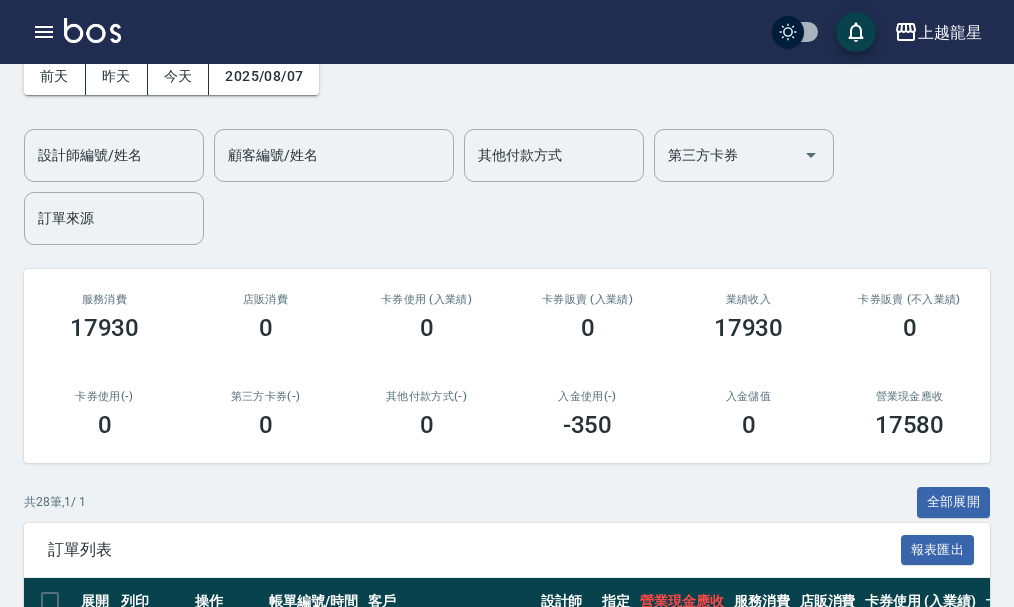 scroll, scrollTop: 300, scrollLeft: 0, axis: vertical 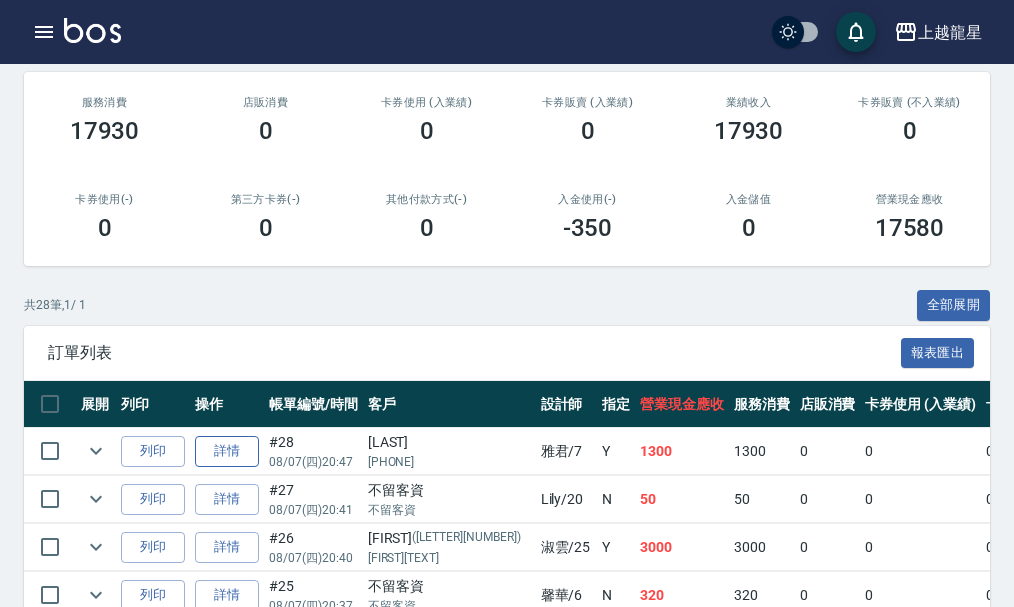 click on "詳情" at bounding box center [227, 451] 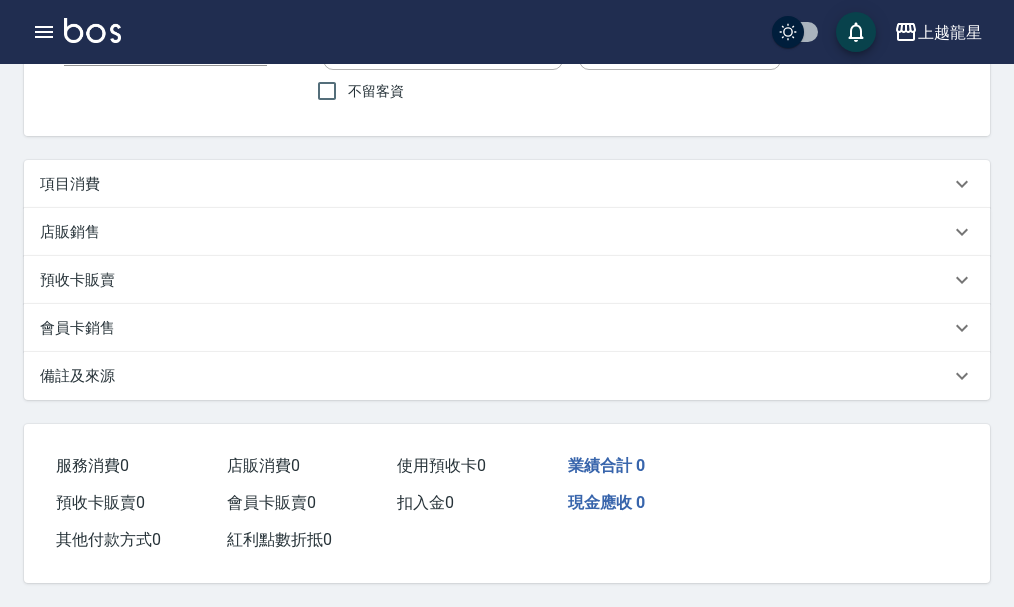scroll, scrollTop: 0, scrollLeft: 0, axis: both 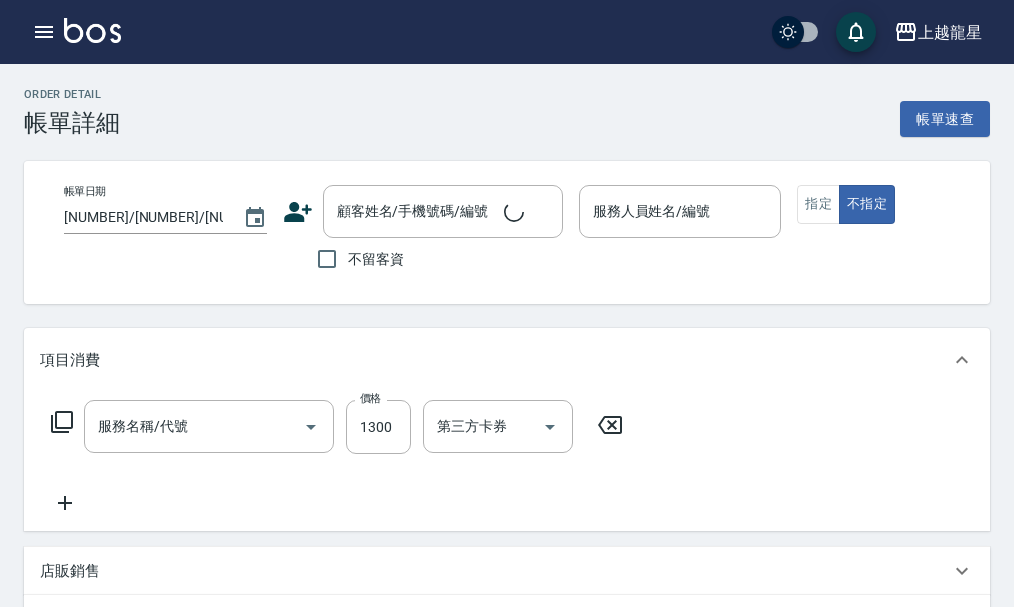 type on "[DATETIME]" 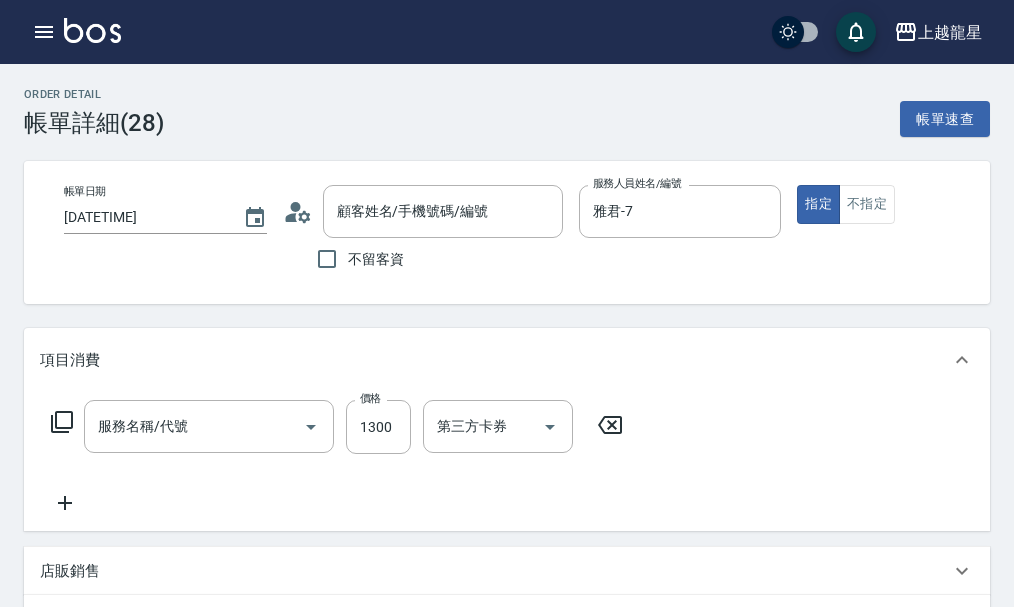 type on "局部燙(服貼燙)(207)" 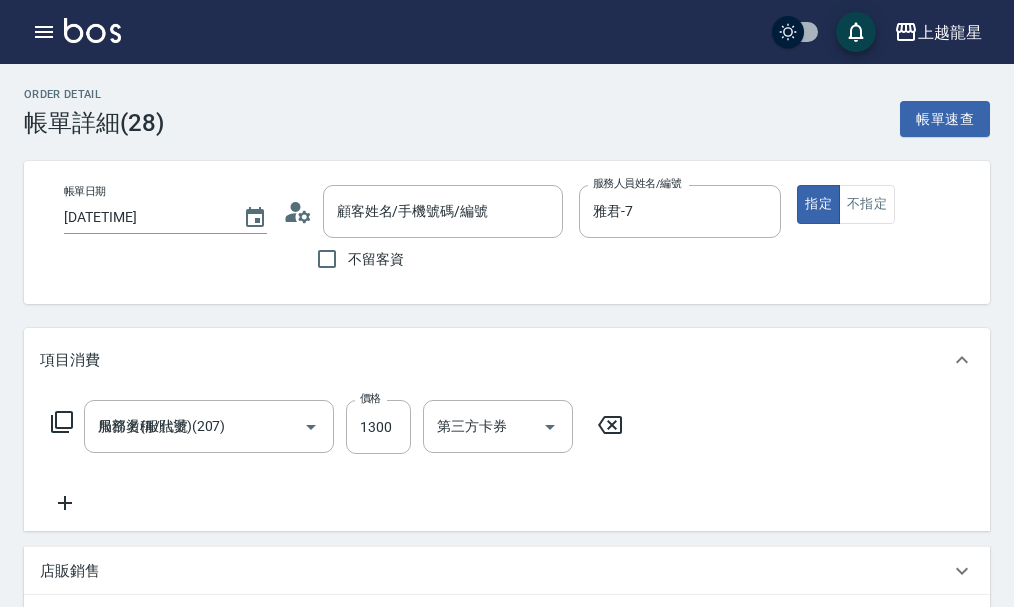type on "[FIRST] [PHONE]/null" 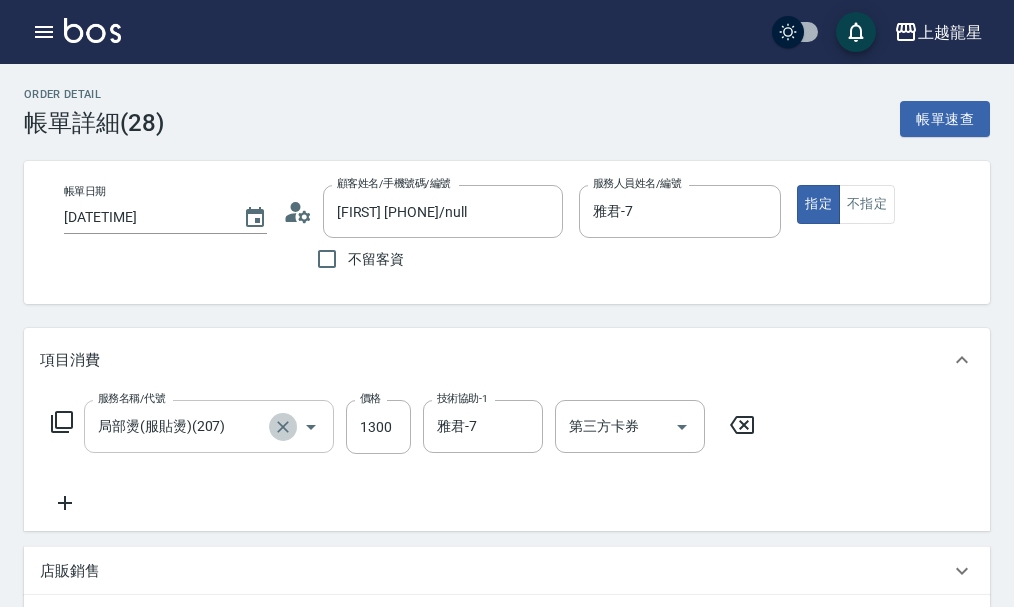 click 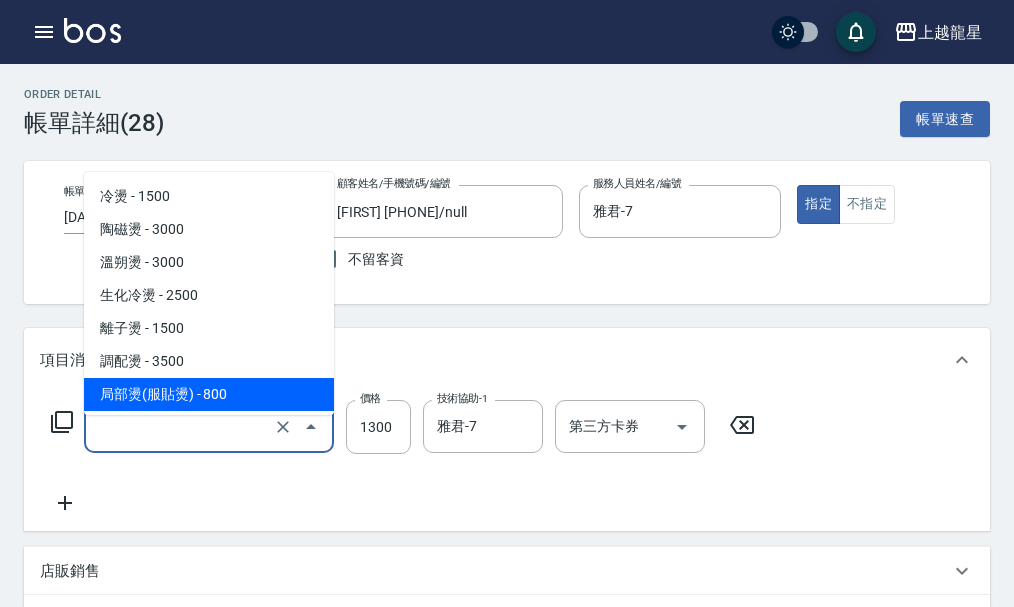 click on "服務名稱/代號" at bounding box center [181, 426] 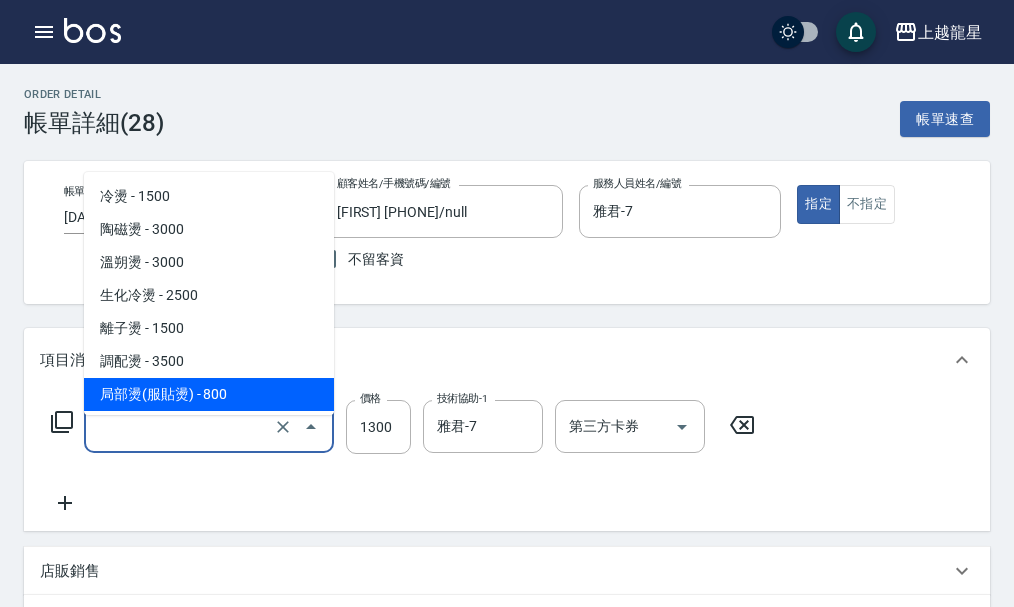 click on "局部燙(服貼燙) - 800" at bounding box center [209, 394] 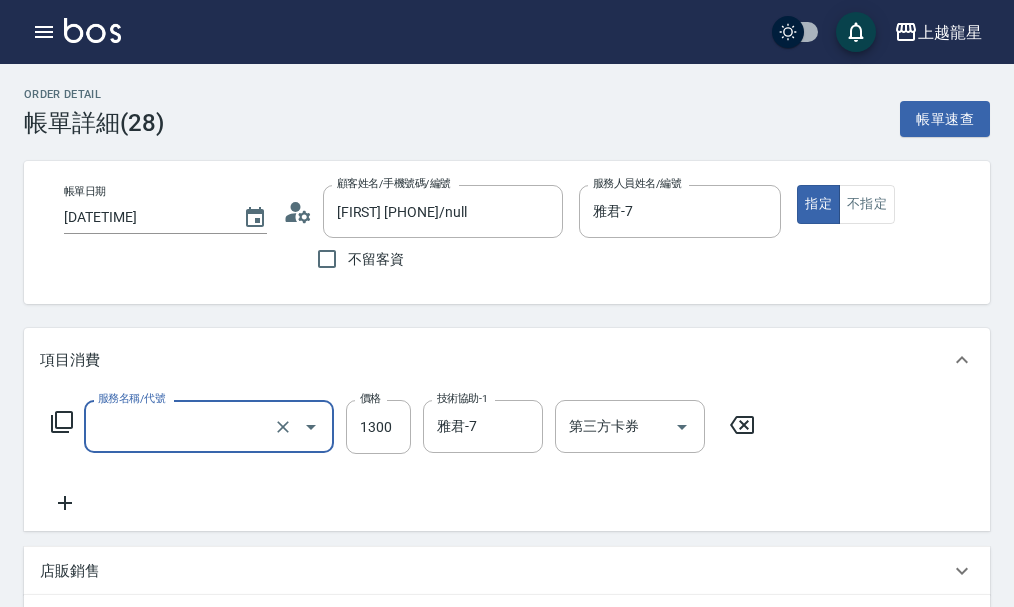 type on "局部燙(服貼燙)(207)" 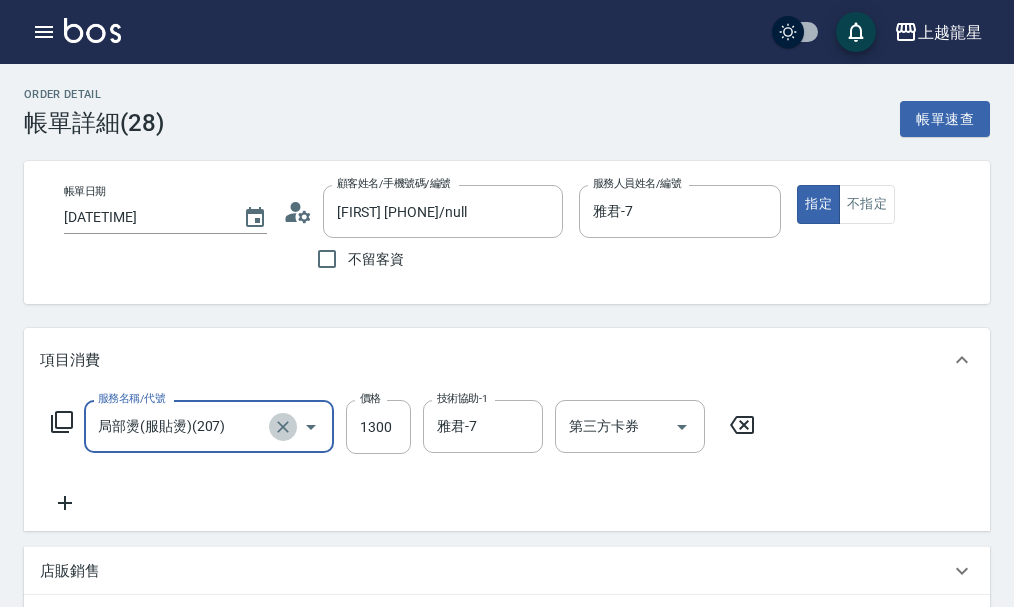 click 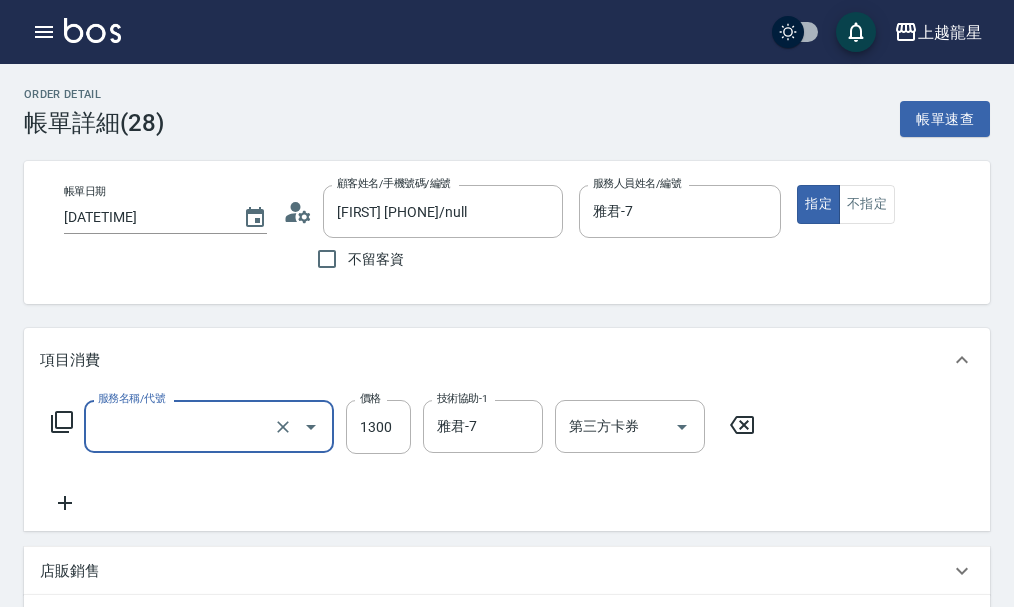 click on "服務名稱/代號" at bounding box center [181, 426] 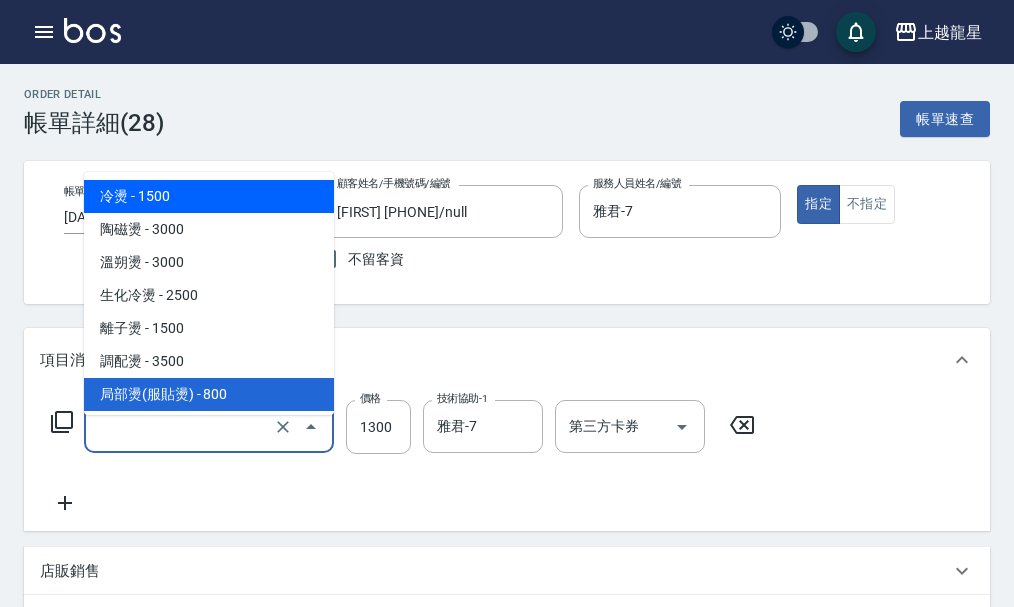 click on "冷燙 - 1500" at bounding box center (209, 196) 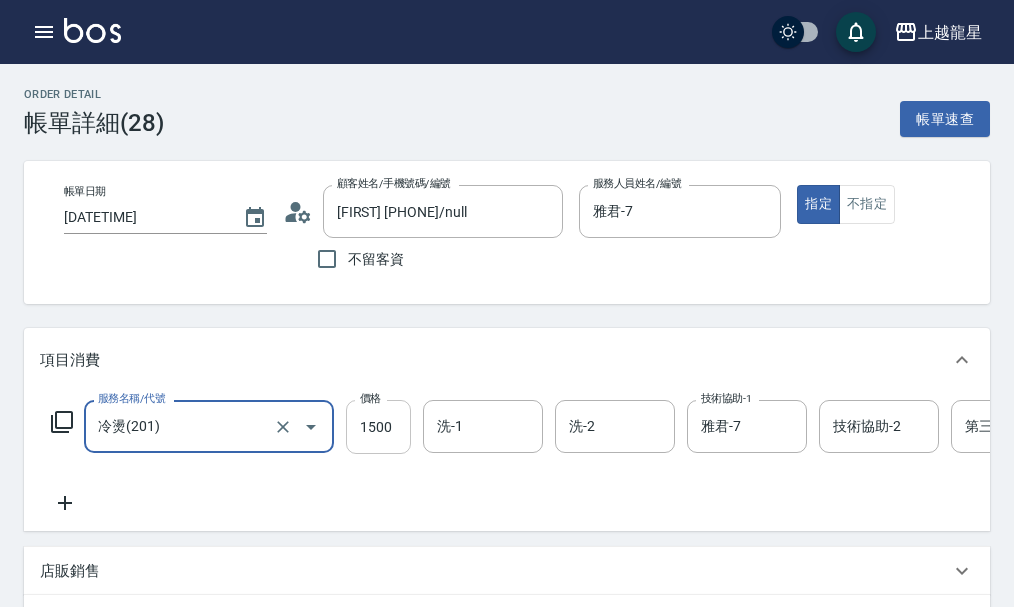 click on "1500" at bounding box center [378, 427] 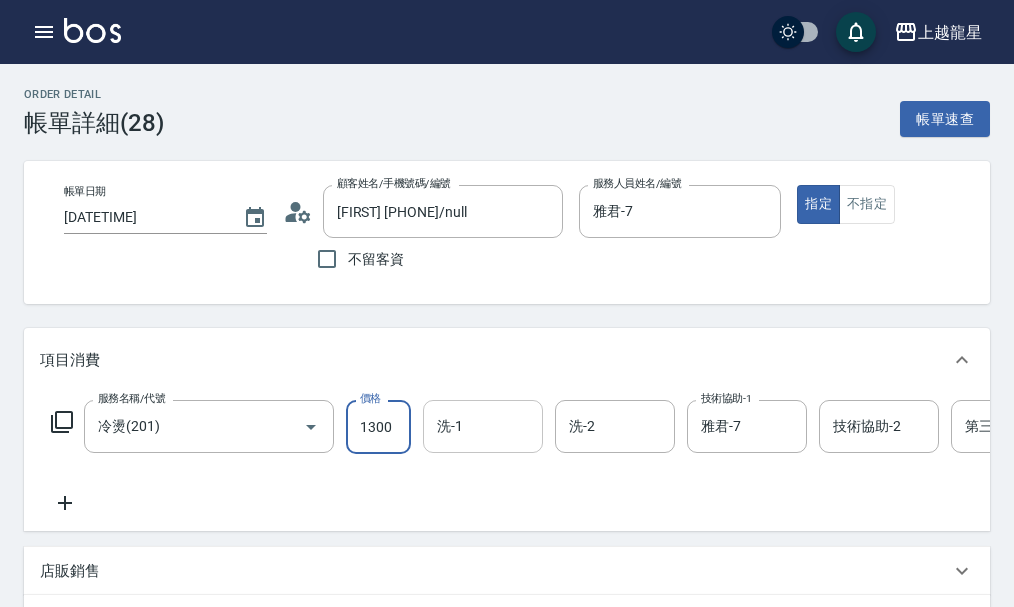 type on "1300" 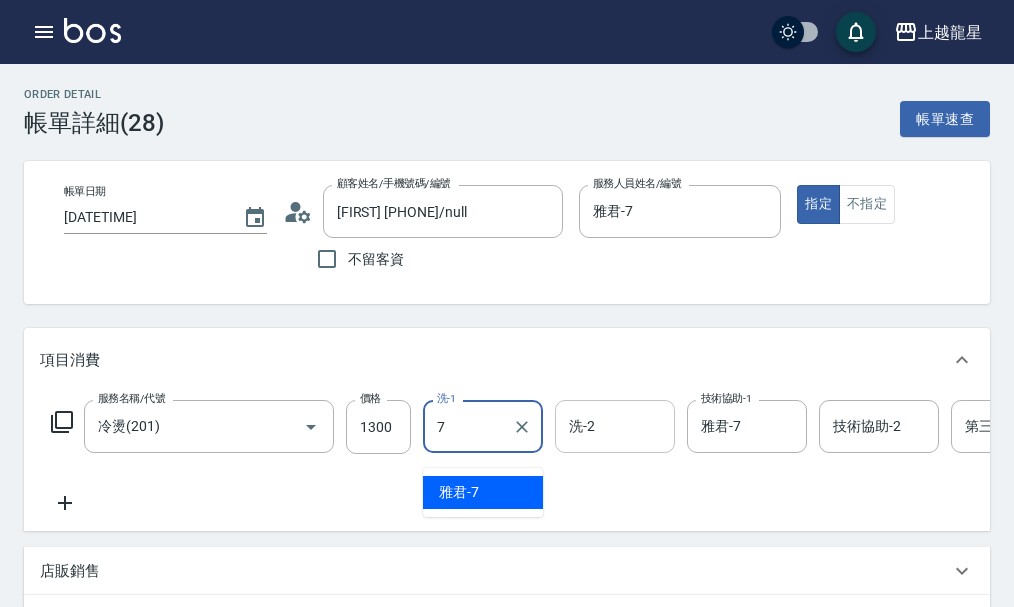 type on "雅君-7" 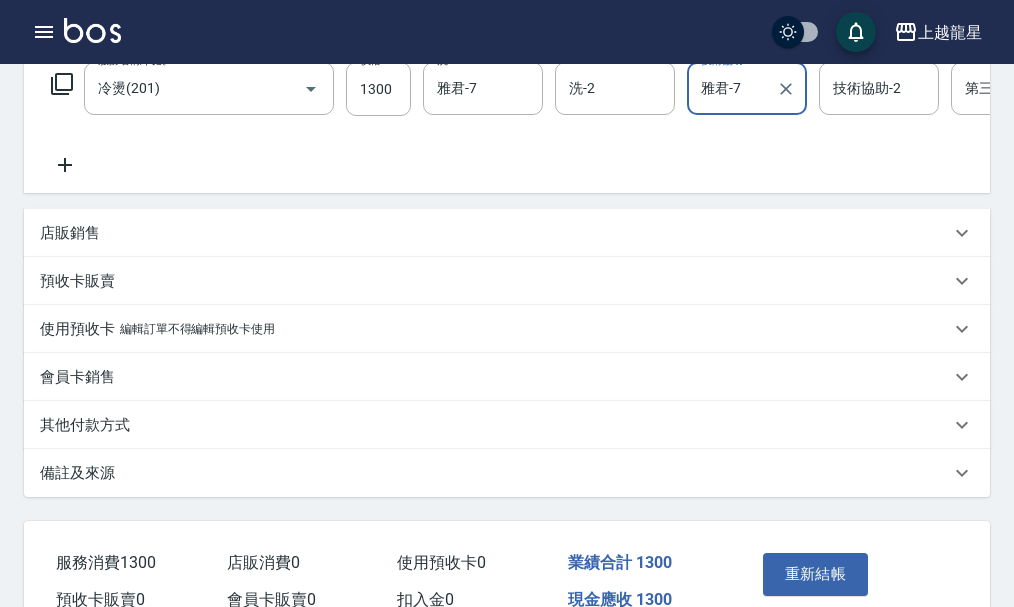 scroll, scrollTop: 474, scrollLeft: 0, axis: vertical 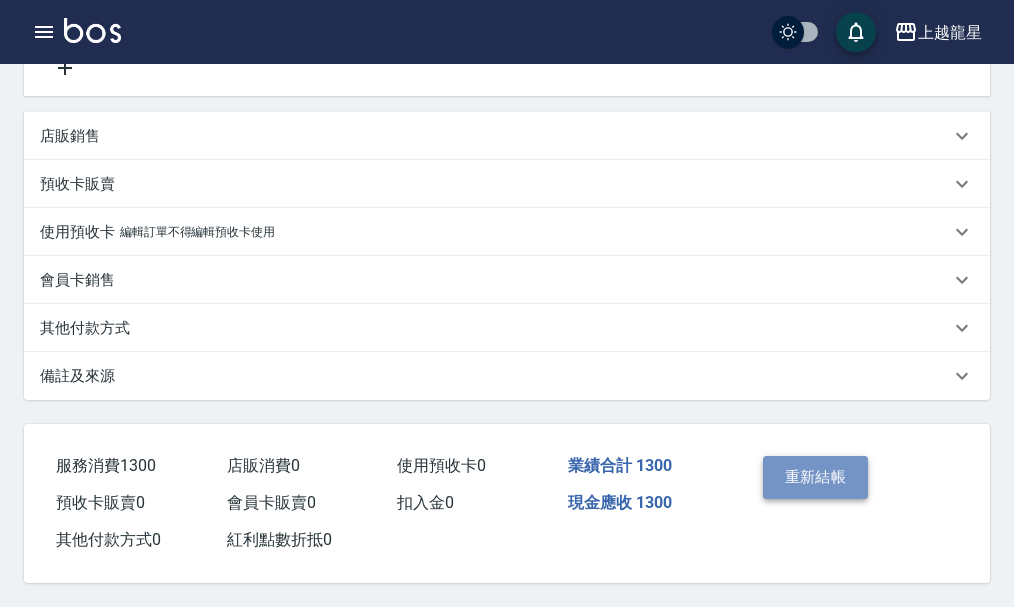 click on "重新結帳" at bounding box center [816, 477] 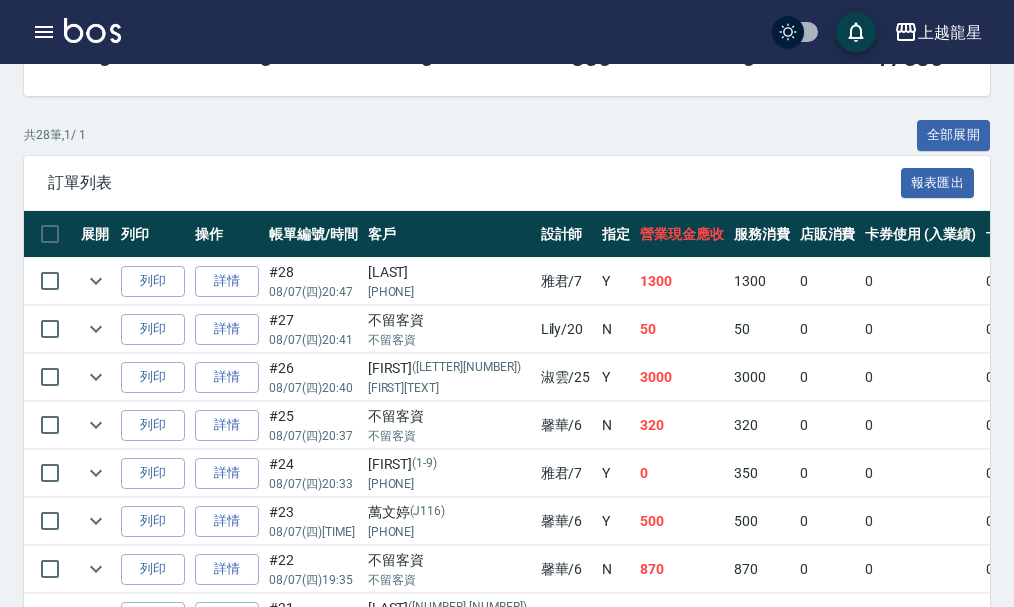 scroll, scrollTop: 500, scrollLeft: 0, axis: vertical 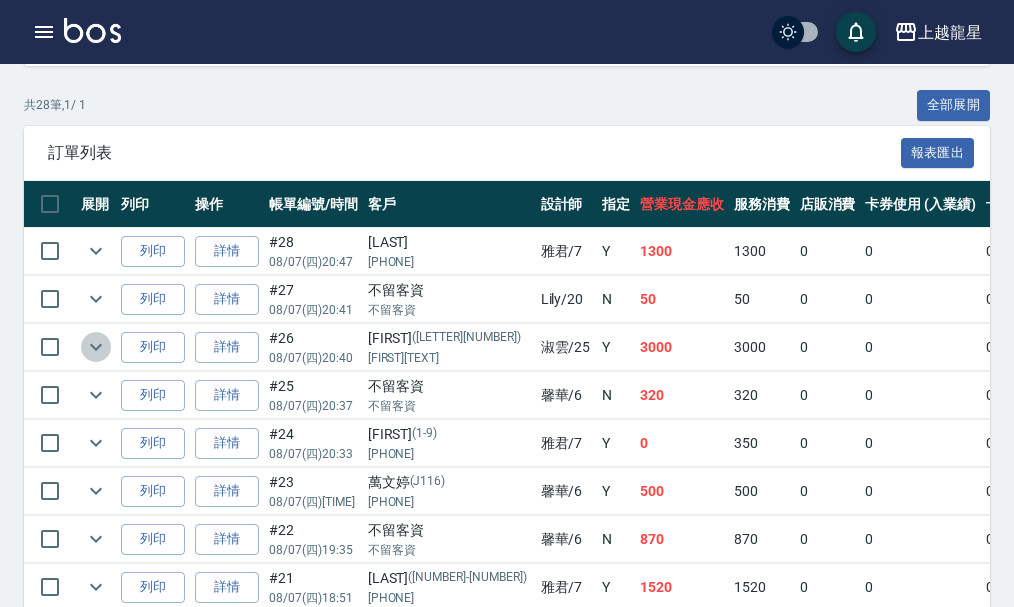 click 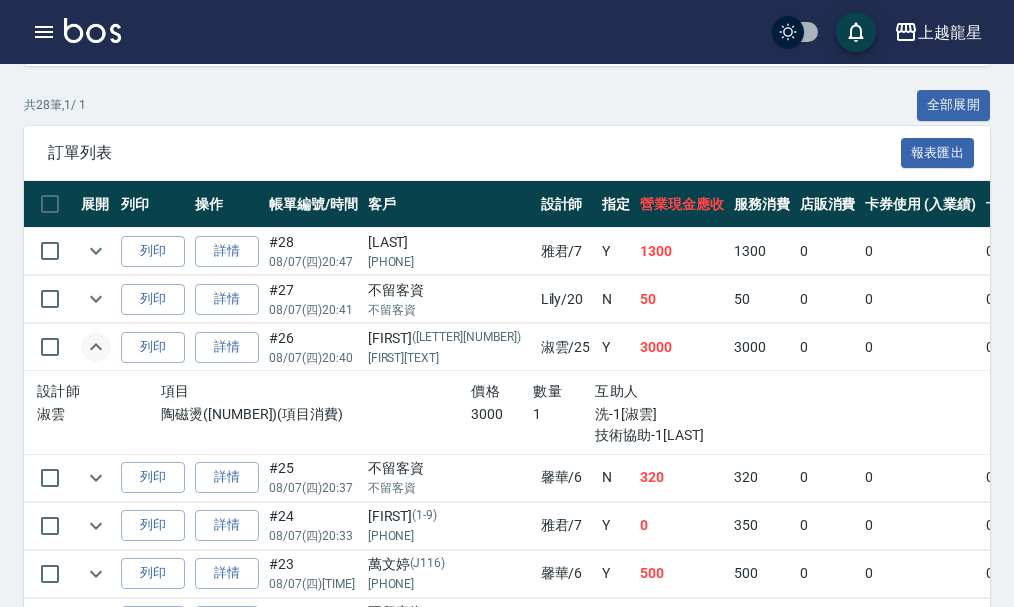 click 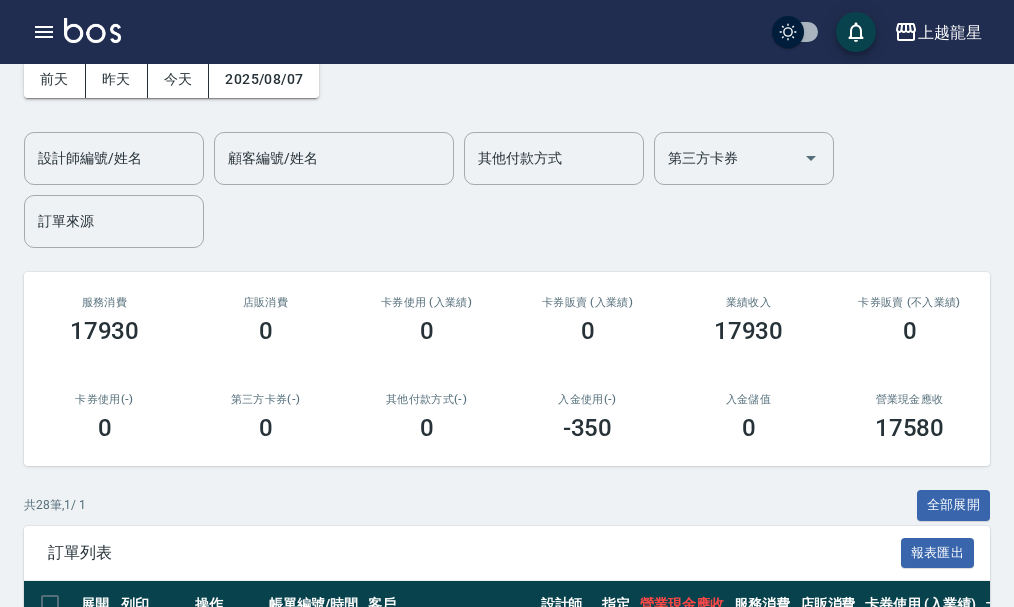 scroll, scrollTop: 0, scrollLeft: 0, axis: both 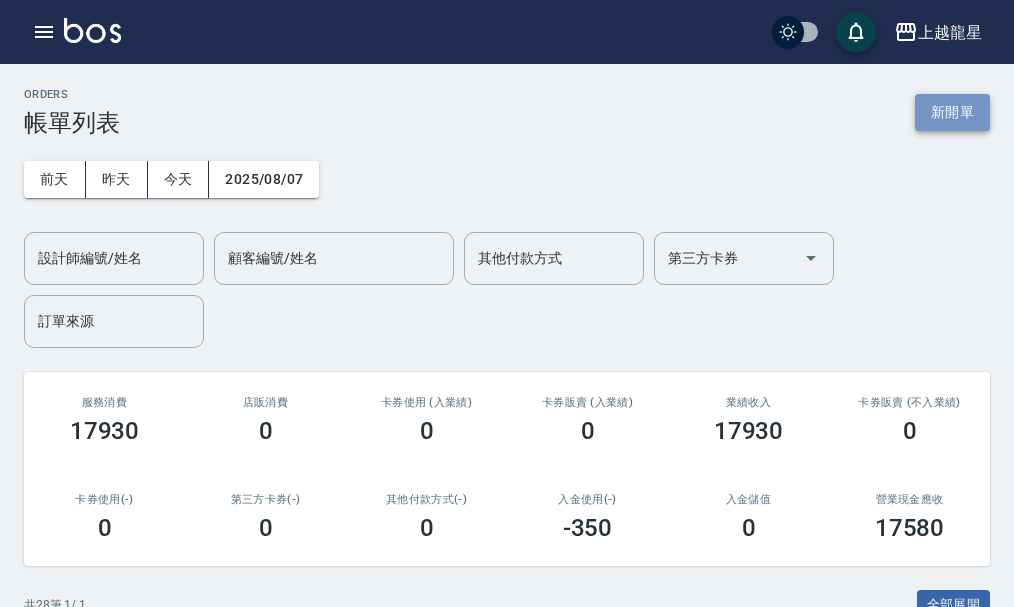 click on "新開單" at bounding box center [952, 112] 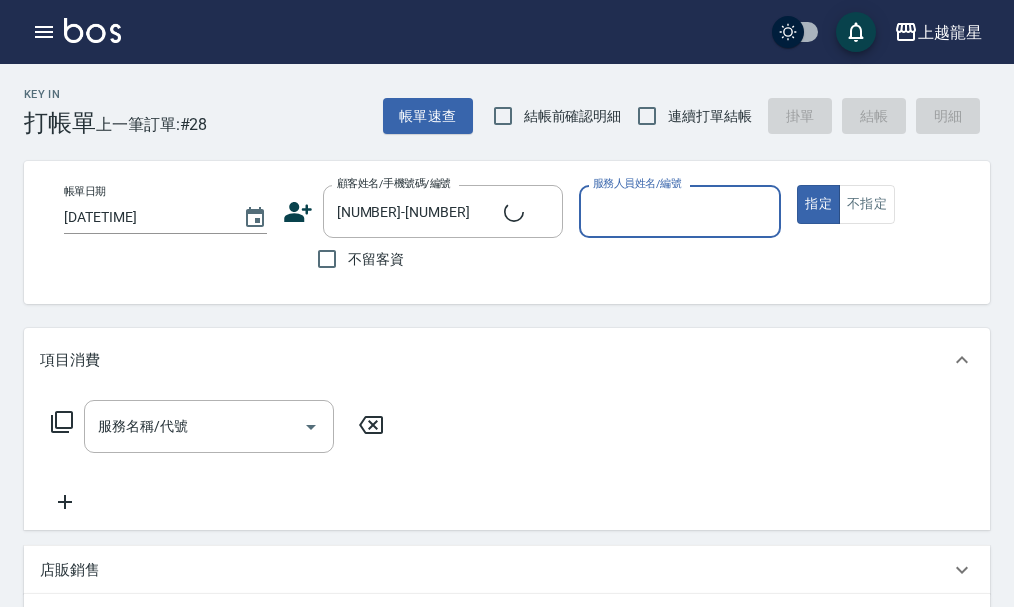 type on "[LAST]/[PHONE]/[NUMBER]-[NUMBER]" 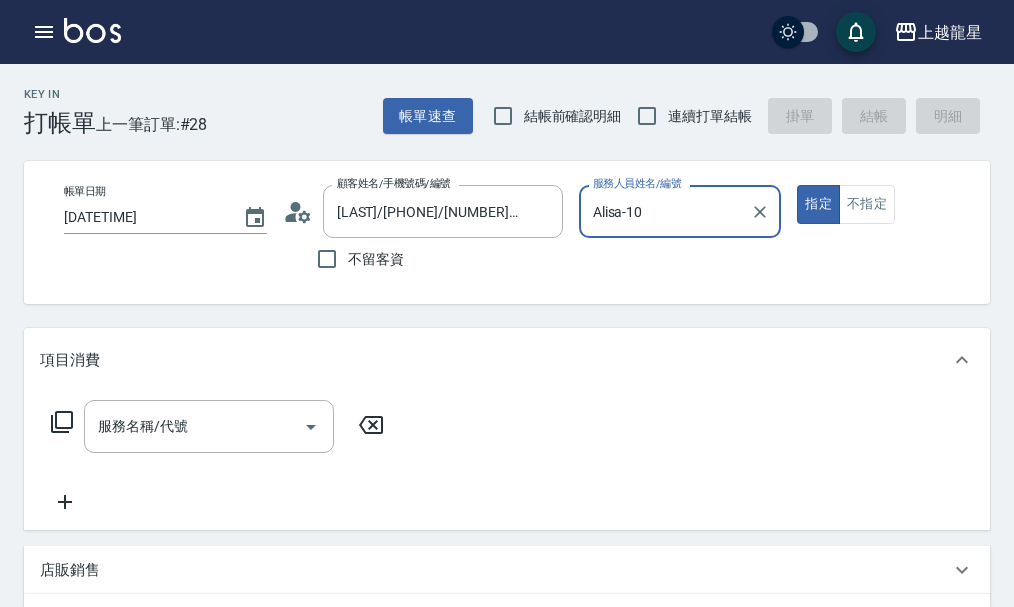 type on "Alisa-10" 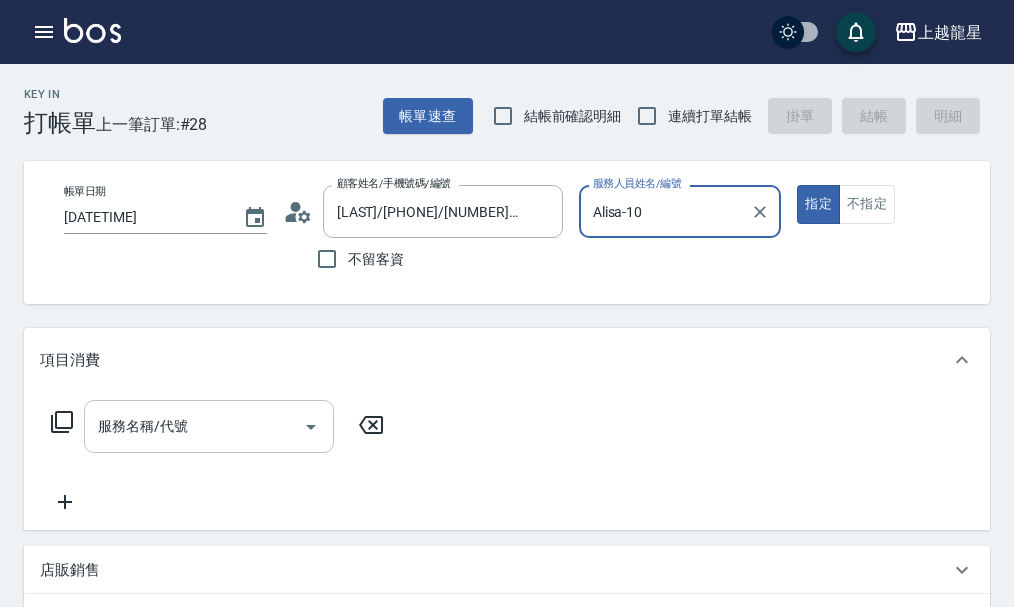 click on "服務名稱/代號" at bounding box center [194, 426] 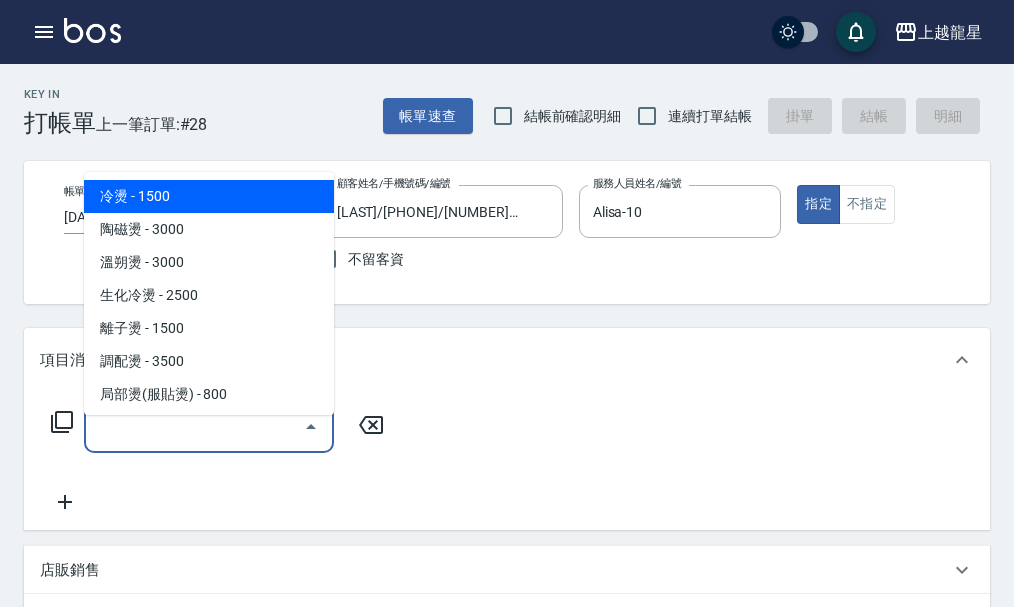 click on "冷燙 - 1500" at bounding box center (209, 196) 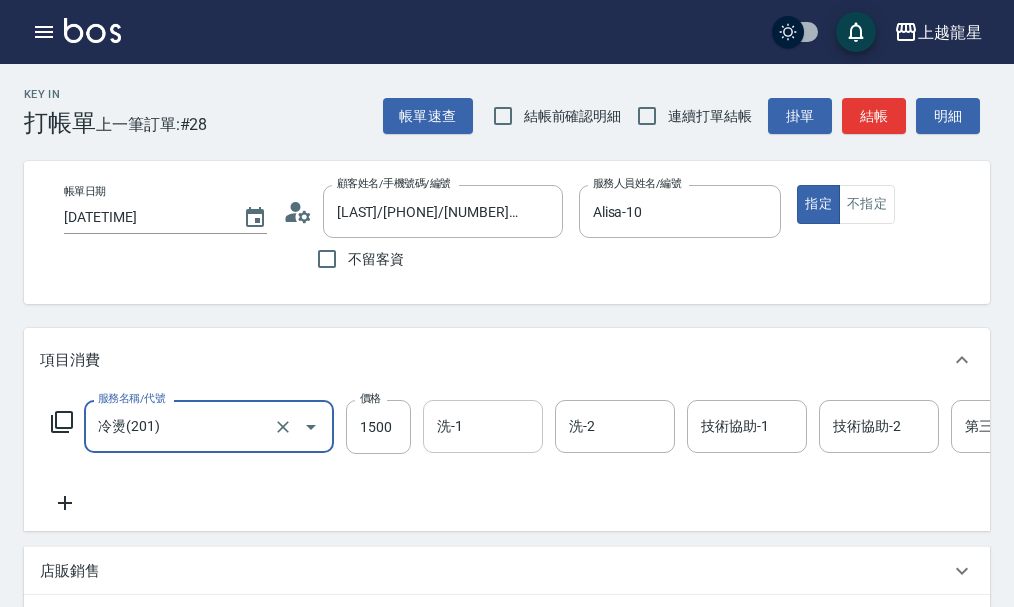 click on "洗-1" at bounding box center (483, 426) 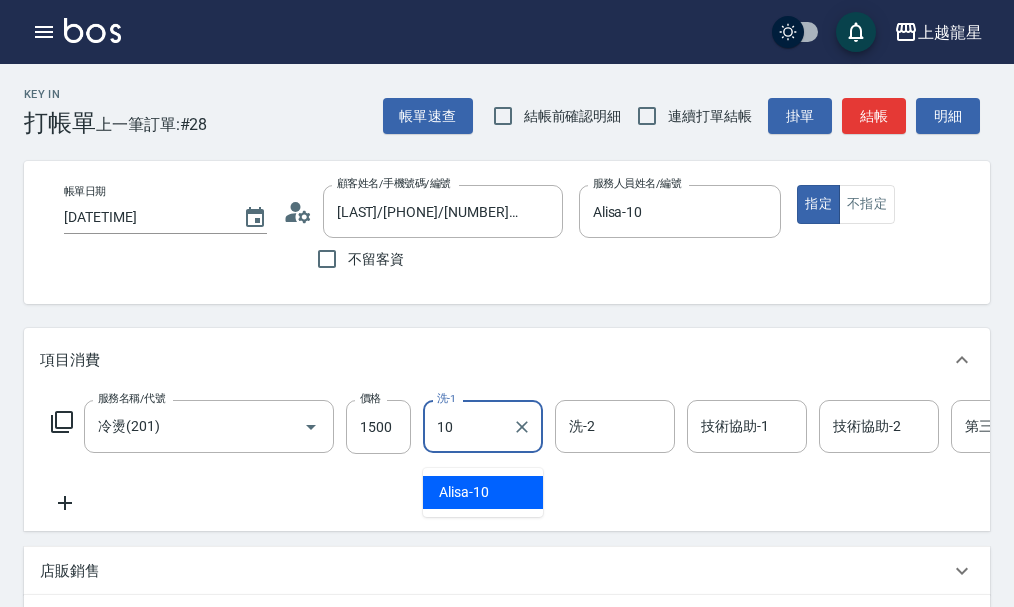 type on "Alisa-10" 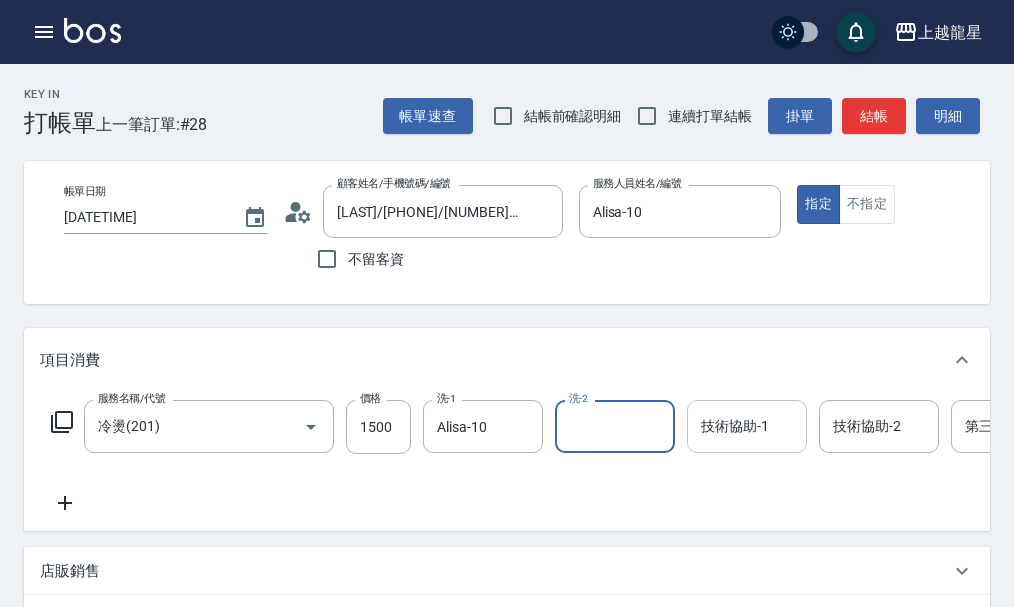 click on "技術協助-1 技術協助-1" at bounding box center (747, 426) 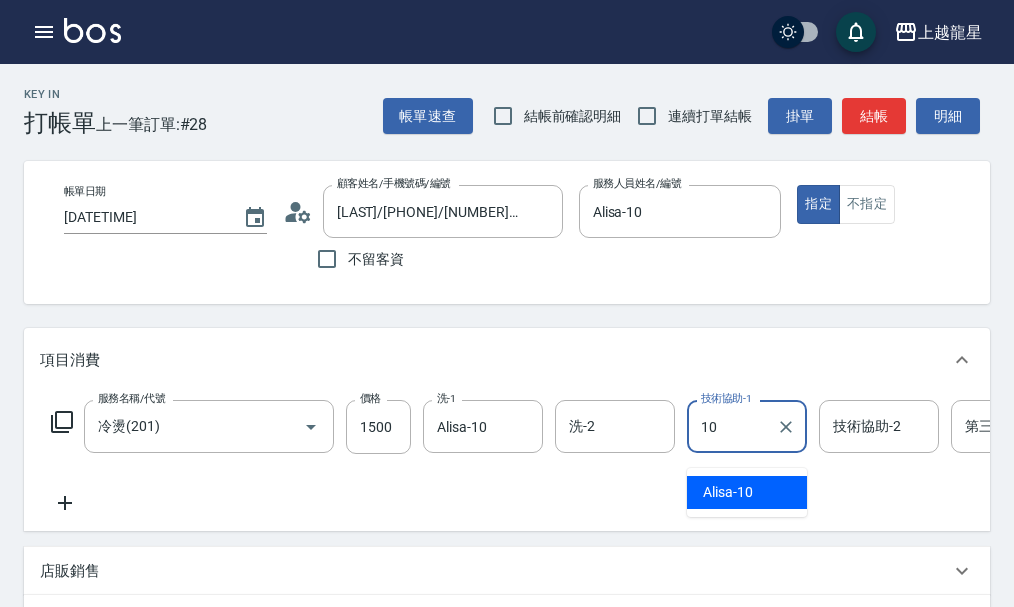 type on "Alisa-10" 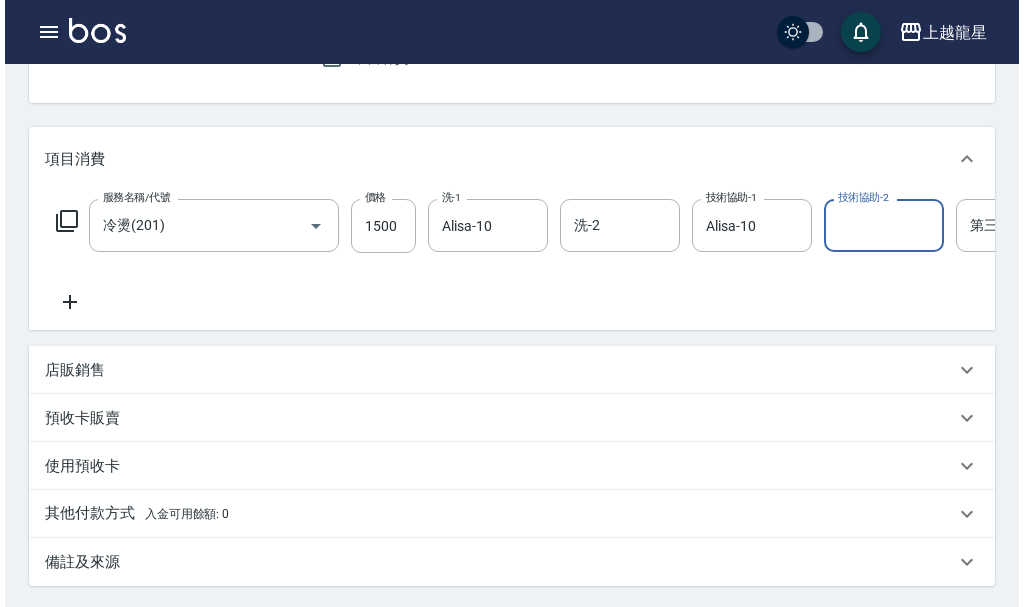 scroll, scrollTop: 0, scrollLeft: 0, axis: both 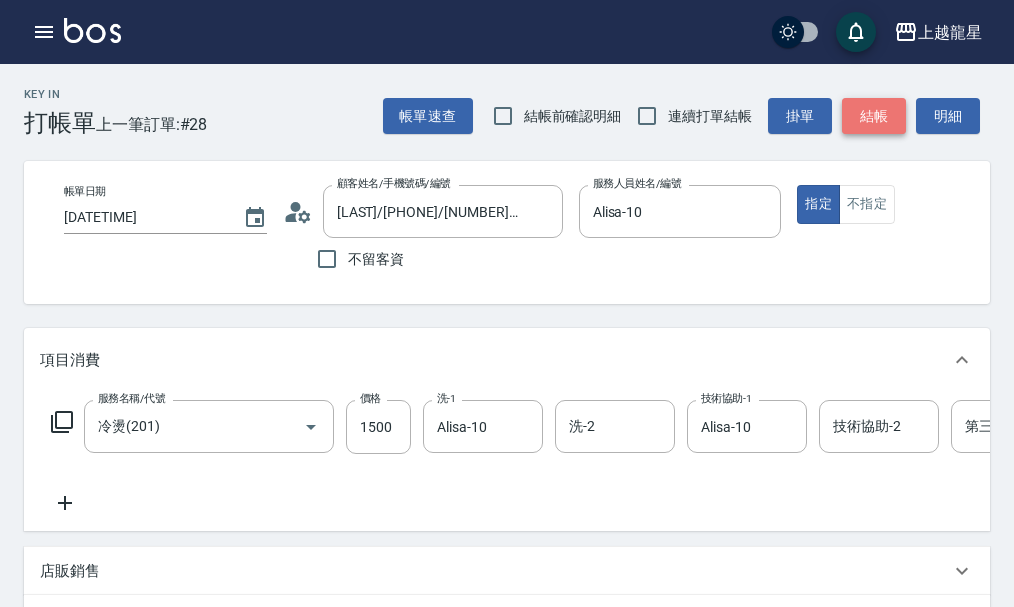 click on "結帳" at bounding box center [874, 116] 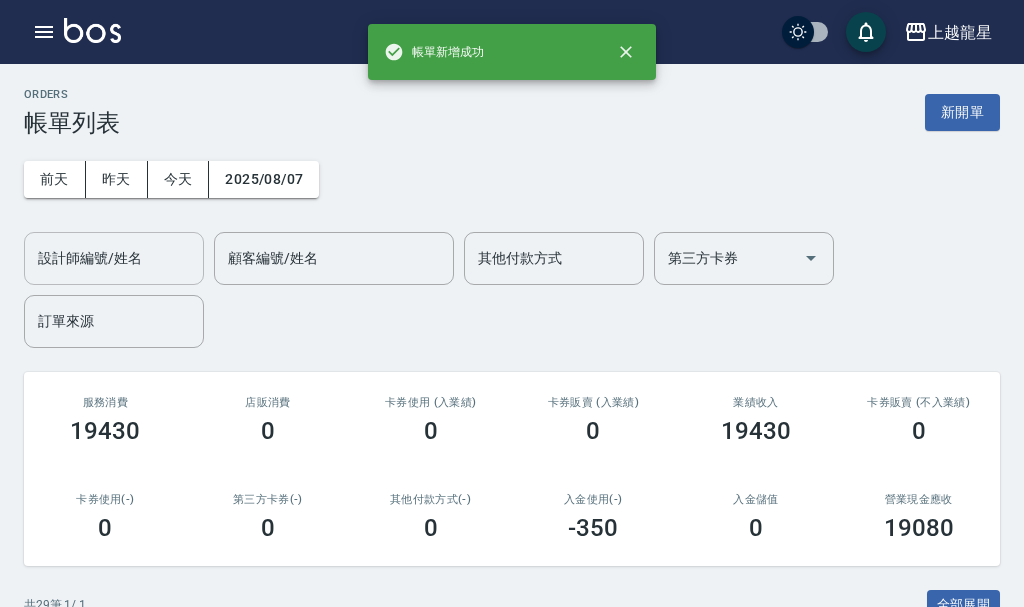 click on "設計師編號/姓名" at bounding box center [114, 258] 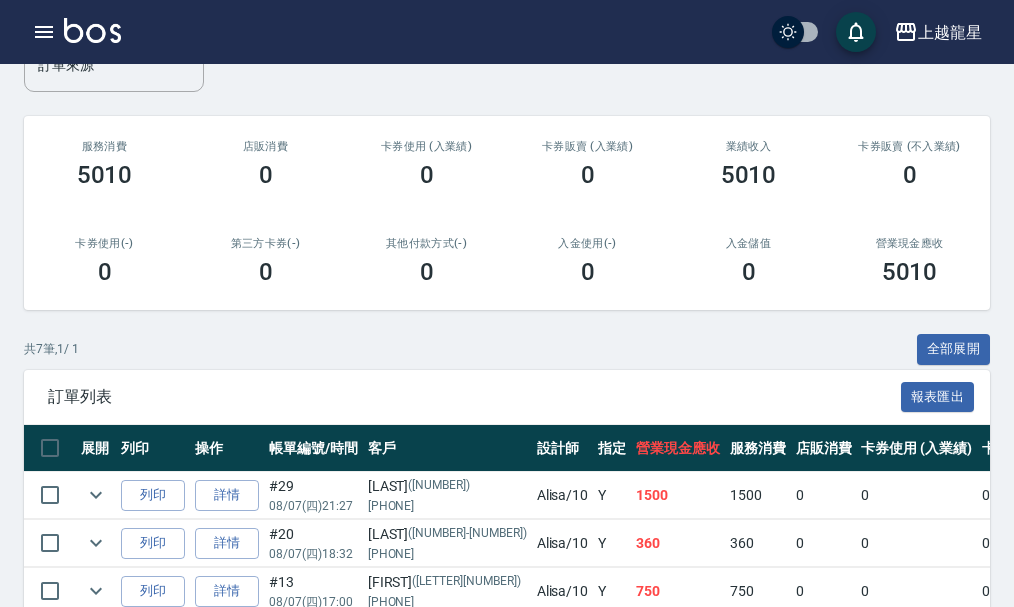 scroll, scrollTop: 50, scrollLeft: 0, axis: vertical 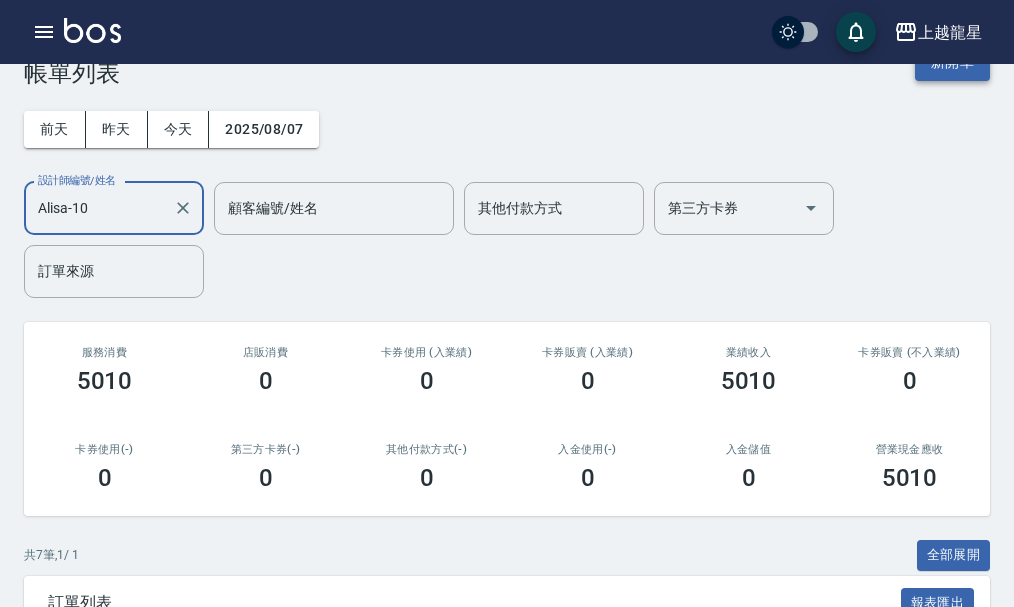 type on "Alisa-10" 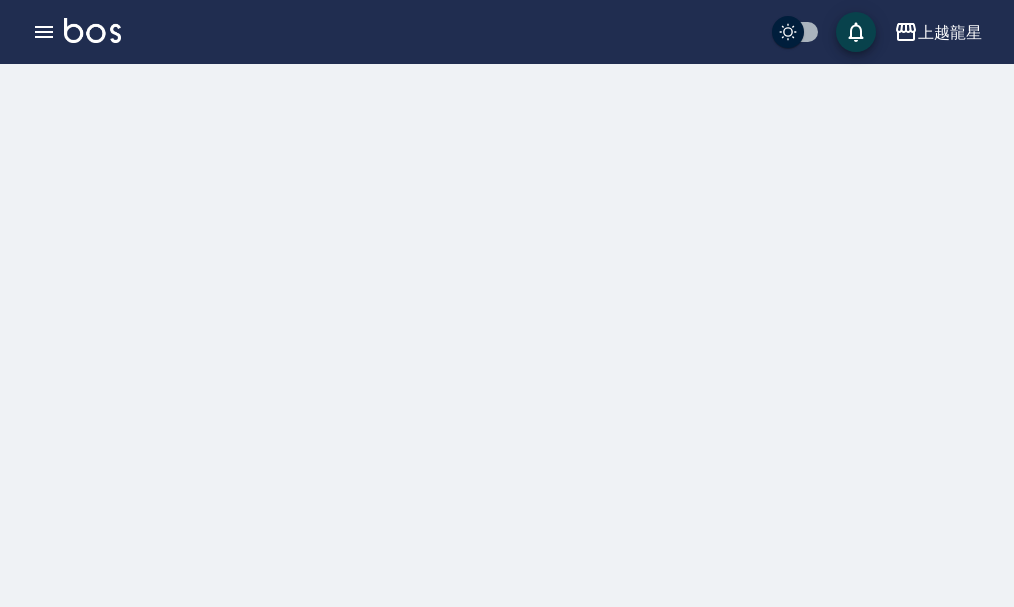 scroll, scrollTop: 0, scrollLeft: 0, axis: both 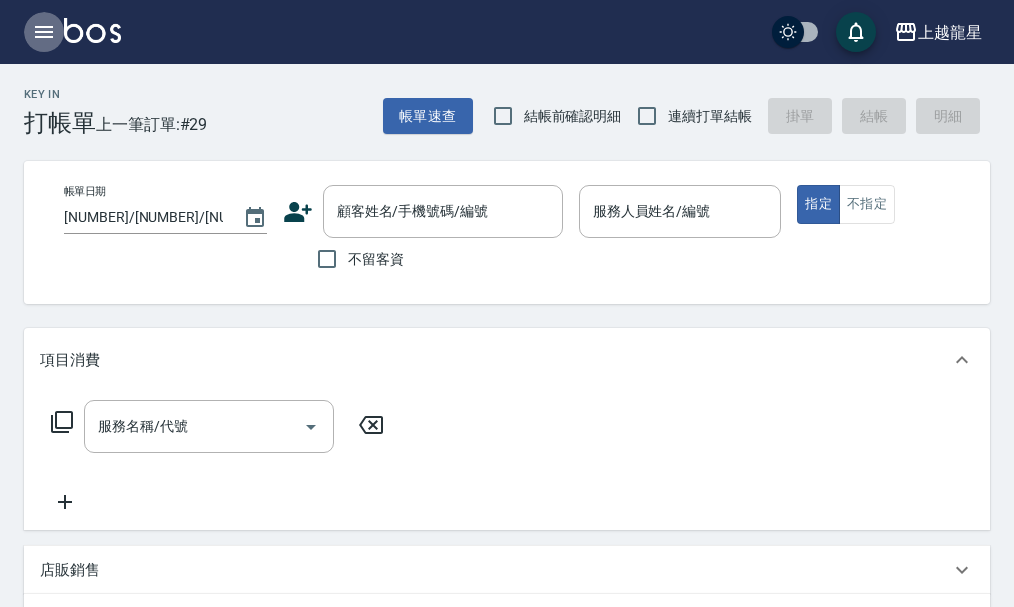 click 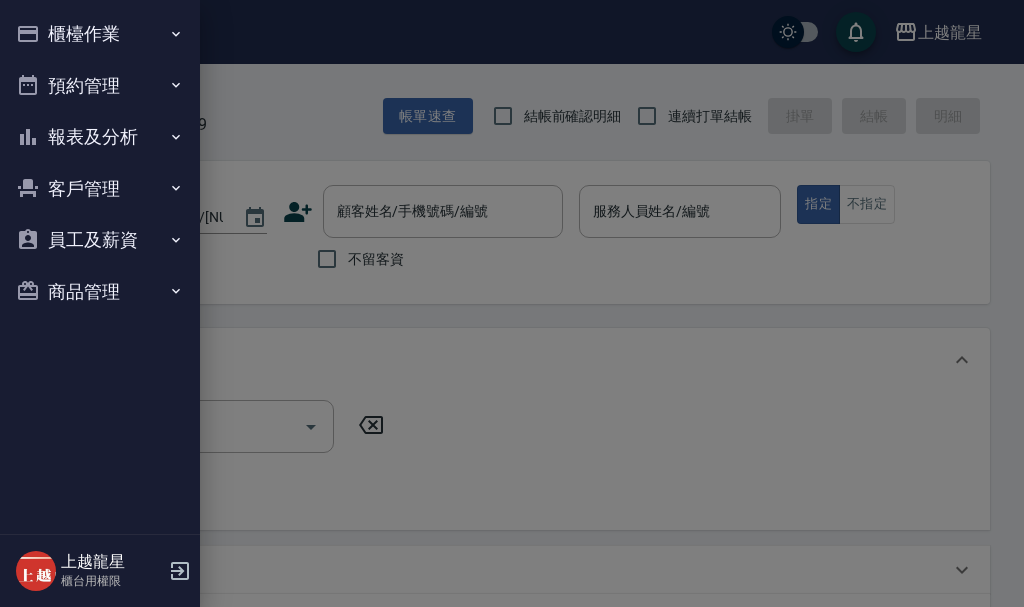 click on "櫃檯作業" at bounding box center [100, 34] 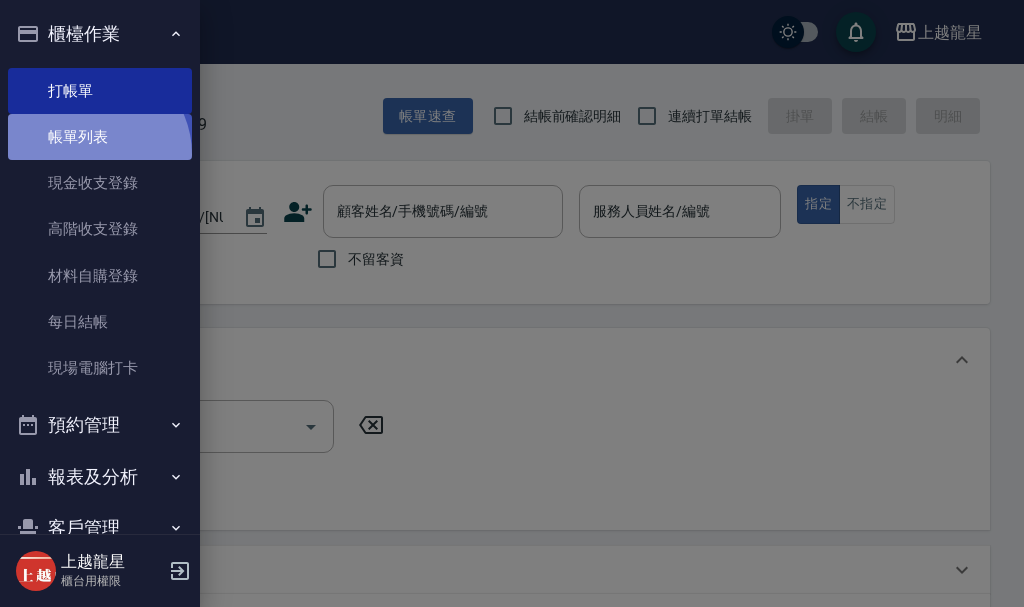 click on "帳單列表" at bounding box center (100, 137) 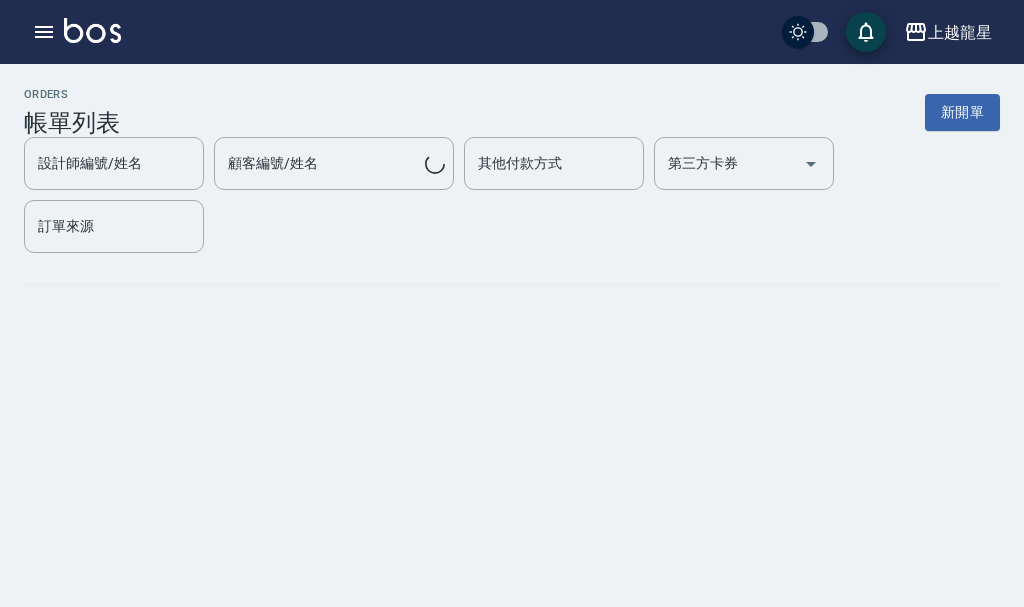 click on "設計師編號/姓名 設計師編號/姓名" at bounding box center (114, 163) 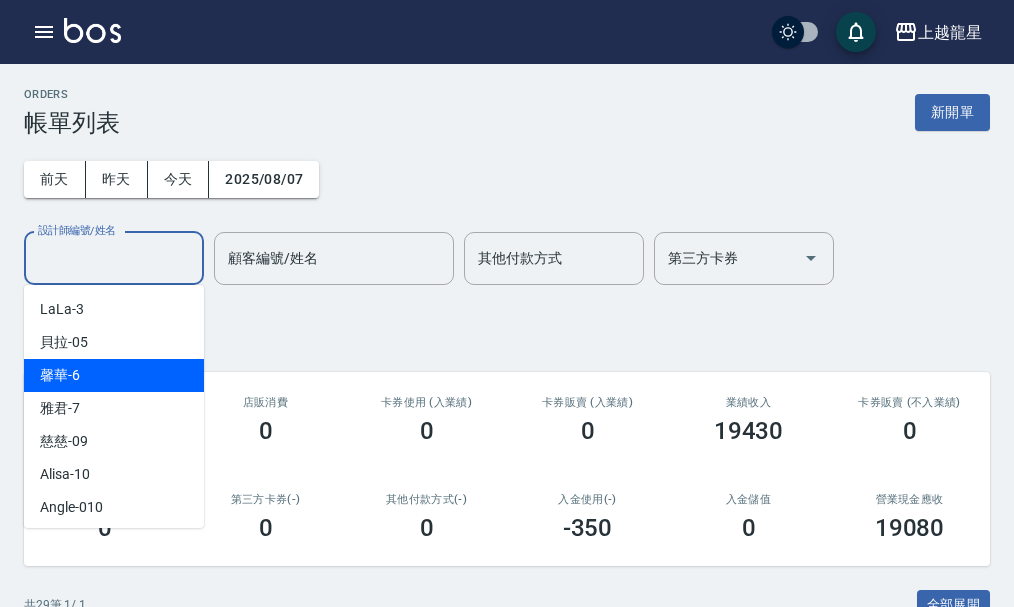 click on "設計師編號/姓名" at bounding box center (114, 258) 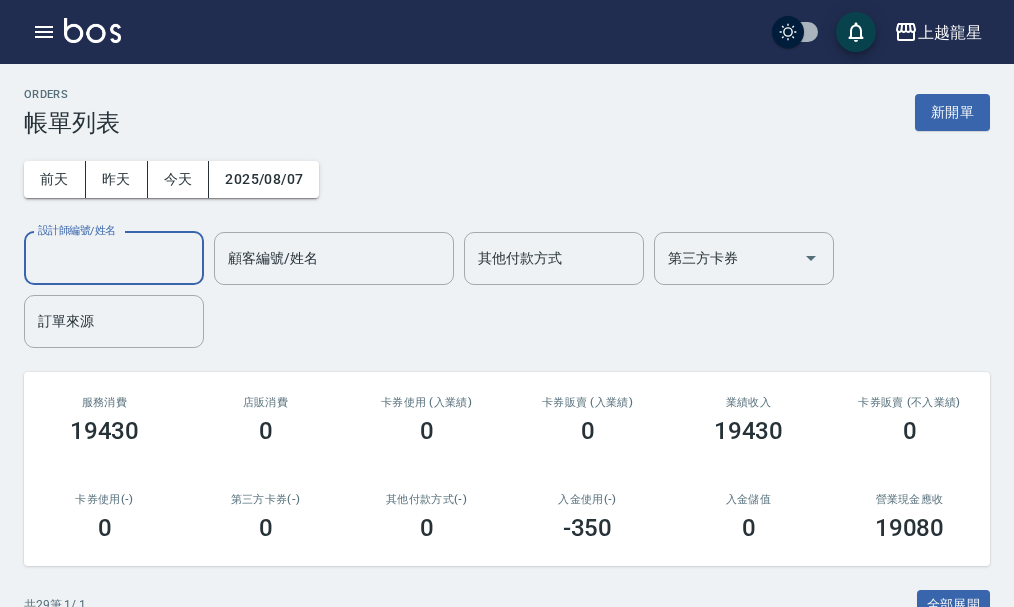 click on "設計師編號/姓名" at bounding box center [114, 258] 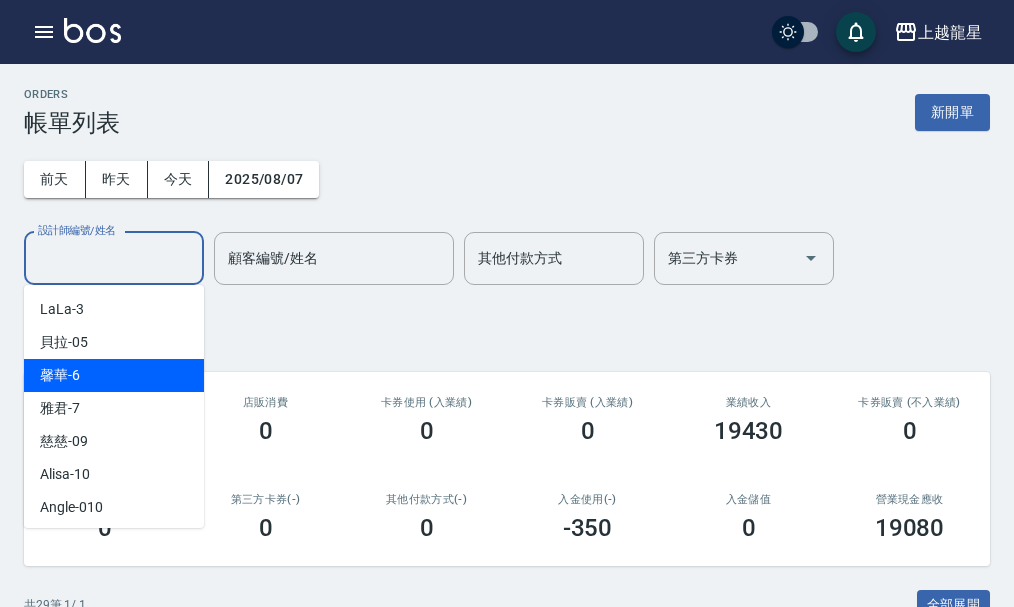click on "馨華 -6" at bounding box center (60, 375) 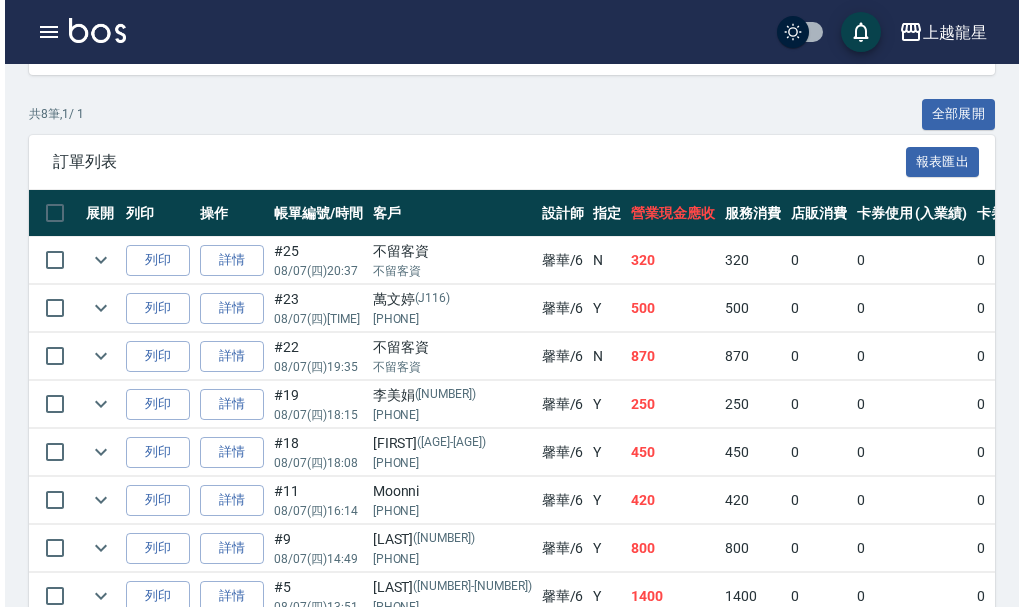 scroll, scrollTop: 500, scrollLeft: 0, axis: vertical 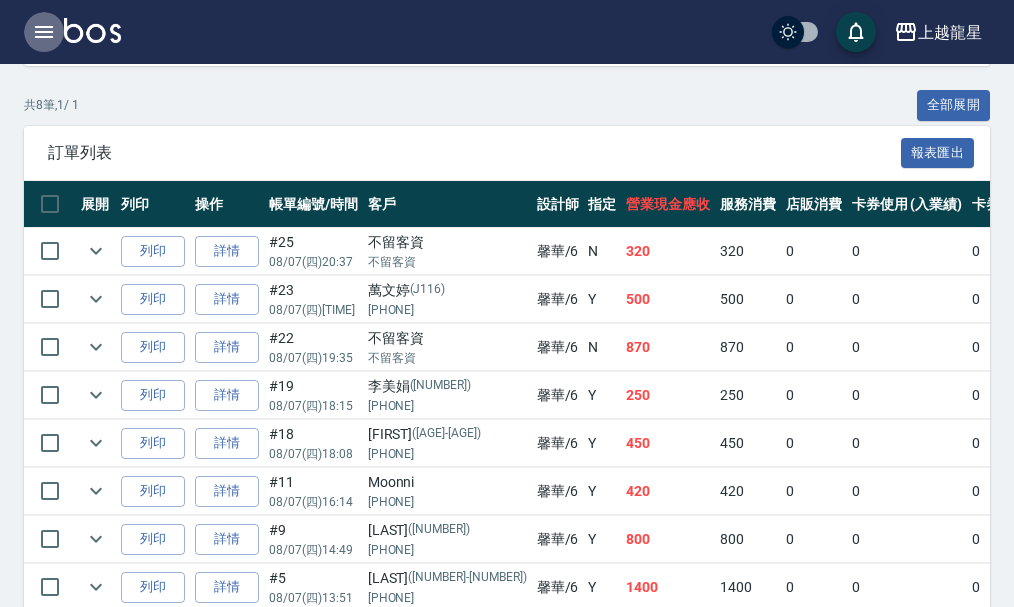 click 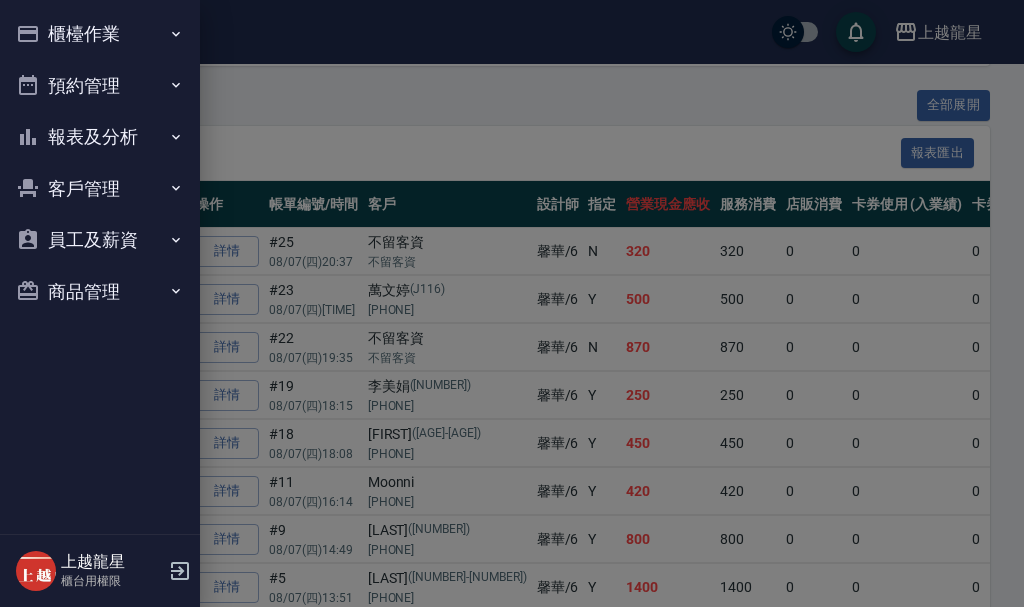 click on "報表及分析" at bounding box center [100, 137] 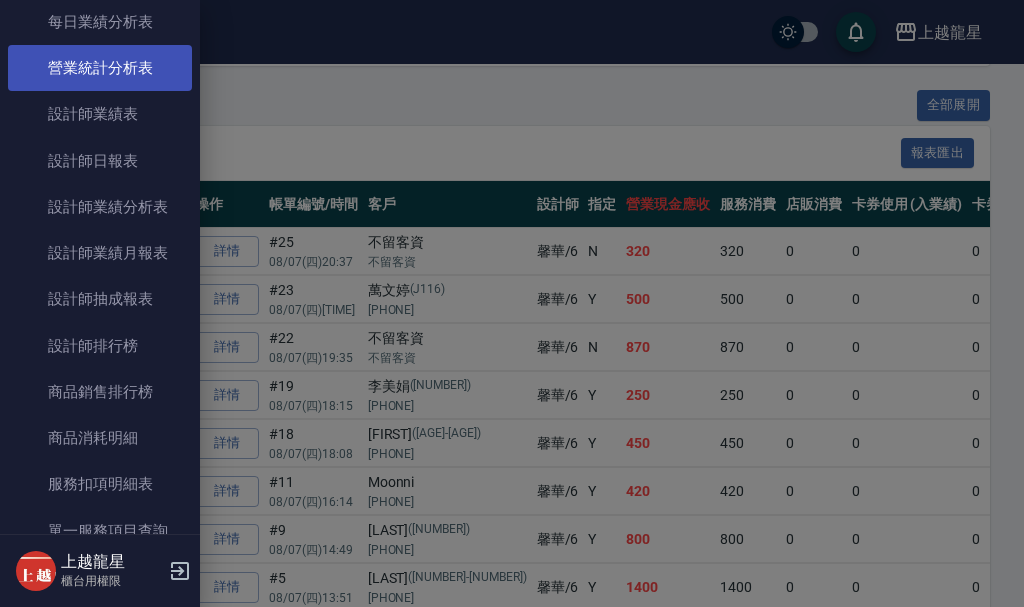 scroll, scrollTop: 600, scrollLeft: 0, axis: vertical 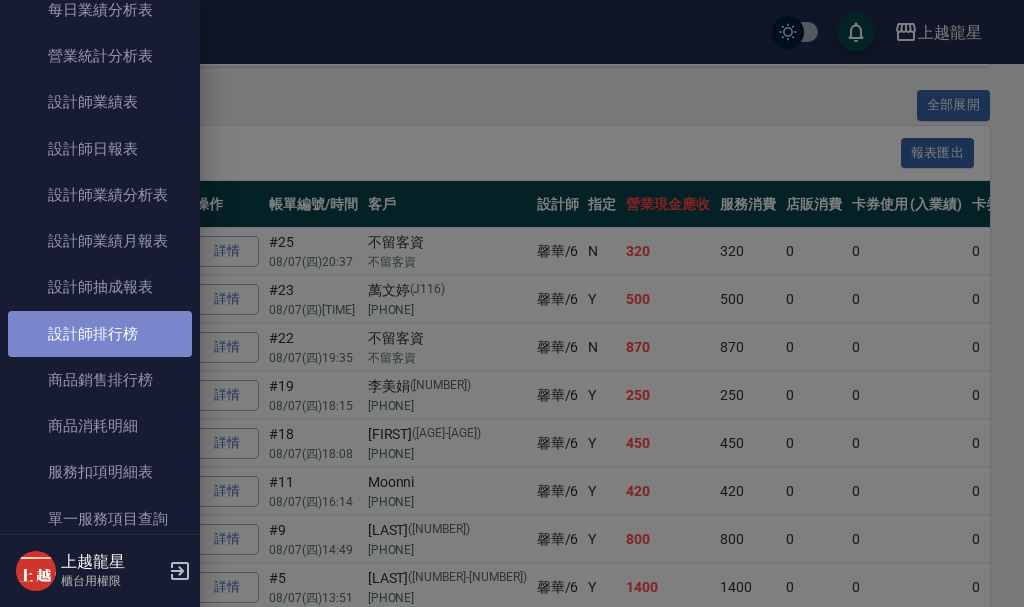 click on "設計師排行榜" at bounding box center (100, 334) 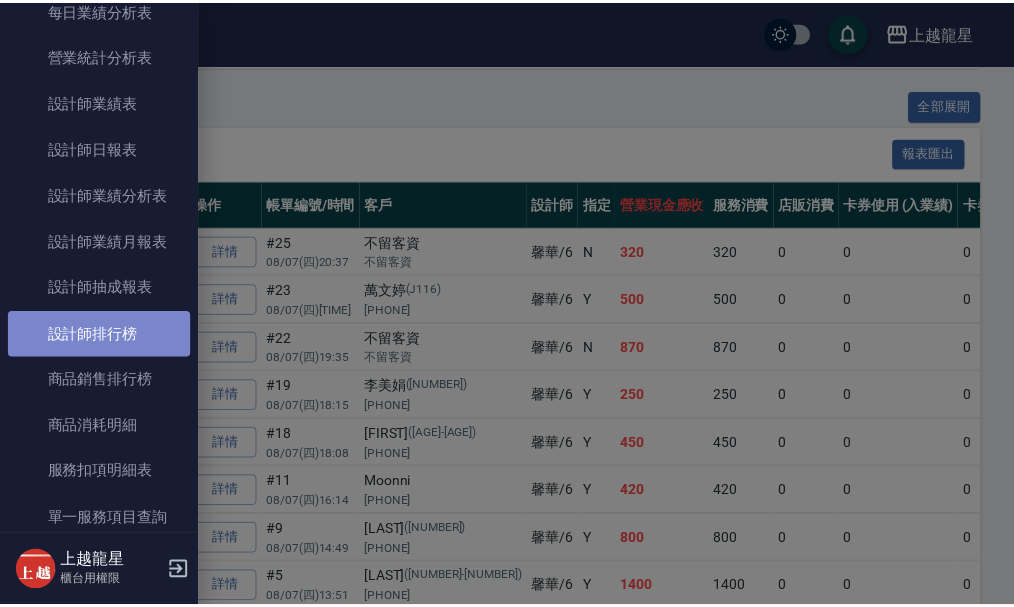 scroll, scrollTop: 0, scrollLeft: 0, axis: both 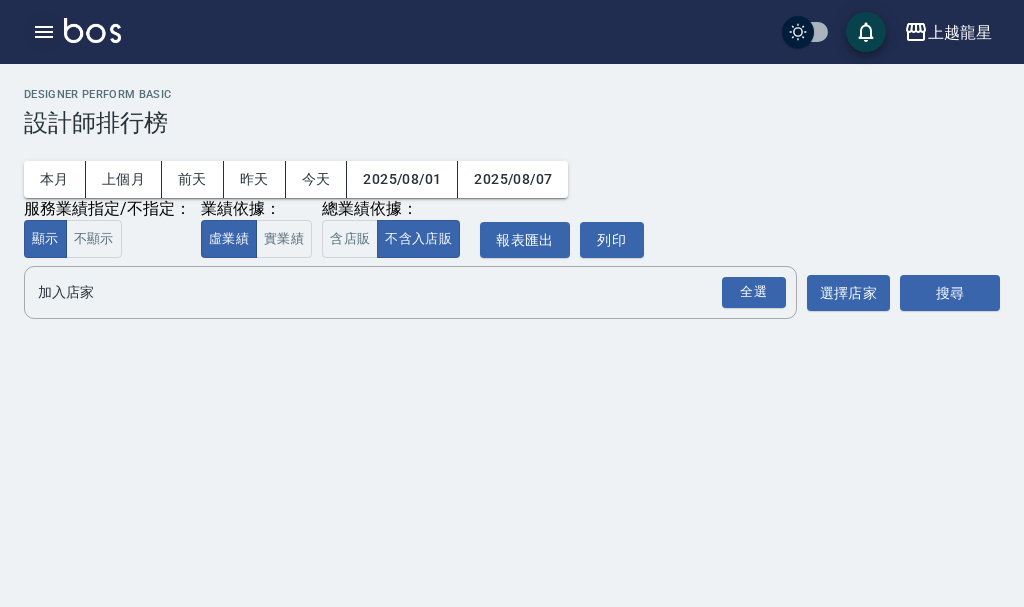 click at bounding box center (44, 32) 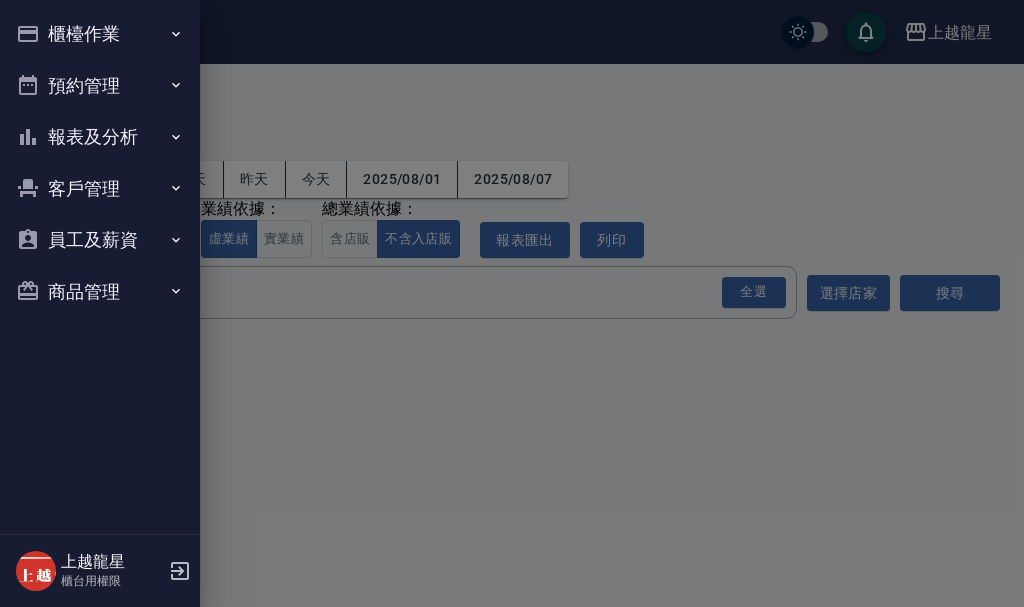 click on "報表及分析" at bounding box center (100, 137) 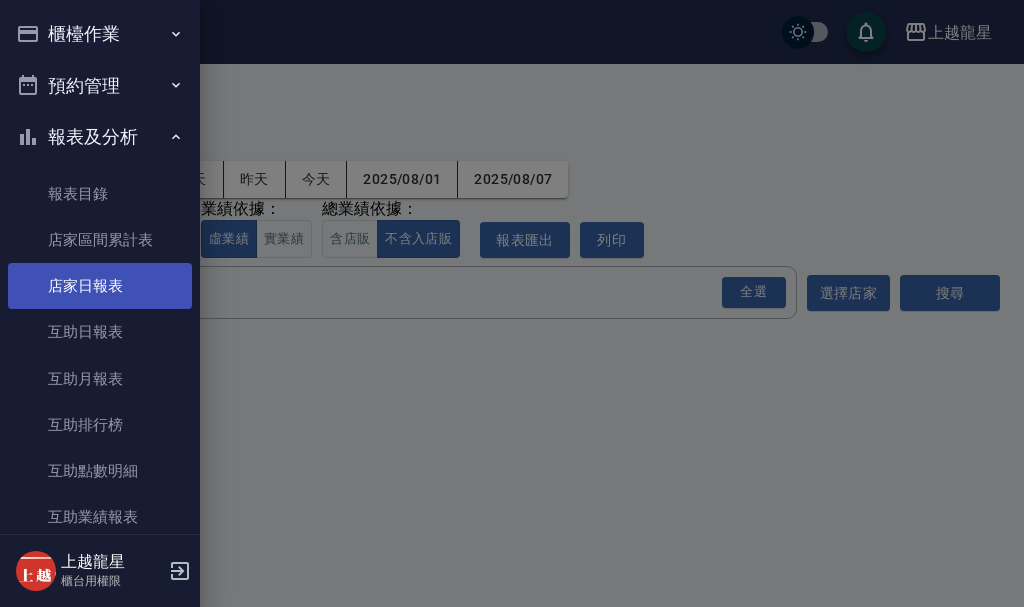 click on "店家日報表" at bounding box center (100, 286) 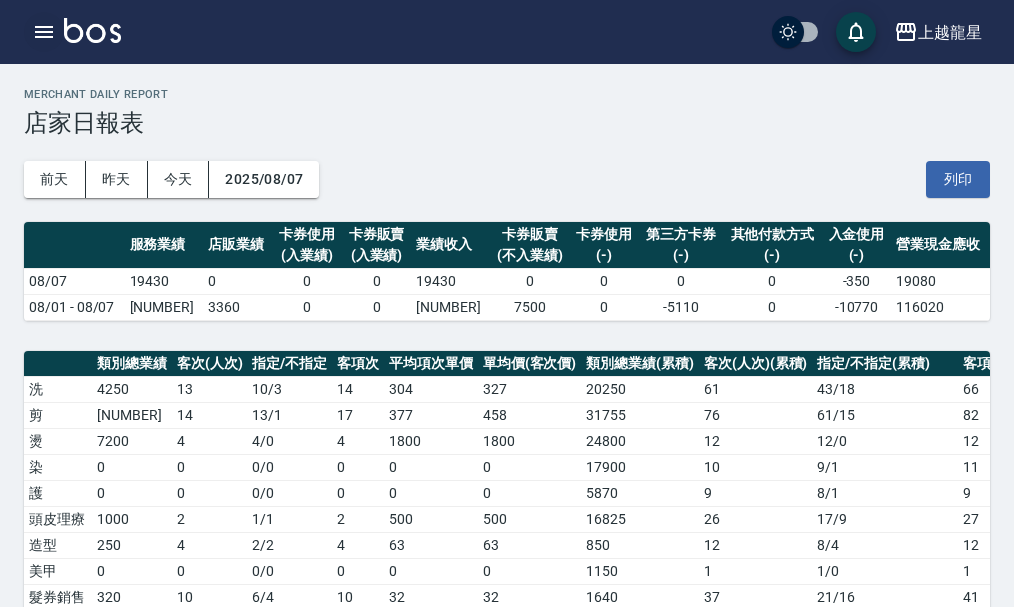 click 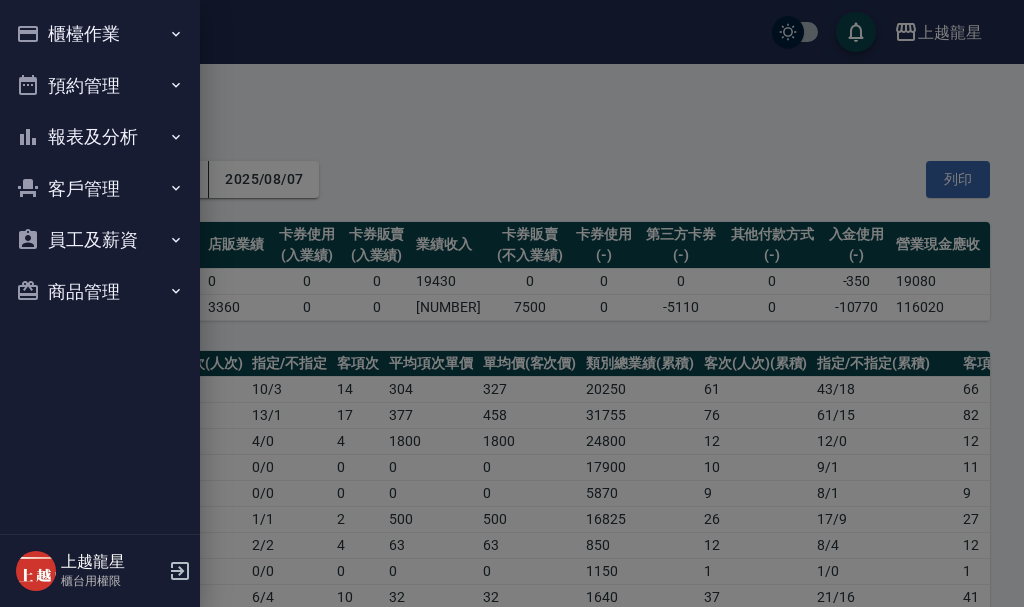 click on "櫃檯作業" at bounding box center [100, 34] 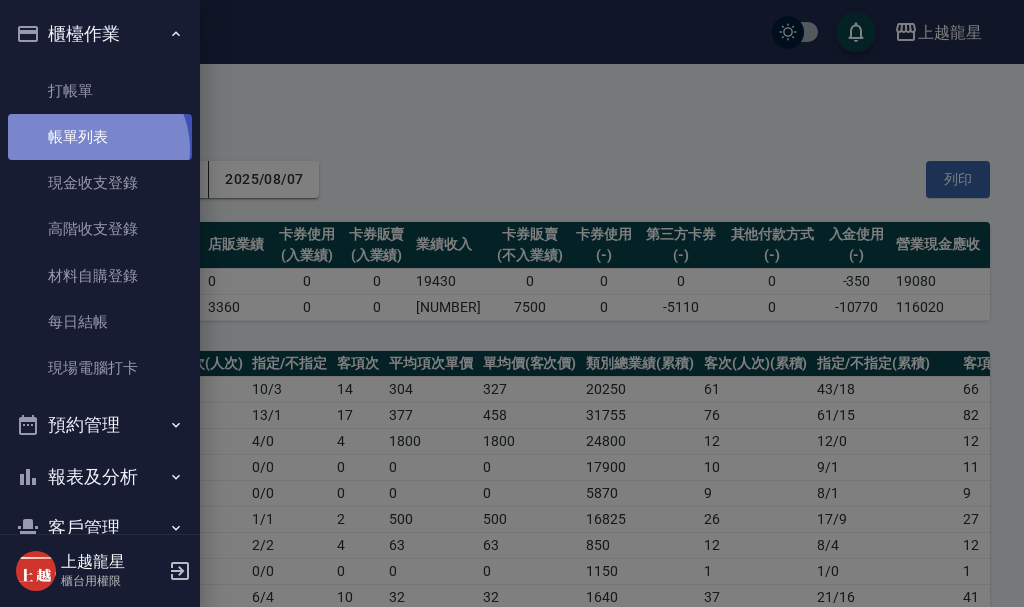 click on "帳單列表" at bounding box center [100, 137] 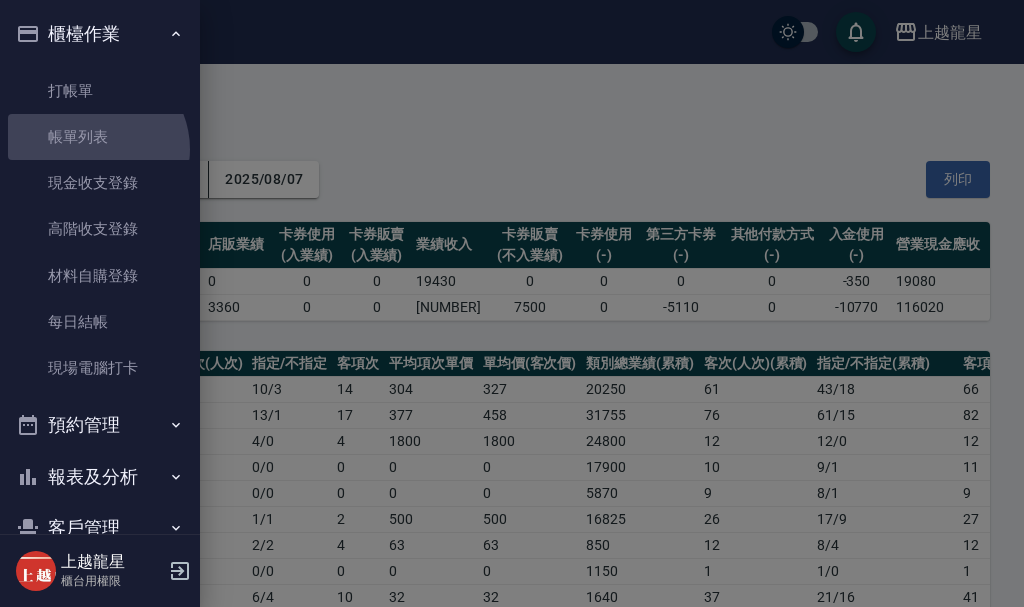 click at bounding box center [512, 303] 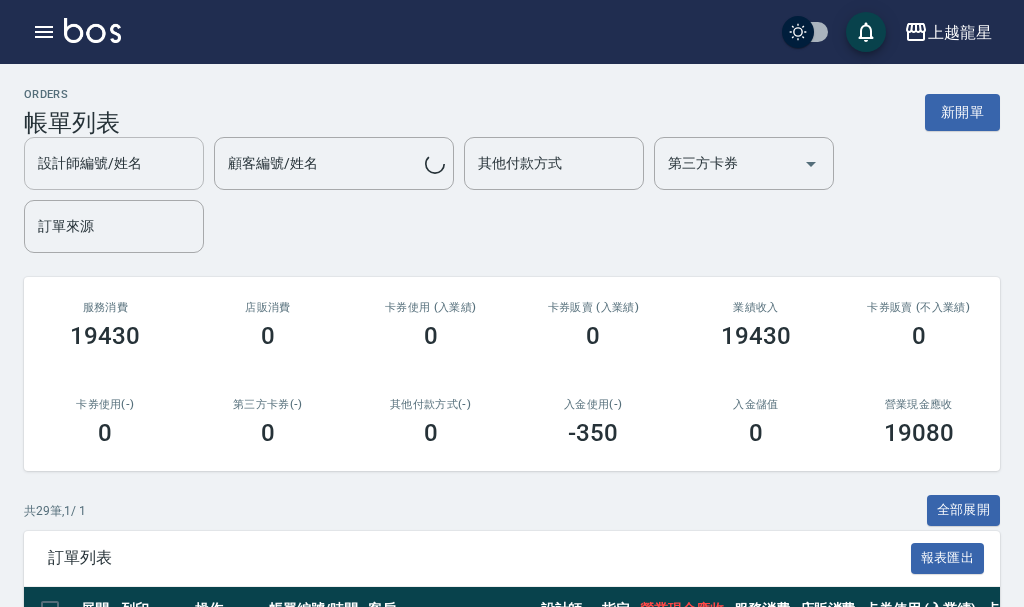 click on "設計師編號/姓名 設計師編號/姓名" at bounding box center (114, 163) 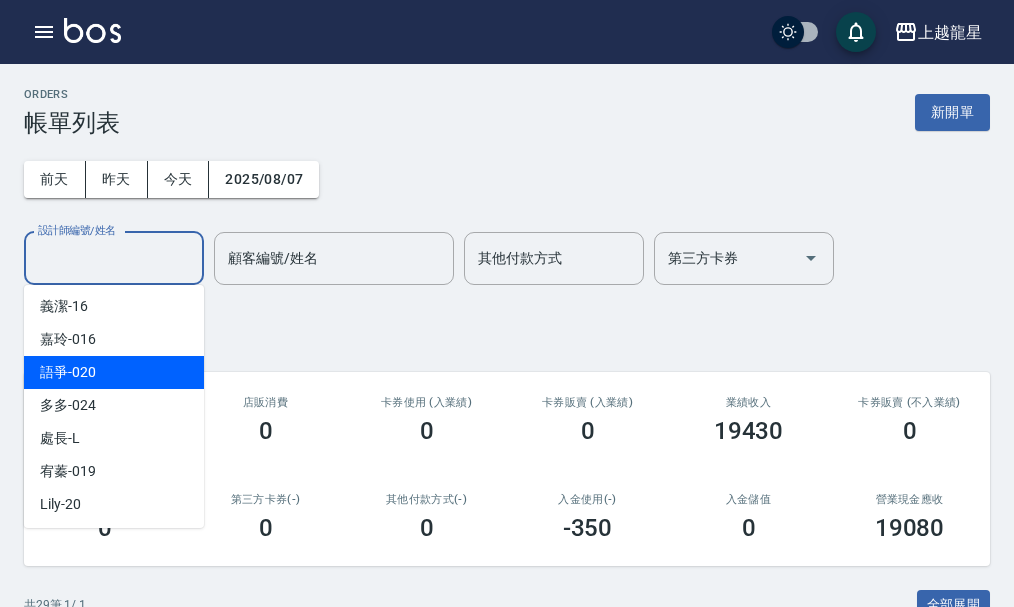 scroll, scrollTop: 367, scrollLeft: 0, axis: vertical 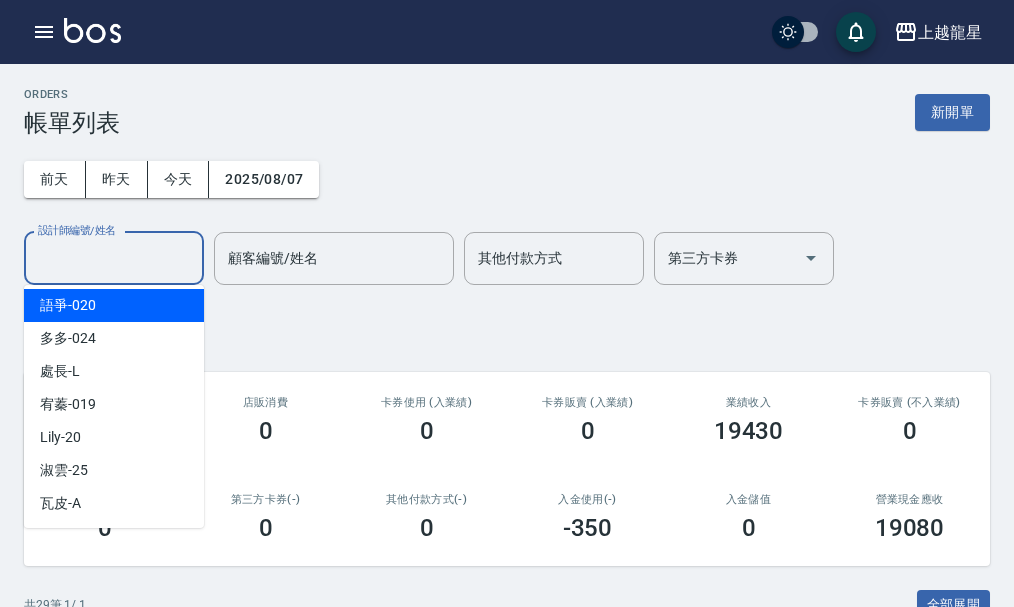 click on "淑雲 -25" at bounding box center [114, 470] 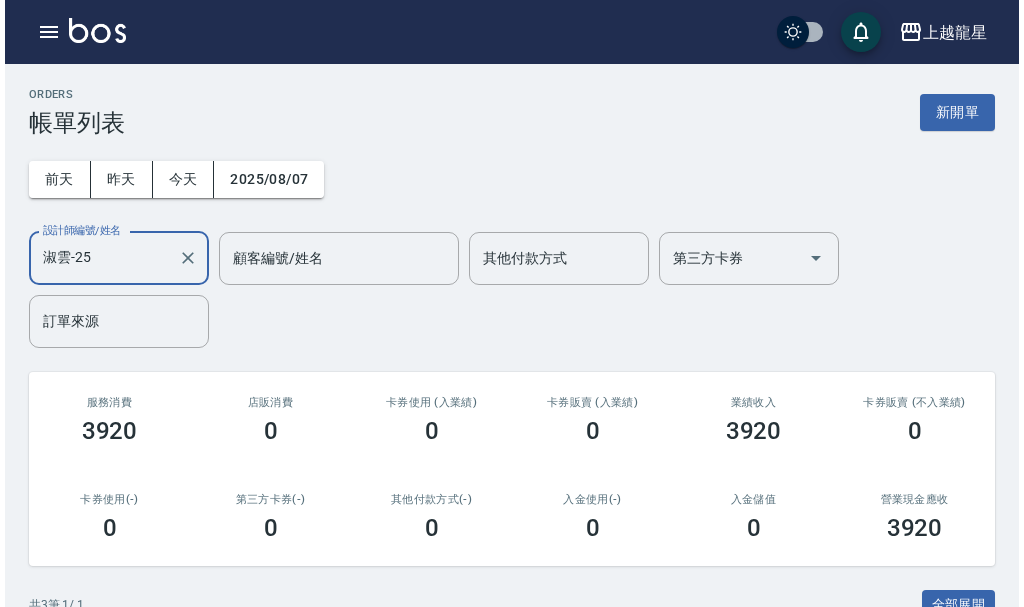 scroll, scrollTop: 358, scrollLeft: 0, axis: vertical 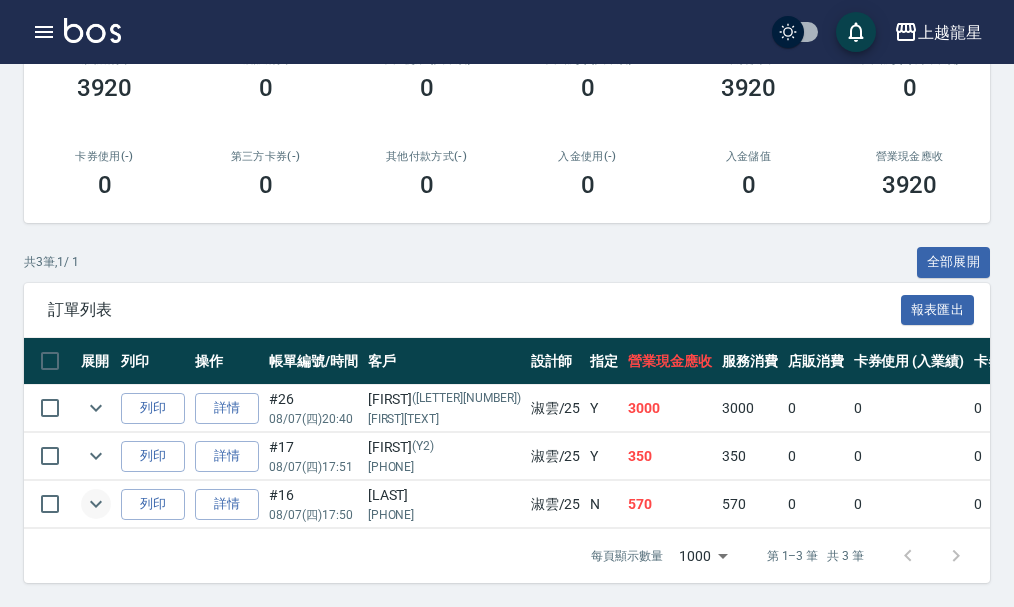 click 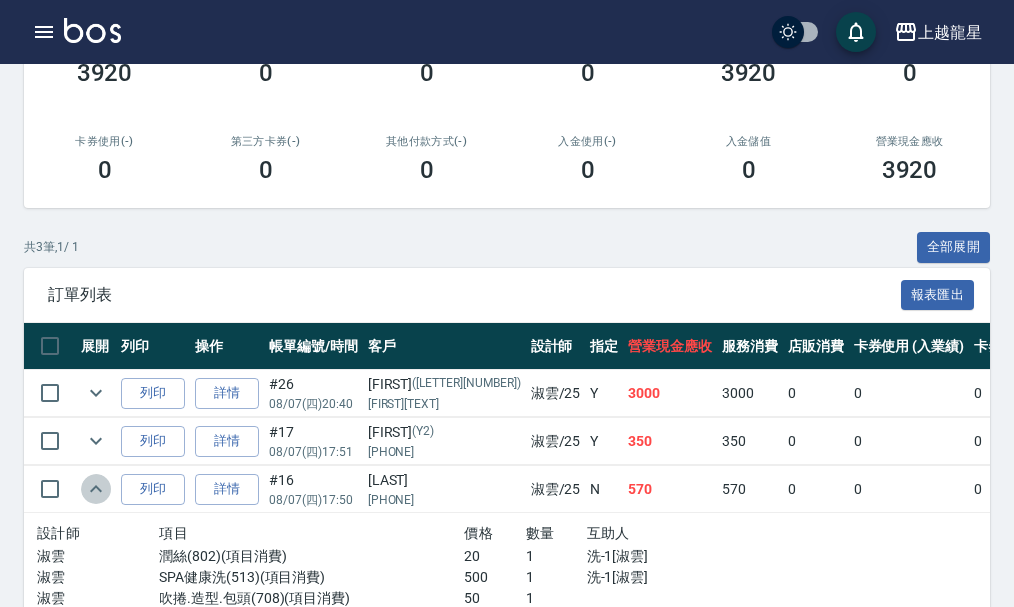 click 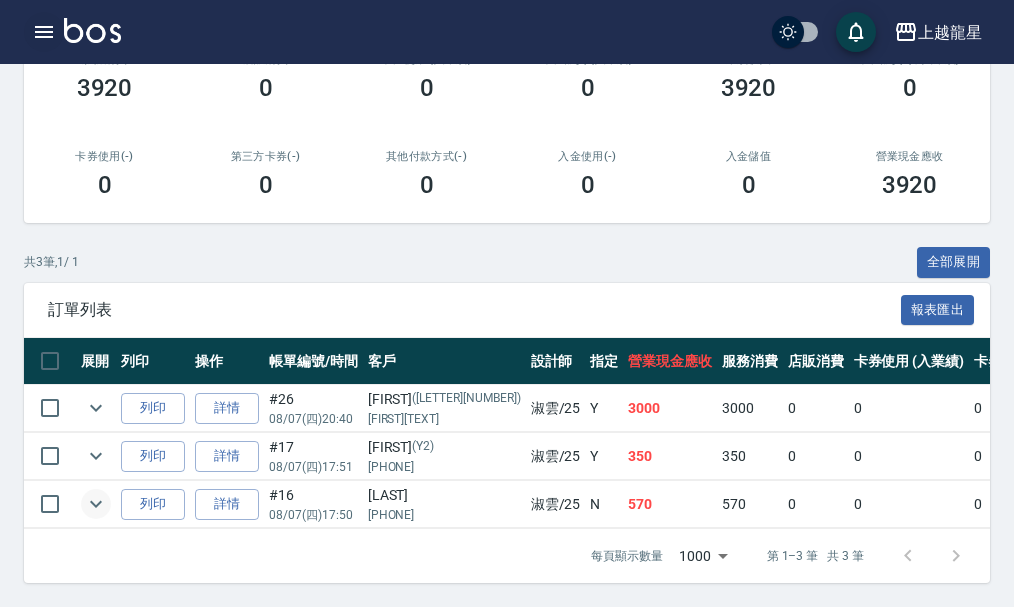 click 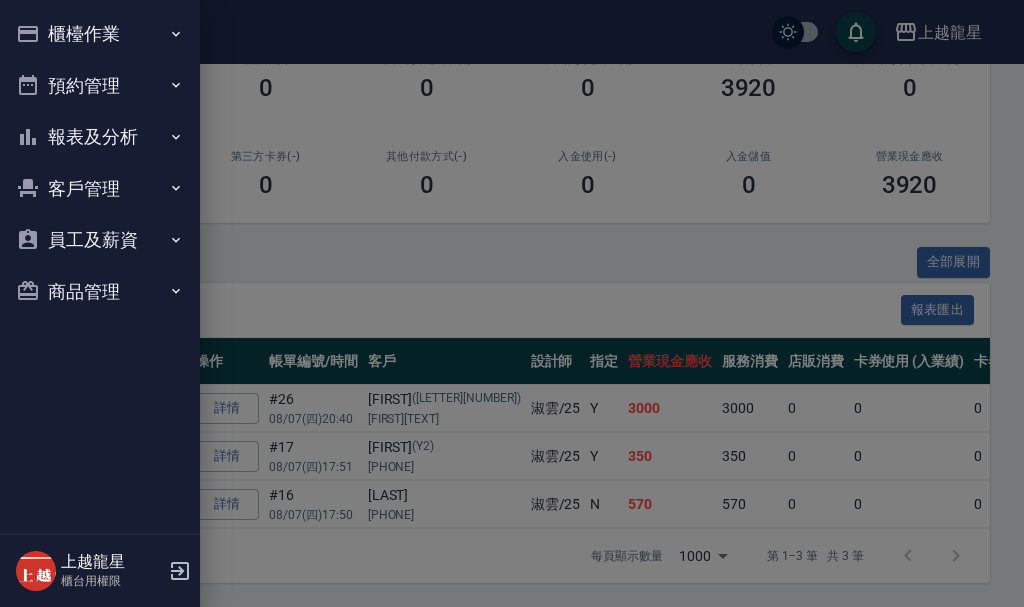 click on "預約管理" at bounding box center [100, 86] 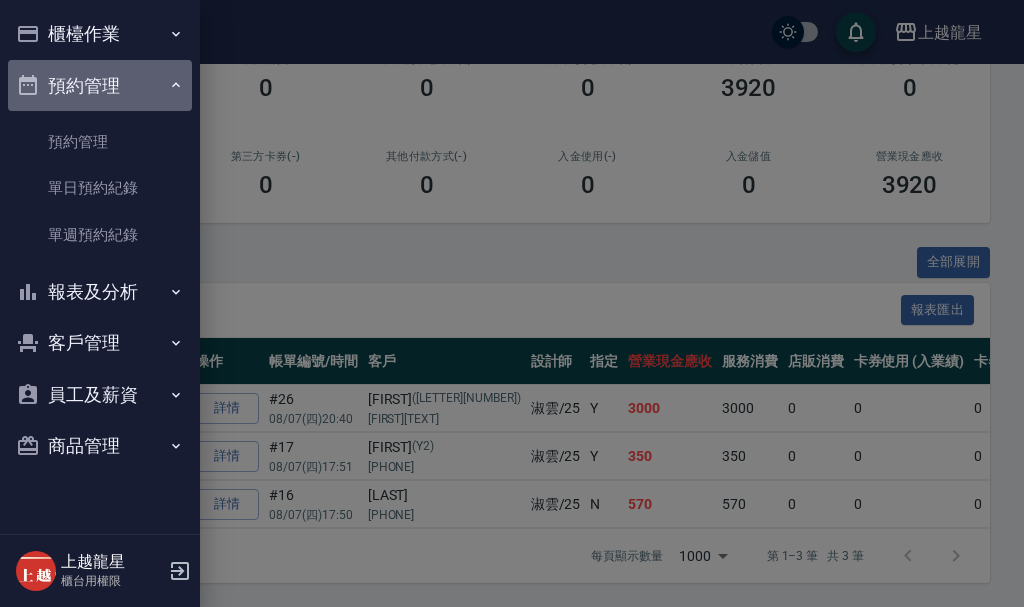 click on "預約管理" at bounding box center [100, 86] 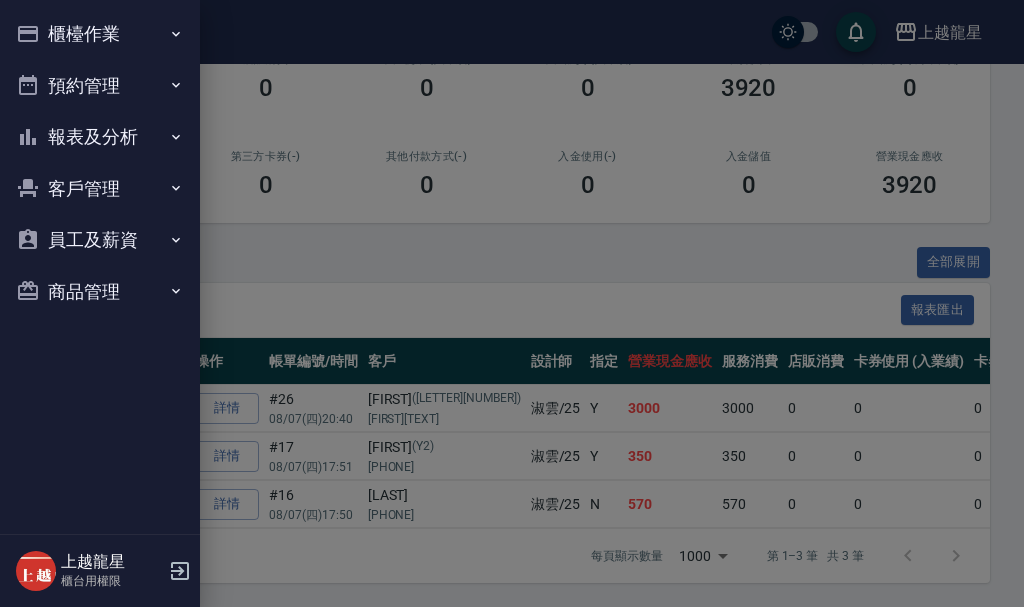 click on "報表及分析" at bounding box center (100, 137) 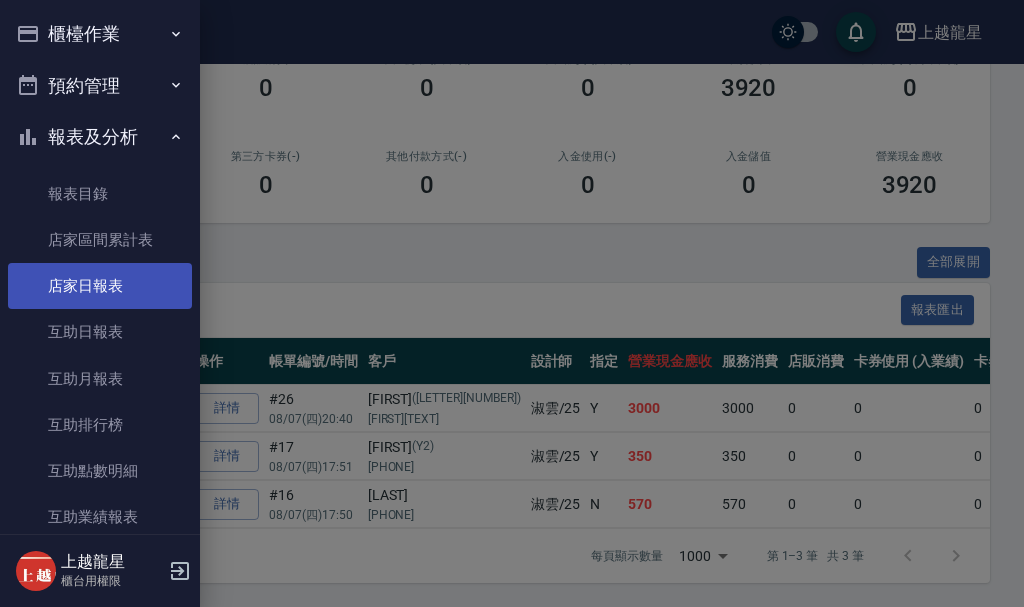 click on "店家日報表" at bounding box center (100, 286) 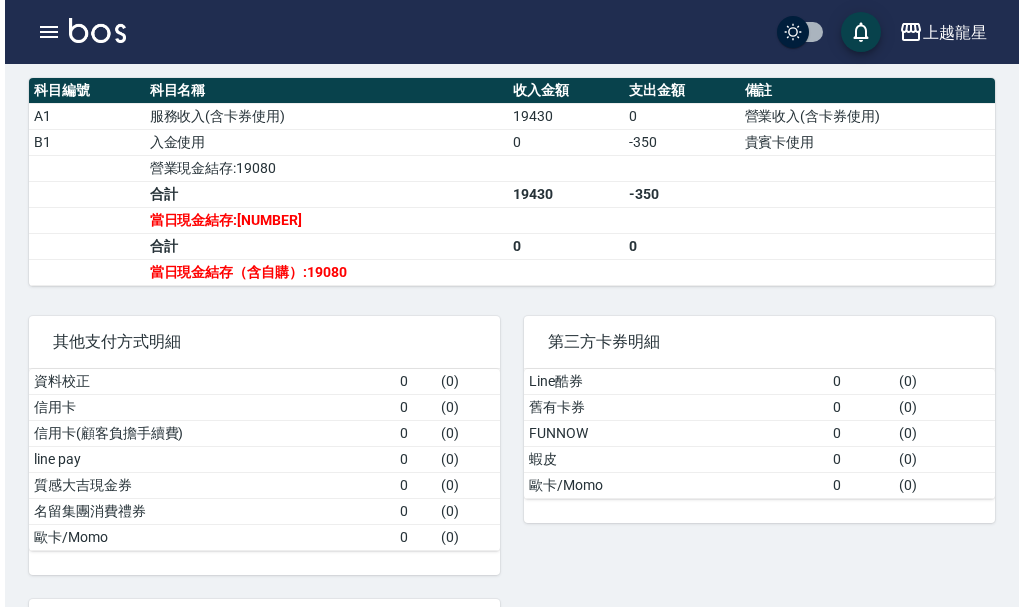 scroll, scrollTop: 700, scrollLeft: 0, axis: vertical 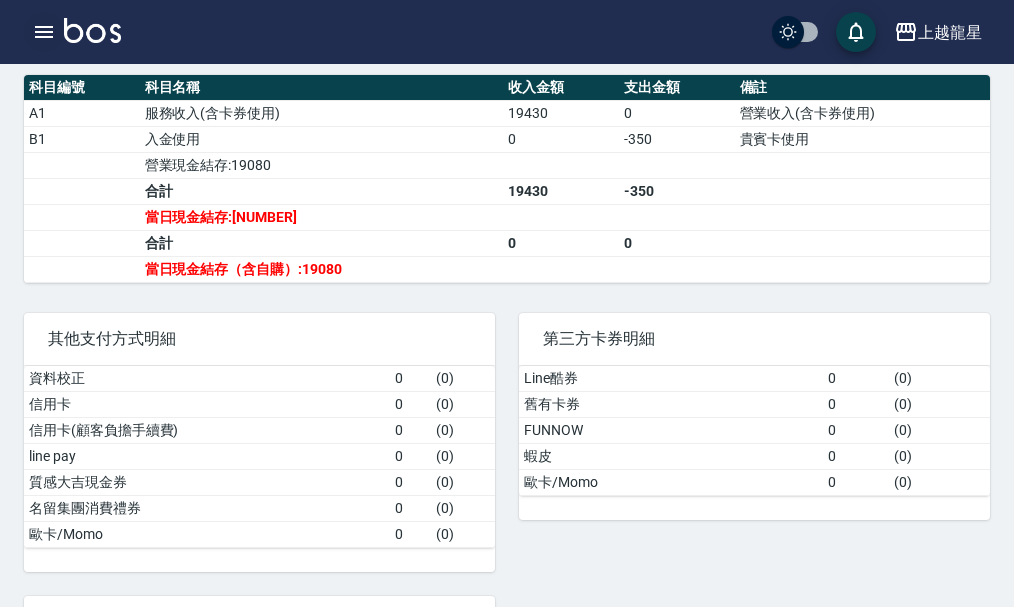 click 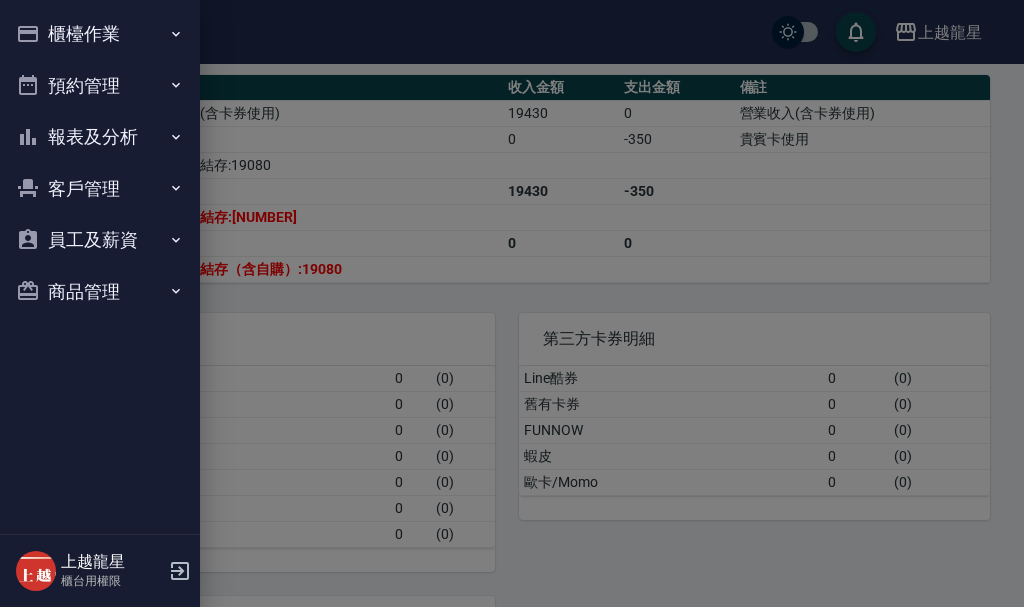 click on "櫃檯作業 打帳單 帳單列表 現金收支登錄 高階收支登錄 材料自購登錄 每日結帳 現場電腦打卡 預約管理 預約管理 單日預約紀錄 單週預約紀錄 報表及分析 報表目錄 店家區間累計表 店家日報表 互助日報表 互助月報表 互助排行榜 互助點數明細 互助業績報表 全店業績分析表 每日業績分析表 營業統計分析表 設計師業績表 設計師日報表 設計師業績分析表 設計師業績月報表 設計師抽成報表 設計師排行榜 商品銷售排行榜 商品消耗明細 服務扣項明細表 單一服務項目查詢 店販抽成明細 顧客入金餘額表 客戶管理 客戶列表 客資篩選匯出 卡券管理 入金管理 員工及薪資 員工列表 商品管理 商品分類設定 商品列表" at bounding box center [100, 162] 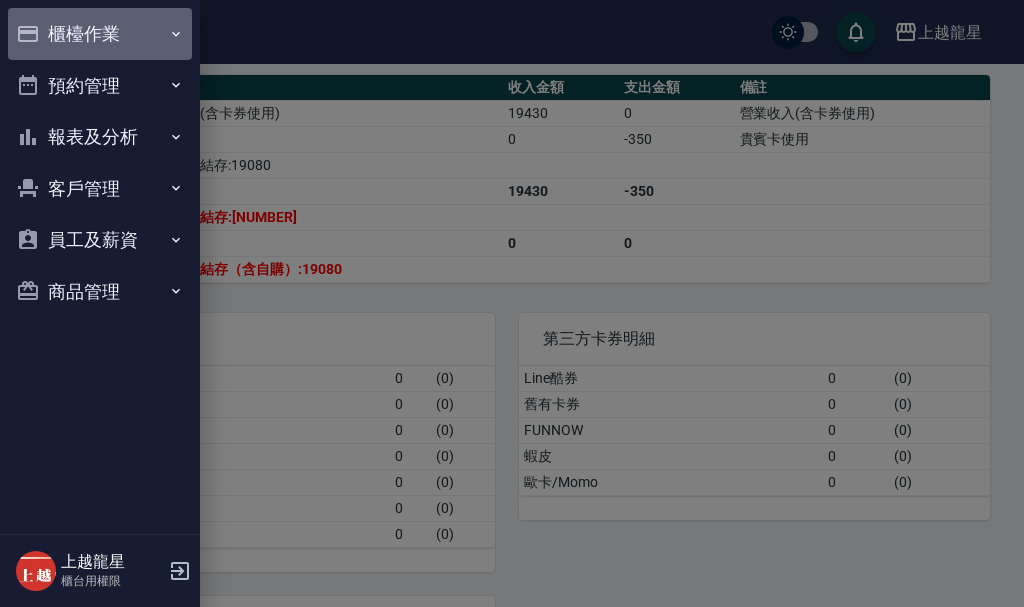 click on "櫃檯作業" at bounding box center [100, 34] 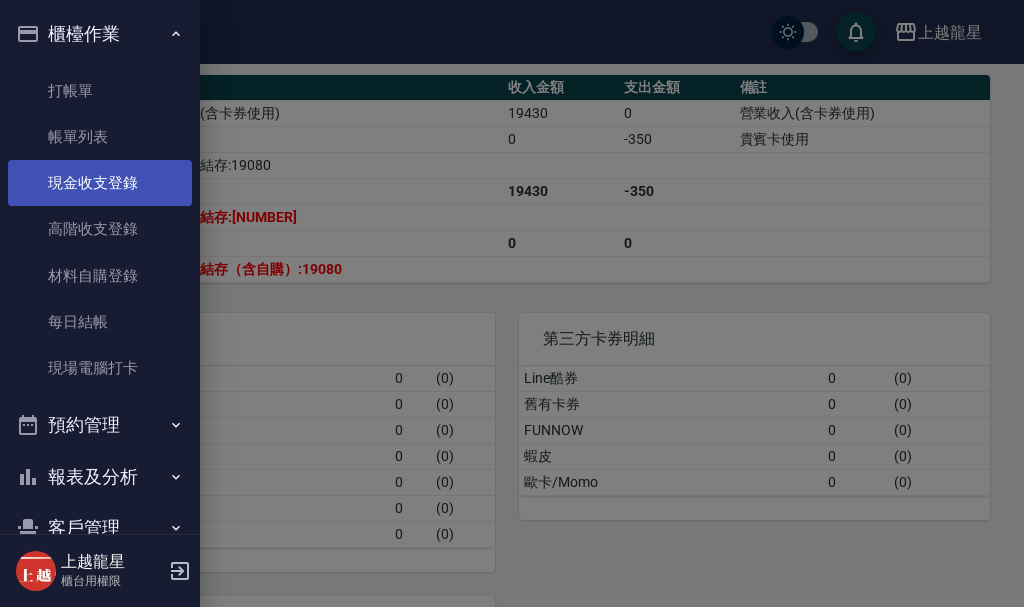 drag, startPoint x: 92, startPoint y: 135, endPoint x: 53, endPoint y: 172, distance: 53.75872 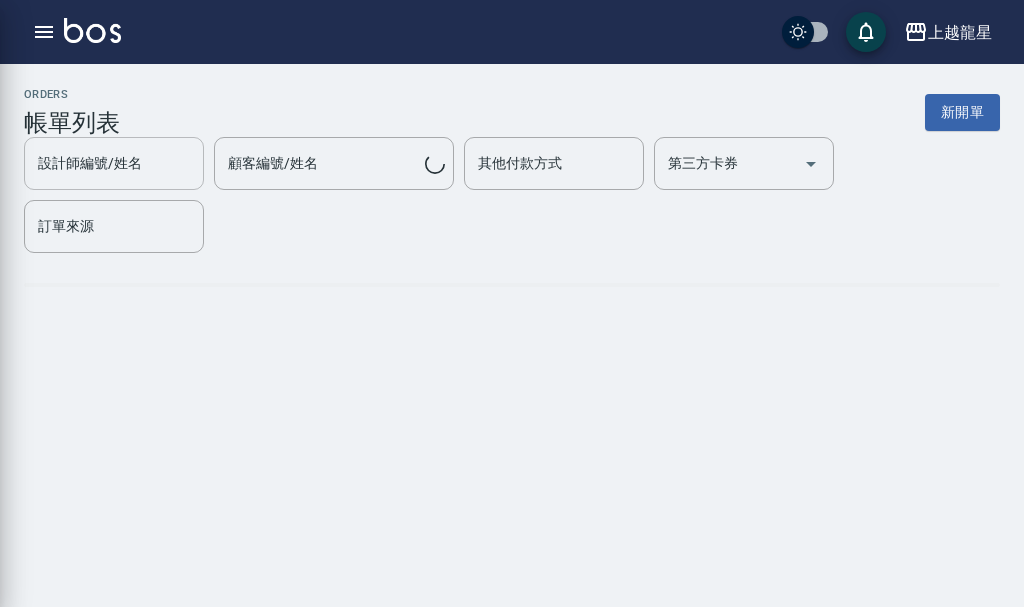 scroll, scrollTop: 0, scrollLeft: 0, axis: both 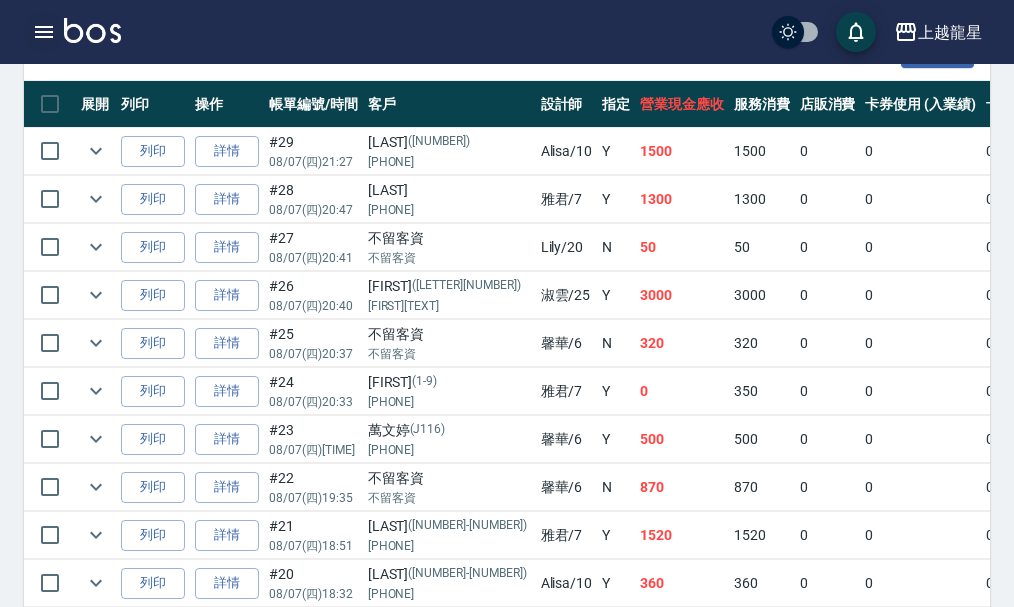 click 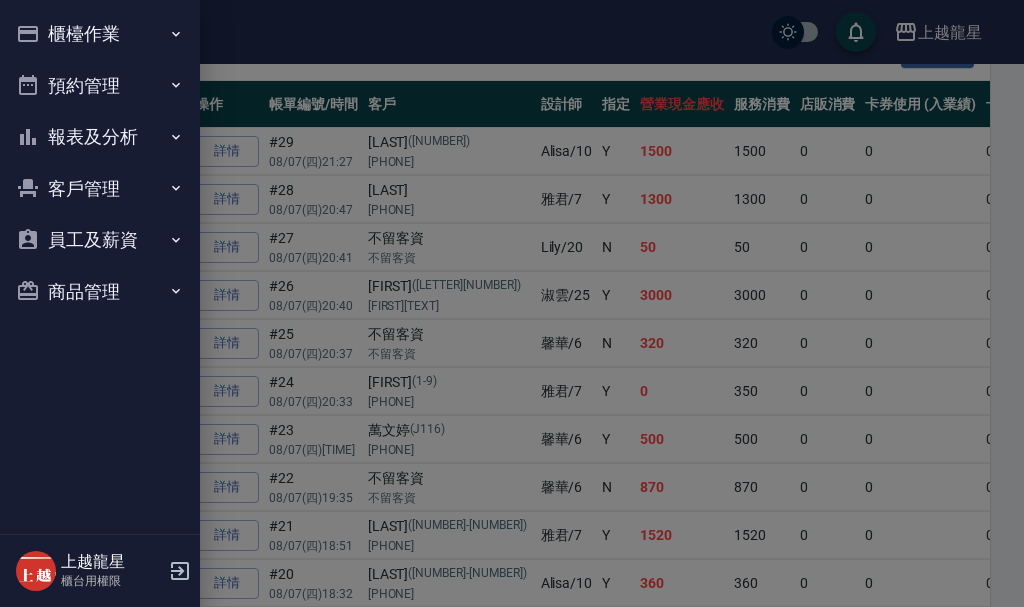 click on "櫃檯作業 打帳單 帳單列表 現金收支登錄 高階收支登錄 材料自購登錄 每日結帳 現場電腦打卡 預約管理 預約管理 單日預約紀錄 單週預約紀錄 報表及分析 報表目錄 店家區間累計表 店家日報表 互助日報表 互助月報表 互助排行榜 互助點數明細 互助業績報表 全店業績分析表 每日業績分析表 營業統計分析表 設計師業績表 設計師日報表 設計師業績分析表 設計師業績月報表 設計師抽成報表 設計師排行榜 商品銷售排行榜 商品消耗明細 服務扣項明細表 單一服務項目查詢 店販抽成明細 顧客入金餘額表 客戶管理 客戶列表 客資篩選匯出 卡券管理 入金管理 員工及薪資 員工列表 商品管理 商品分類設定 商品列表 上越龍星 櫃台用權限" at bounding box center [100, 303] 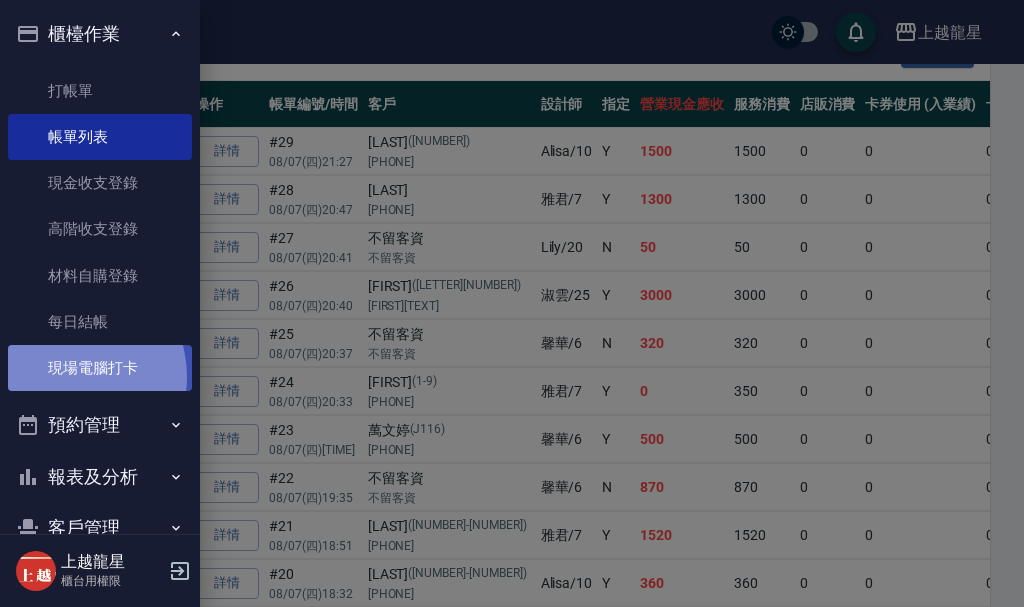 click on "現場電腦打卡" at bounding box center (100, 368) 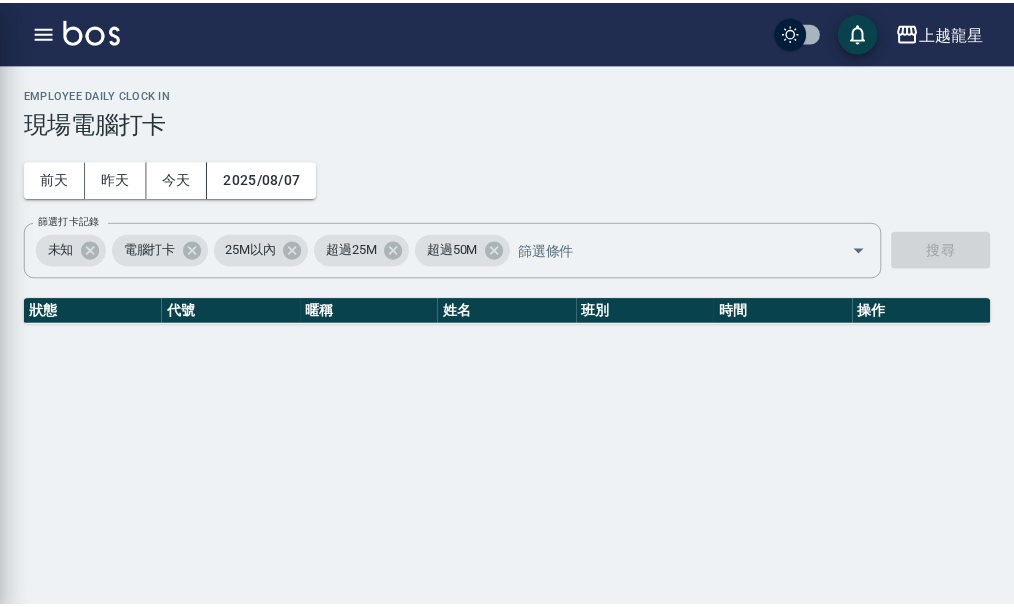 scroll, scrollTop: 0, scrollLeft: 0, axis: both 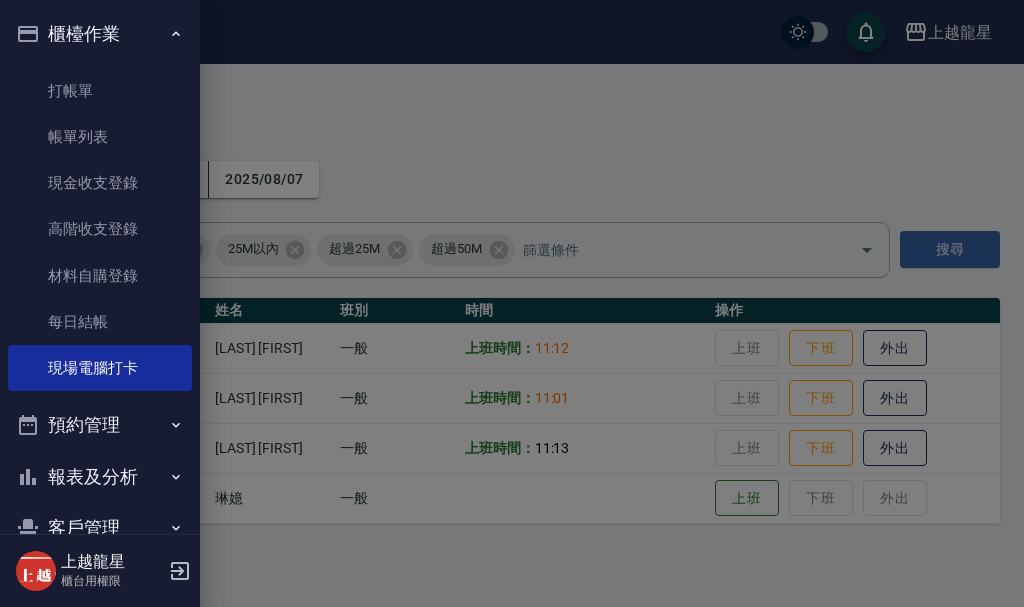 click at bounding box center [512, 303] 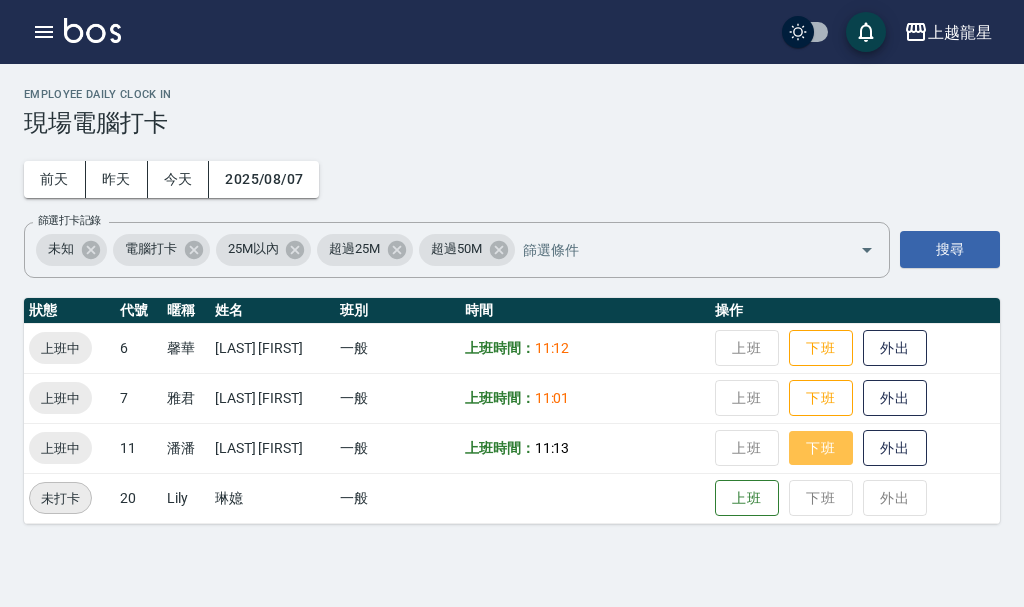 click on "下班" at bounding box center (821, 448) 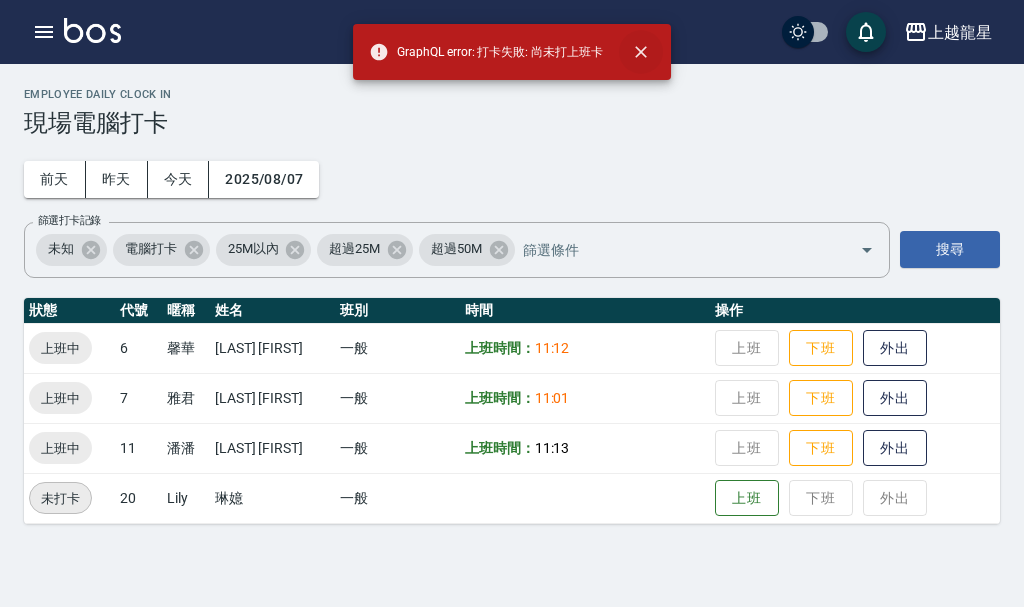 click 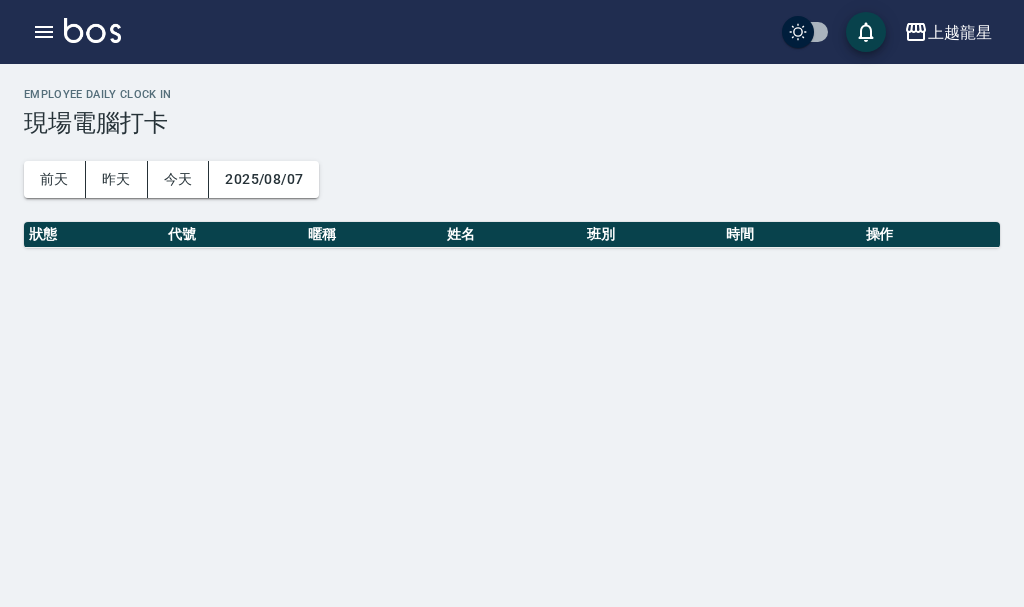 scroll, scrollTop: 0, scrollLeft: 0, axis: both 